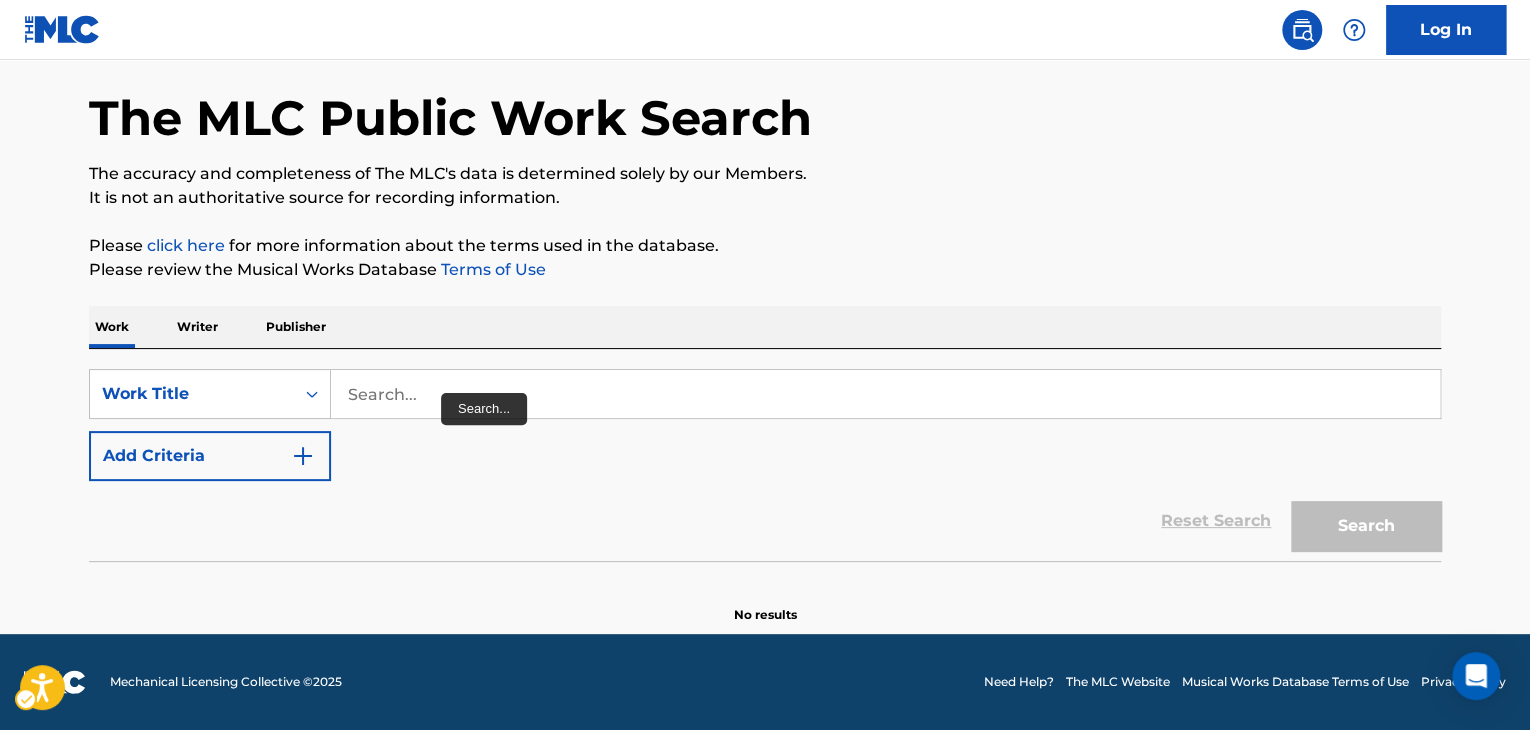 scroll, scrollTop: 0, scrollLeft: 0, axis: both 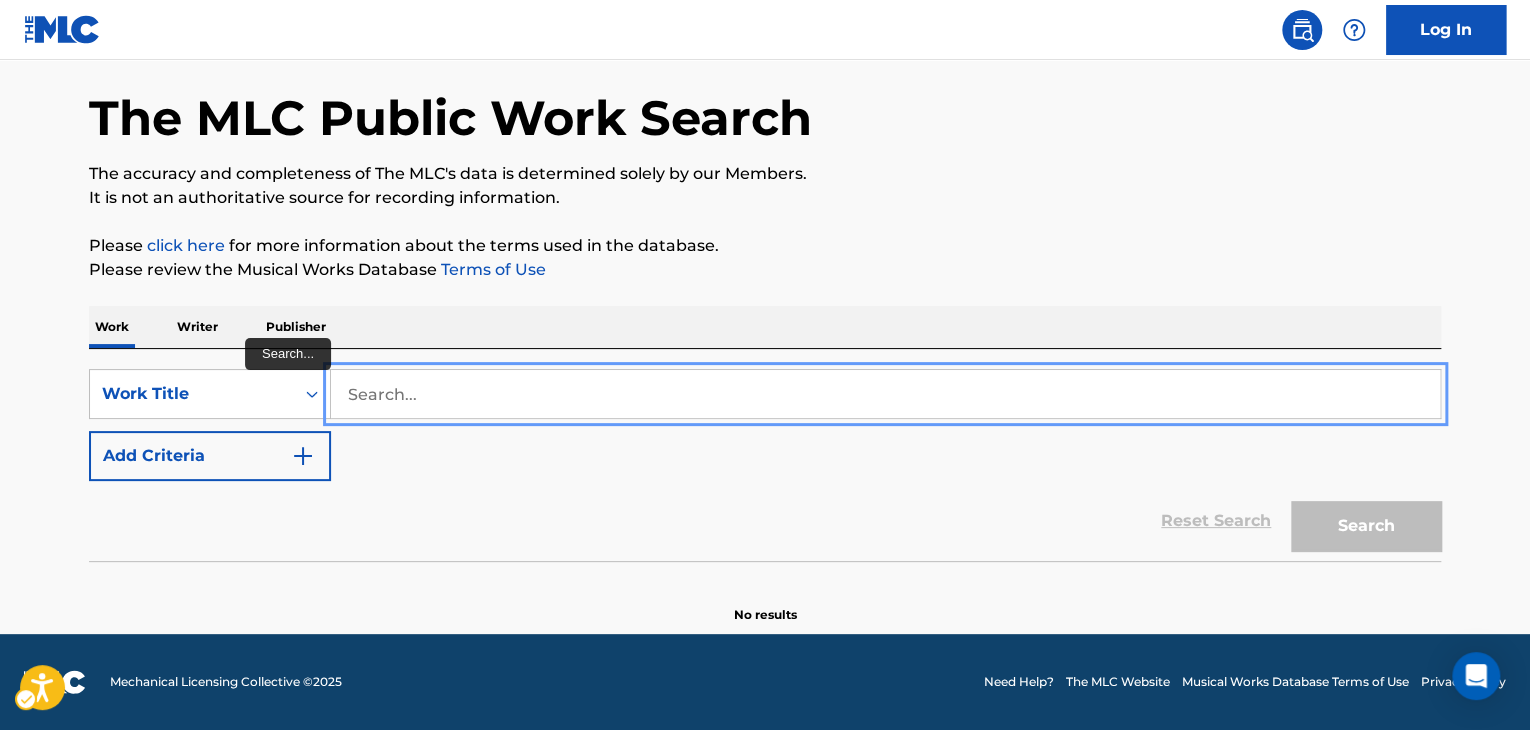 drag, startPoint x: 572, startPoint y: 369, endPoint x: 565, endPoint y: 378, distance: 11.401754 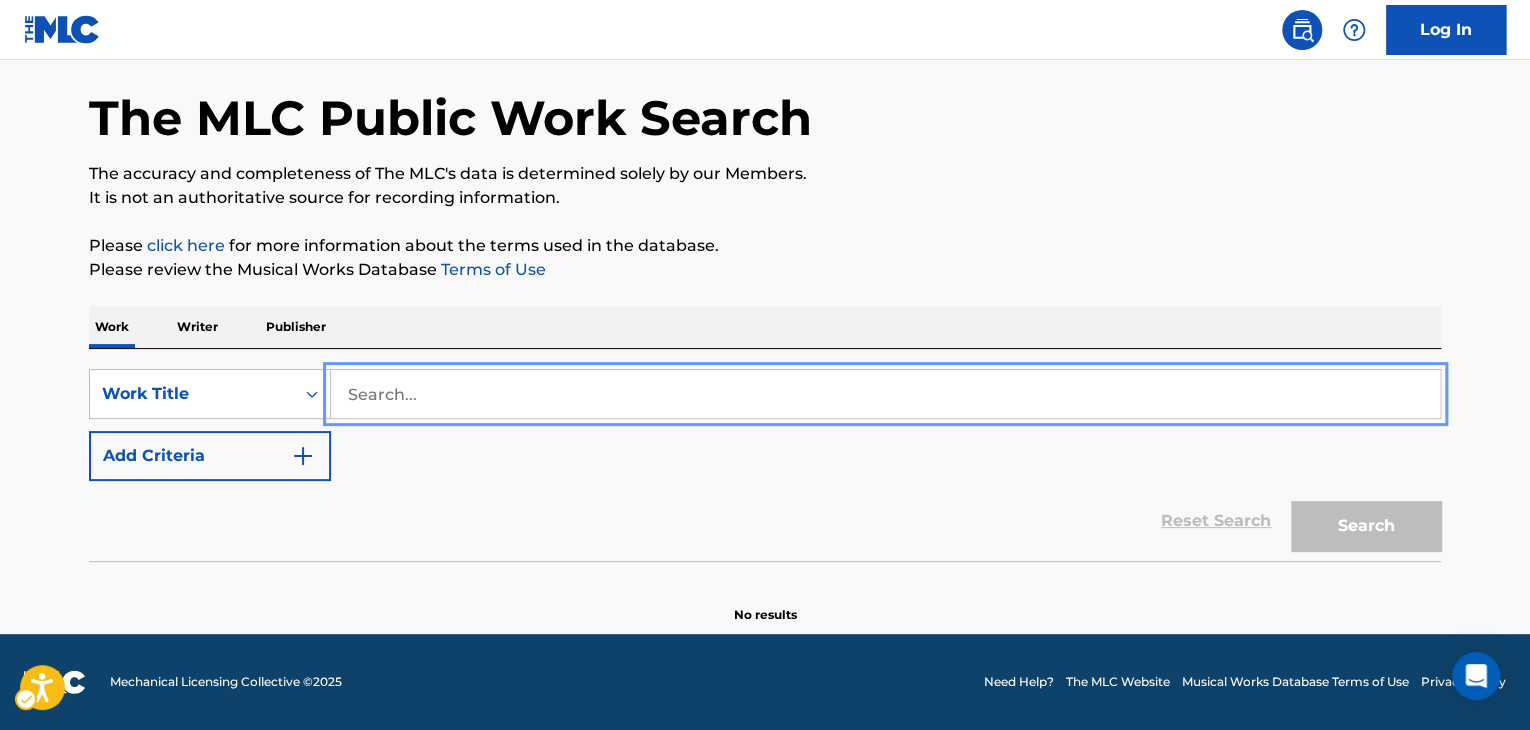 paste on "We Don't Call People Without Wings Angels, So We Call Them Friends" 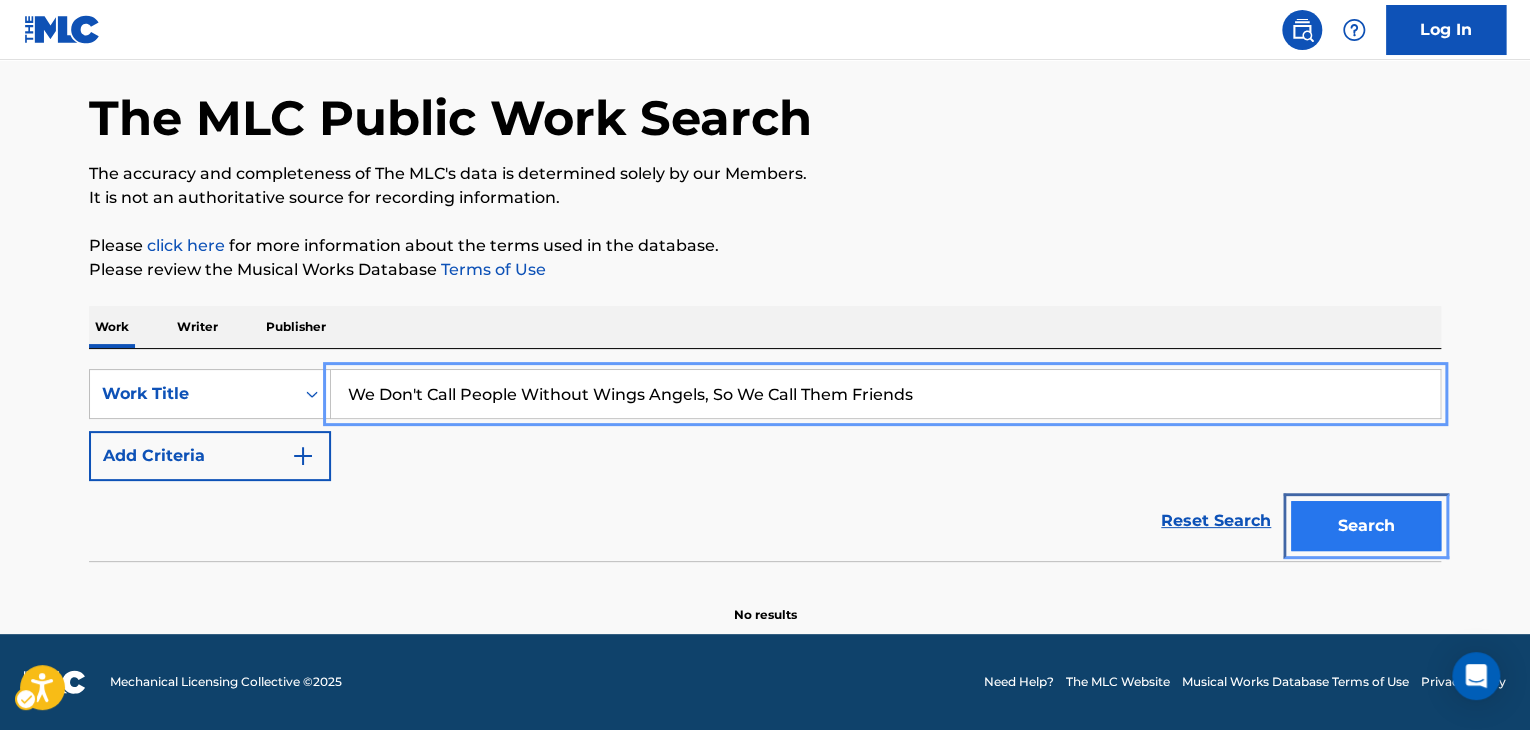 click on "Search" at bounding box center [1366, 526] 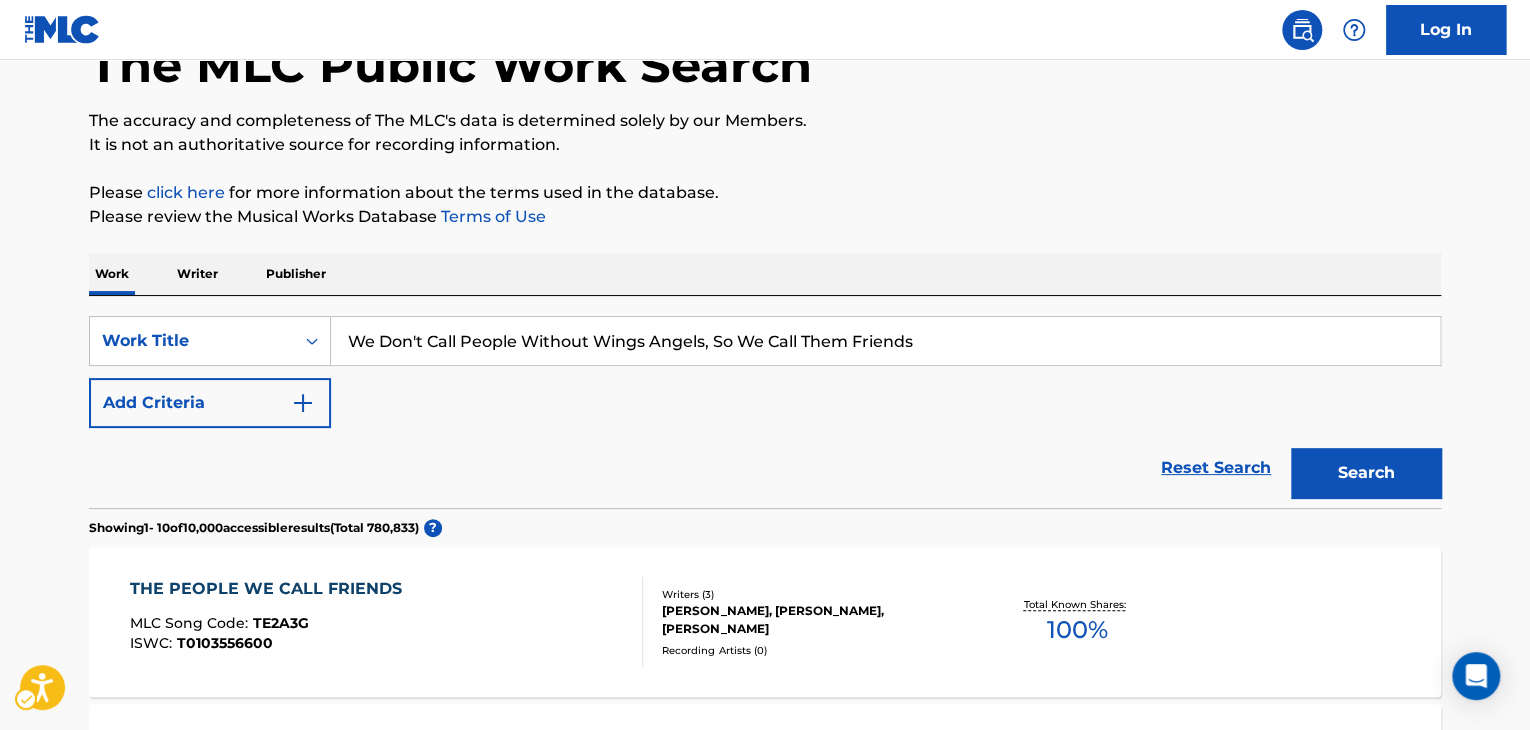scroll, scrollTop: 124, scrollLeft: 0, axis: vertical 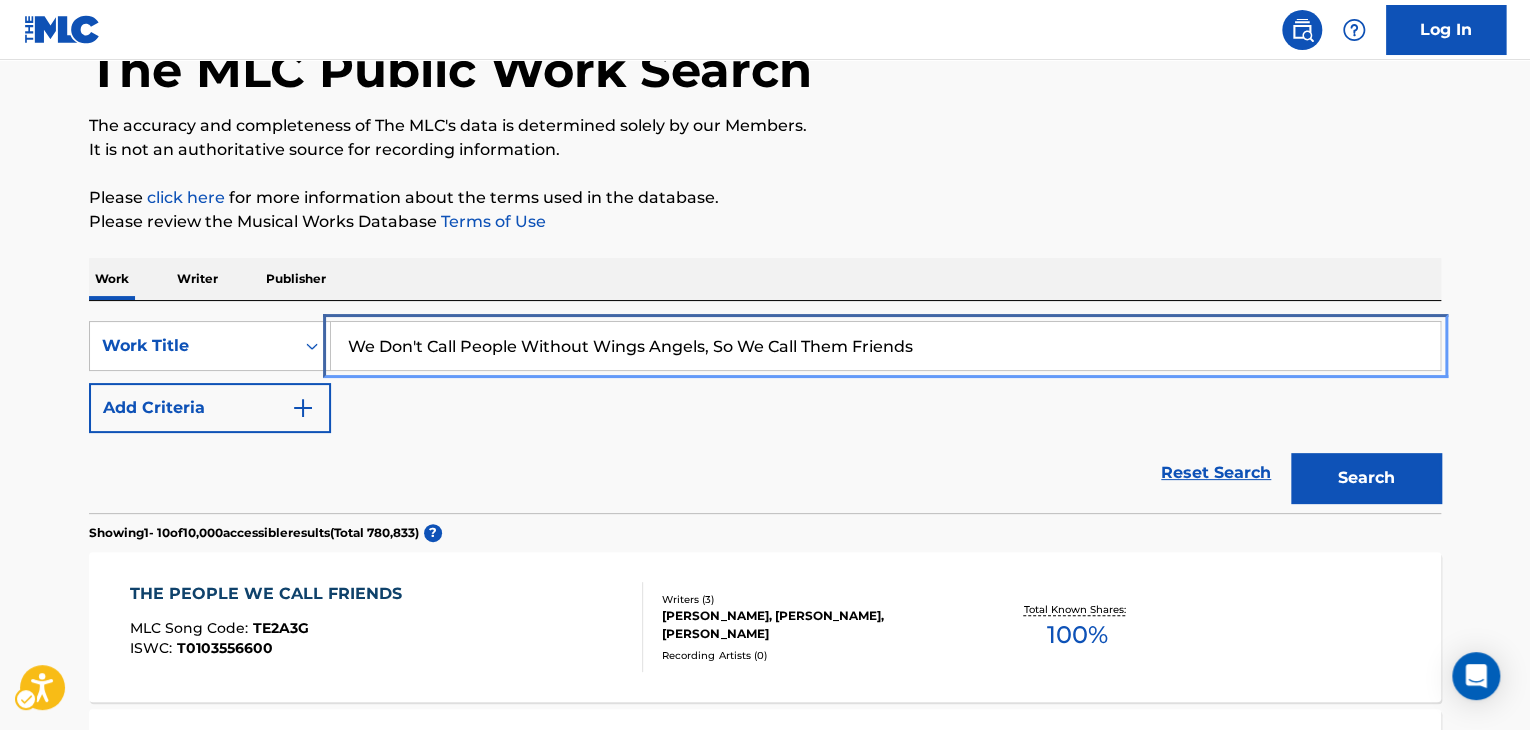 click on "We Don't Call People Without Wings Angels, So We Call Them Friends" at bounding box center [885, 346] 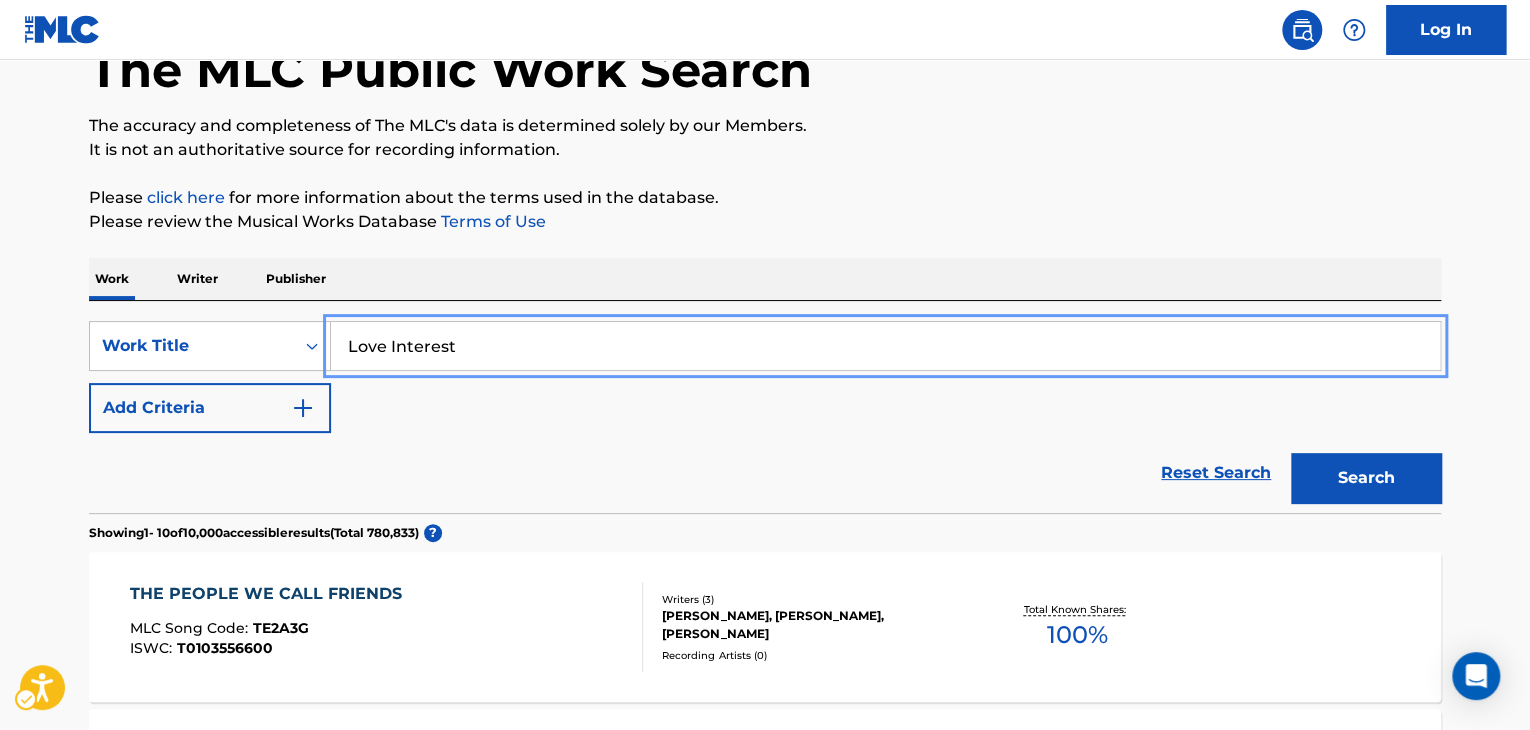 type on "Love Interest" 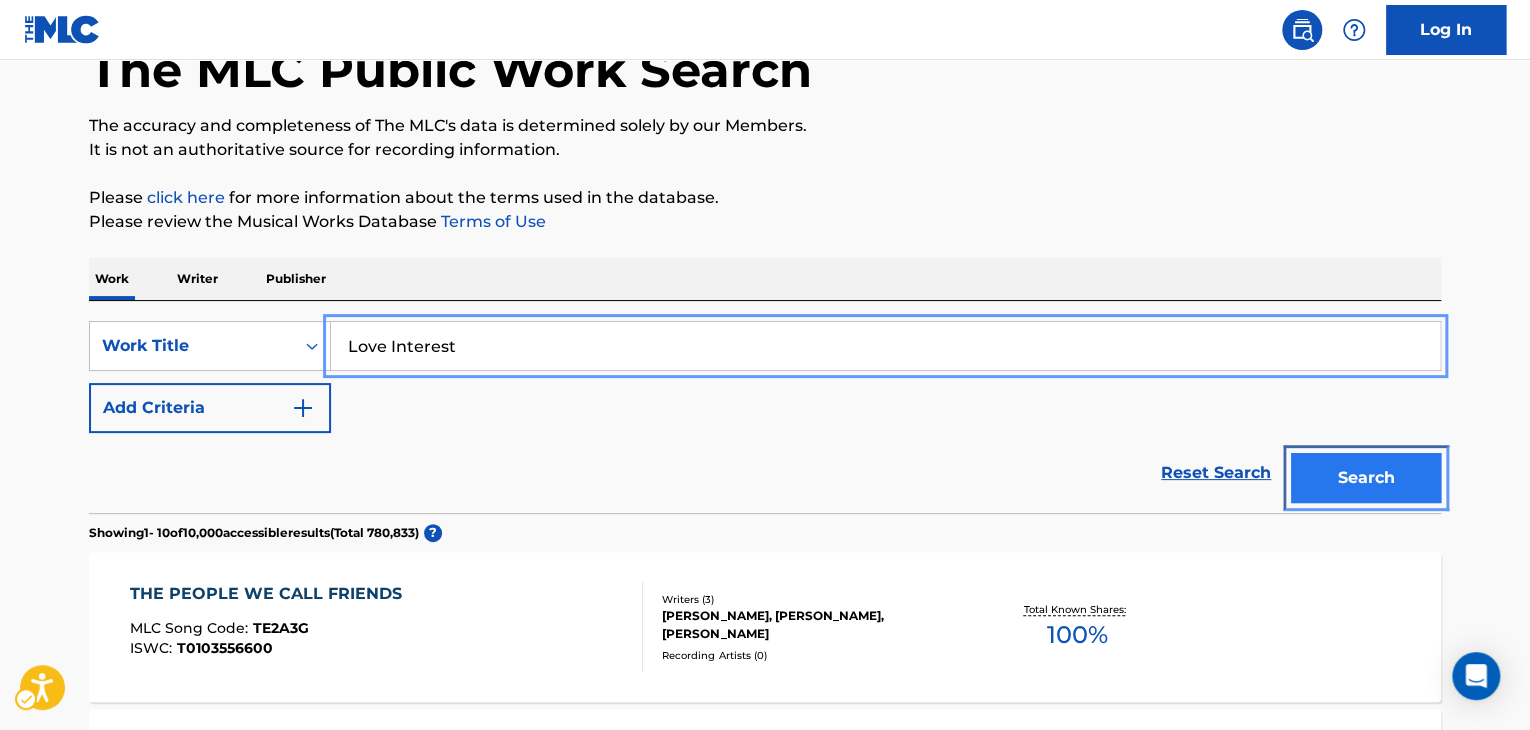 click on "Search" at bounding box center [1366, 478] 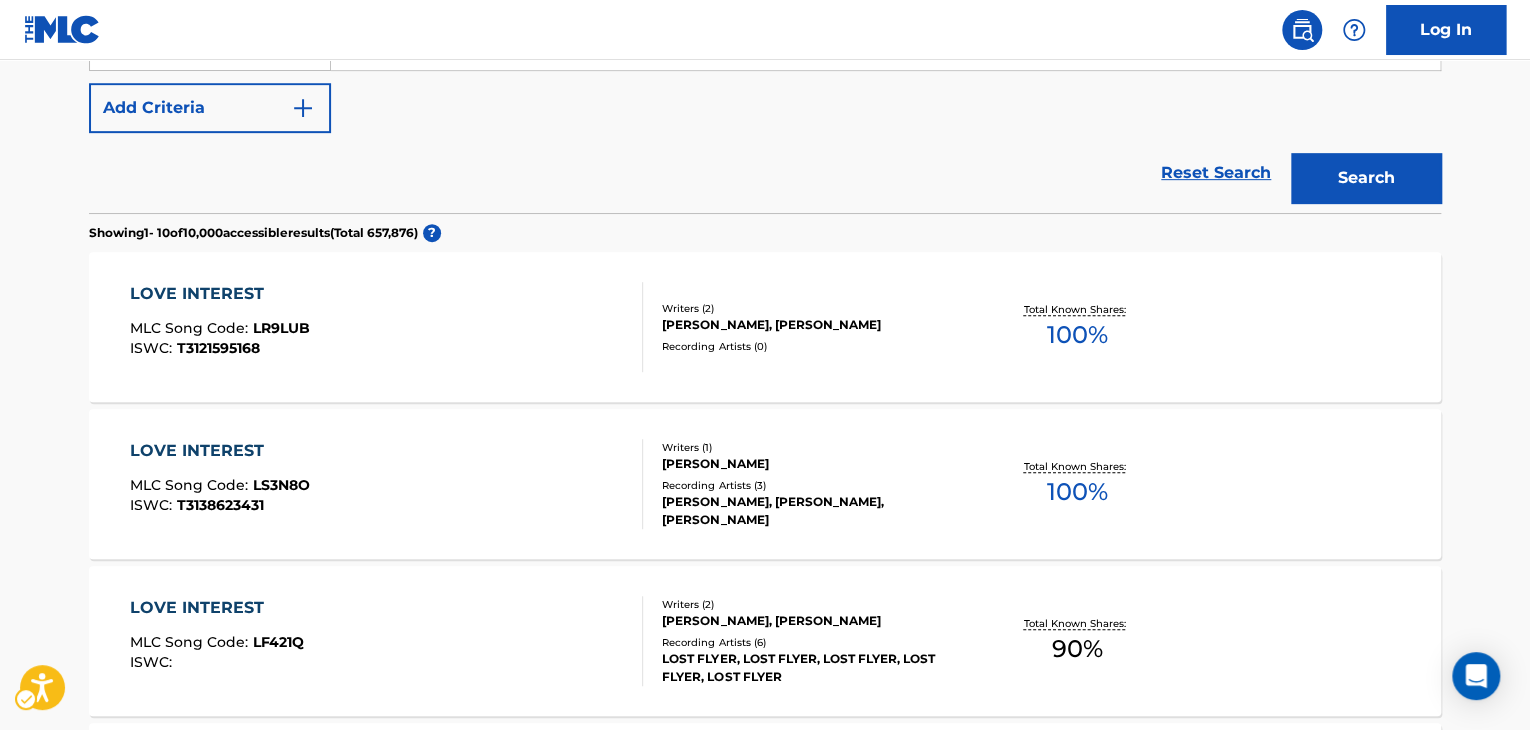 scroll, scrollTop: 224, scrollLeft: 0, axis: vertical 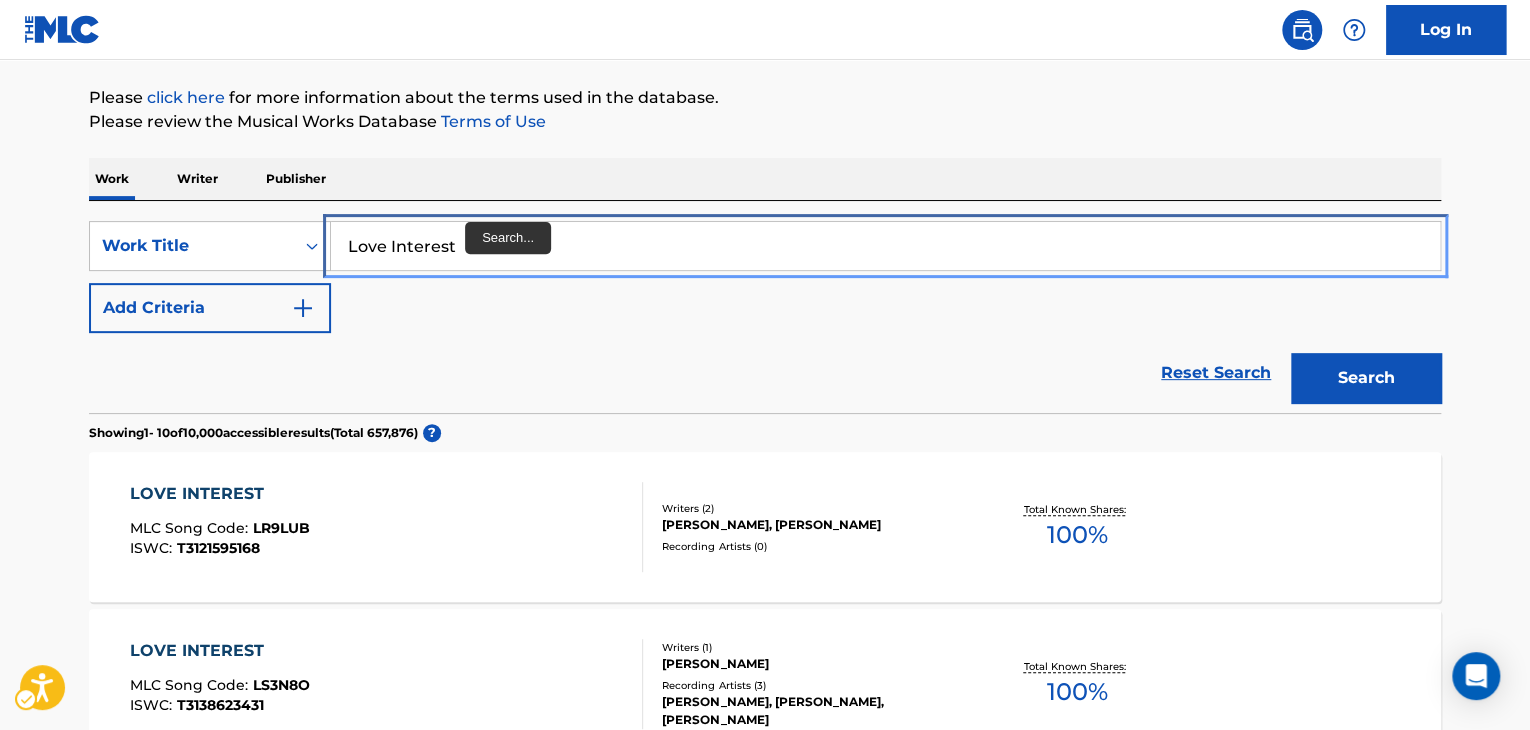 click on "Love Interest" at bounding box center [885, 246] 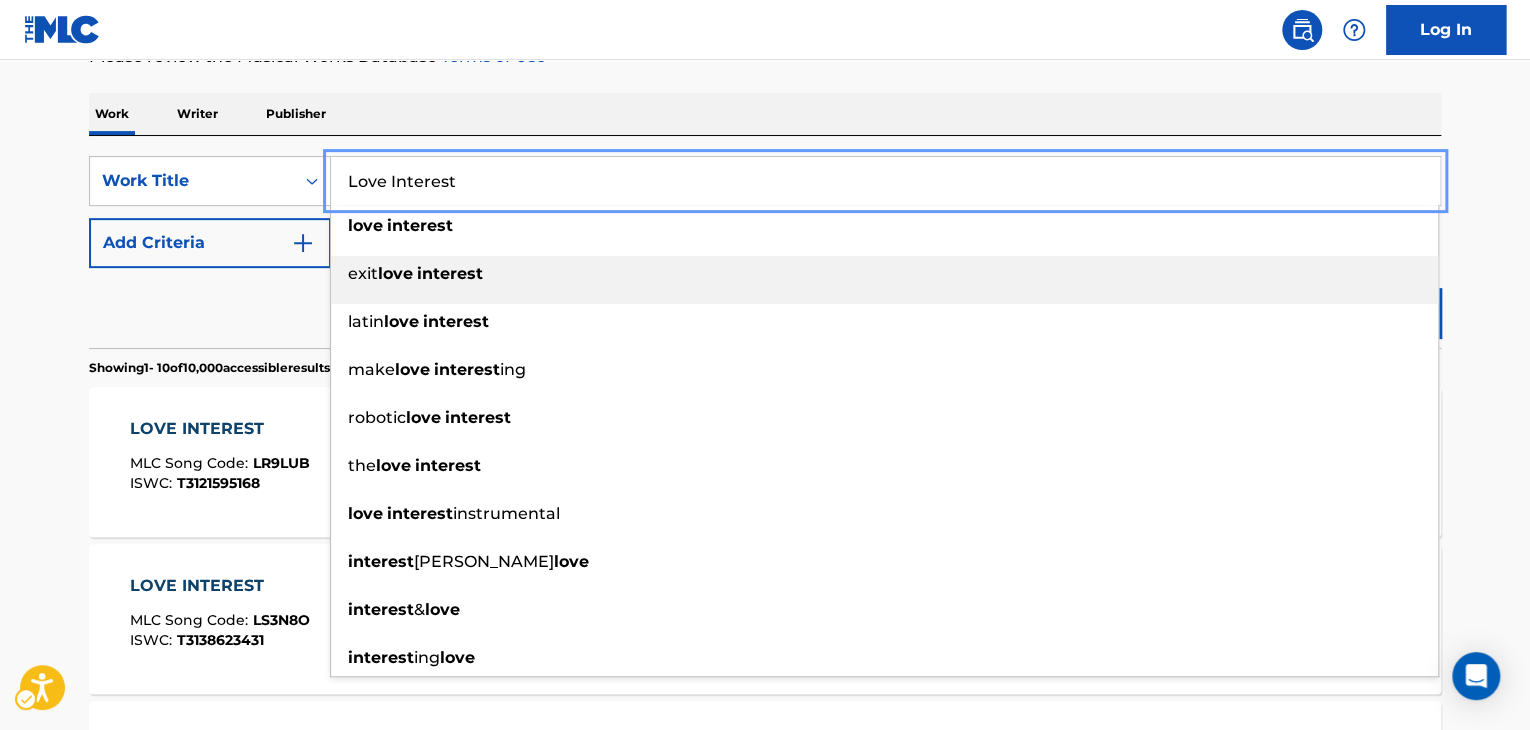 scroll, scrollTop: 524, scrollLeft: 0, axis: vertical 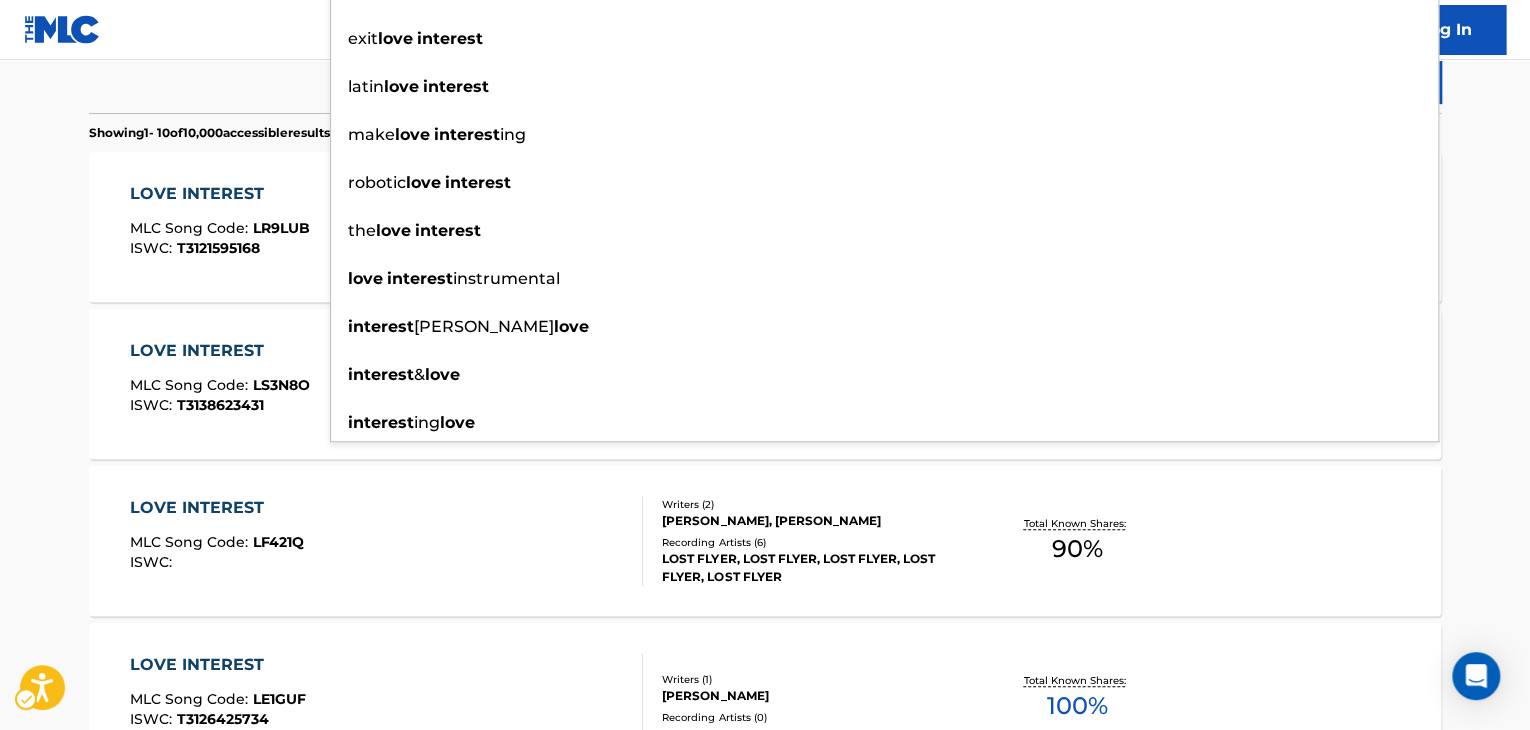 click on "The MLC Public Work Search The accuracy and completeness of The MLC's data is determined solely by our Members. It is not an authoritative source for recording information. Please   click here  | New Window   for more information about the terms used in the database. Please review the Musical Works Database   Terms of Use  | New Window Work Writer Publisher SearchWithCriteria273f5c38-4b5f-43f0-a303-74d40b0cd58c Work Title Love Interest love   interest exit  love   interest latin  love   interest make  love   interest ing robotic  love   interest the  love   interest love   interest    instrumental interest [PERSON_NAME]  love interest  &  love interest ing  love Add Criteria Reset Search Search Showing  1  -   10  of  10,000  accessible  results  (Total   657,876 ) ? LOVE INTEREST MLC Song Code : LR9LUB ISWC : T3121595168 Writers ( 2 ) [PERSON_NAME], [PERSON_NAME] Recording Artists ( 0 ) Total Known Shares: 100 % LOVE INTEREST MLC Song Code : LS3N8O ISWC : T3138623431 Writers ( 1 ) [PERSON_NAME] 3 ) 100 %" at bounding box center (765, 682) 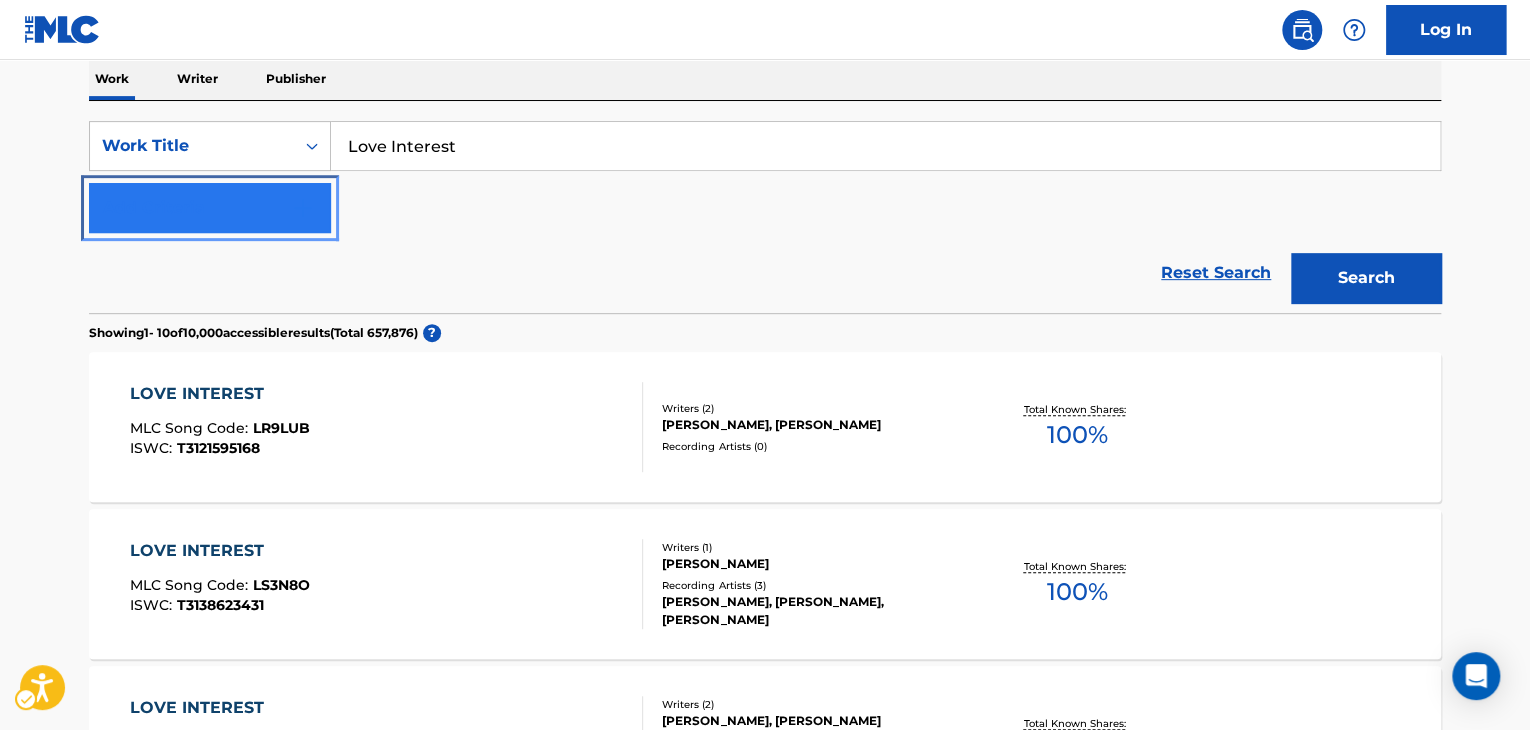 click on "Add Criteria" at bounding box center (210, 208) 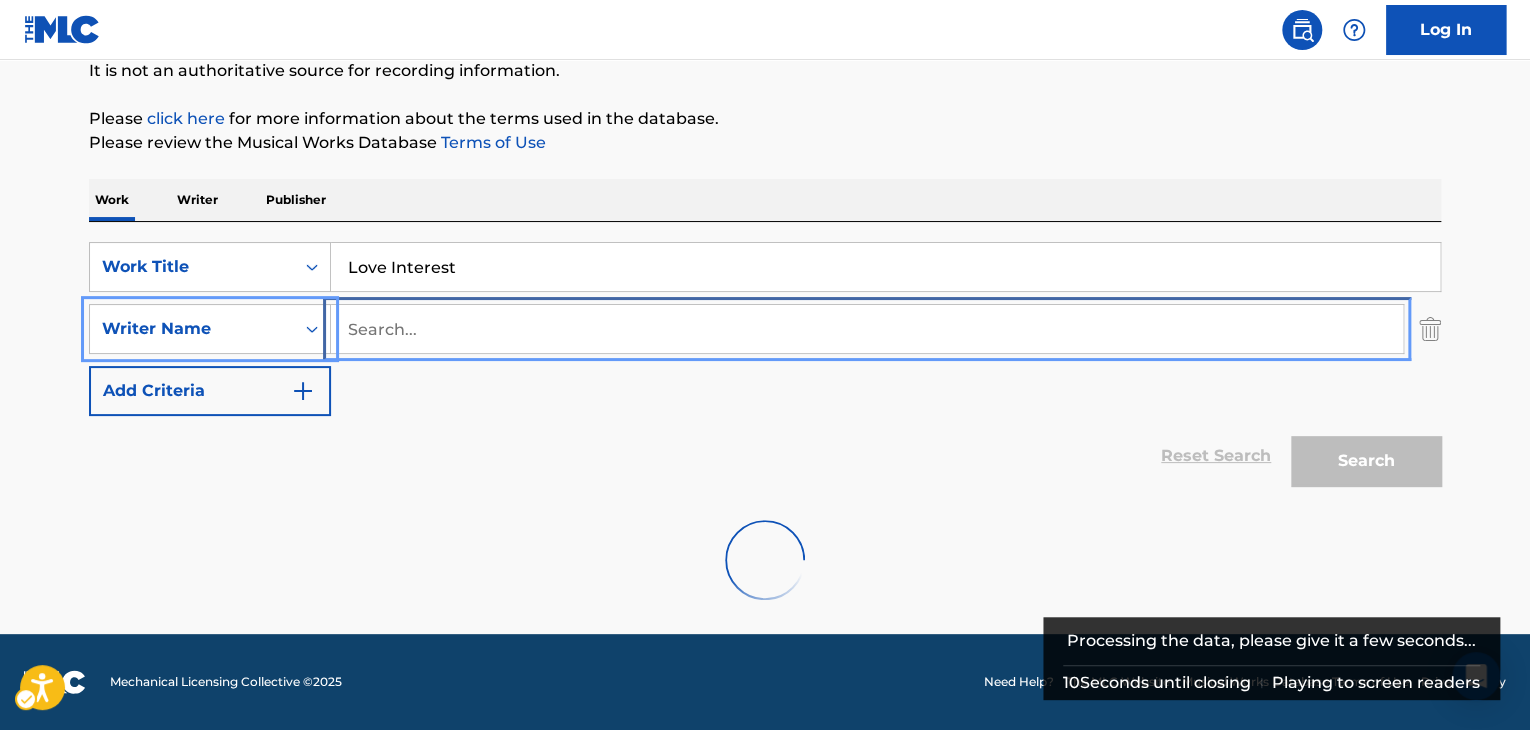 click at bounding box center [867, 329] 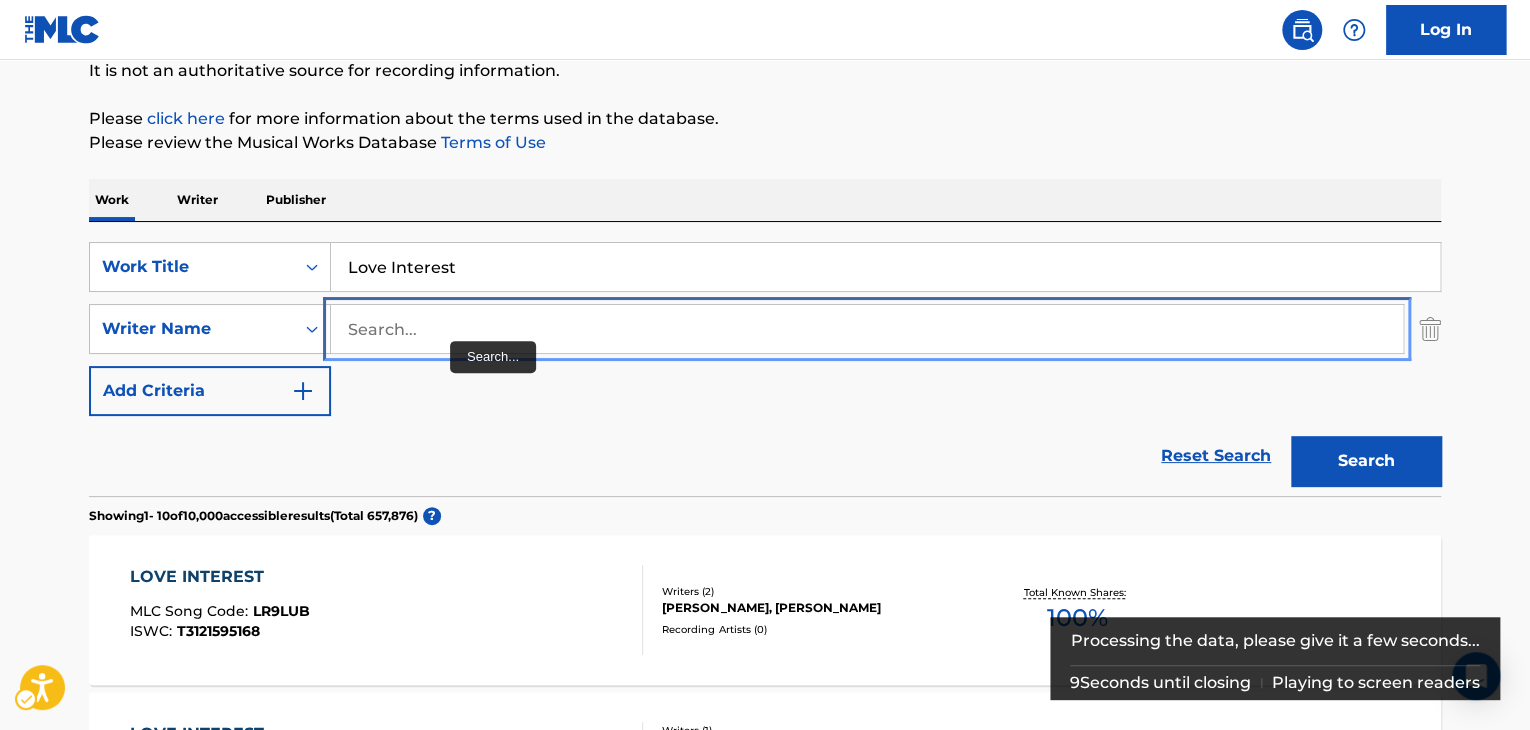 click at bounding box center [867, 329] 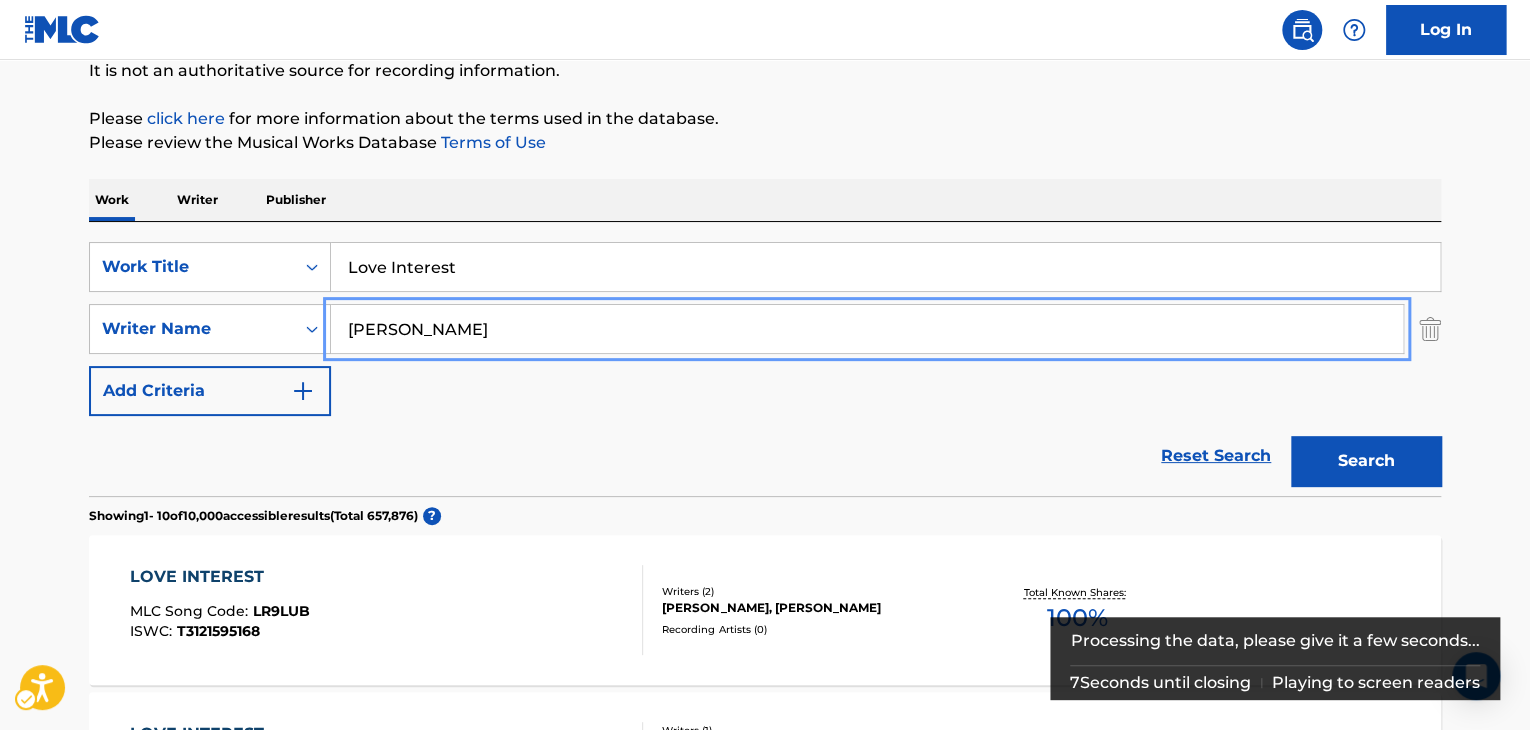 type on "[PERSON_NAME]" 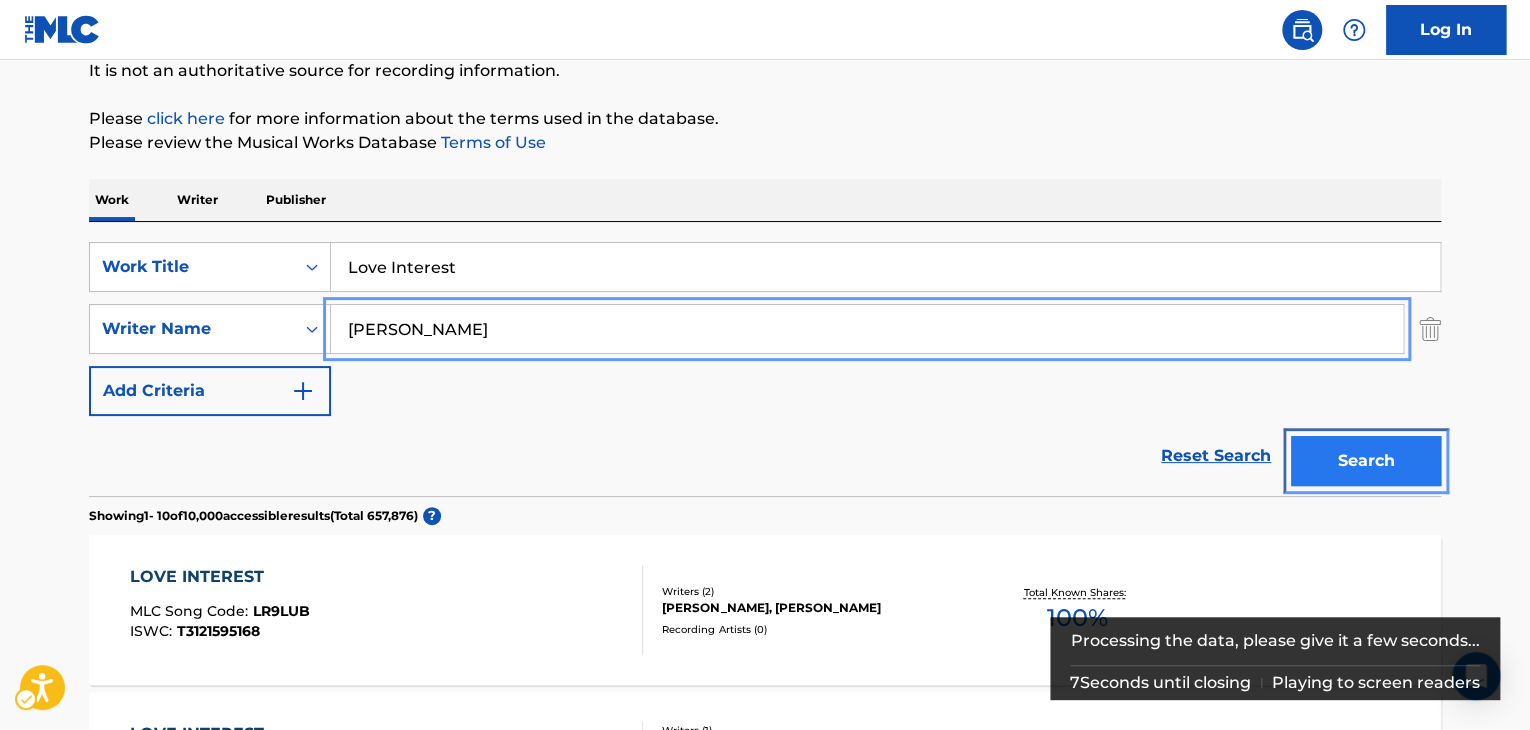 click on "Search" at bounding box center (1366, 461) 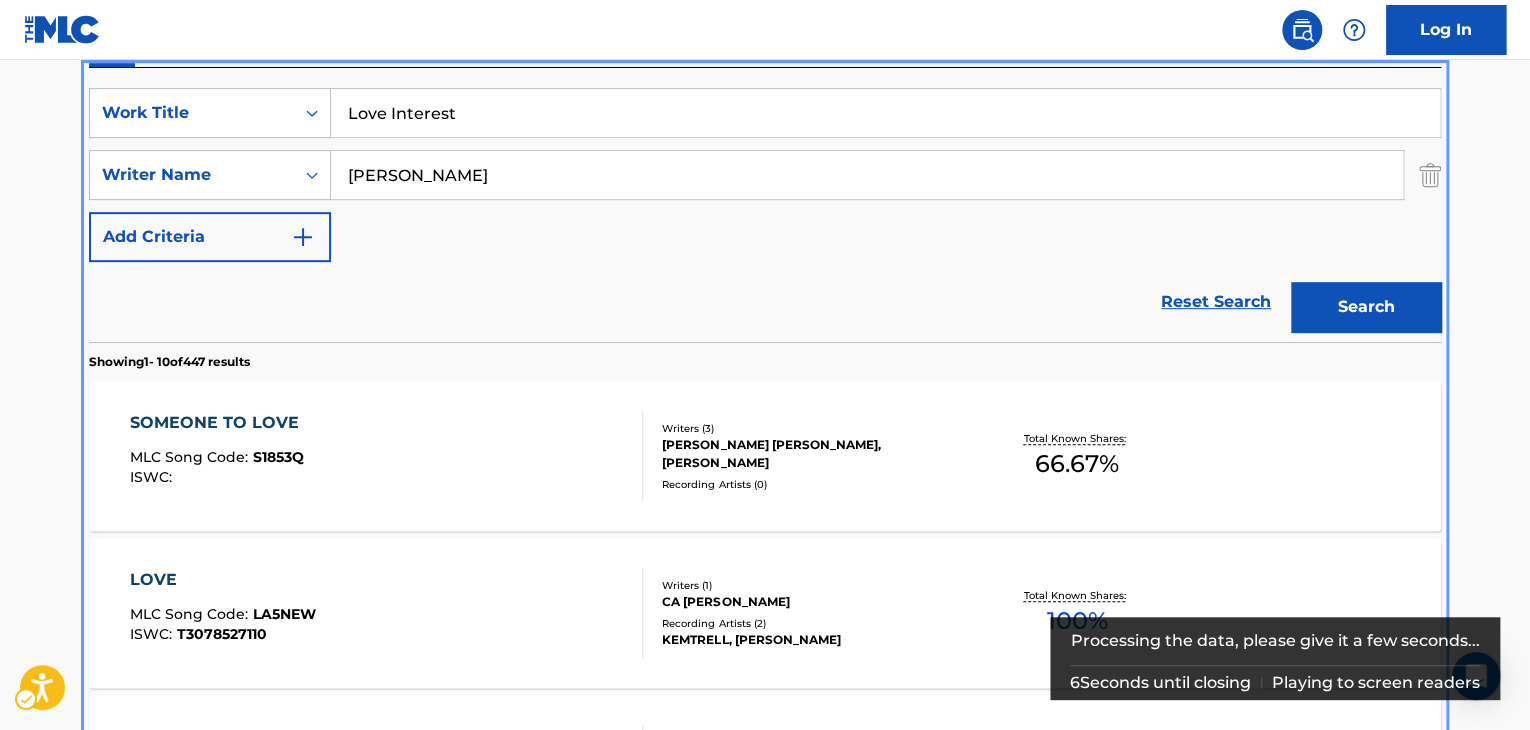 scroll, scrollTop: 324, scrollLeft: 0, axis: vertical 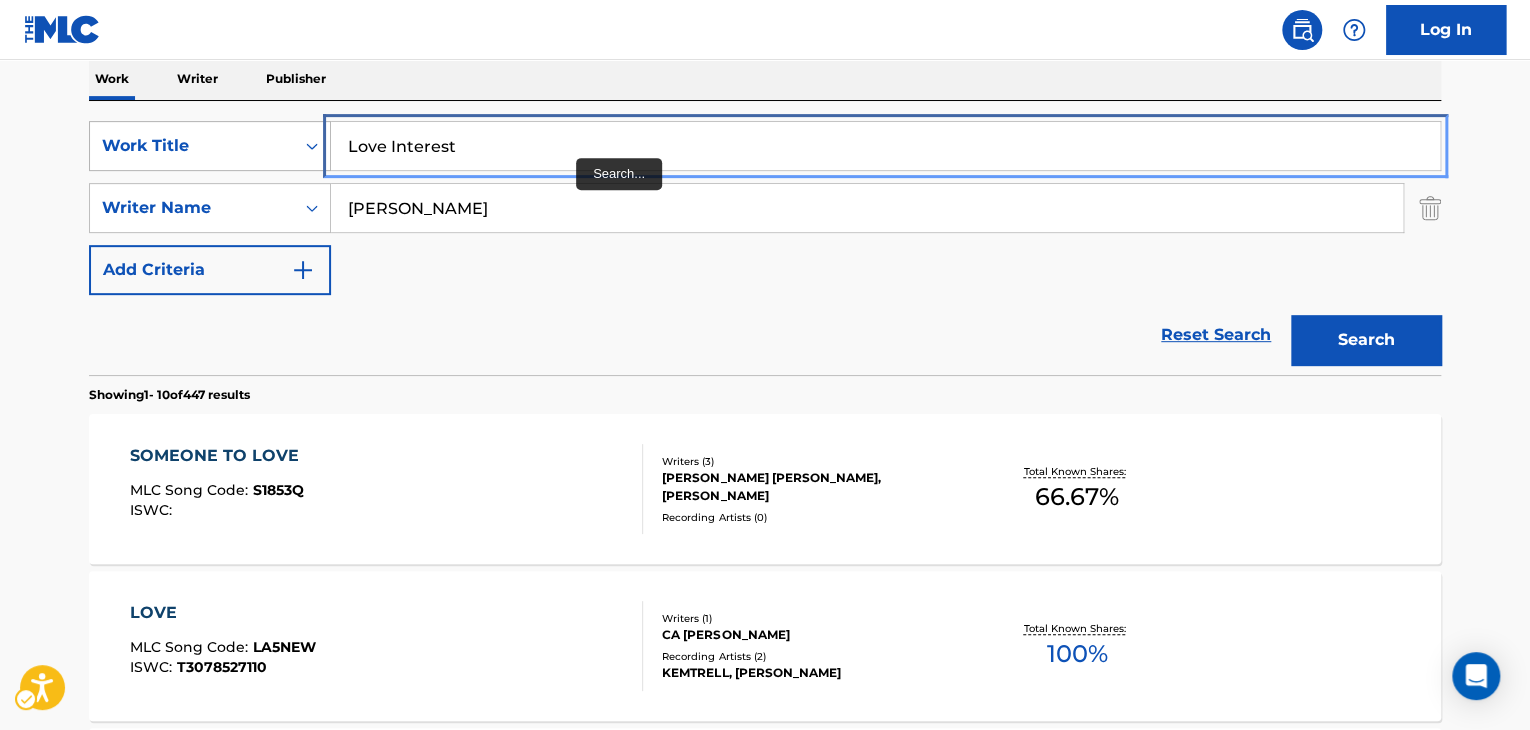 drag, startPoint x: 352, startPoint y: 141, endPoint x: 108, endPoint y: 137, distance: 244.03279 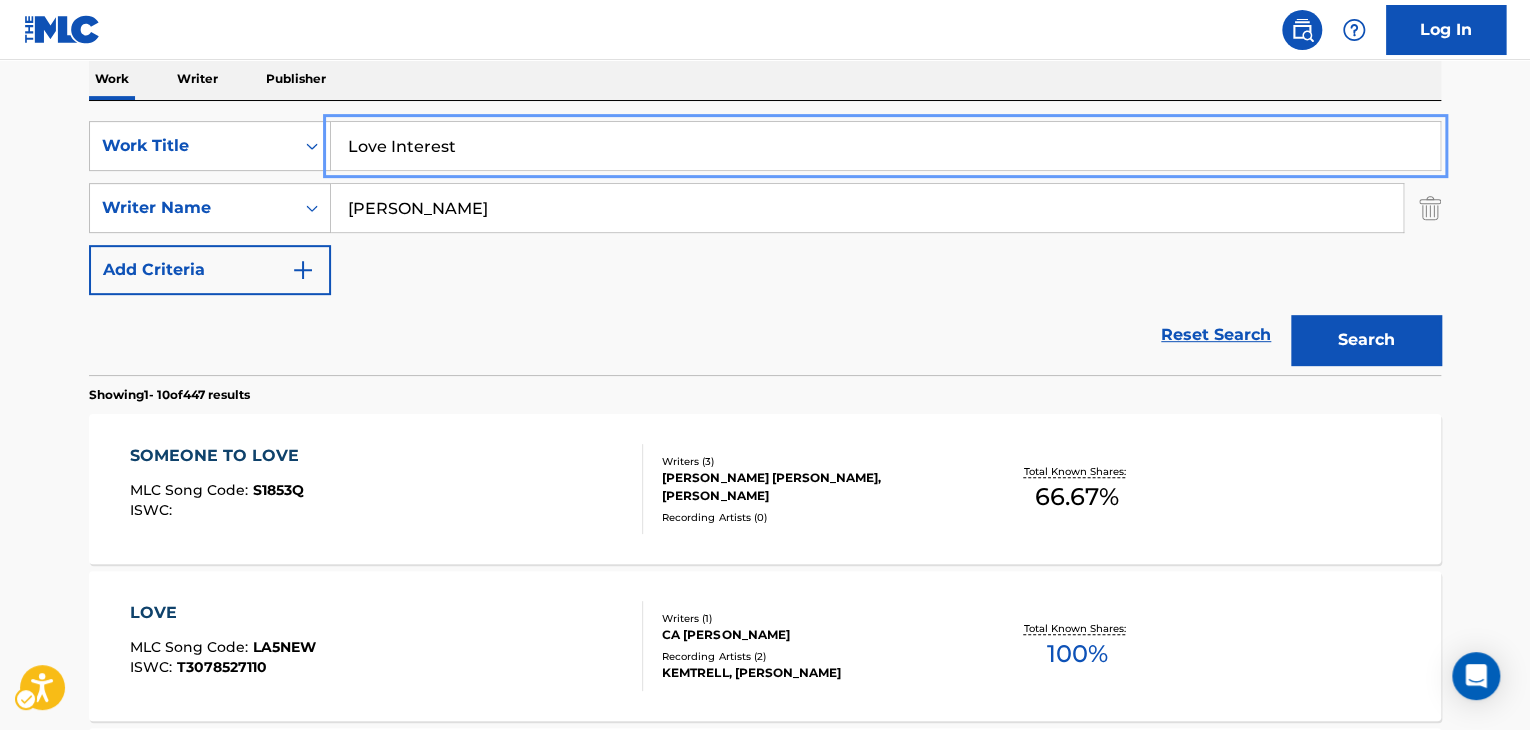 paste on "2000's Bipolar" 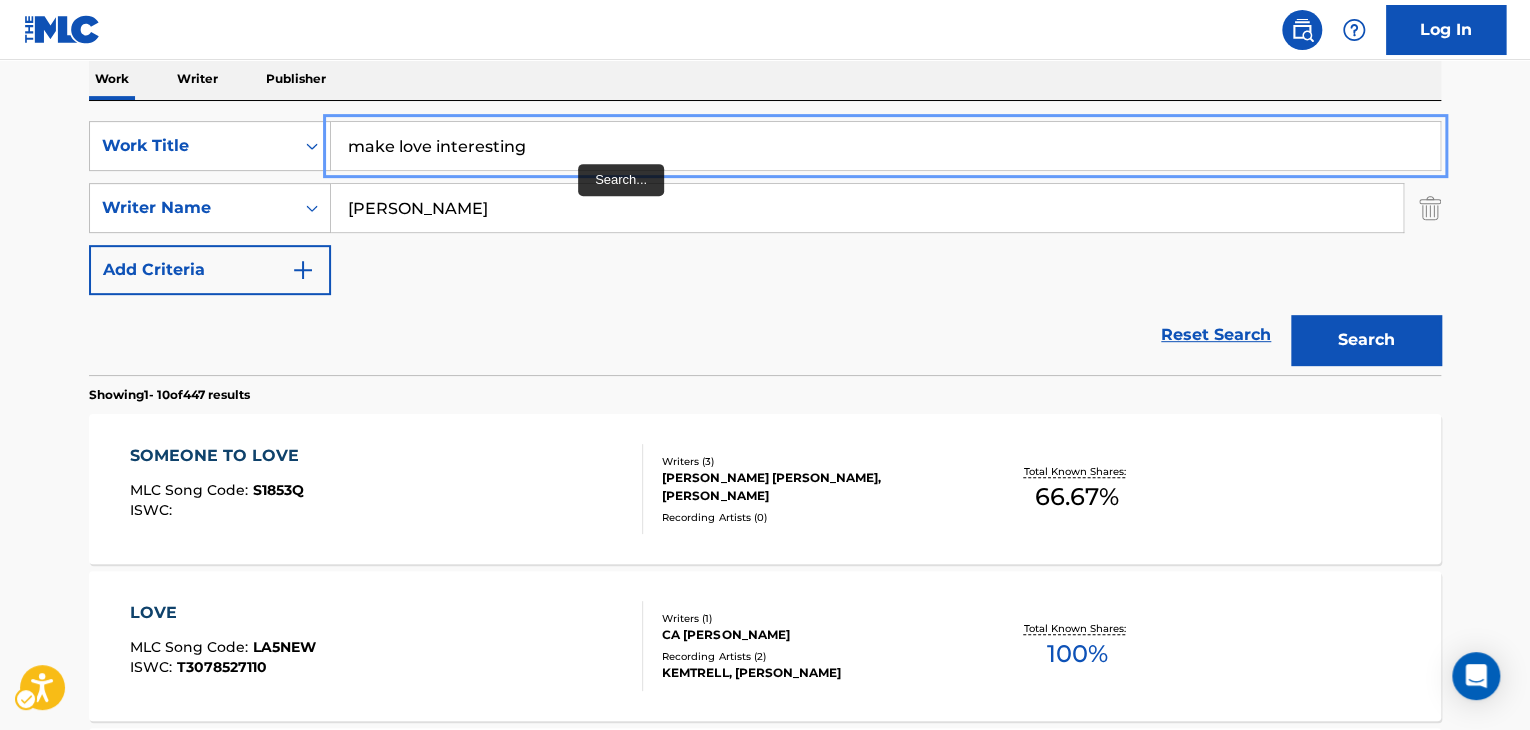 paste on "2000's Bipolar" 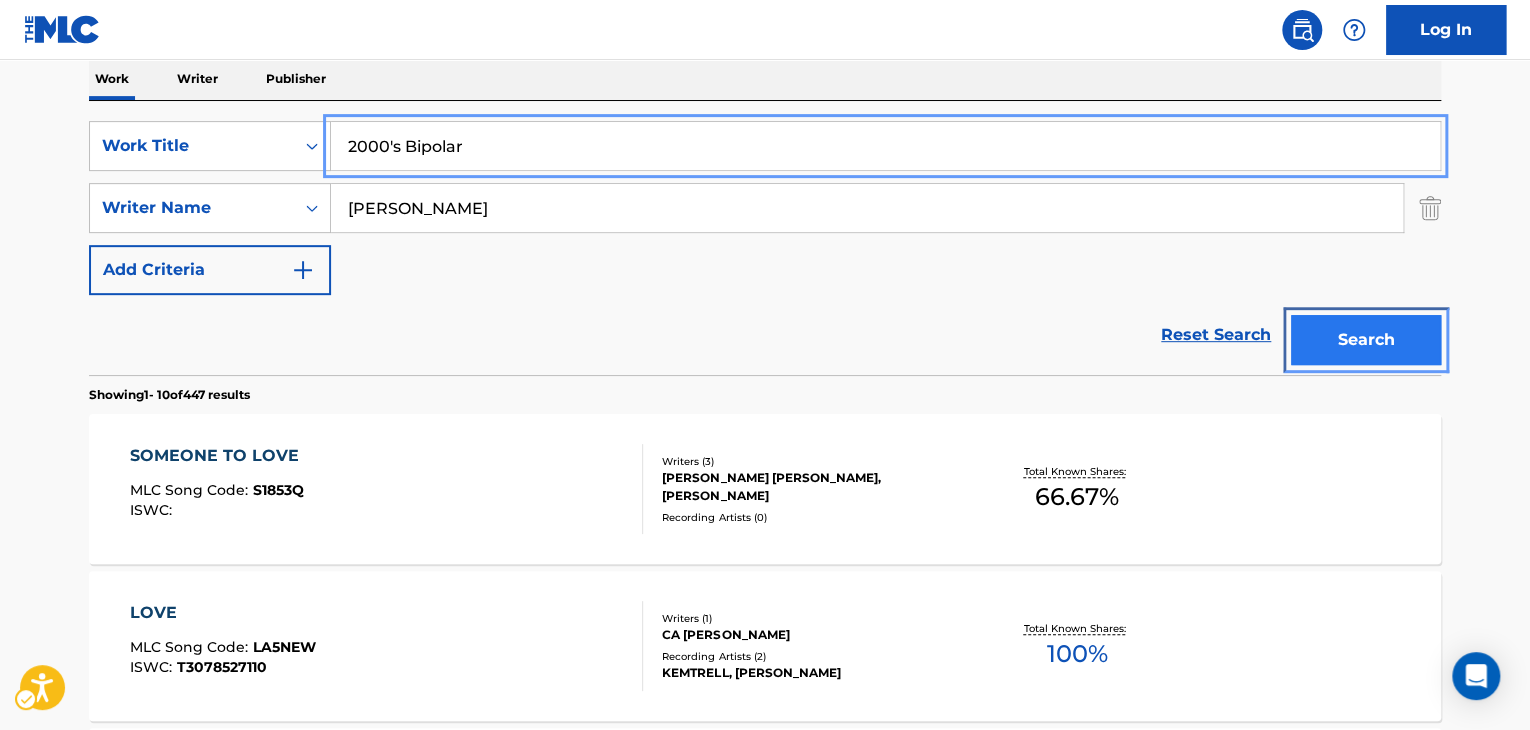 click on "Search" at bounding box center (1366, 340) 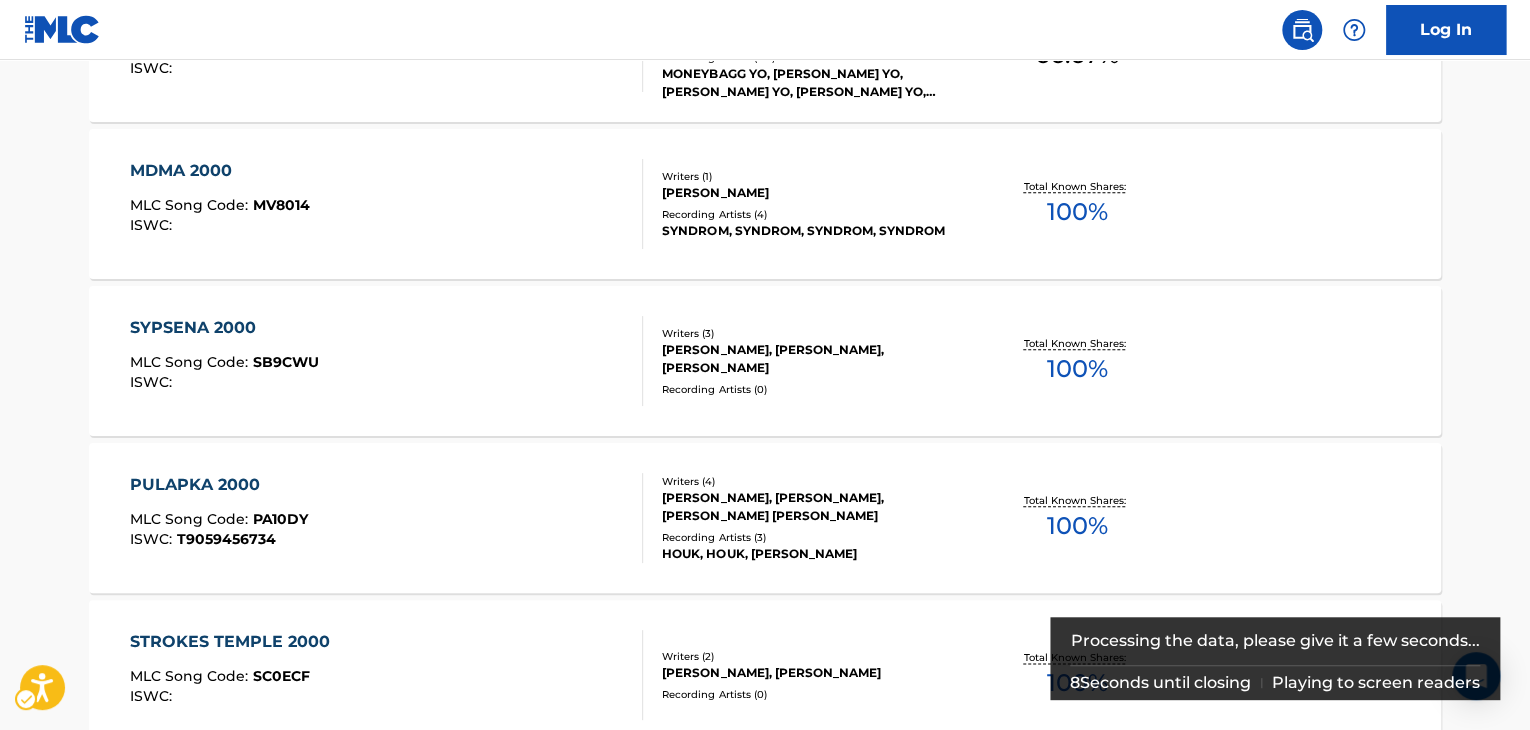 scroll, scrollTop: 924, scrollLeft: 0, axis: vertical 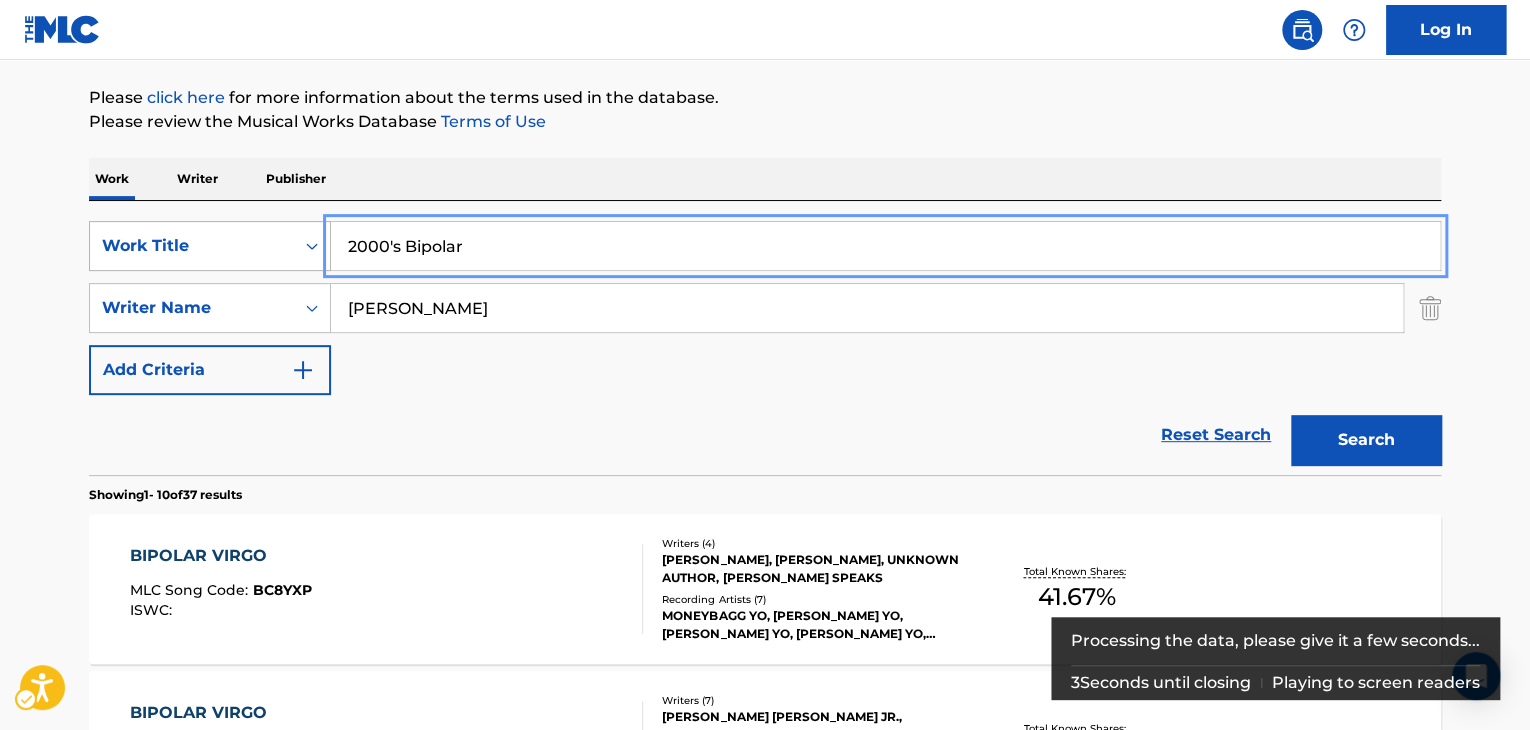 drag, startPoint x: 475, startPoint y: 241, endPoint x: 298, endPoint y: 241, distance: 177 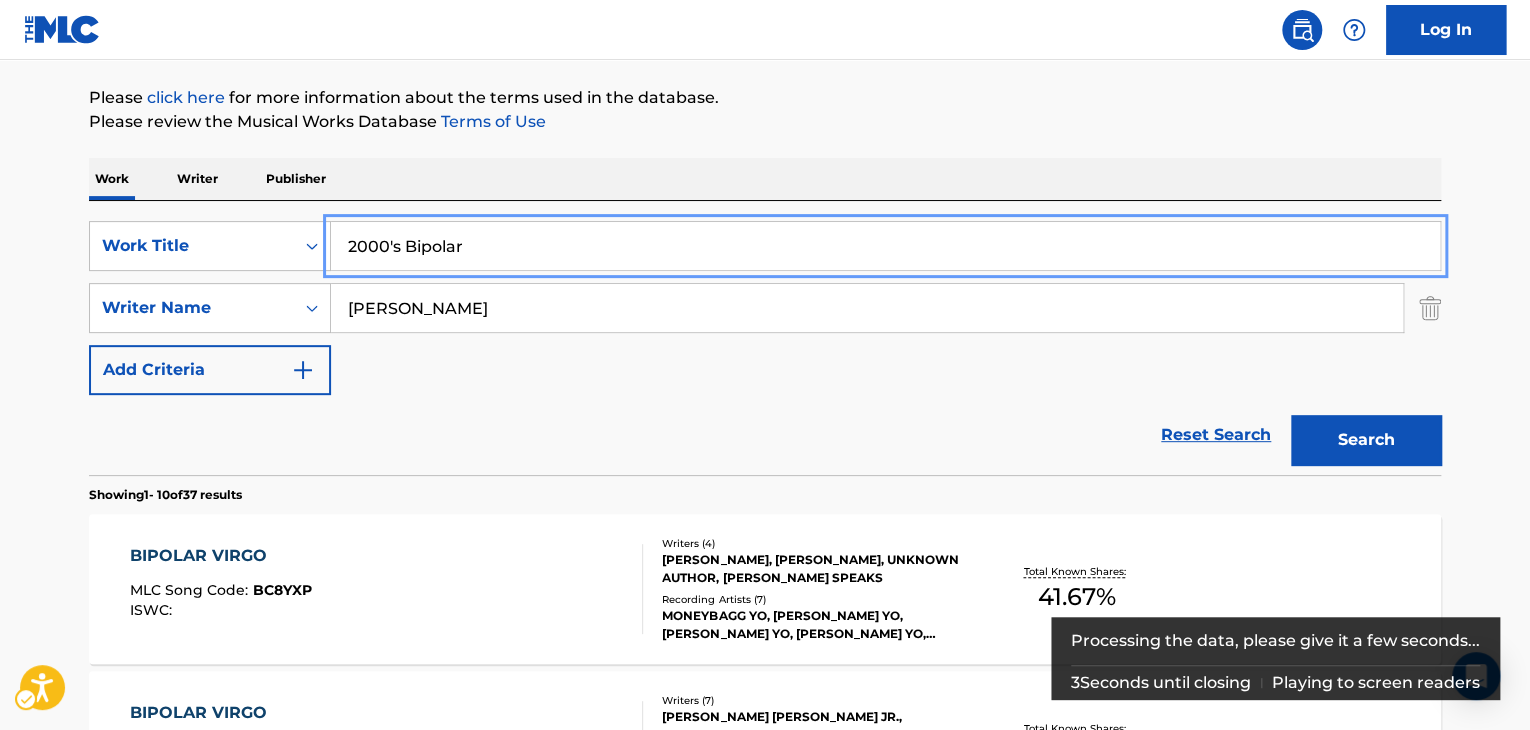 paste on "Safety Net" 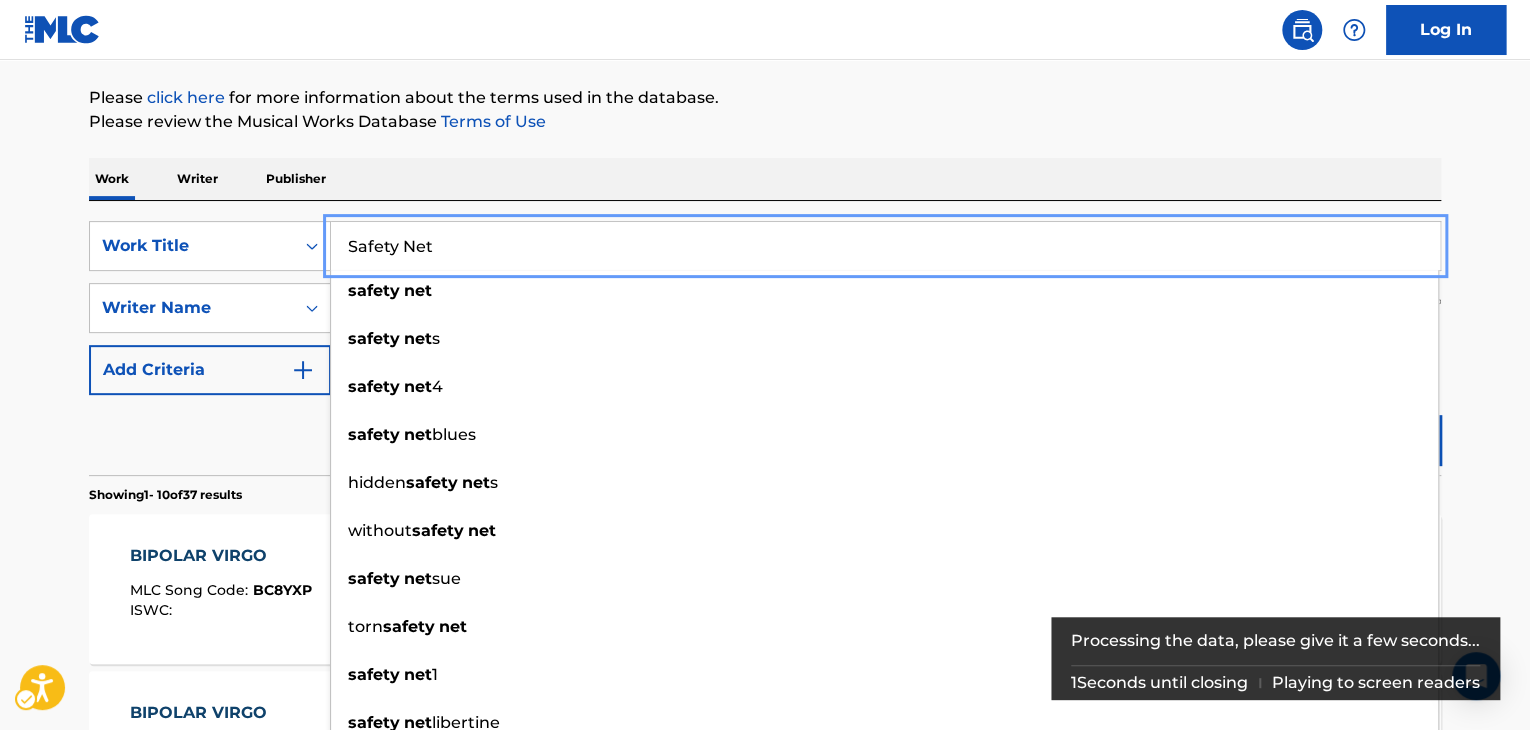 click on "The MLC Public Work Search The accuracy and completeness of The MLC's data is determined solely by our Members. It is not an authoritative source for recording information. Please   click here  | New Window   for more information about the terms used in the database. Please review the Musical Works Database   Terms of Use  | New Window Work Writer Publisher SearchWithCriteria273f5c38-4b5f-43f0-a303-74d40b0cd58c Work Title Safety Net safety   net safety   net s safety   net  4 safety   net  blues hidden  safety   net s without  safety   net safety   net  sue torn  safety   net safety   net  1 safety   net  libertine SearchWithCriteriafaf58cd7-2337-4fad-b1a1-21b4634b537a Writer Name [PERSON_NAME] Criteria Reset Search Search Showing  1  -   10  of  37   results   BIPOLAR VIRGO MLC Song Code : BC8YXP ISWC : Writers ( 4 ) [PERSON_NAME], [PERSON_NAME], UNKNOWN AUTHOR, [PERSON_NAME] SPEAKS Recording Artists ( 7 ) MONEYBAGG YO, [PERSON_NAME] YO, MONEYBAGG YO, [PERSON_NAME] YO, MONEYBAGG YO Total Known Shares: 41.67 % : :" at bounding box center [765, 1013] 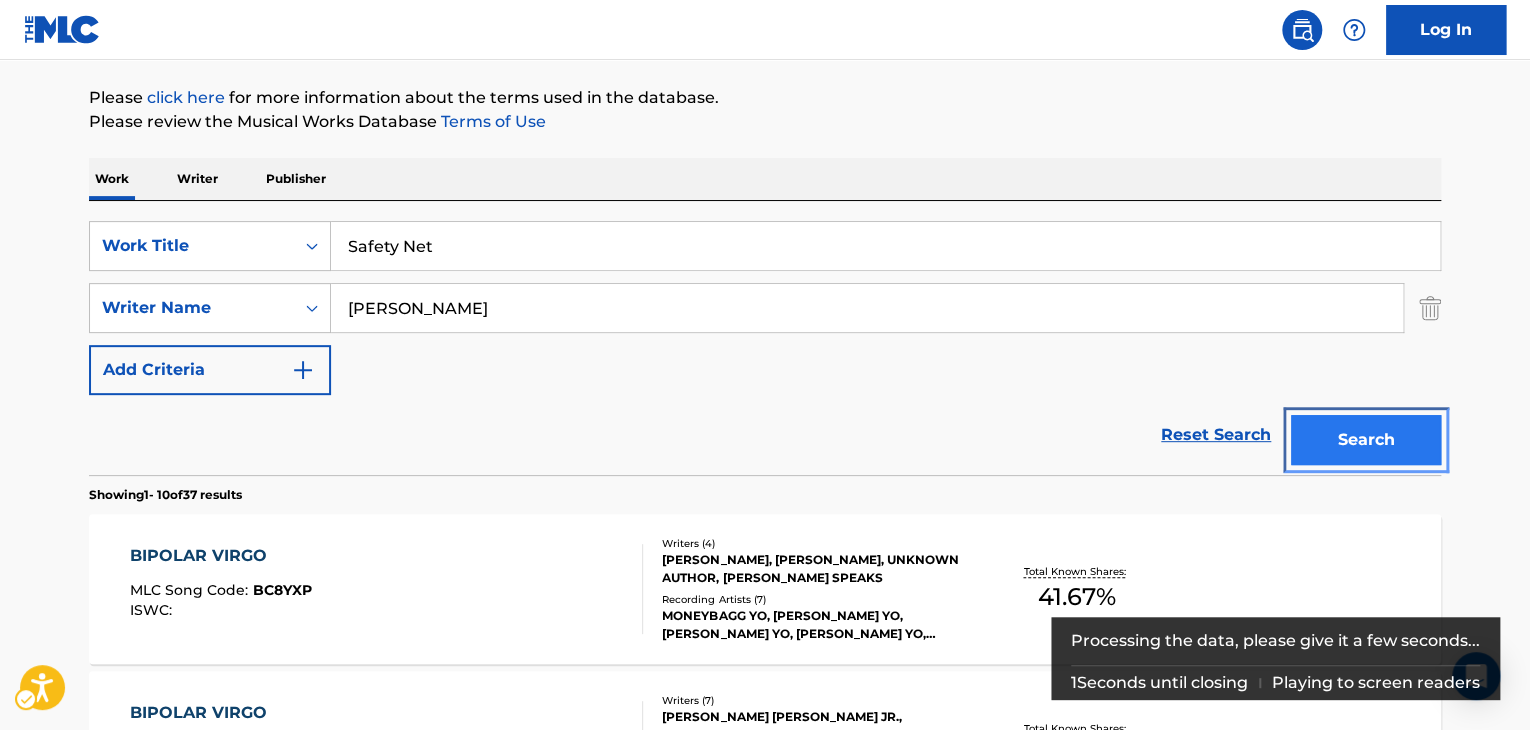 click on "Search" at bounding box center [1366, 440] 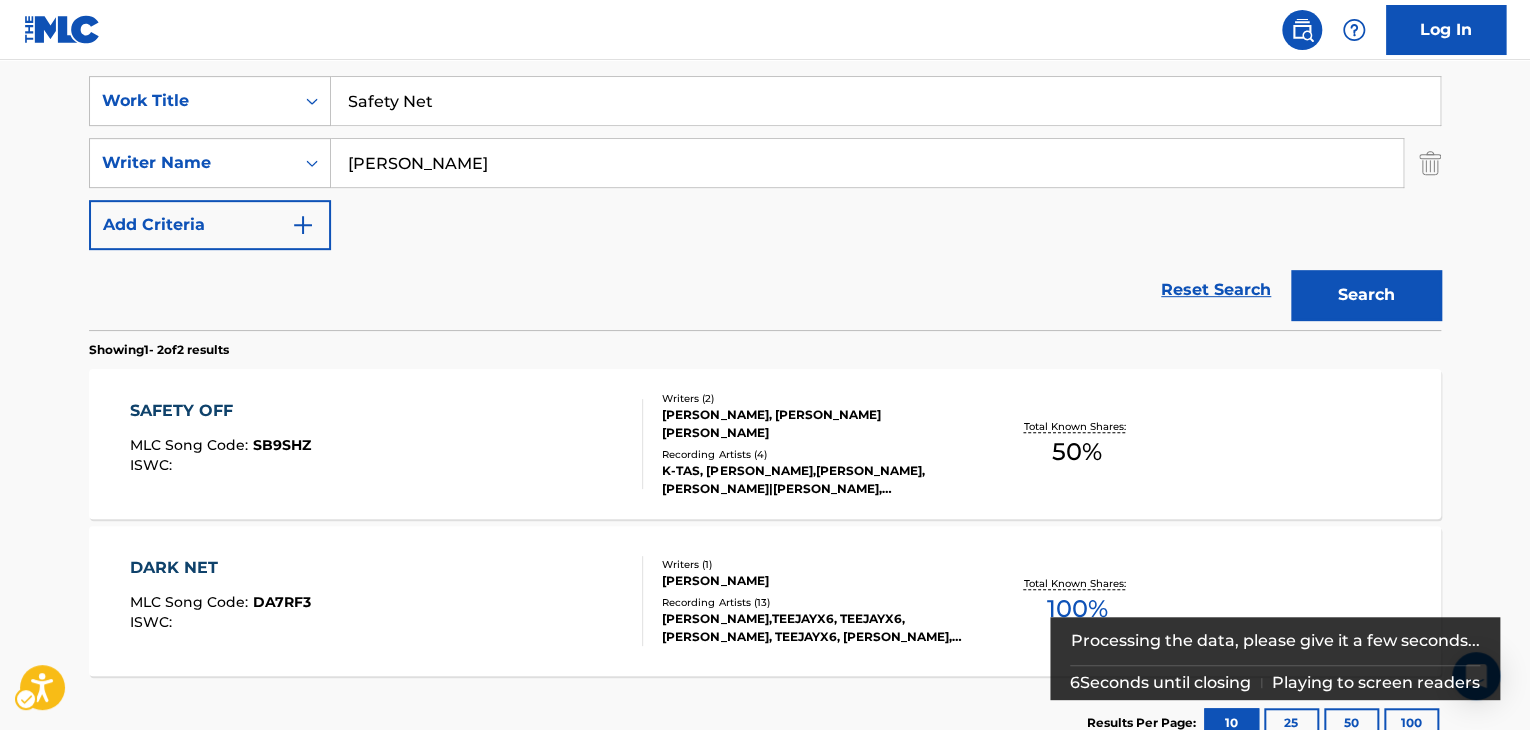 scroll, scrollTop: 324, scrollLeft: 0, axis: vertical 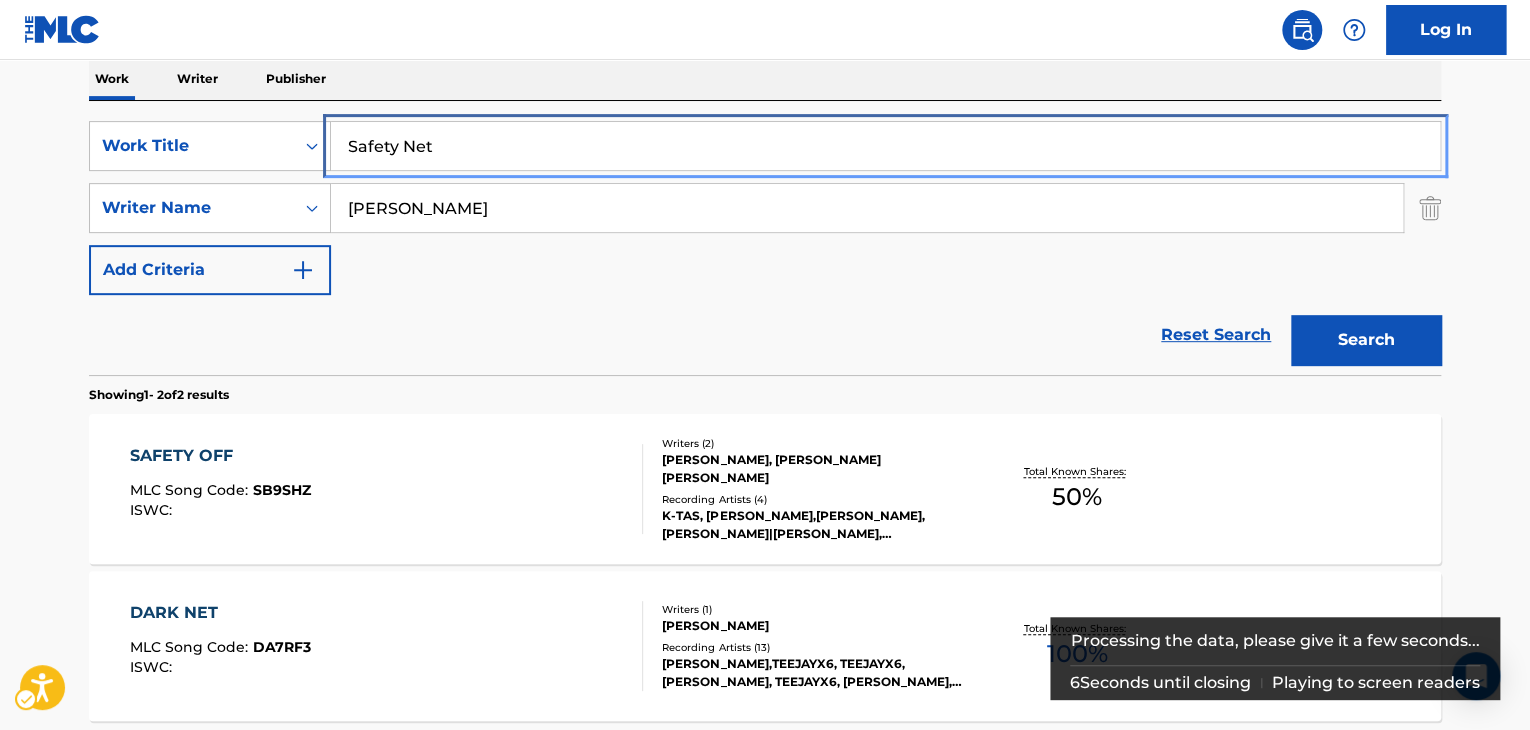 click on "Safety Net" at bounding box center [885, 146] 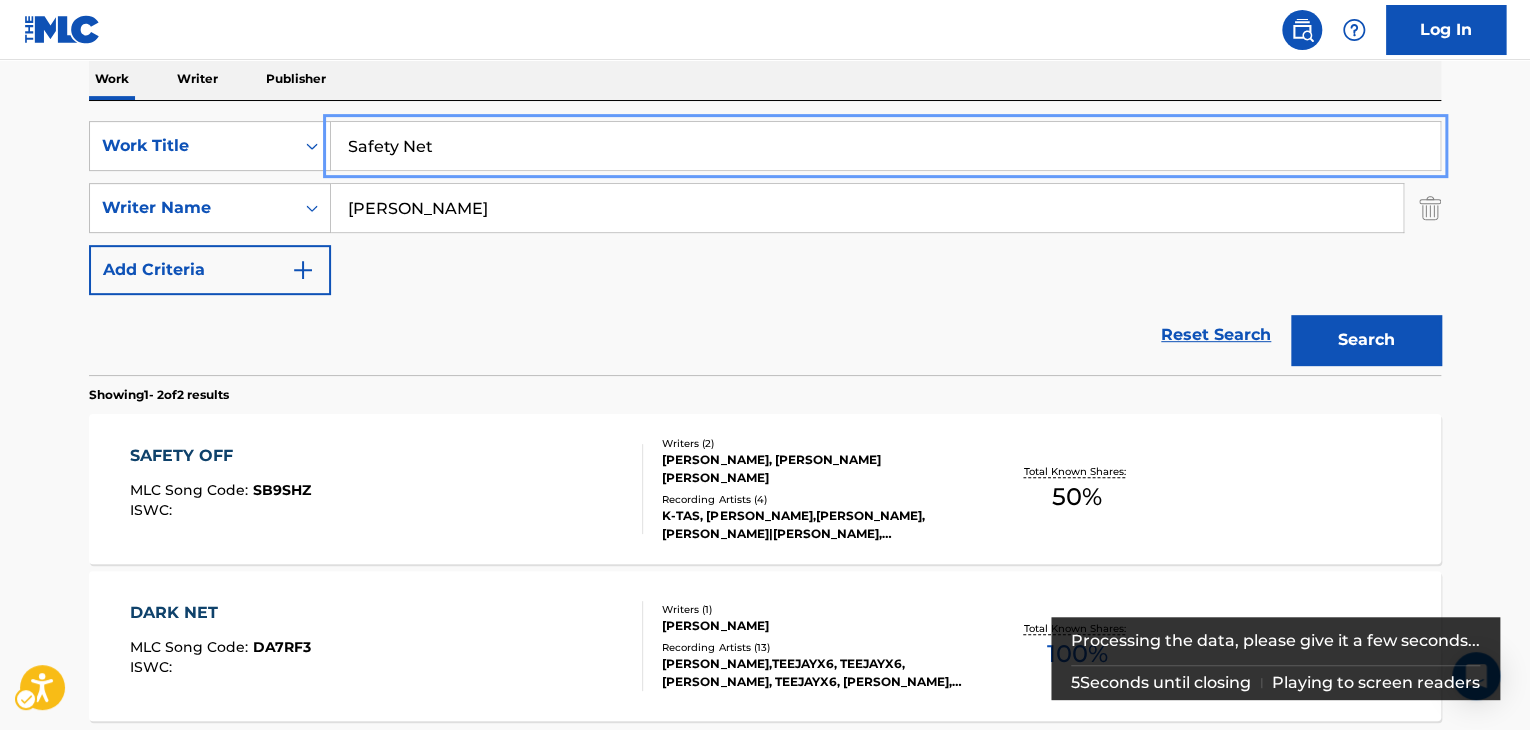 paste on "Actor in [US_STATE]" 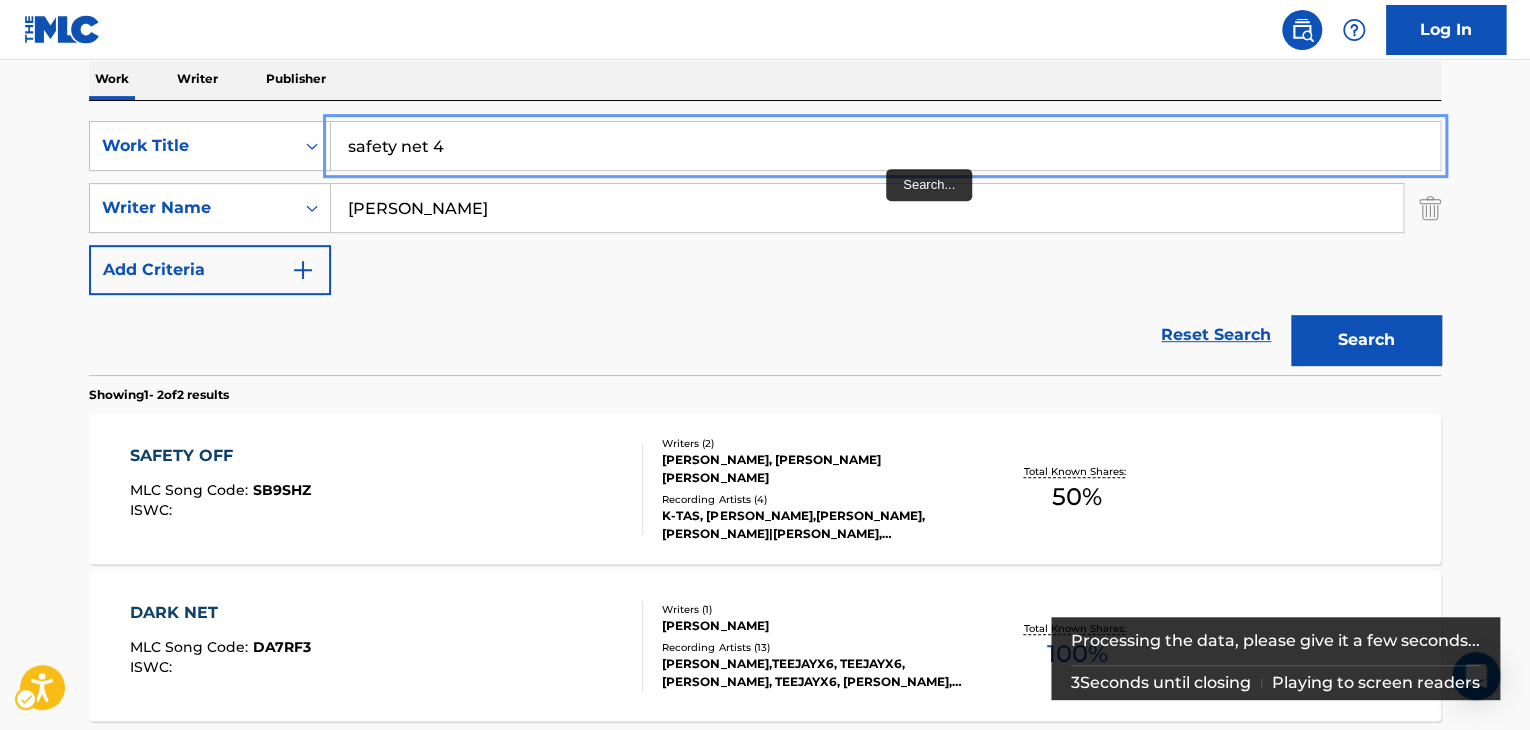drag, startPoint x: 885, startPoint y: 167, endPoint x: 298, endPoint y: 115, distance: 589.2987 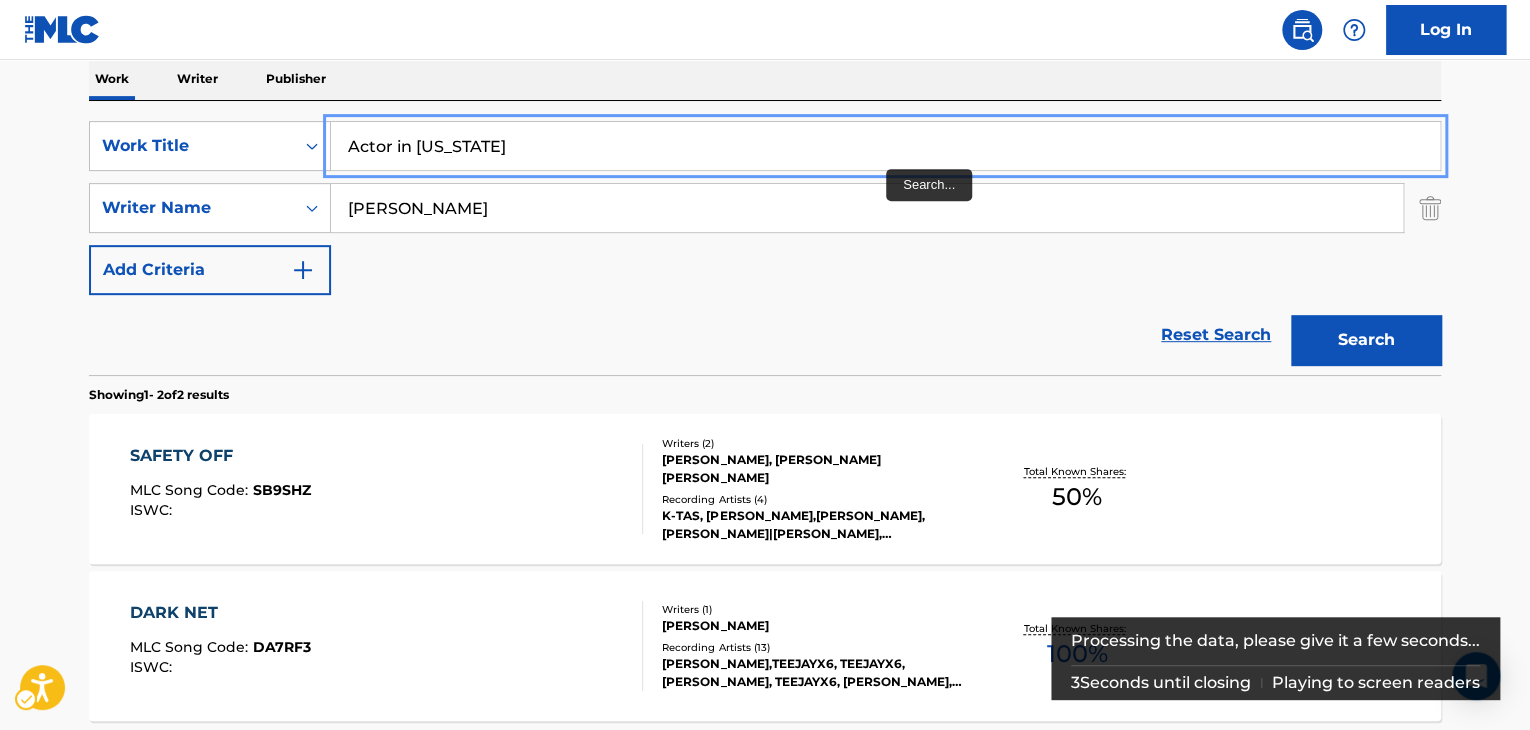 click on "The MLC Public Work Search The accuracy and completeness of The MLC's data is determined solely by our Members. It is not an authoritative source for recording information. Please   click here  | New Window   for more information about the terms used in the database. Please review the Musical Works Database   Terms of Use  | New Window Work Writer Publisher SearchWithCriteria273f5c38-4b5f-43f0-a303-74d40b0cd58c Work Title Actor in [US_STATE] SearchWithCriteriafaf58cd7-2337-4fad-b1a1-21b4634b537a Writer Name [PERSON_NAME] Add Criteria Reset Search Search Showing  1  -   2  of  2   results   SAFETY OFF MLC Song Code : SB9SHZ ISWC : Writers ( 2 ) [PERSON_NAME], [PERSON_NAME] [PERSON_NAME] Recording Artists ( 4 ) [PERSON_NAME], [PERSON_NAME],[PERSON_NAME], [PERSON_NAME]|[PERSON_NAME], [PERSON_NAME]|K-TAS Total Known Shares: 50 % DARK NET MLC Song Code : DA7RF3 ISWC : Writers ( 1 ) [PERSON_NAME] Recording Artists ( 13 ) [PERSON_NAME],TEEJAYX6, TEEJAYX6, [PERSON_NAME], TEEJAYX6, [PERSON_NAME], [PERSON_NAME], [PERSON_NAME] Total Known Shares: 100 % 10 25 50" at bounding box center (765, 280) 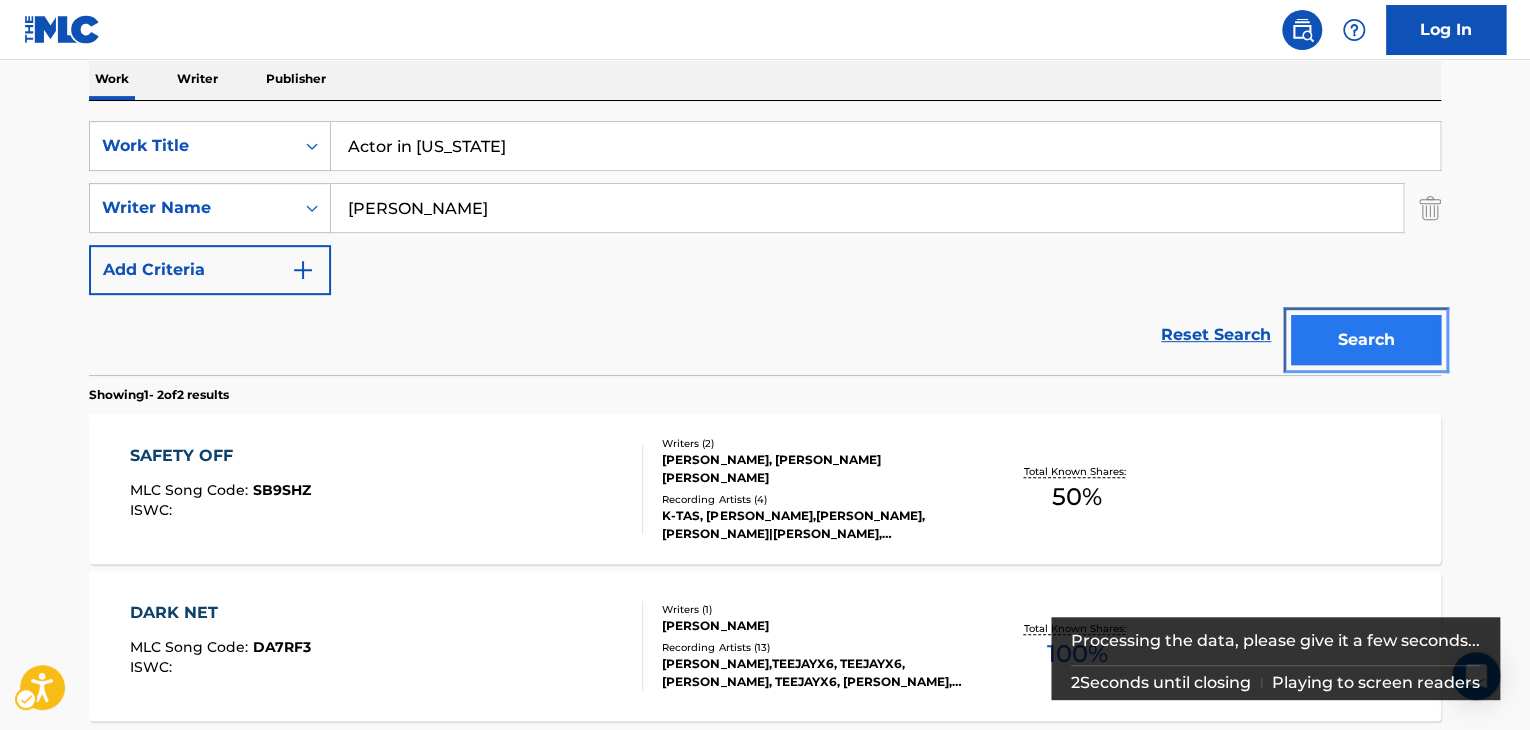 click on "Search" at bounding box center [1366, 340] 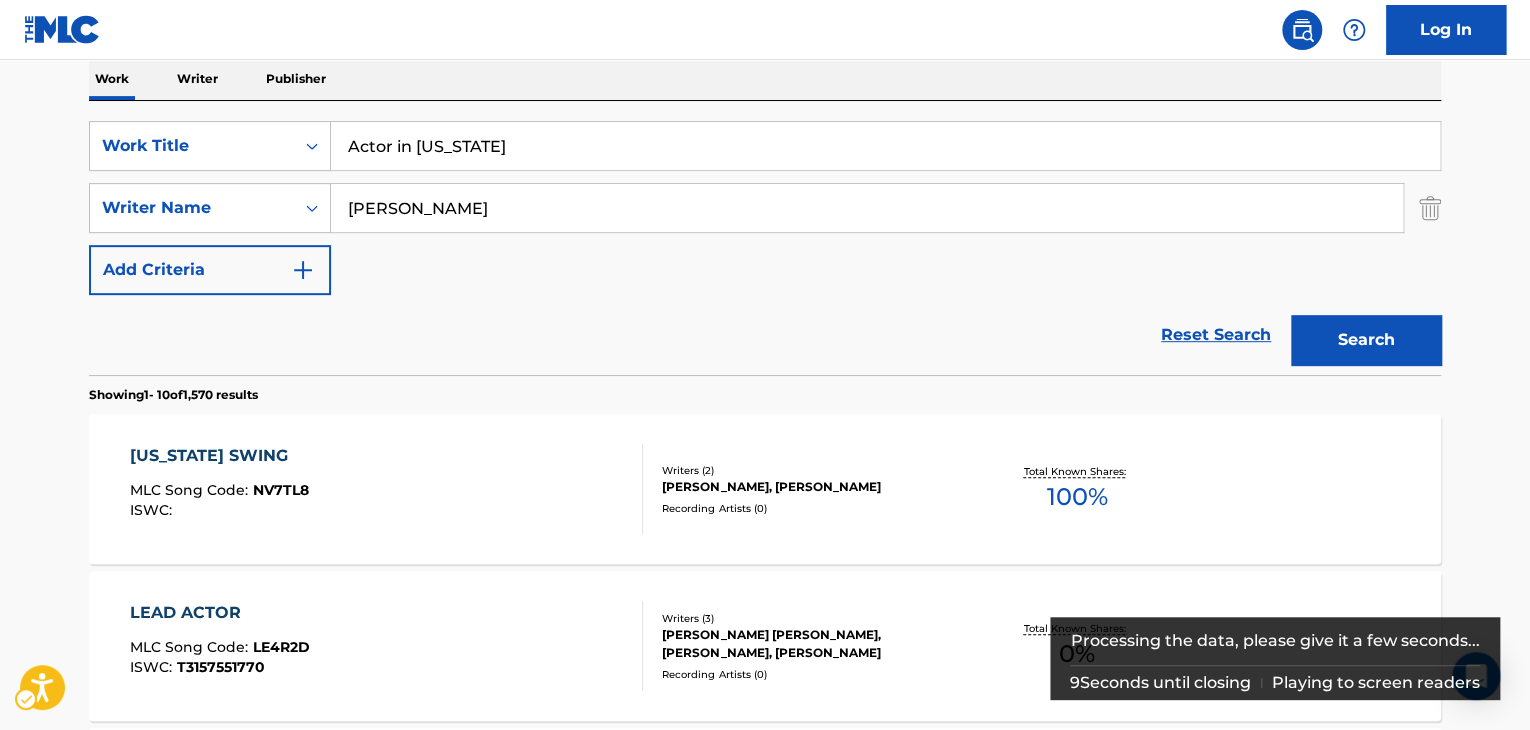 scroll, scrollTop: 524, scrollLeft: 0, axis: vertical 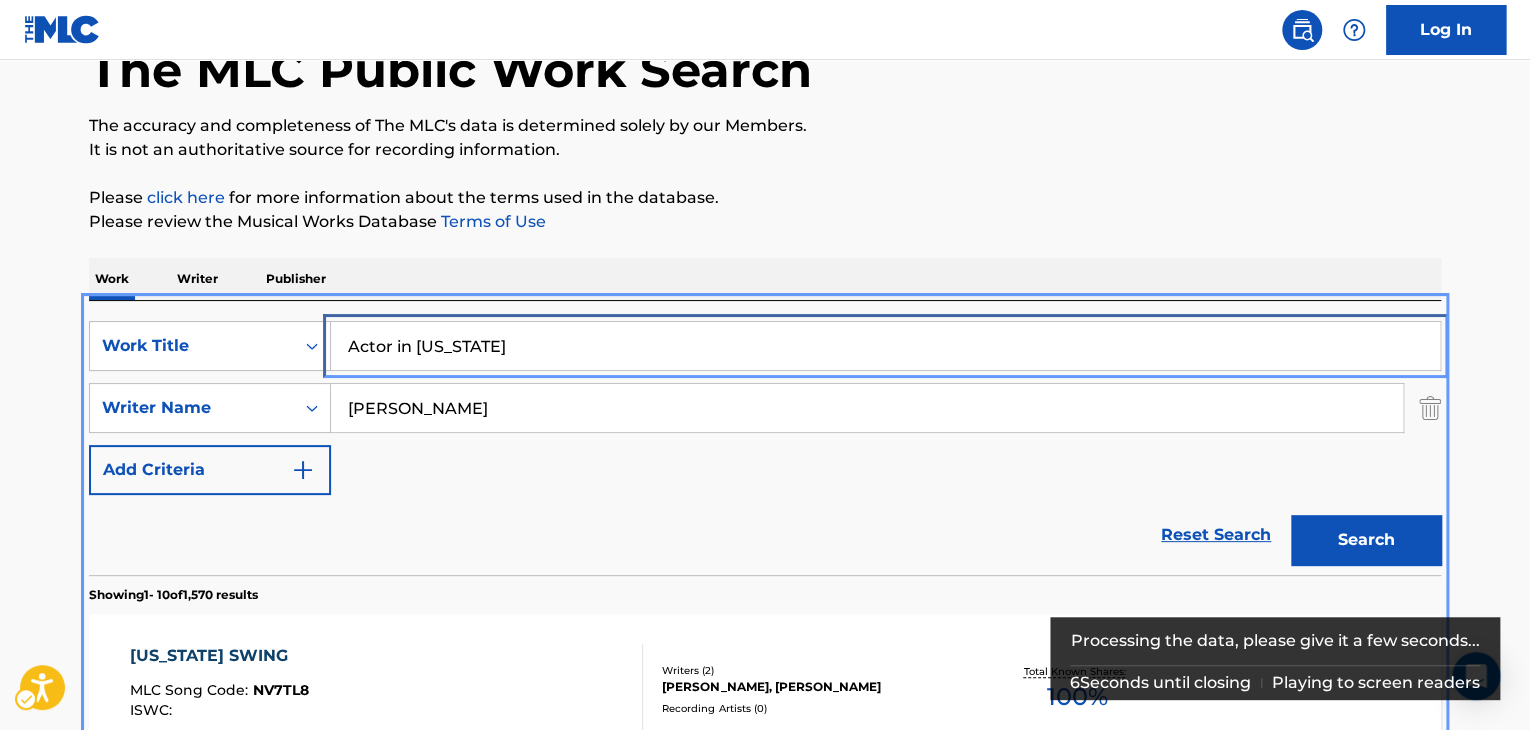 click on "Actor in [US_STATE]" at bounding box center (885, 346) 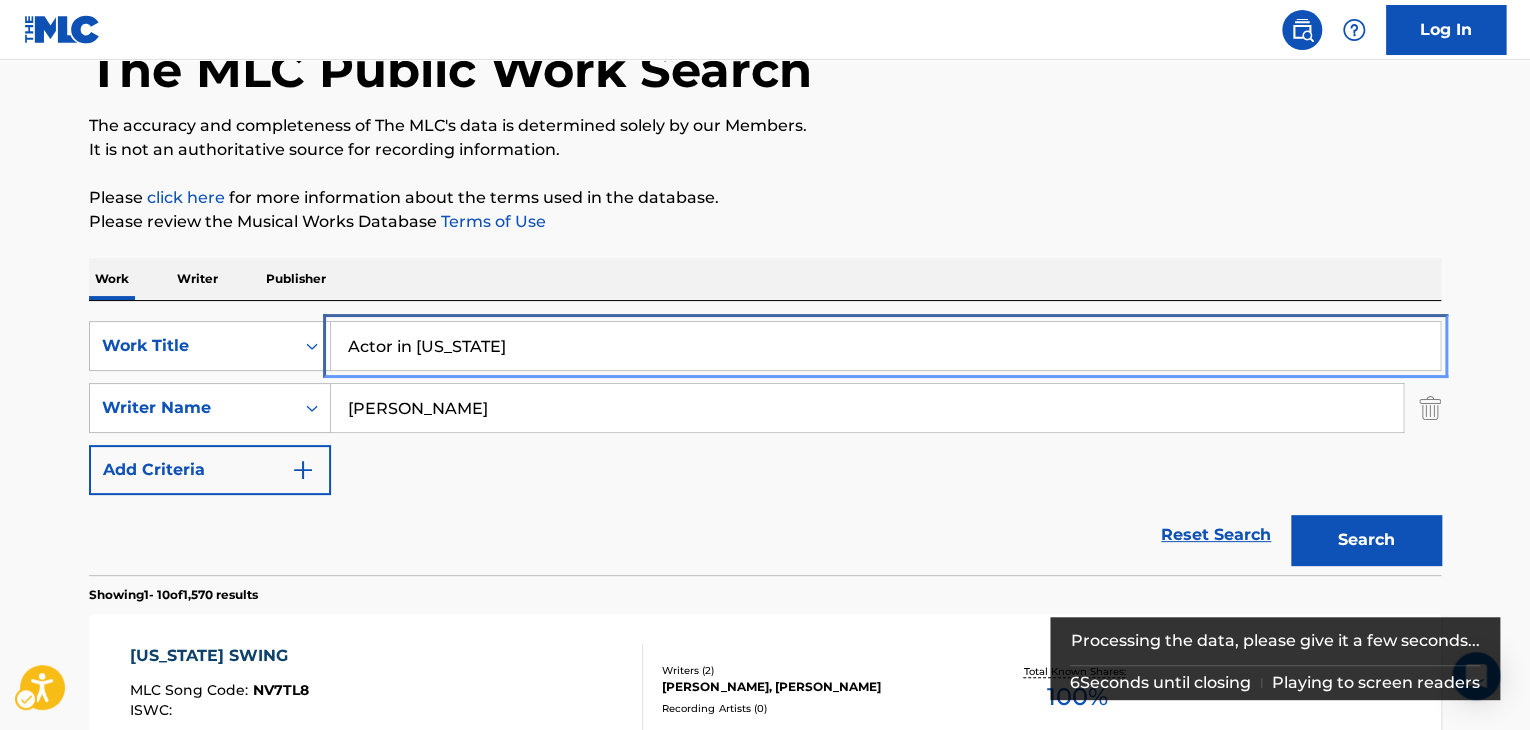 paste on "rmy" 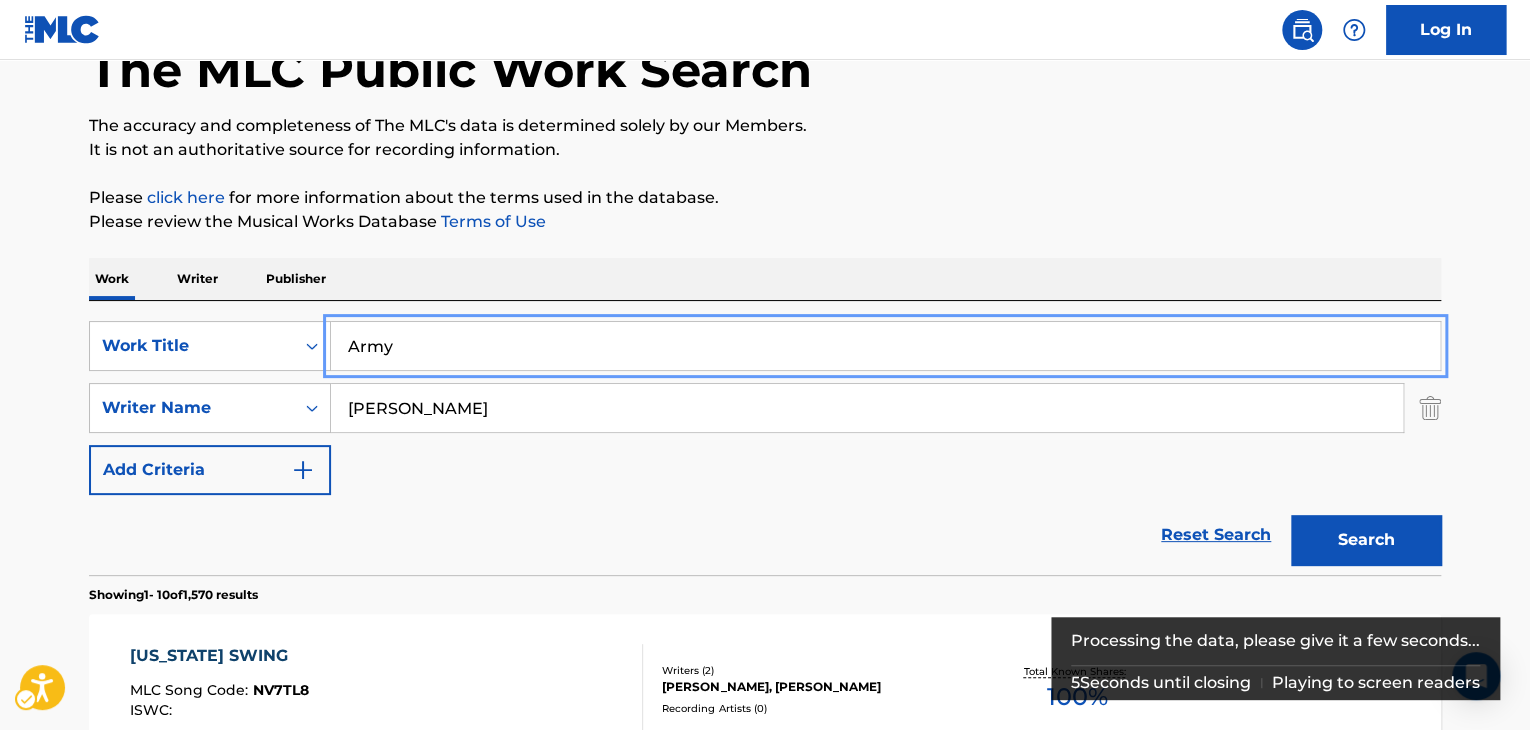 click on "The MLC Public Work Search The accuracy and completeness of The MLC's data is determined solely by our Members. It is not an authoritative source for recording information. Please   click here  | New Window   for more information about the terms used in the database. Please review the Musical Works Database   Terms of Use  | New Window Work Writer Publisher SearchWithCriteria273f5c38-4b5f-43f0-a303-74d40b0cd58c Work Title Army SearchWithCriteriafaf58cd7-2337-4fad-b1a1-21b4634b537a Writer Name [PERSON_NAME] Add Criteria Reset Search Search Showing  1  -   10  of  1,570   results   [US_STATE] SWING MLC Song Code : NV7TL8 ISWC : Writers ( 2 ) [PERSON_NAME], [PERSON_NAME] Recording Artists ( 0 ) Total Known Shares: 100 % LEAD ACTOR MLC Song Code : LE4R2D ISWC : T3157551770 Writers ( 3 ) [PERSON_NAME] [PERSON_NAME], [PERSON_NAME], [PERSON_NAME] Recording Artists ( 0 ) Total Known Shares: 0 % MCDONALDS/ PROEF DE VIBE VAN [US_STATE] MLC Song Code : MR691N ISWC : T9262129839 Writers ( 1 ) [PERSON_NAME] Recording Artists ( 0 ) %" at bounding box center [765, 1133] 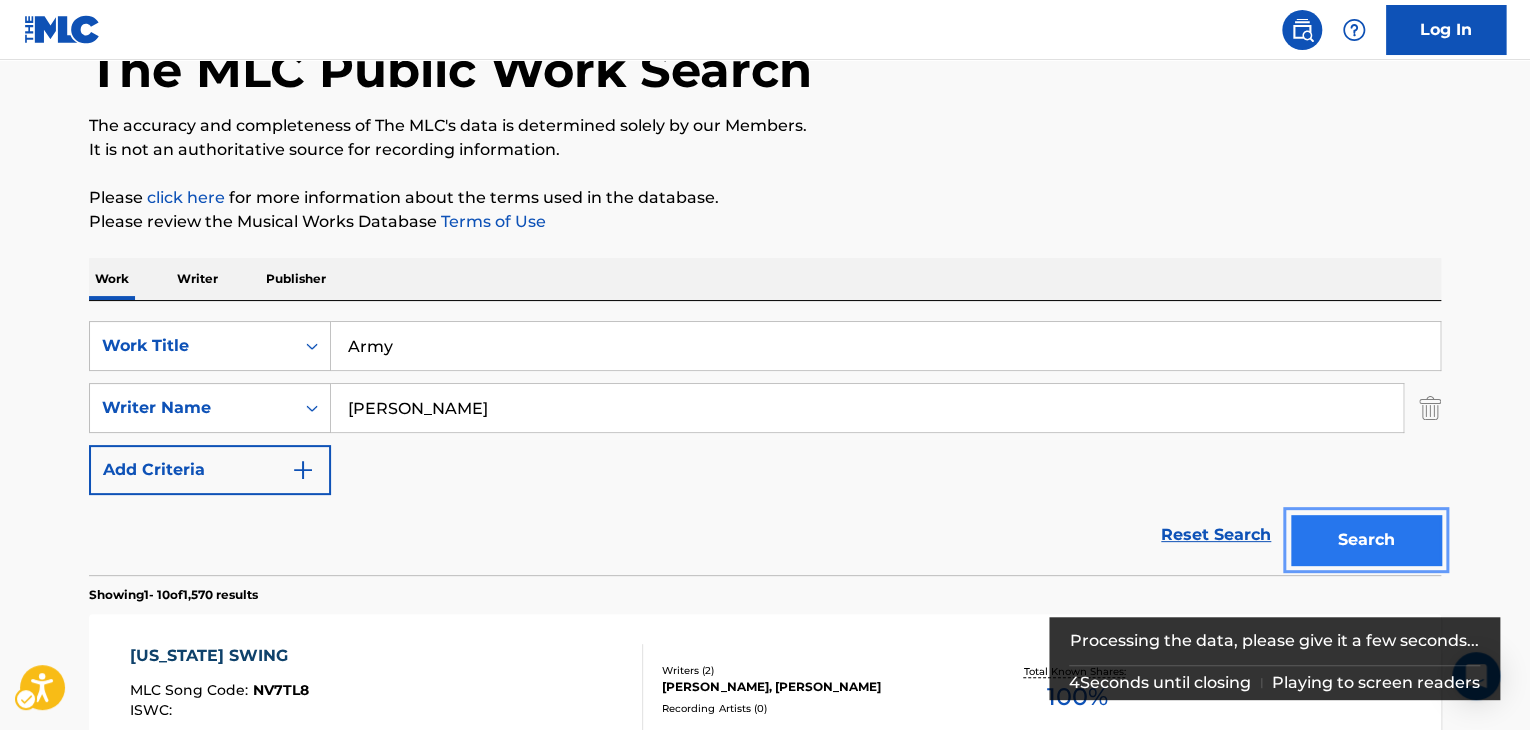 click on "Search" at bounding box center [1366, 540] 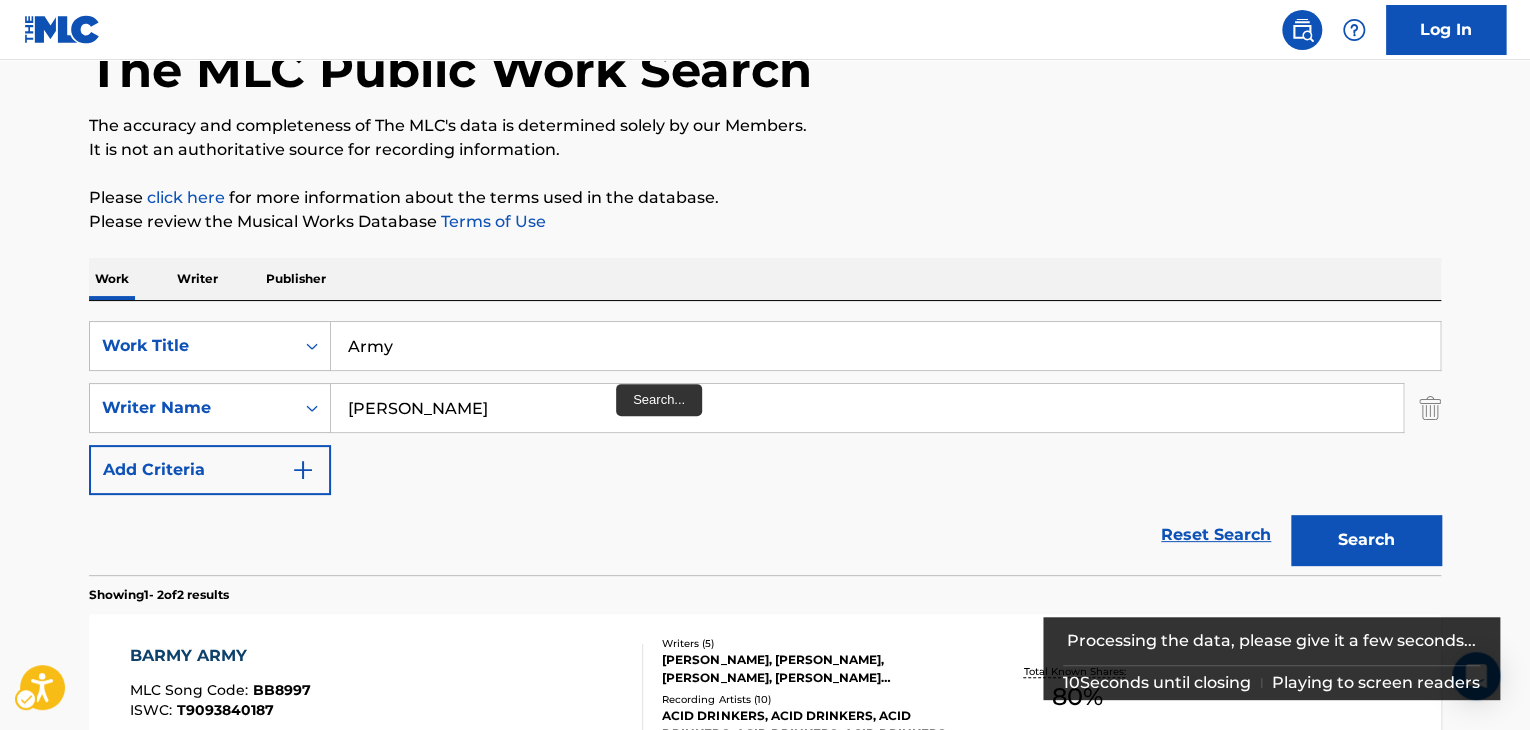 scroll, scrollTop: 424, scrollLeft: 0, axis: vertical 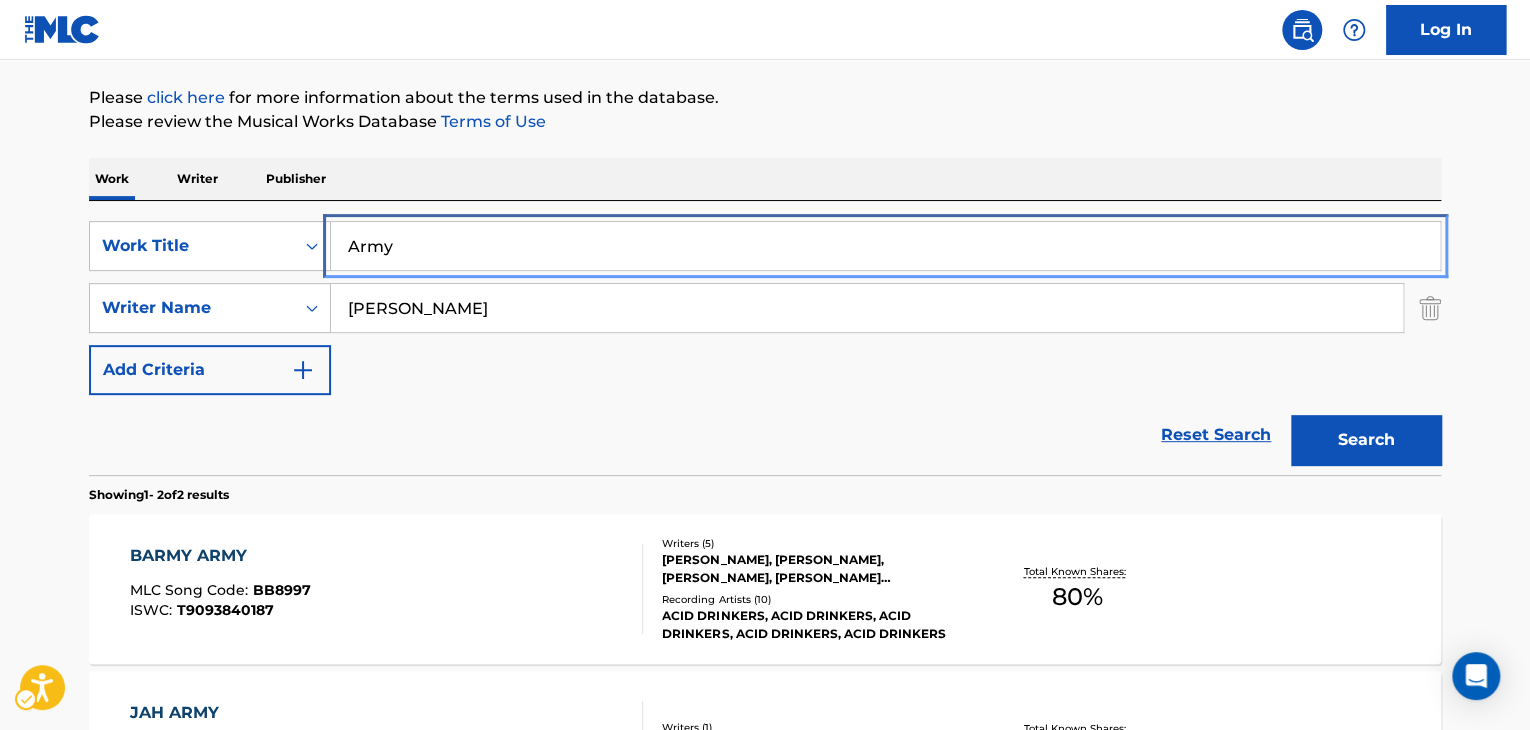 click on "SearchWithCriteria273f5c38-4b5f-43f0-a303-74d40b0cd58c Work Title Army" at bounding box center [765, 246] 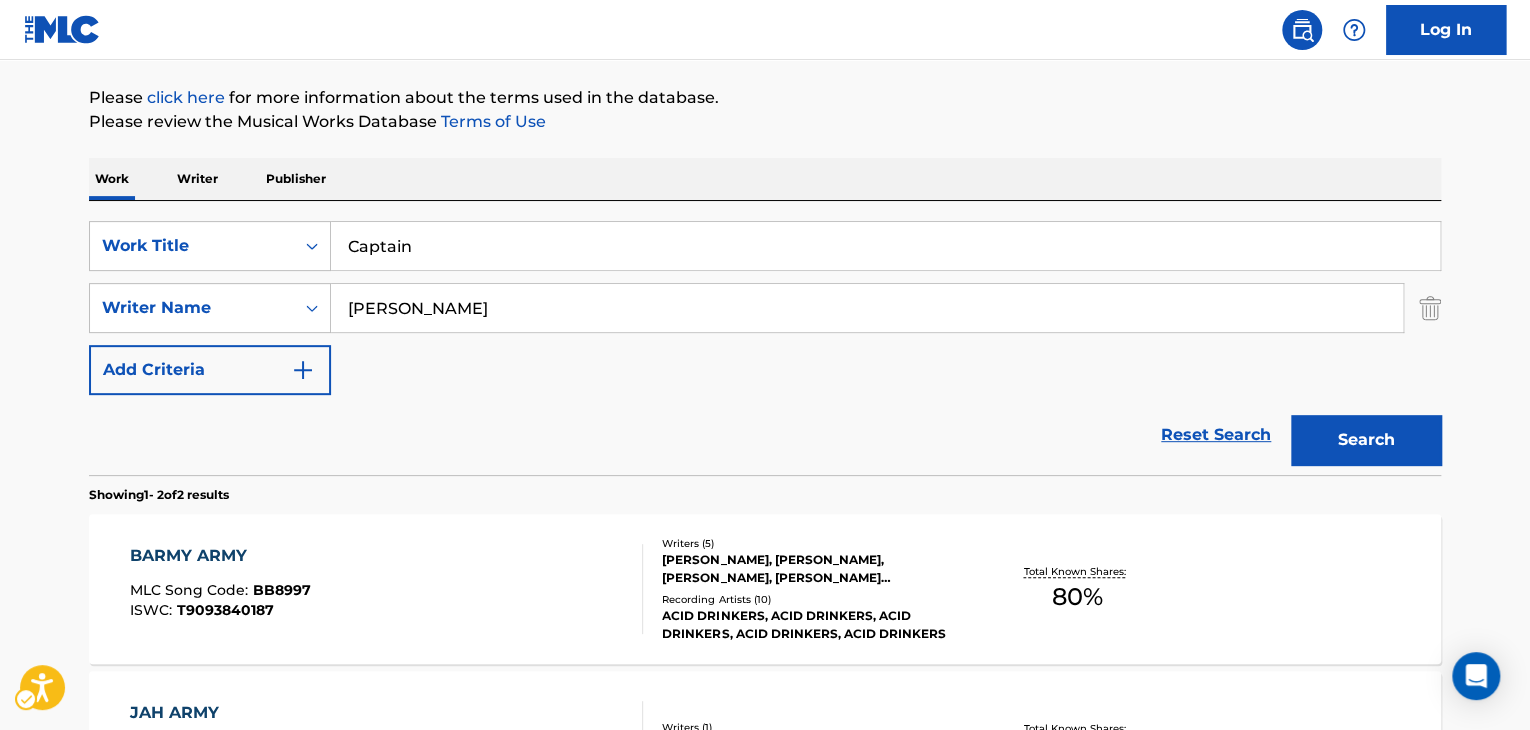 click on "The MLC Public Work Search The accuracy and completeness of The MLC's data is determined solely by our Members. It is not an authoritative source for recording information. Please   click here  | New Window   for more information about the terms used in the database. Please review the Musical Works Database   Terms of Use  | New Window Work Writer Publisher SearchWithCriteria273f5c38-4b5f-43f0-a303-74d40b0cd58c Work Title Captain SearchWithCriteriafaf58cd7-2337-4fad-b1a1-21b4634b537a Writer Name [PERSON_NAME] Add Criteria Reset Search Search Showing  1  -   2  of  2   results   BARMY ARMY MLC Song Code : BB8997 ISWC : T9093840187 Writers ( 5 ) [PERSON_NAME], [PERSON_NAME], [PERSON_NAME], [PERSON_NAME] [PERSON_NAME] [PERSON_NAME] Recording Artists ( 10 ) ACID DRINKERS, ACID DRINKERS, ACID DRINKERS, ACID DRINKERS, ACID DRINKERS Total Known Shares: 80 % JAH ARMY MLC Song Code : JC90QG ISWC : Writers ( 1 ) [PERSON_NAME] [PERSON_NAME] Recording Artists ( 0 ) Total Known Shares: 100 % Results Per Page: 10 25 50" at bounding box center (765, 400) 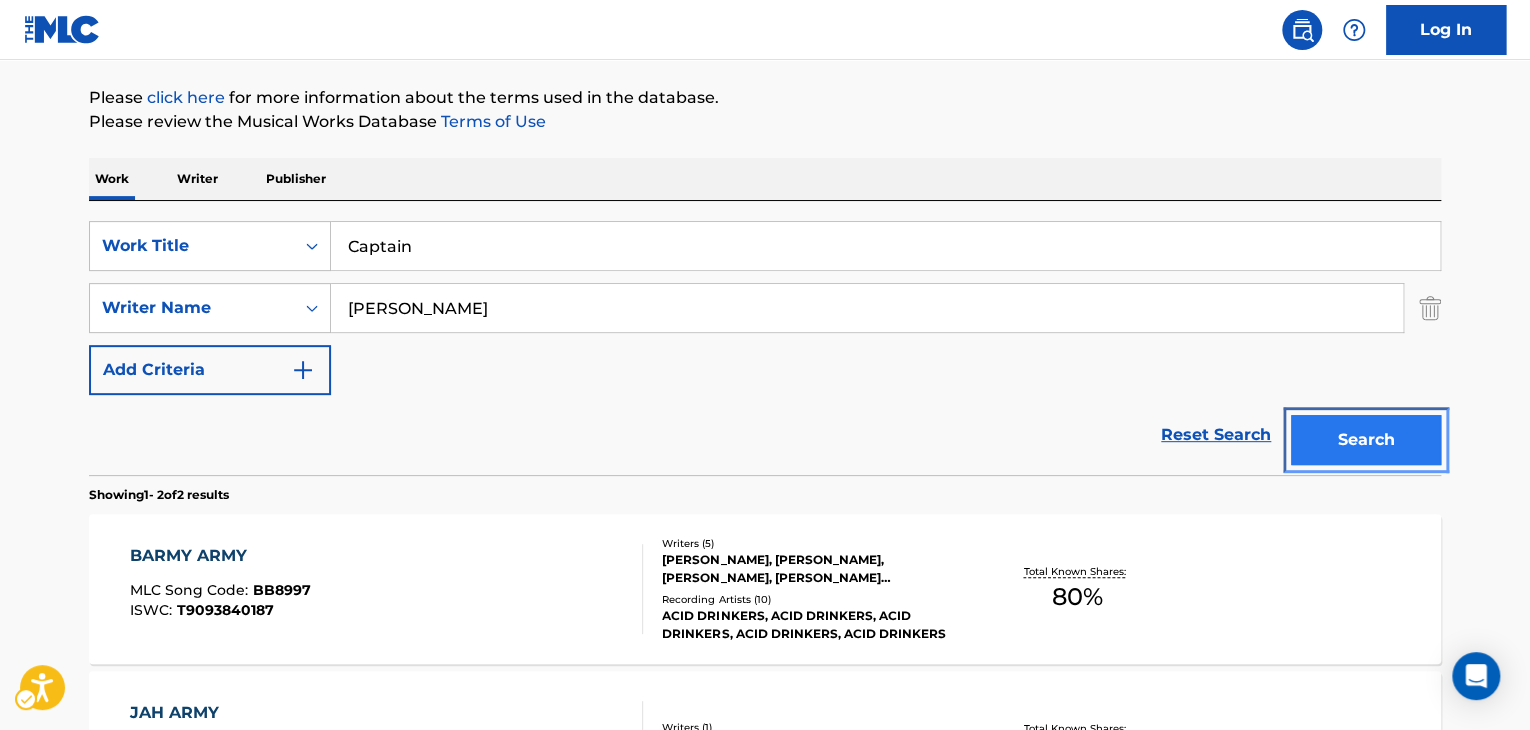 click on "Search" at bounding box center (1366, 440) 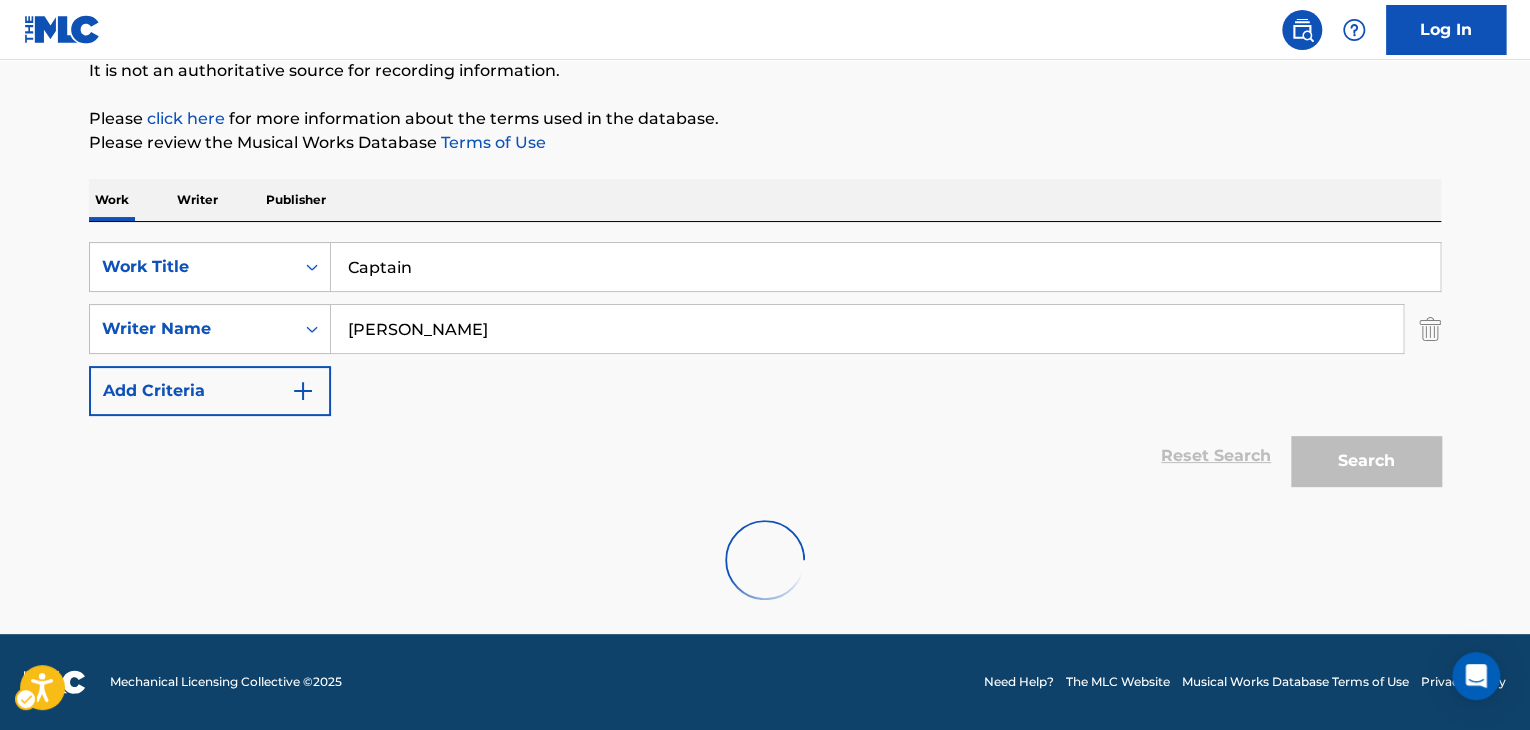 scroll, scrollTop: 203, scrollLeft: 0, axis: vertical 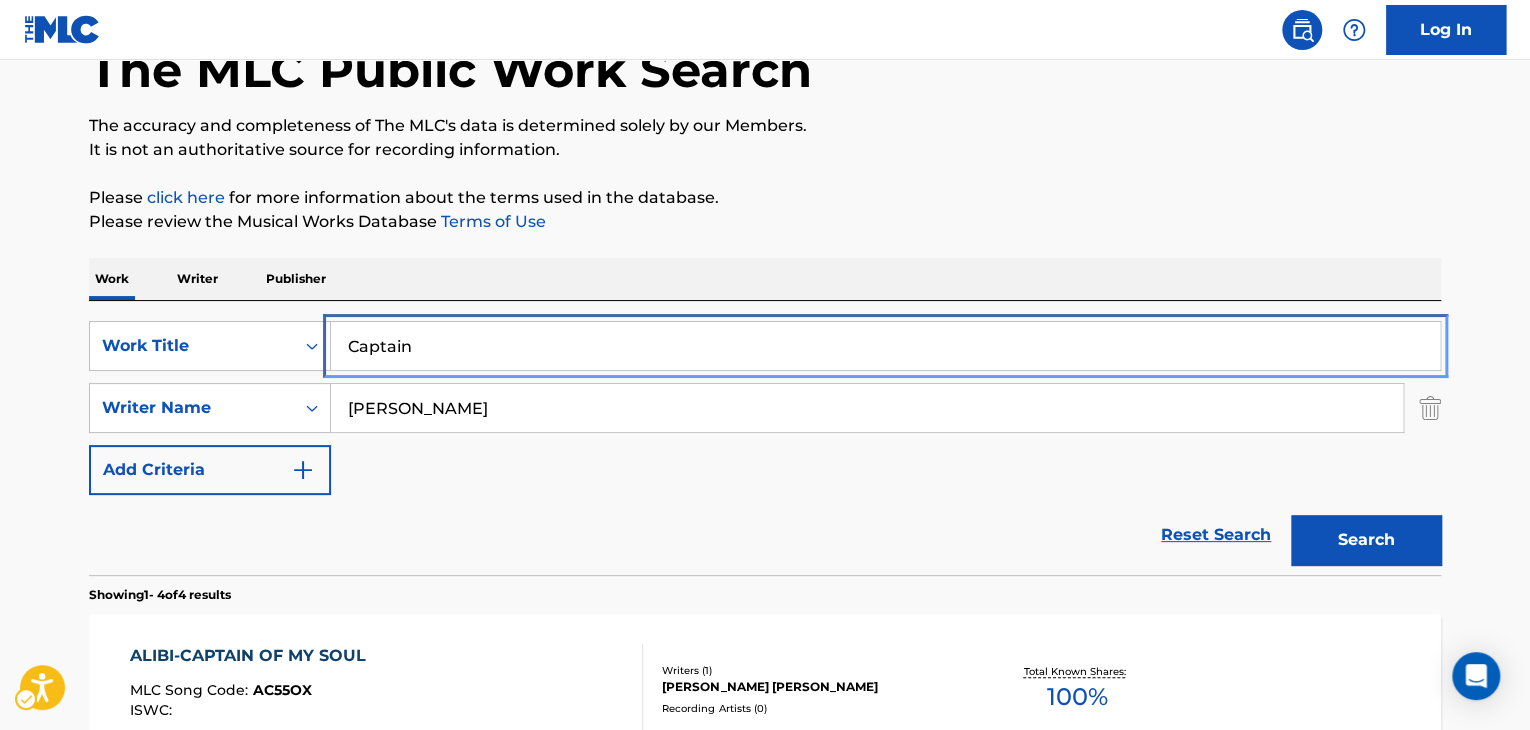 click on "SearchWithCriteria273f5c38-4b5f-43f0-a303-74d40b0cd58c Work Title Captain" at bounding box center [765, 346] 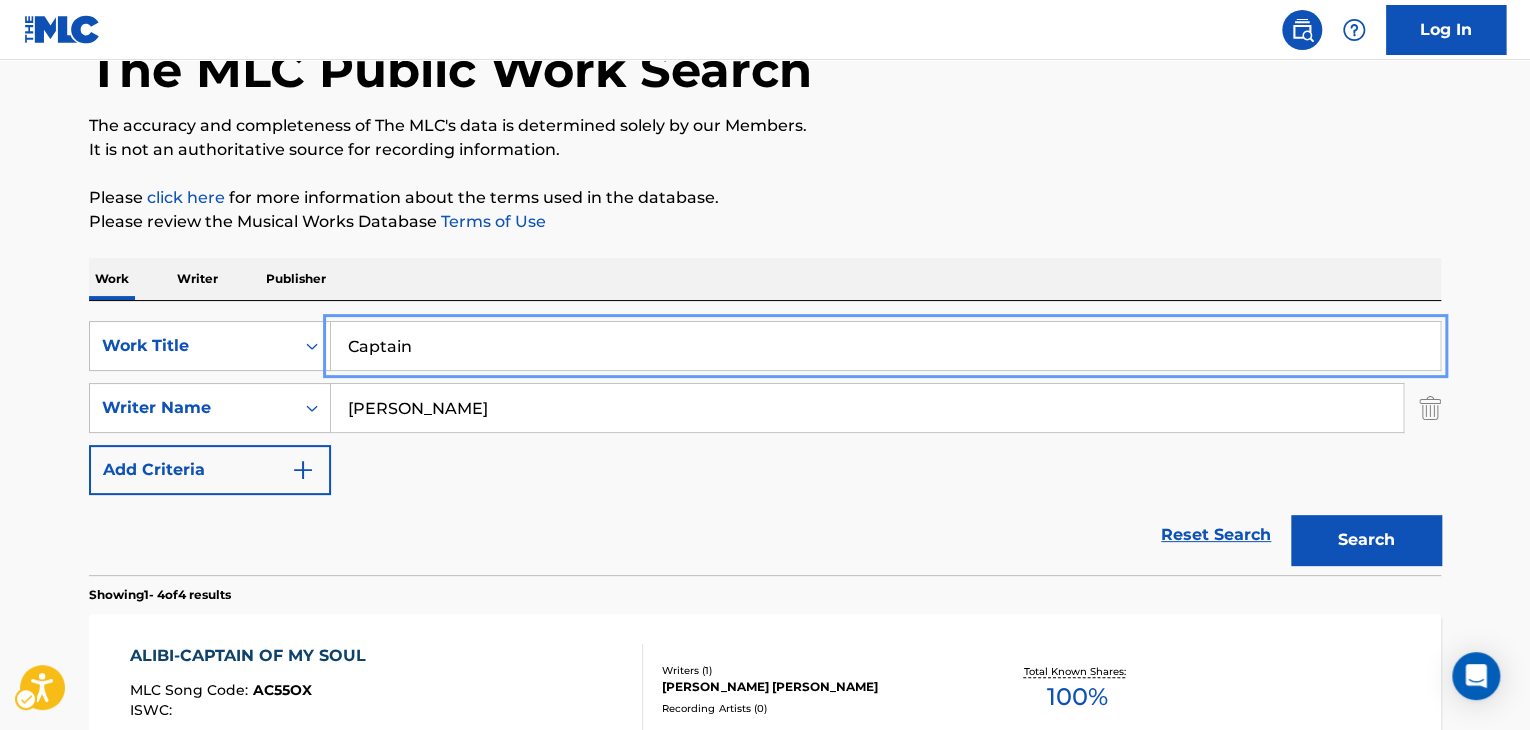 paste on "we are confused becasue we think we know" 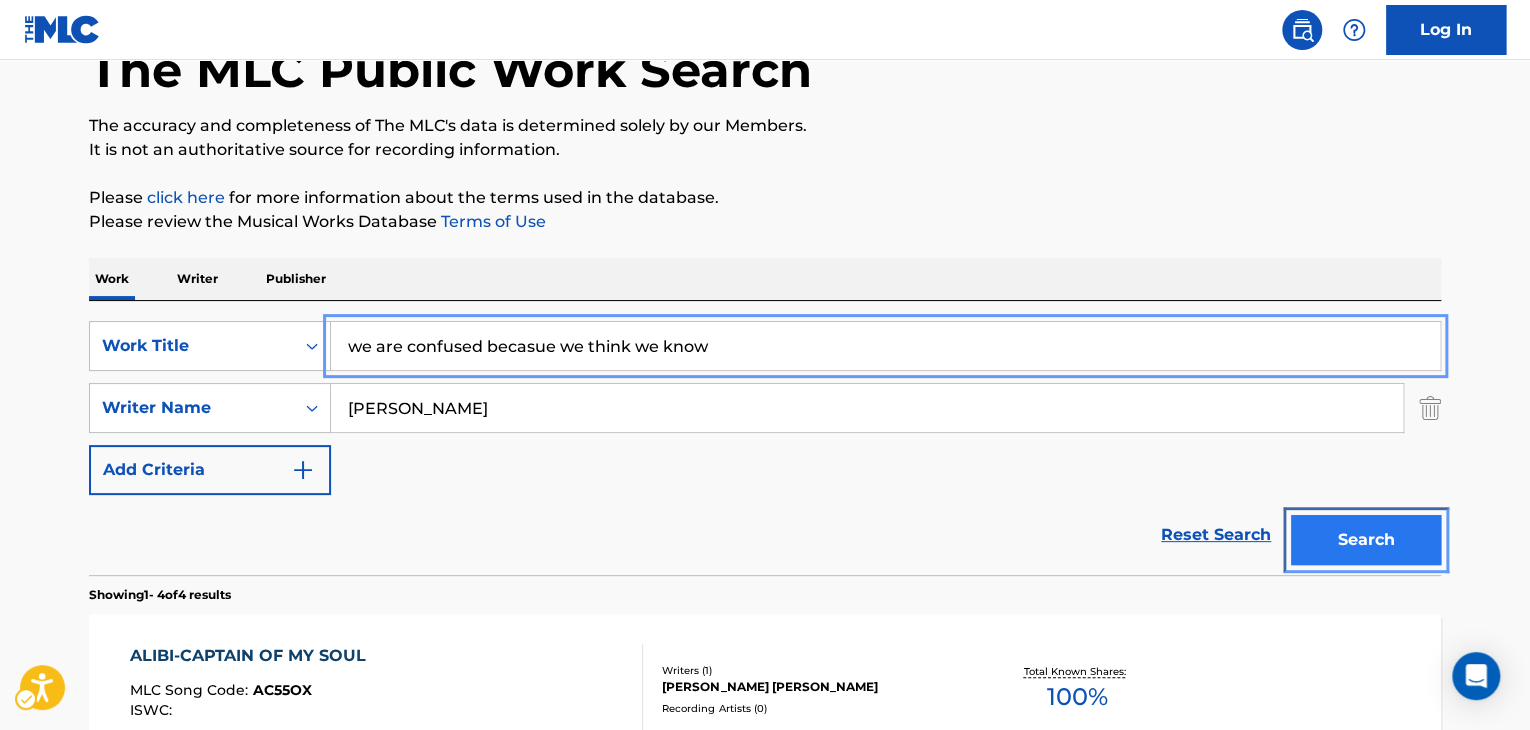 drag, startPoint x: 1396, startPoint y: 538, endPoint x: 1389, endPoint y: 526, distance: 13.892444 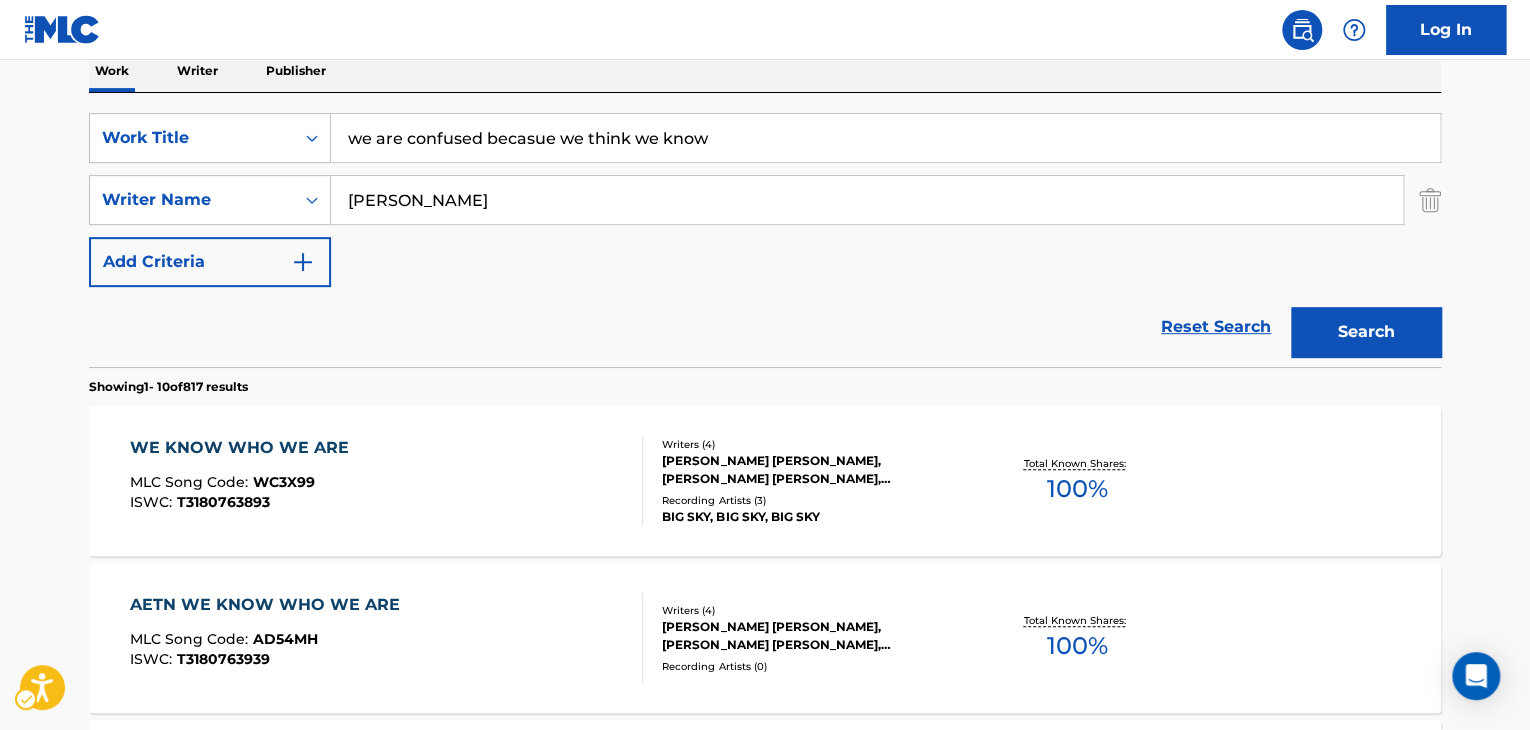 scroll, scrollTop: 224, scrollLeft: 0, axis: vertical 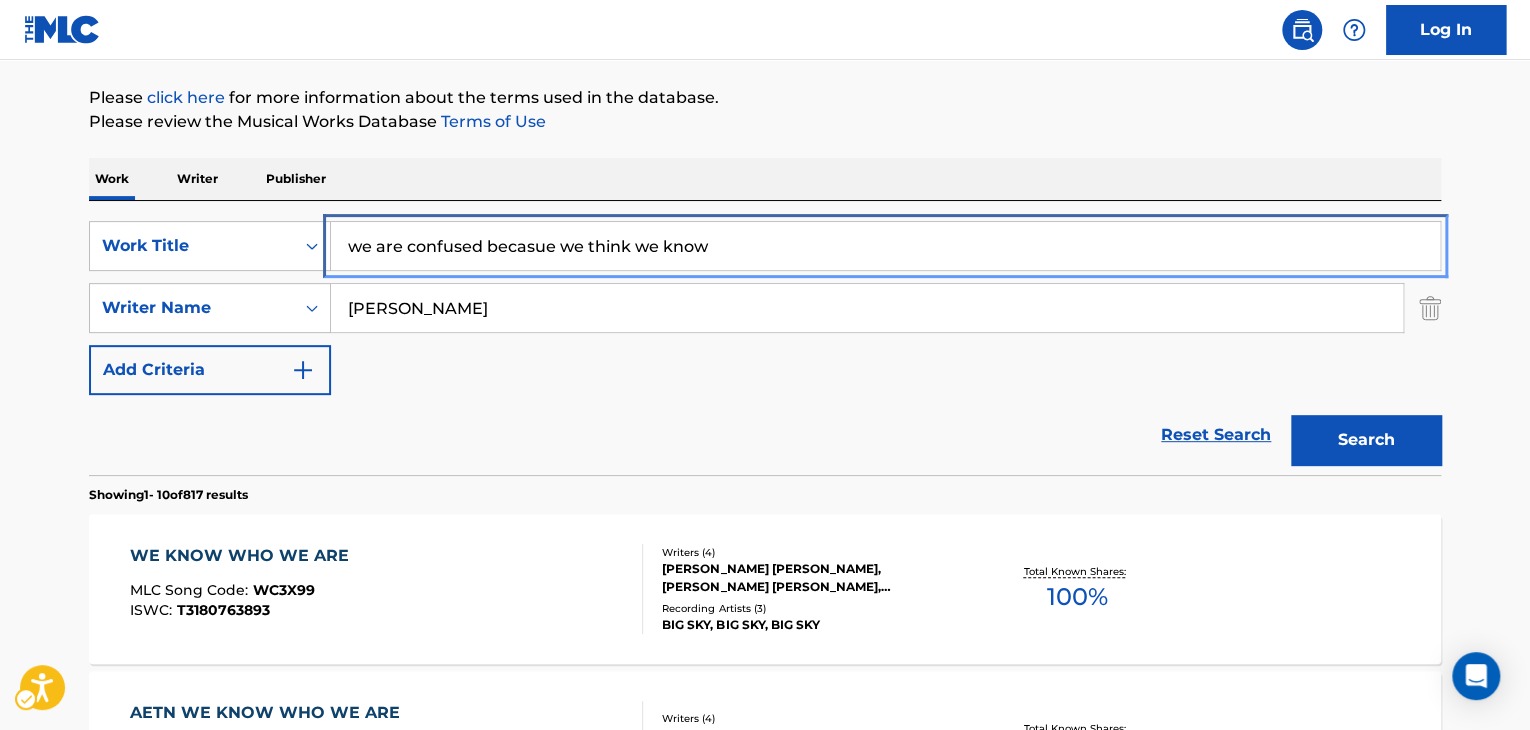click on "we are confused becasue we think we know" at bounding box center (885, 246) 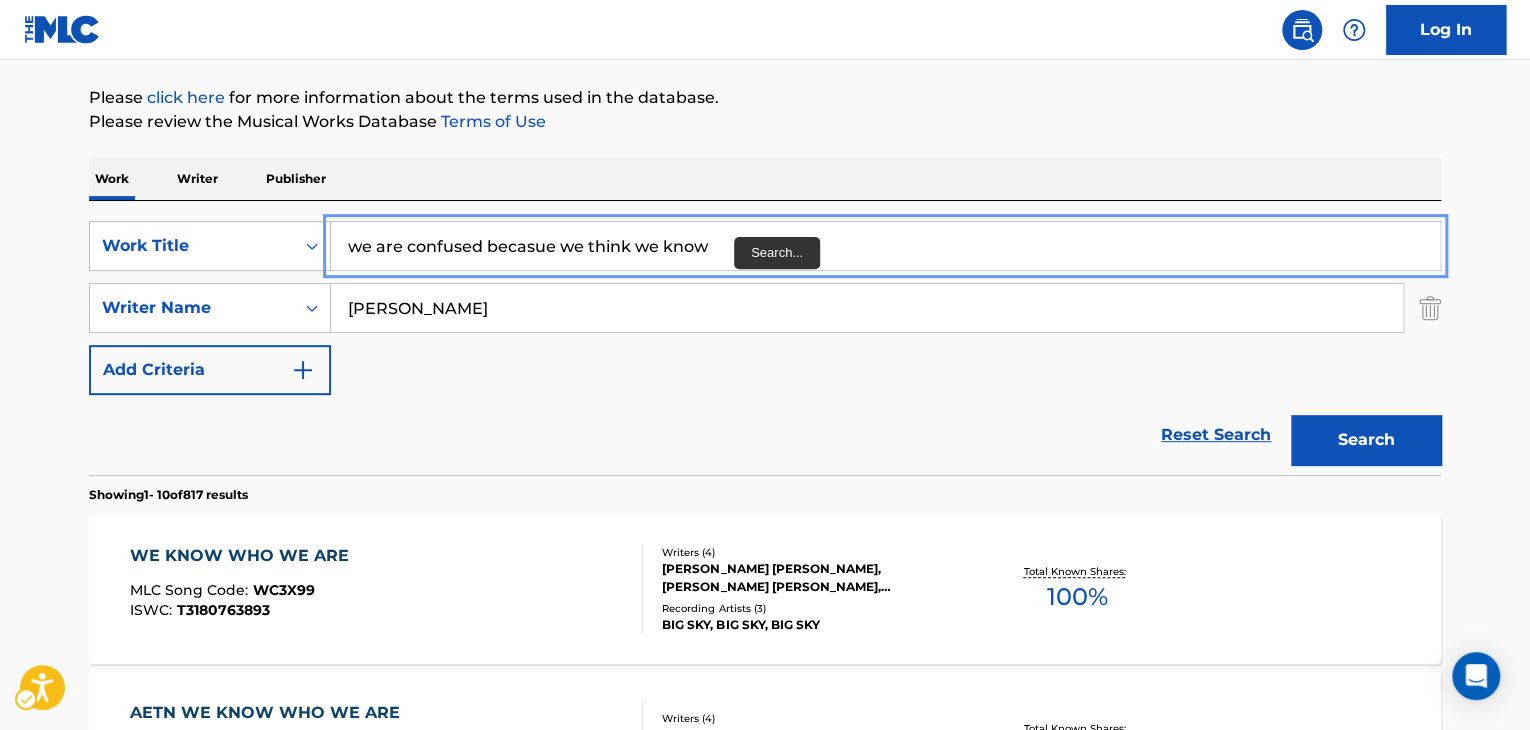 paste on "Kids (Re-Imagined)" 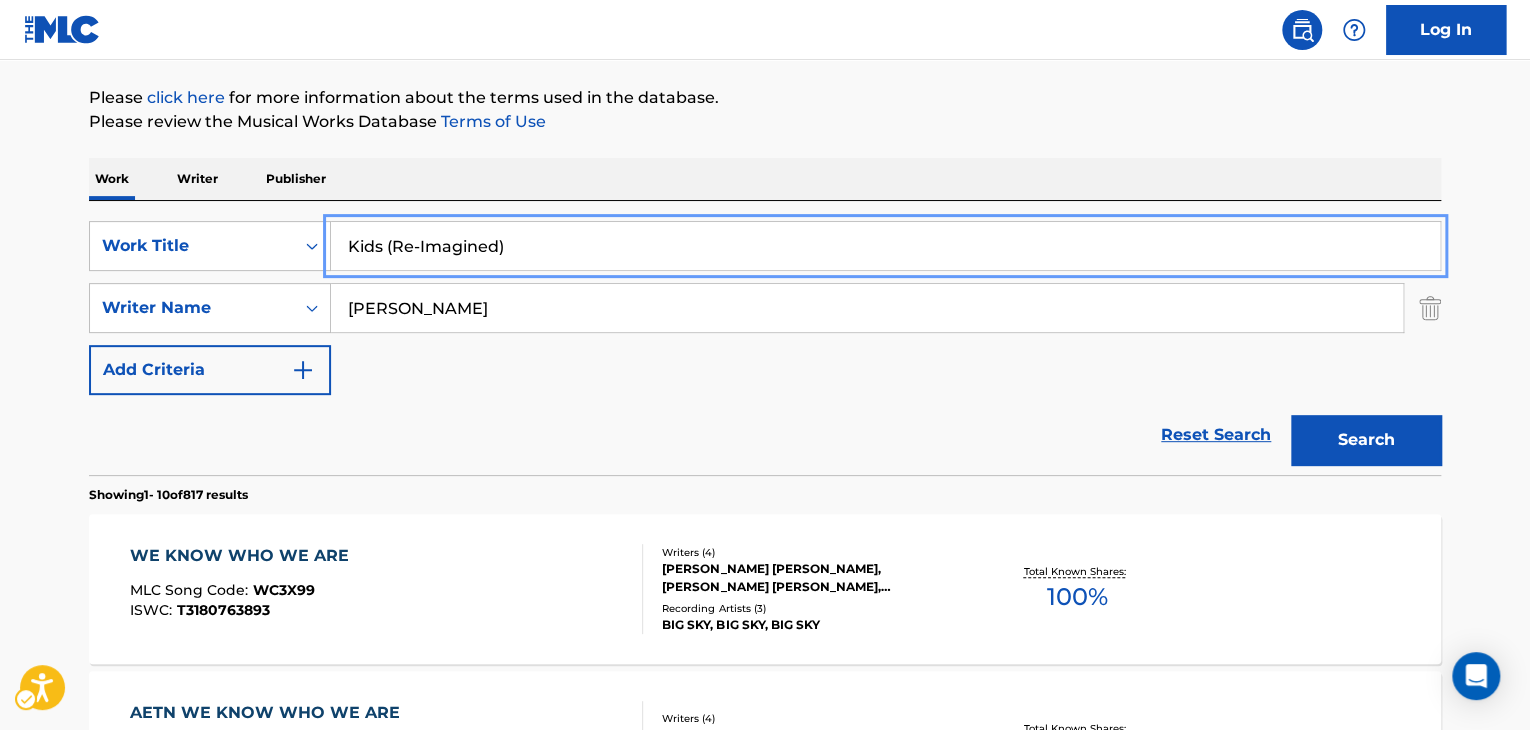 type on "Kids (Re-Imagined)" 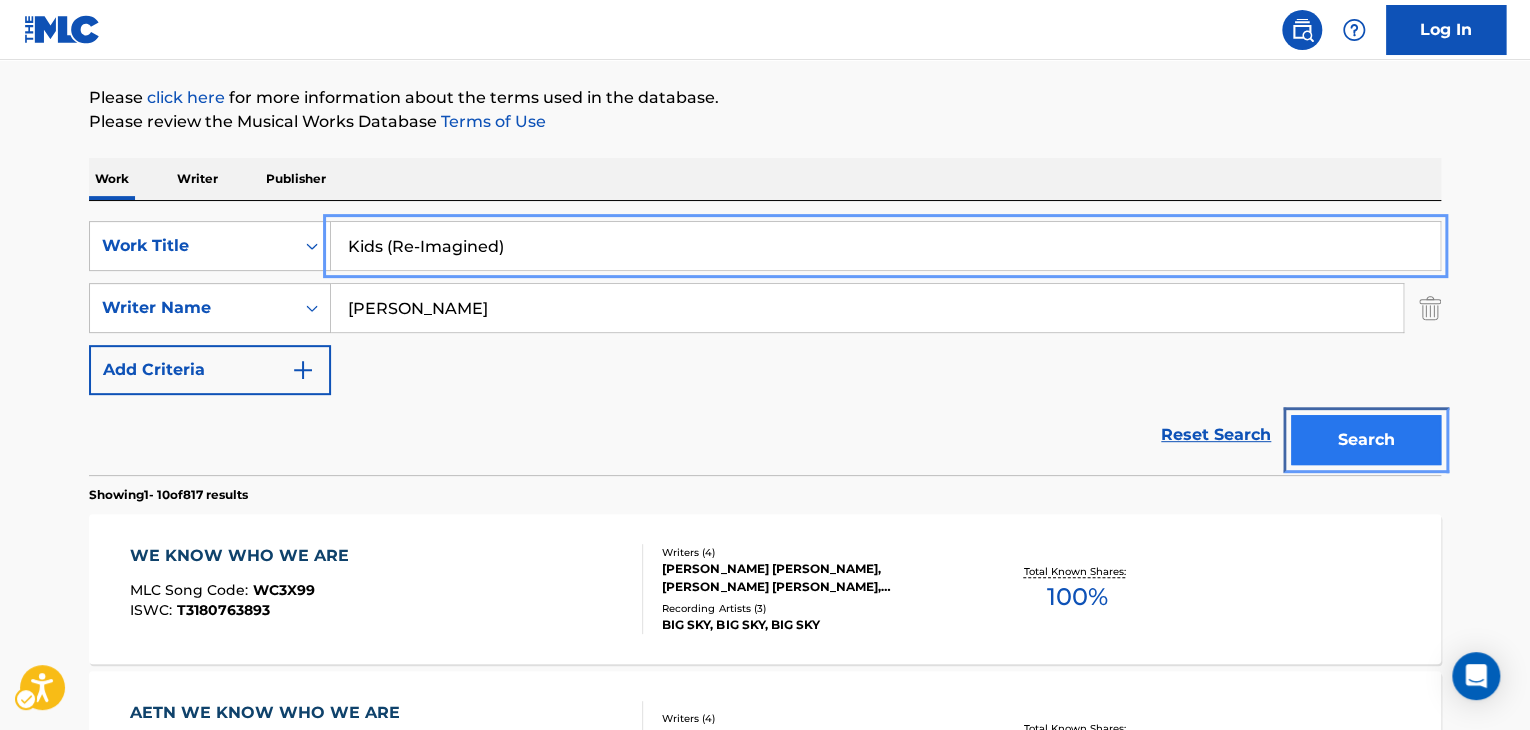 click on "Search" at bounding box center (1366, 440) 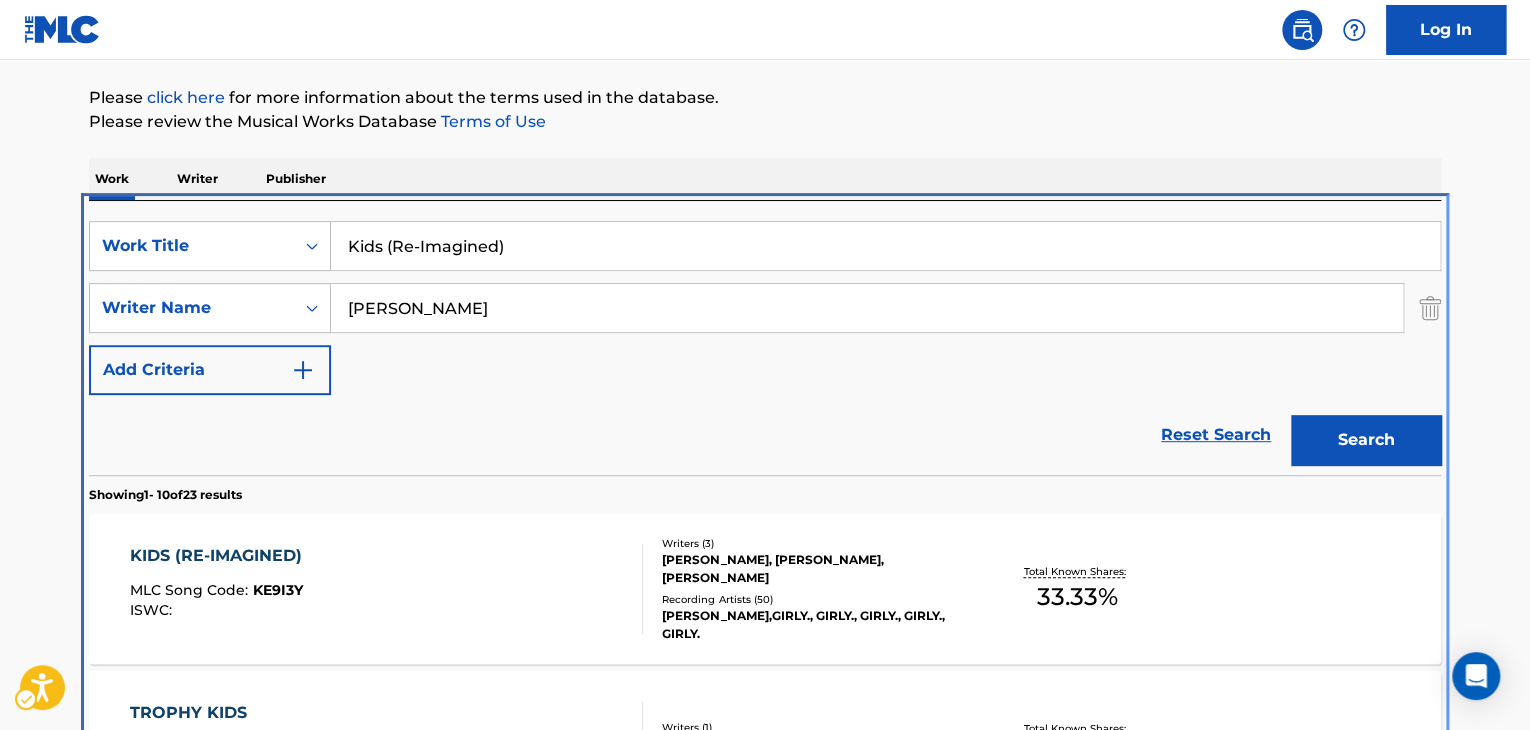 scroll, scrollTop: 424, scrollLeft: 0, axis: vertical 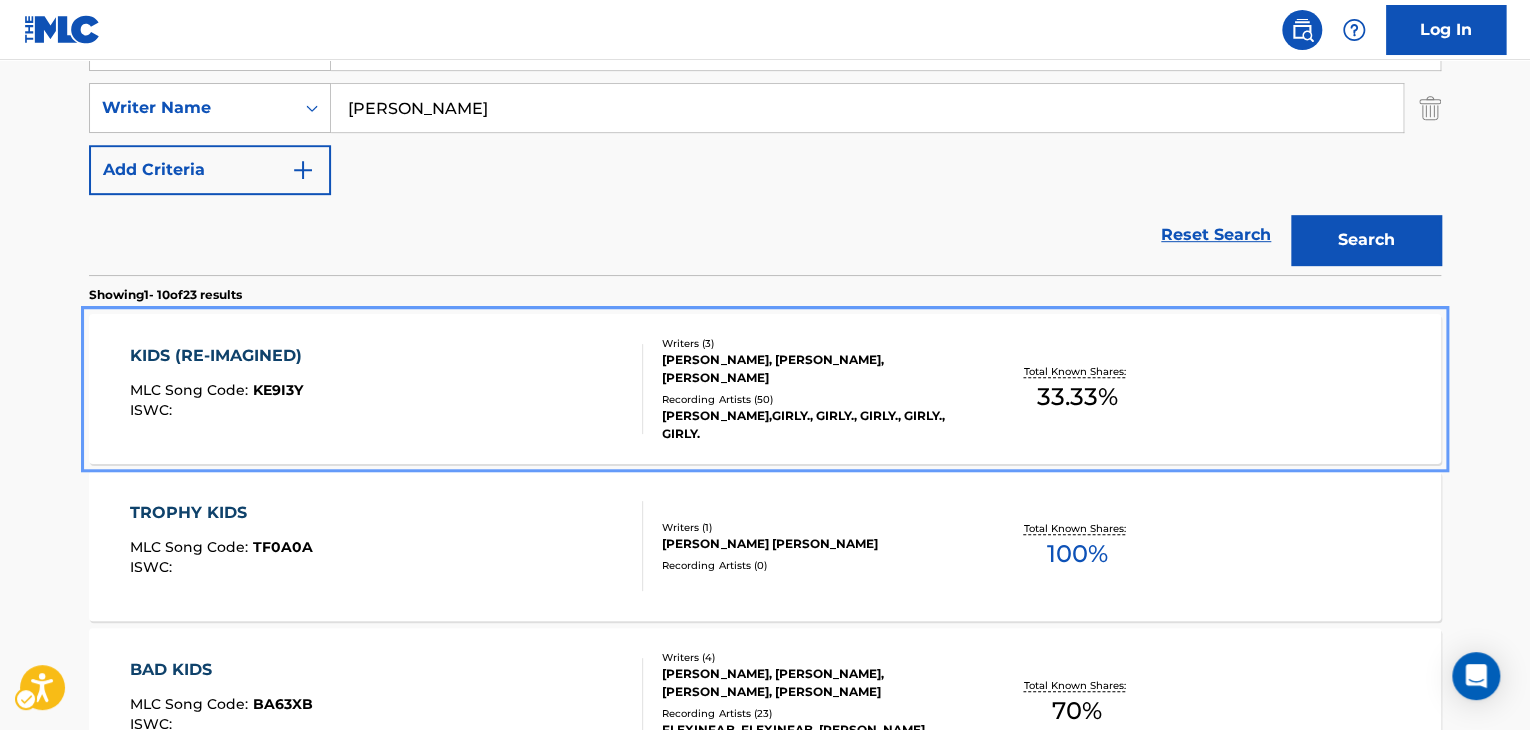 click on "KIDS (RE-IMAGINED) MLC Song Code : KE9I3Y ISWC :" at bounding box center [387, 389] 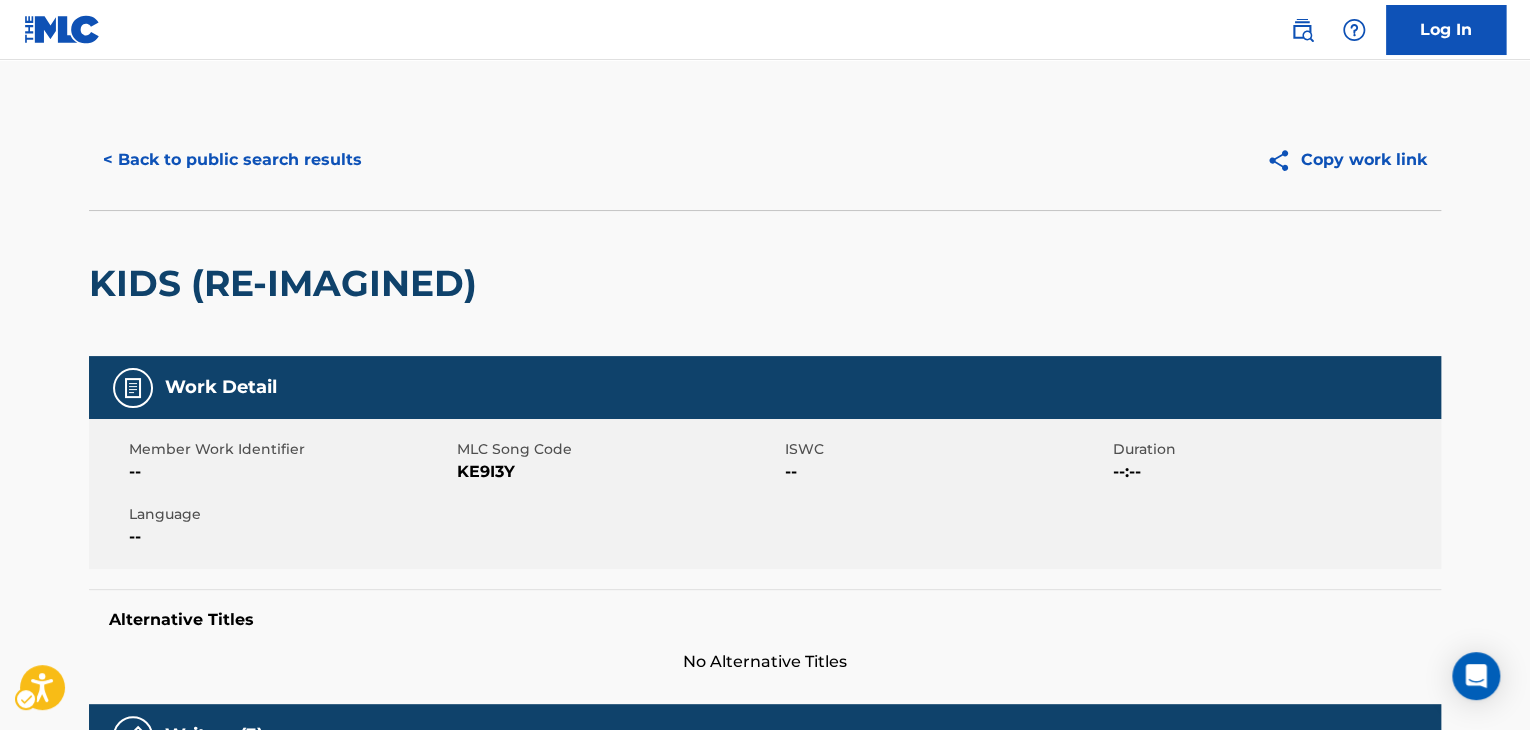 scroll, scrollTop: 100, scrollLeft: 0, axis: vertical 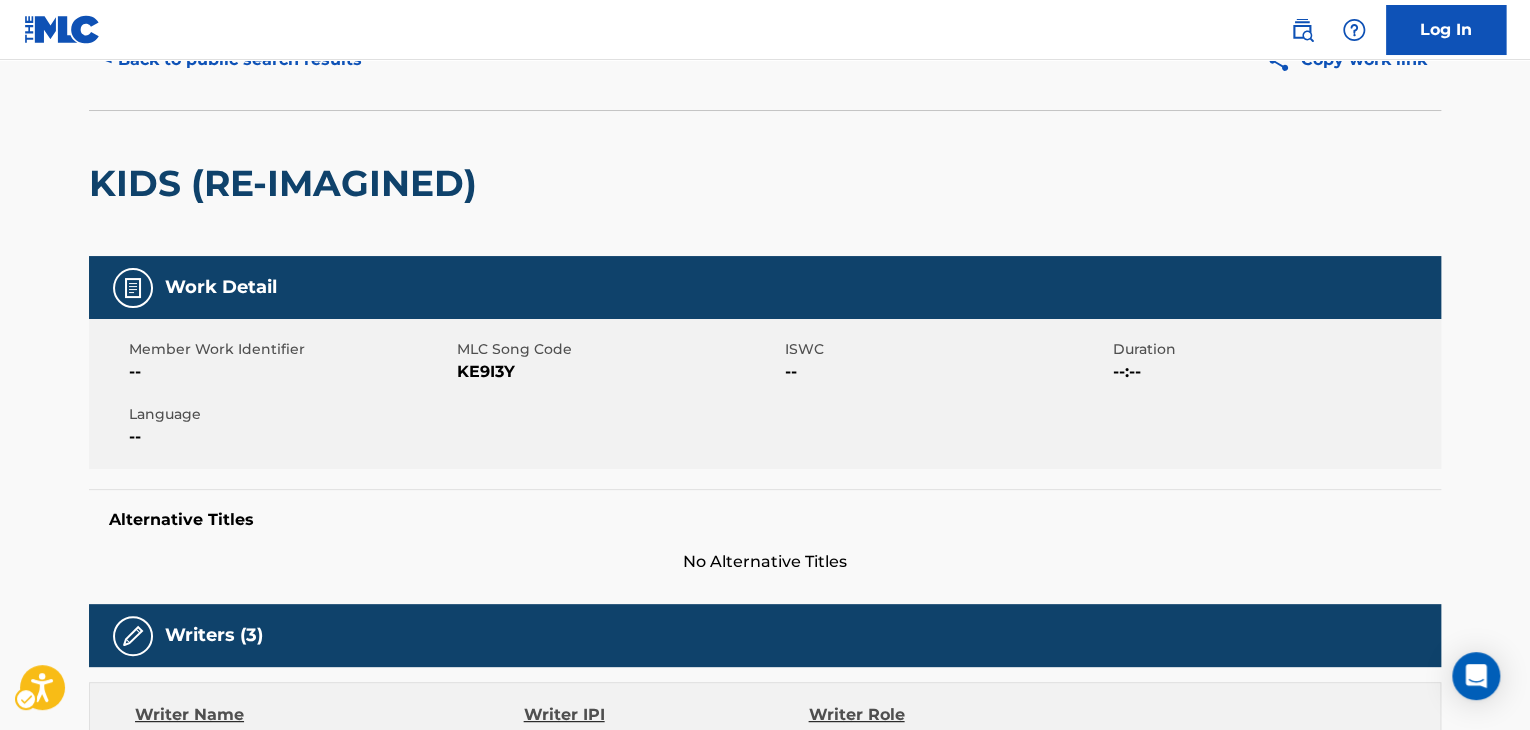 click on "| Redirects to homepage Public Search Log In" at bounding box center [765, 30] 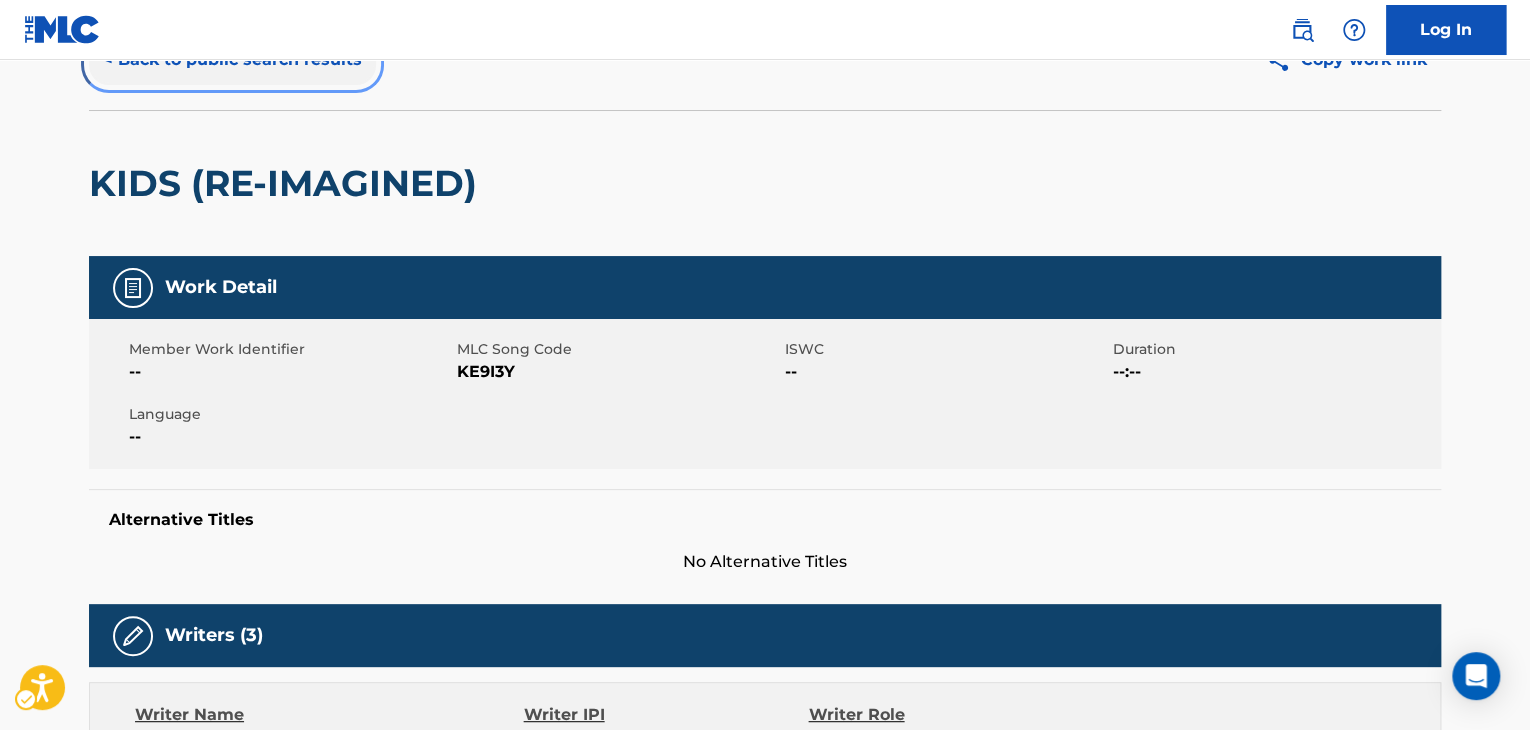 click on "< Back to public search results" at bounding box center [232, 60] 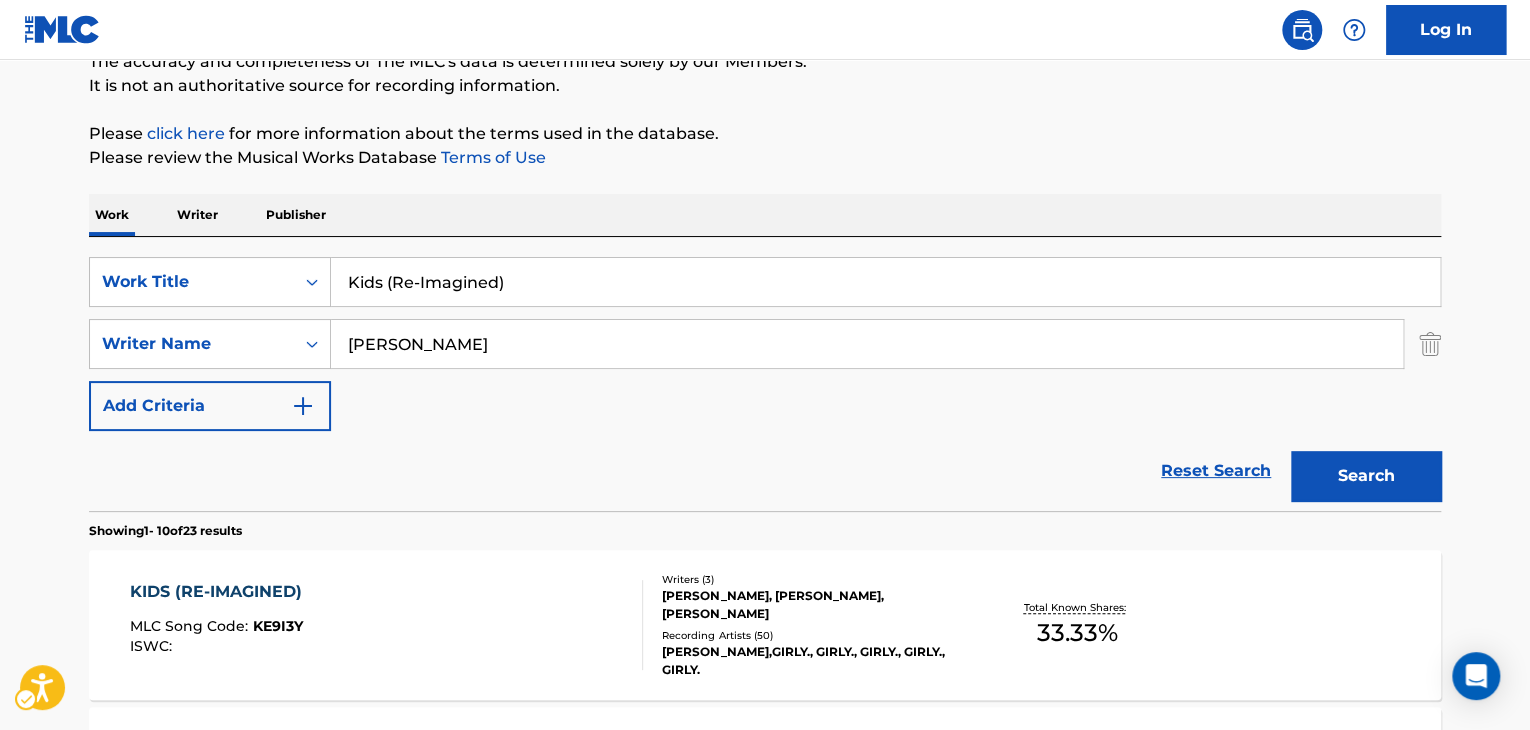 scroll, scrollTop: 0, scrollLeft: 0, axis: both 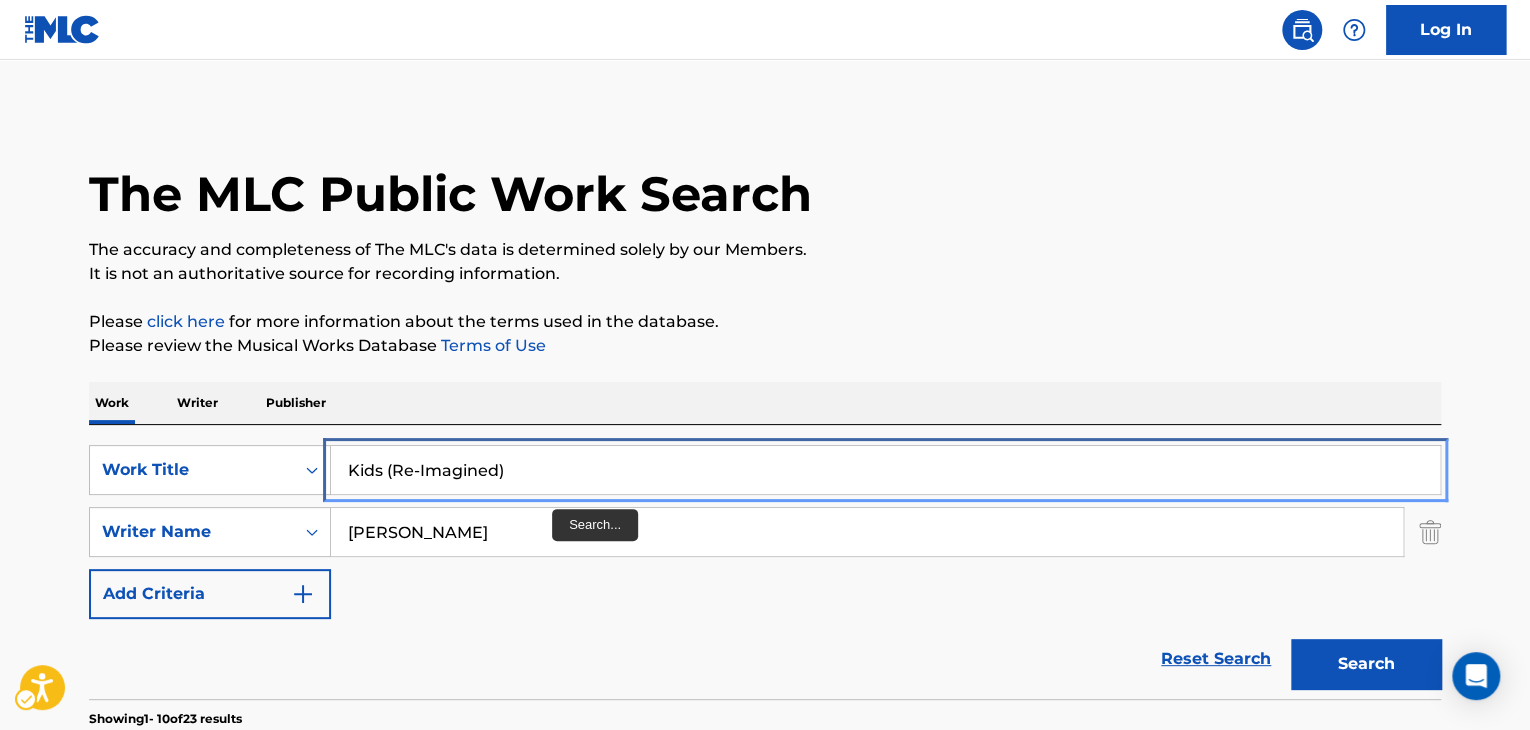 click on "Kids (Re-Imagined)" at bounding box center [885, 470] 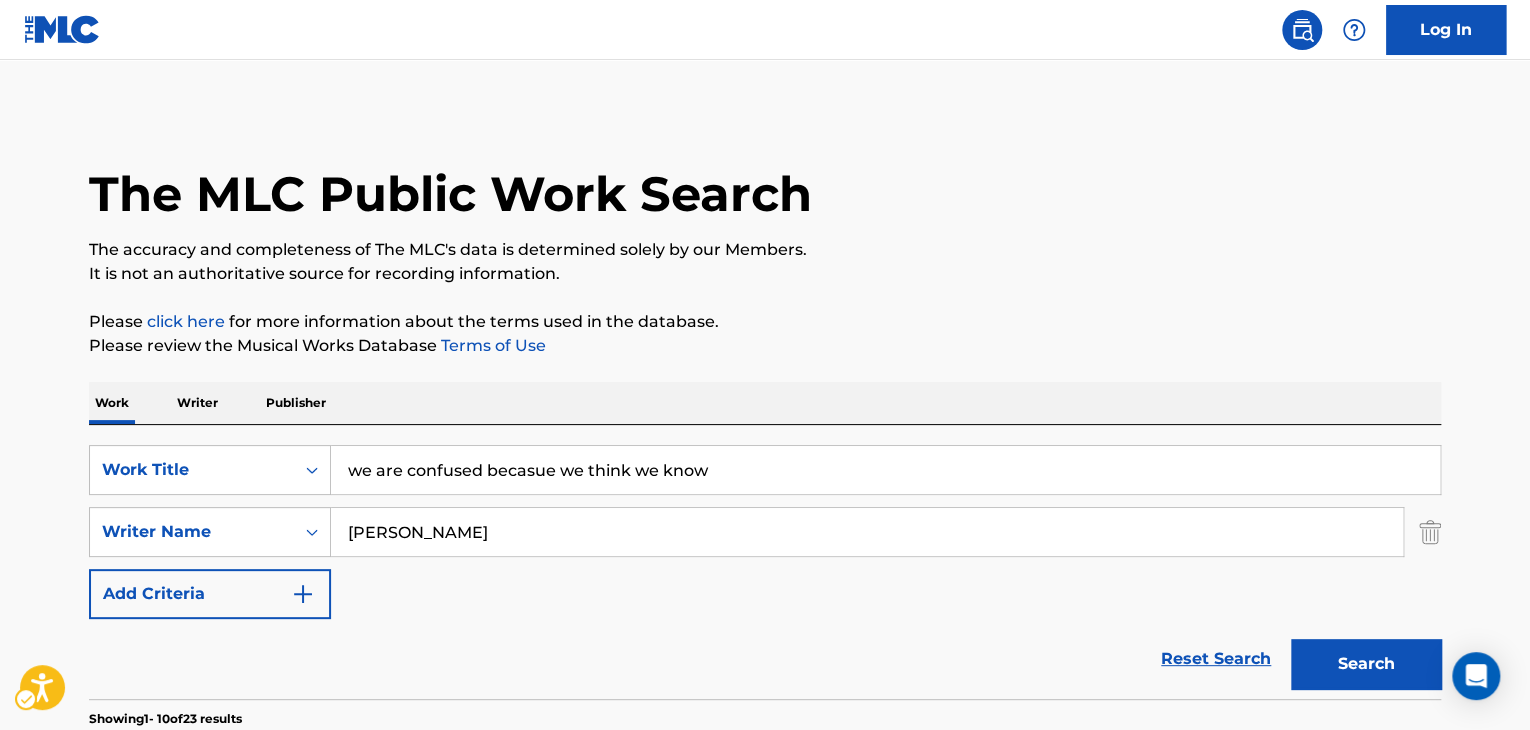 click on "Please   click here  | New Window   for more information about the terms used in the database." at bounding box center (765, 322) 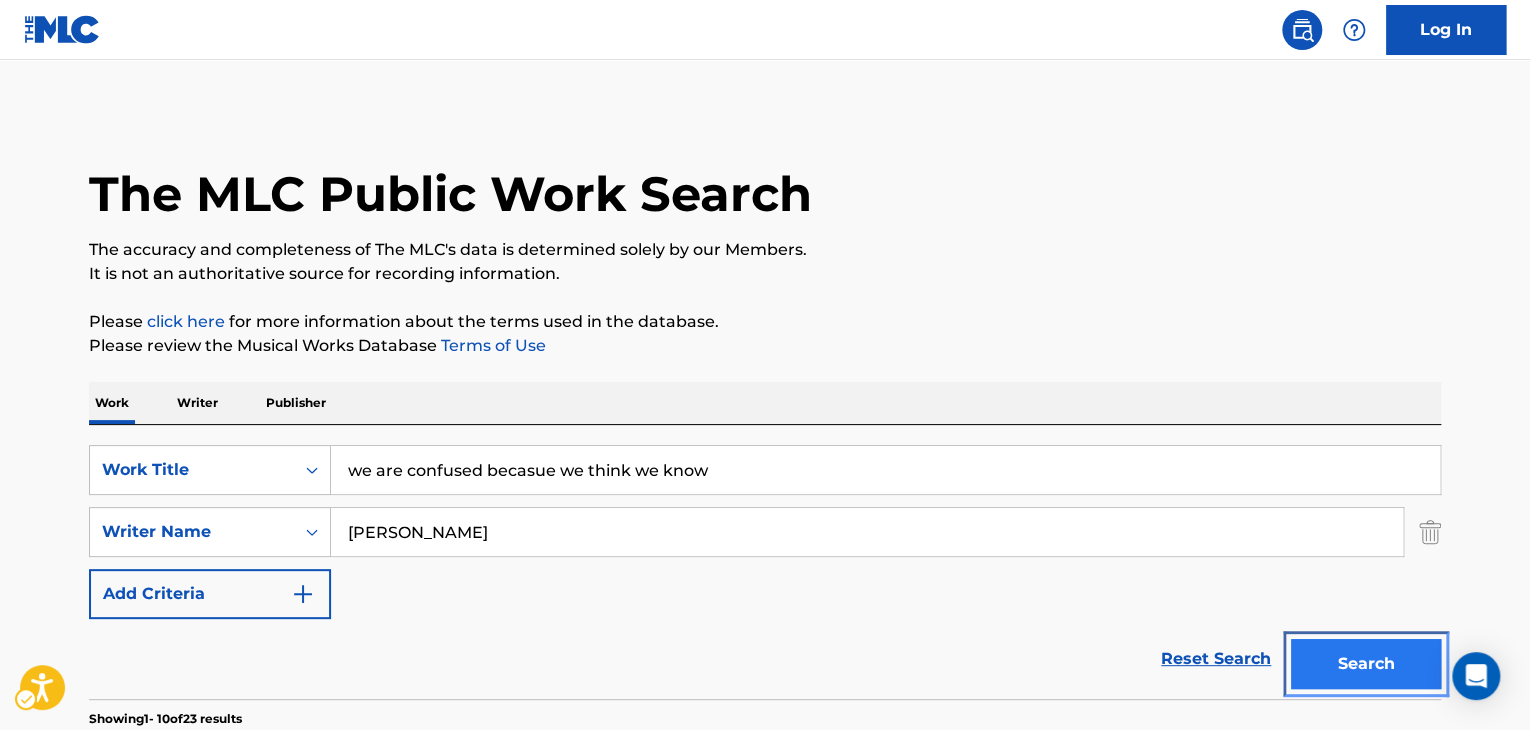 click on "Search" at bounding box center (1366, 664) 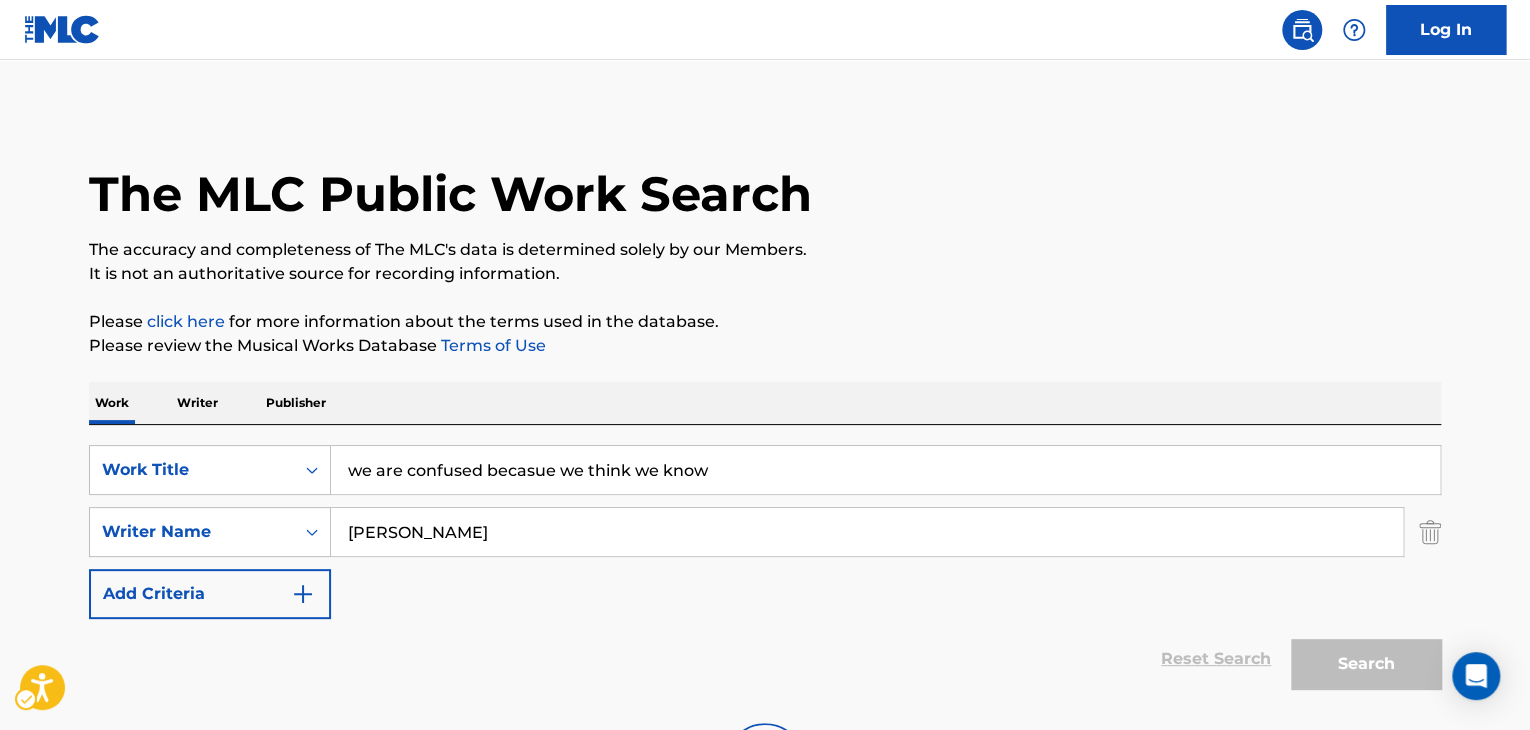 click on "Search" at bounding box center [1361, 659] 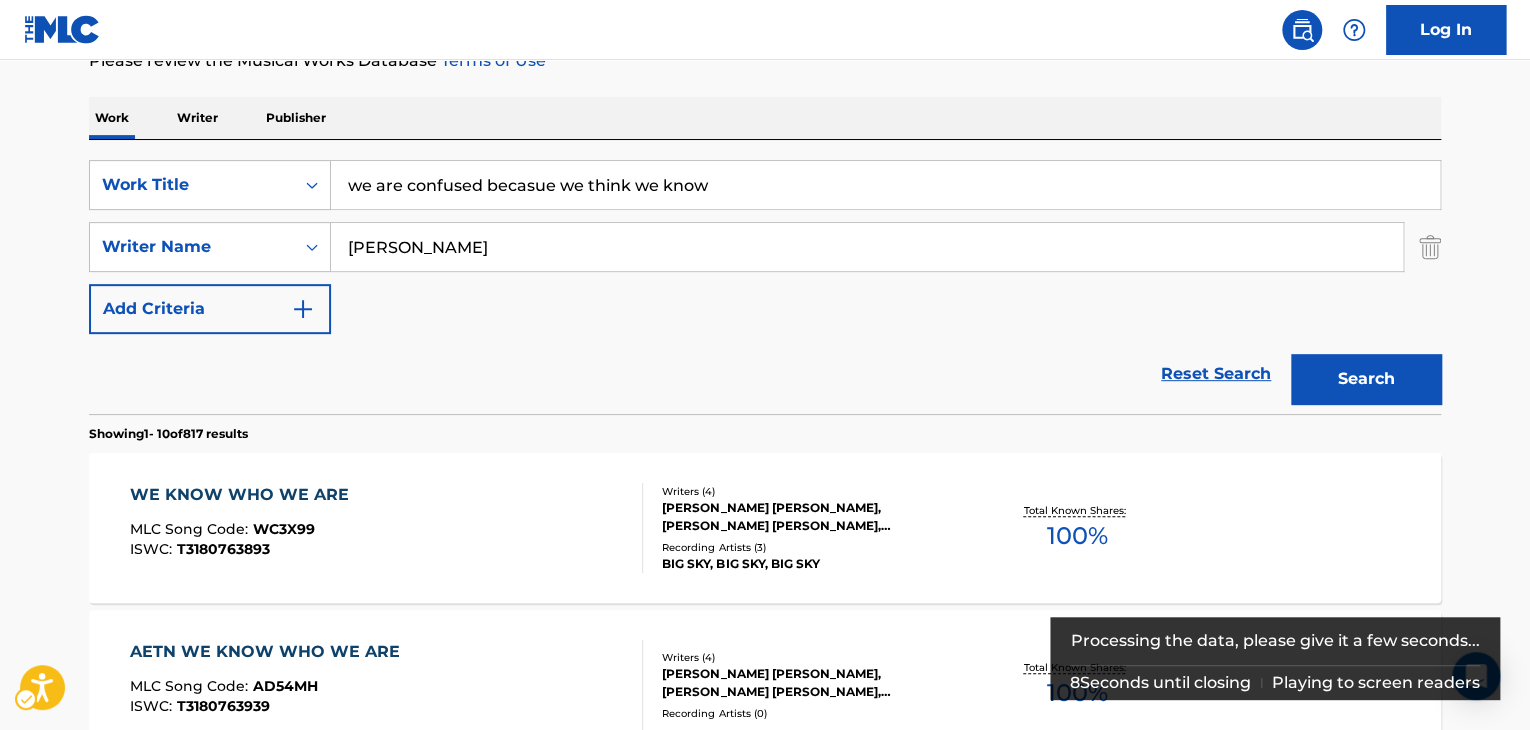 scroll, scrollTop: 436, scrollLeft: 0, axis: vertical 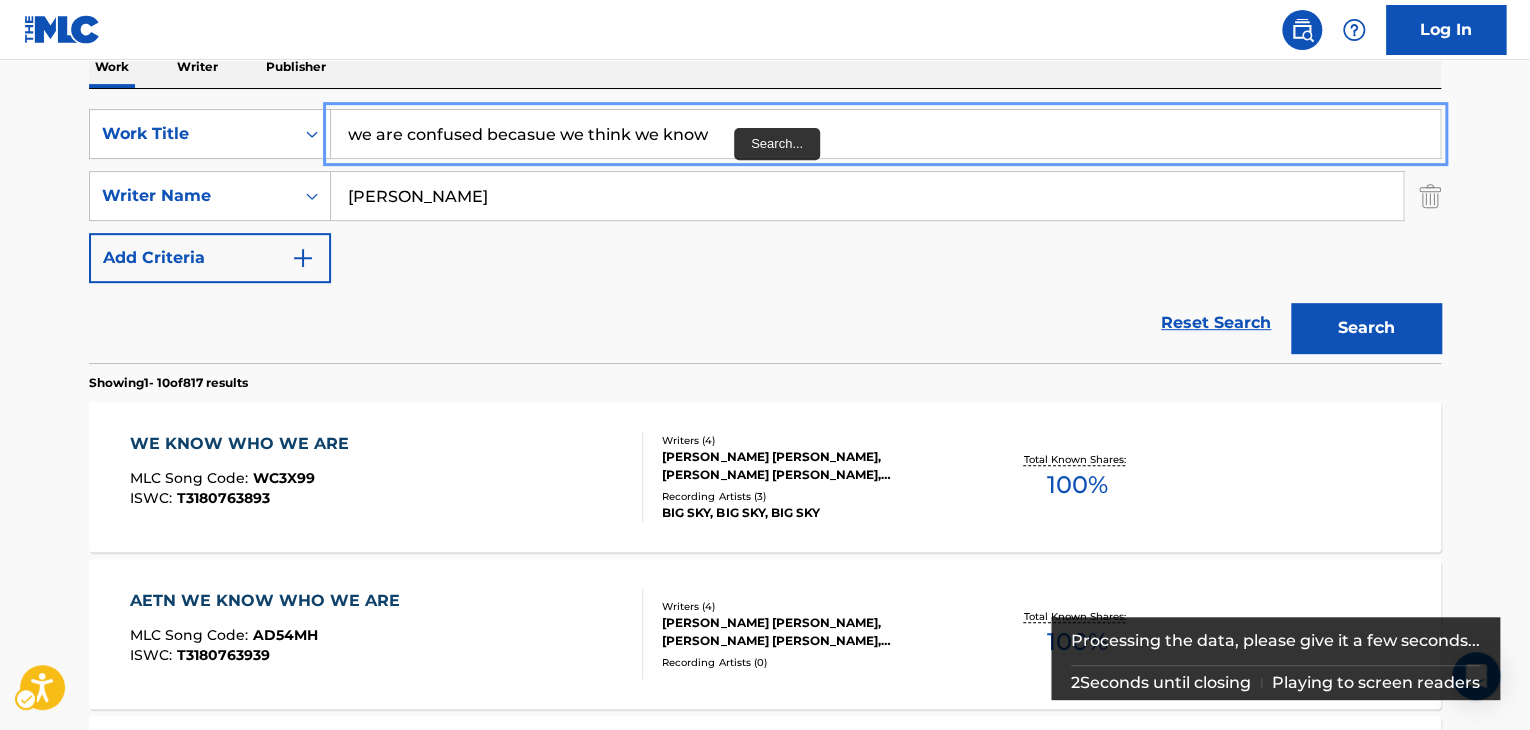 click on "we are confused becasue we think we know" at bounding box center [885, 134] 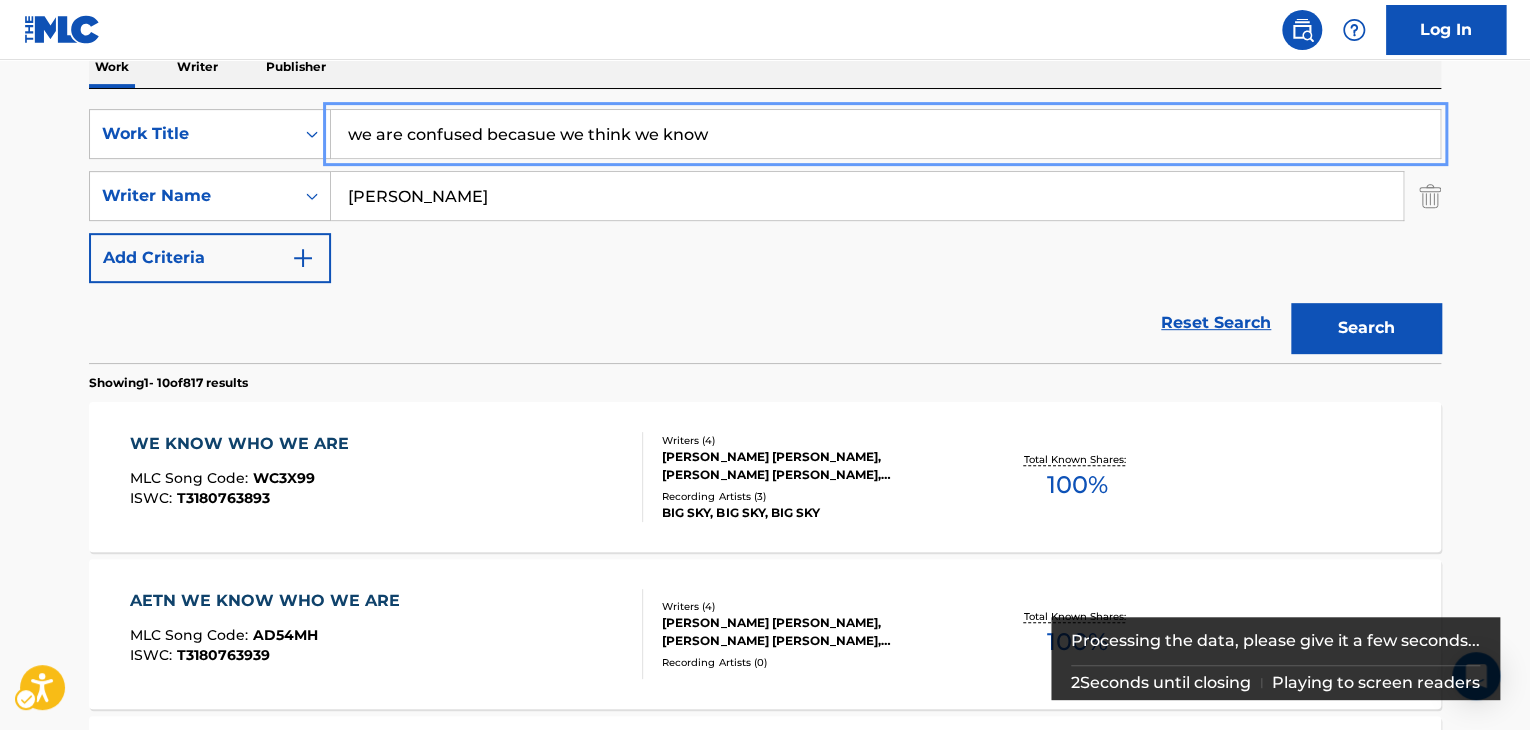 paste on "Tellu" 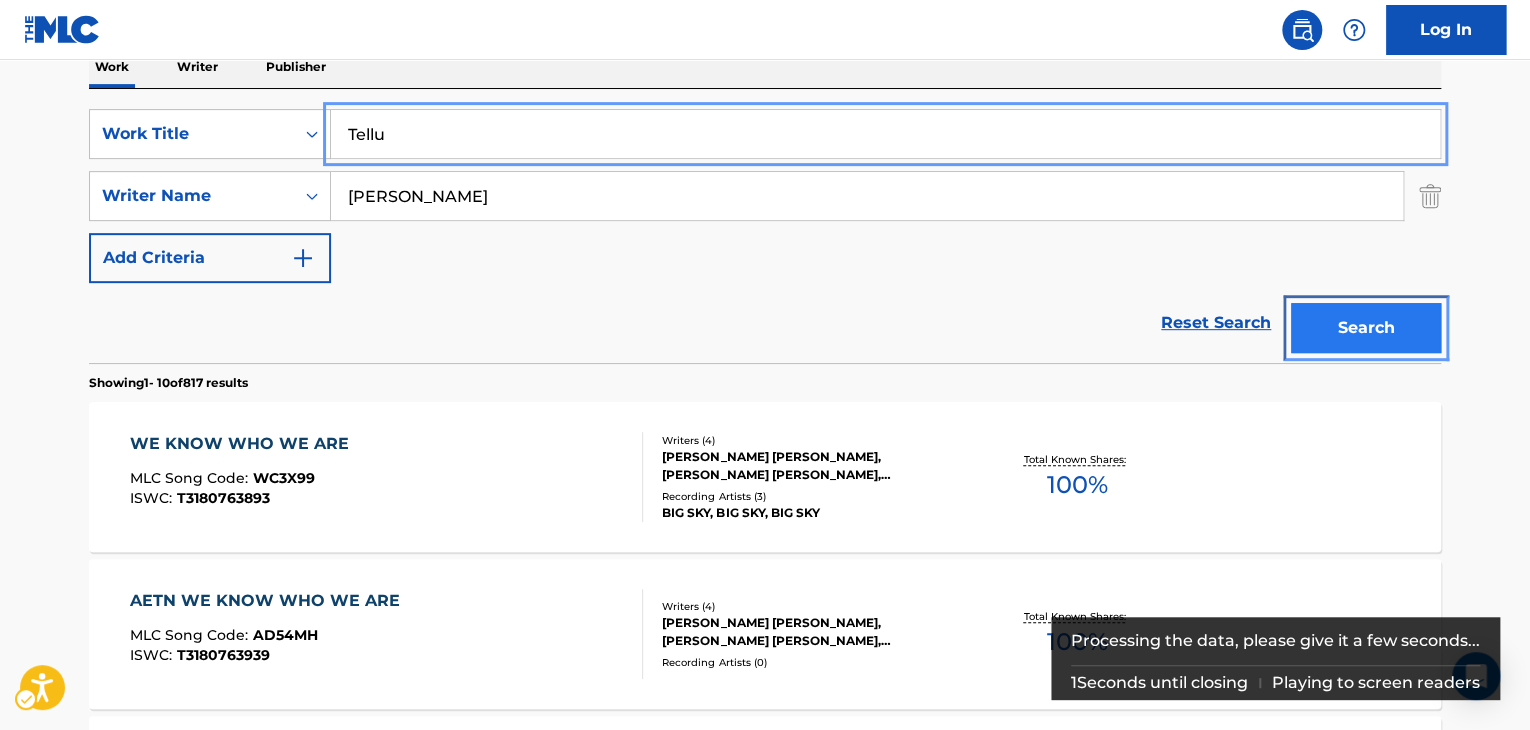 click on "Search" at bounding box center [1366, 328] 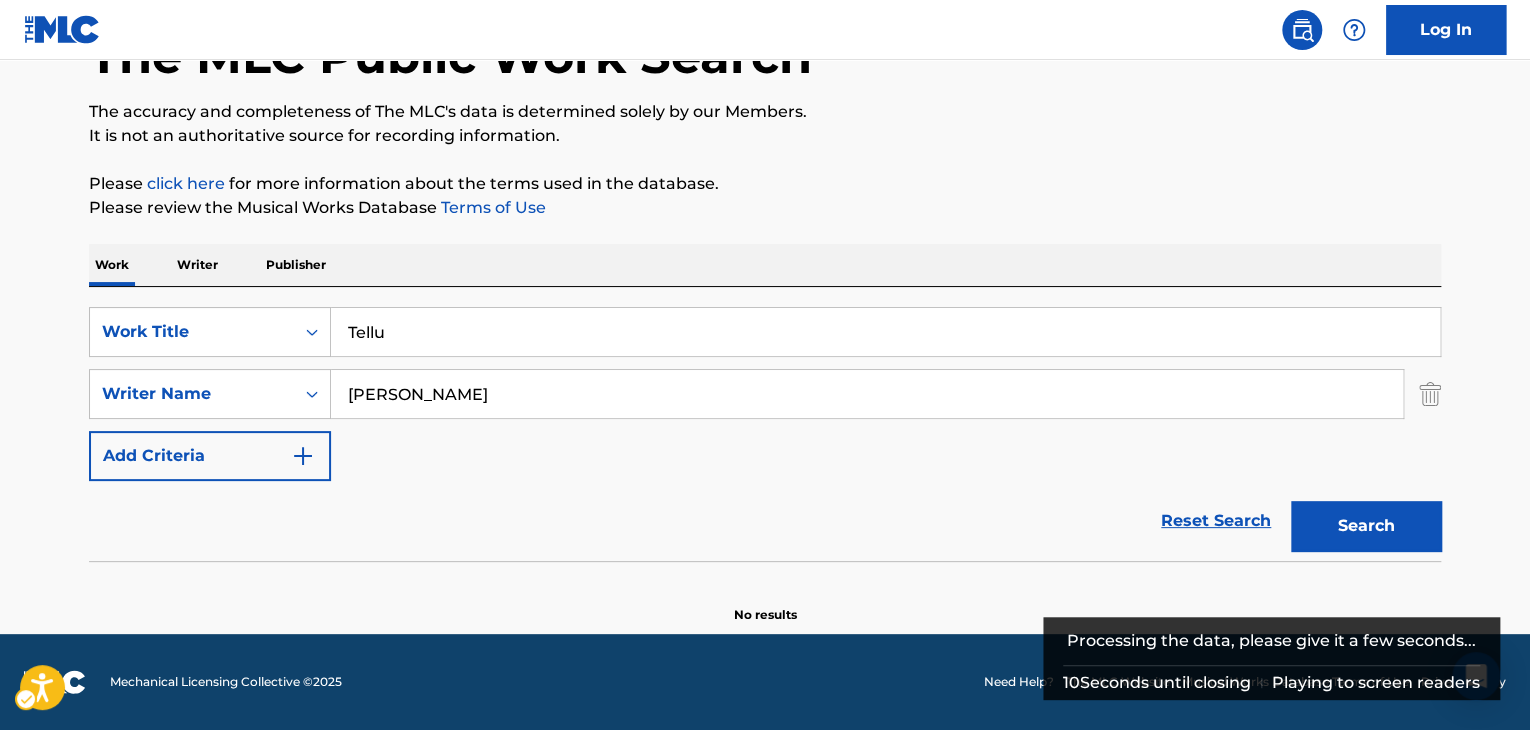 scroll, scrollTop: 138, scrollLeft: 0, axis: vertical 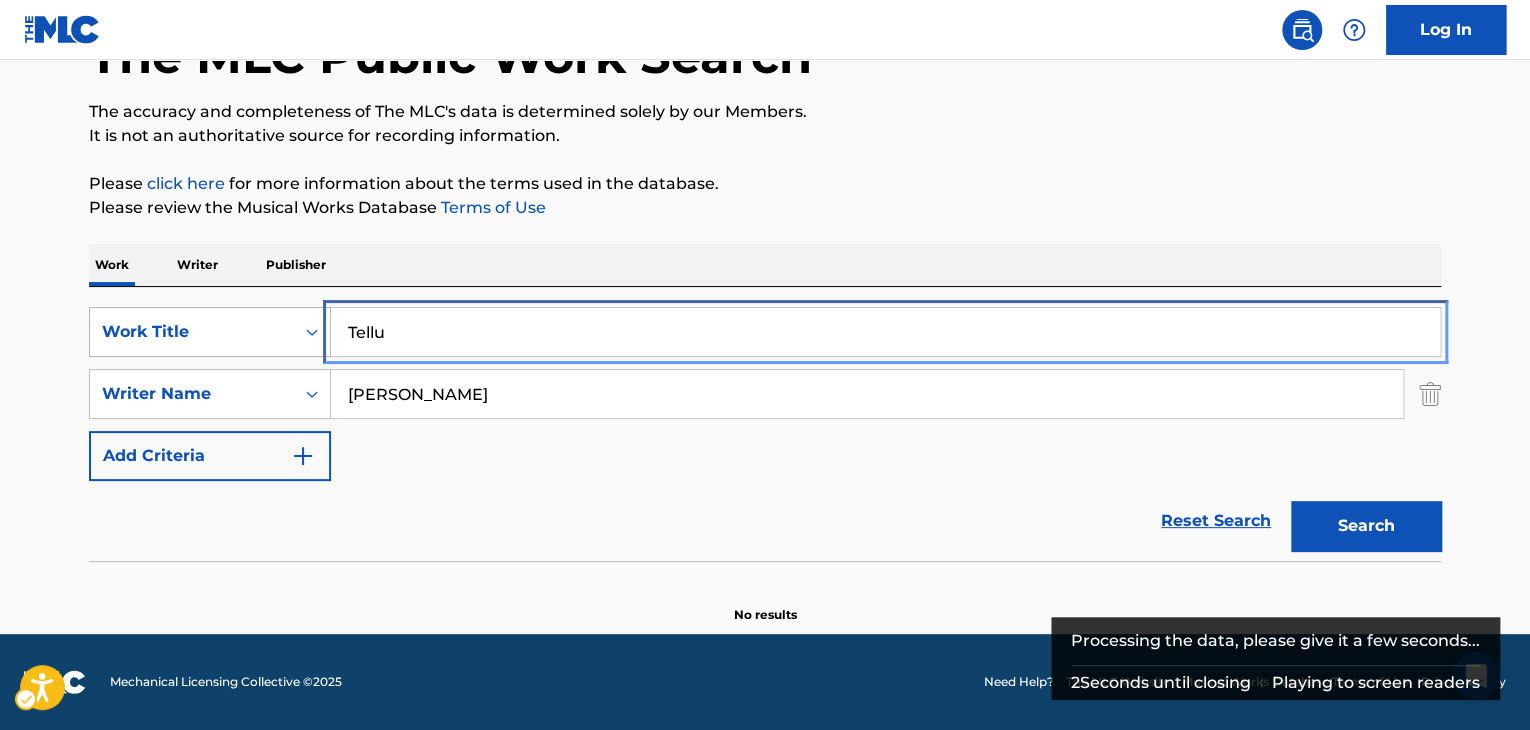 drag, startPoint x: 369, startPoint y: 351, endPoint x: 235, endPoint y: 351, distance: 134 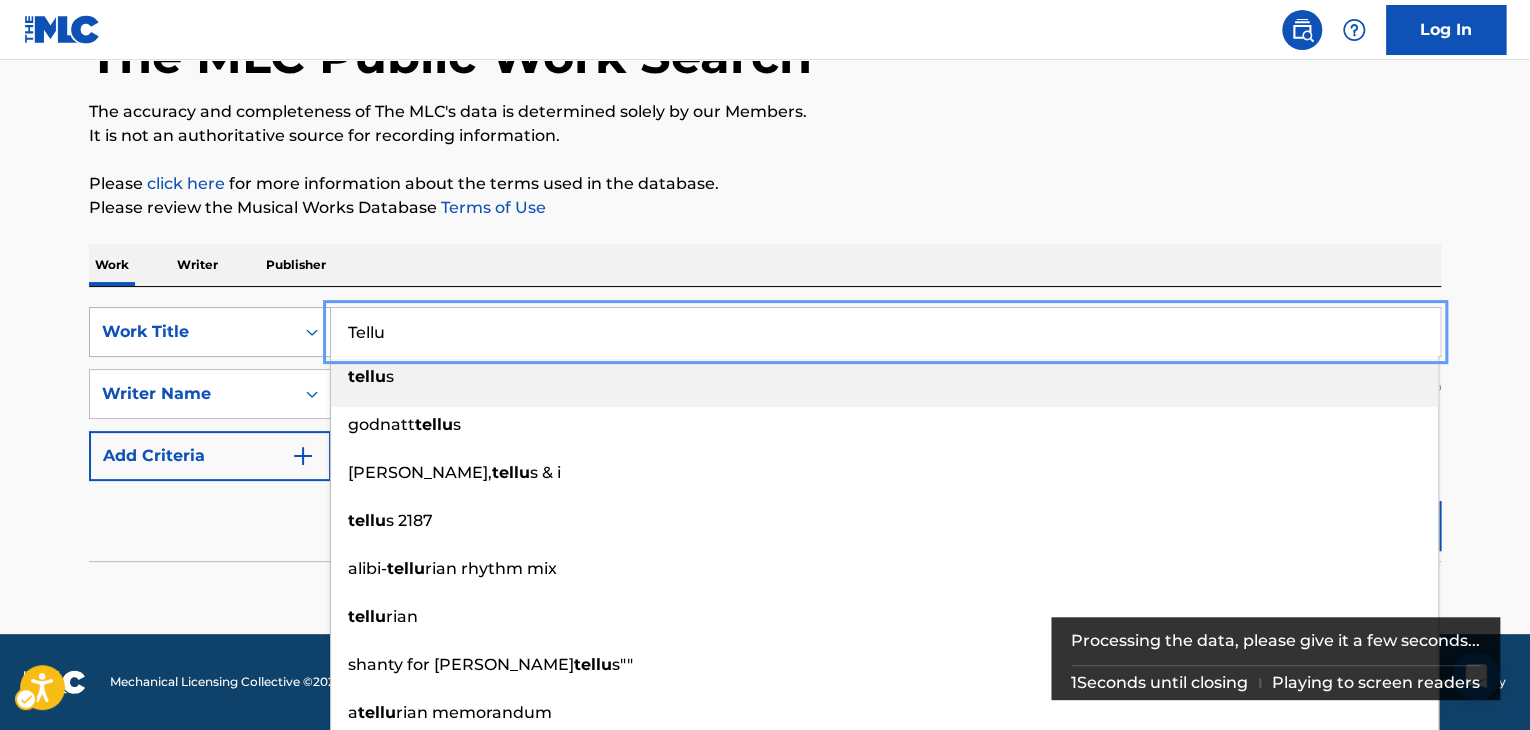 paste on "r u rly ready?" 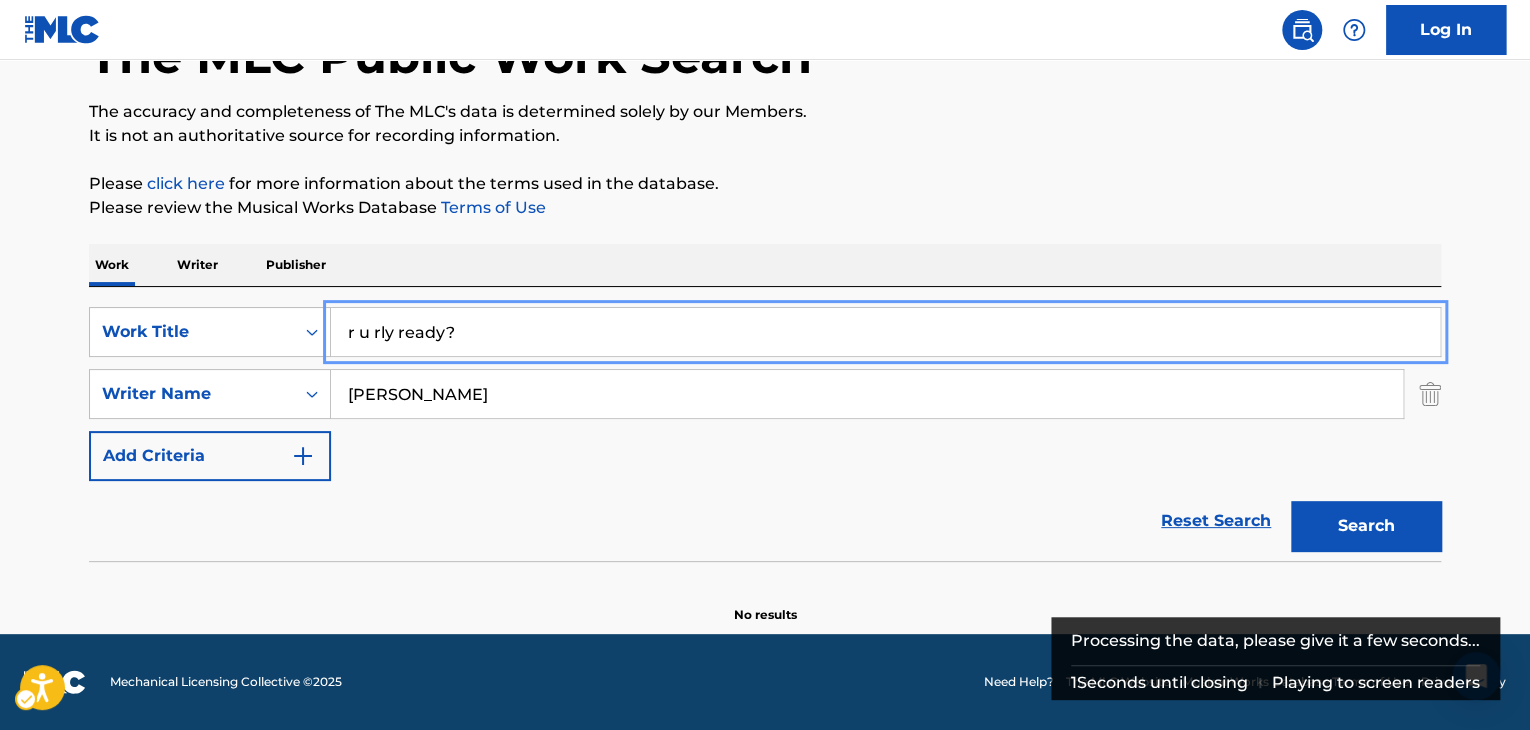 click on "The MLC Public Work Search The accuracy and completeness of The MLC's data is determined solely by our Members. It is not an authoritative source for recording information. Please   click here  | New Window   for more information about the terms used in the database. Please review the Musical Works Database   Terms of Use  | New Window Work Writer Publisher SearchWithCriteria273f5c38-4b5f-43f0-a303-74d40b0cd58c Work Title r u rly ready? SearchWithCriteriafaf58cd7-2337-4fad-b1a1-21b4634b537a Writer Name [PERSON_NAME] Add Criteria Reset Search Search No results" at bounding box center (765, 278) 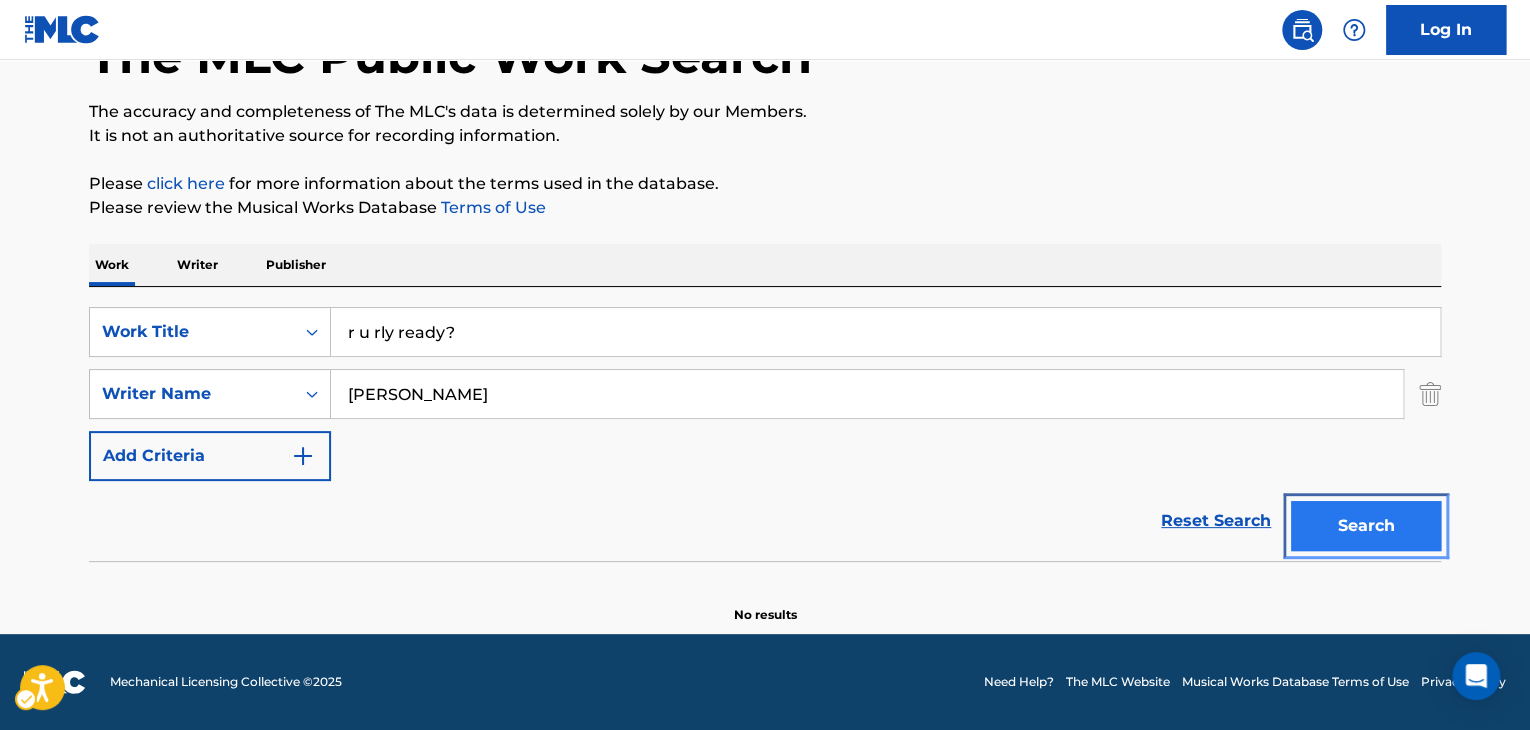 click on "Search" at bounding box center [1366, 526] 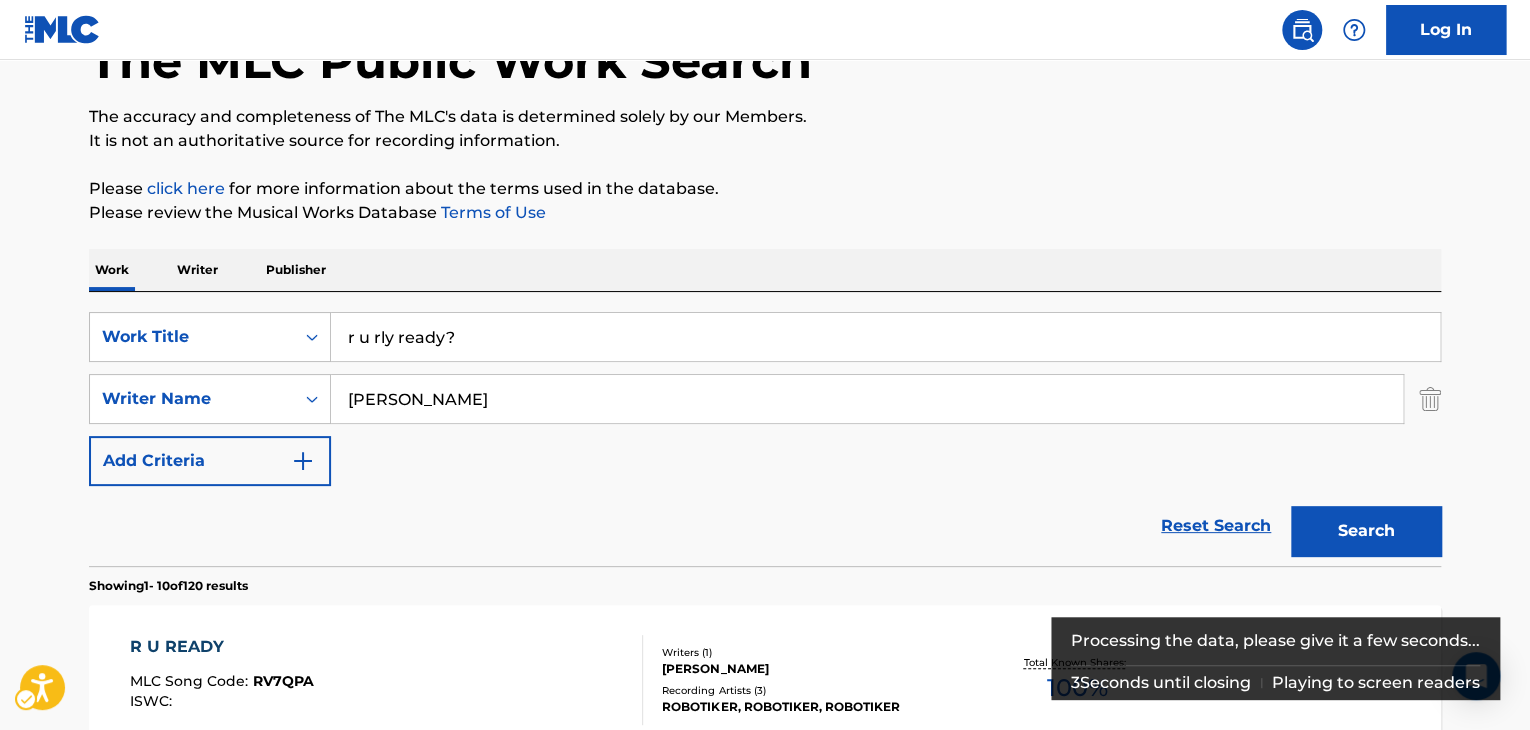 scroll, scrollTop: 24, scrollLeft: 0, axis: vertical 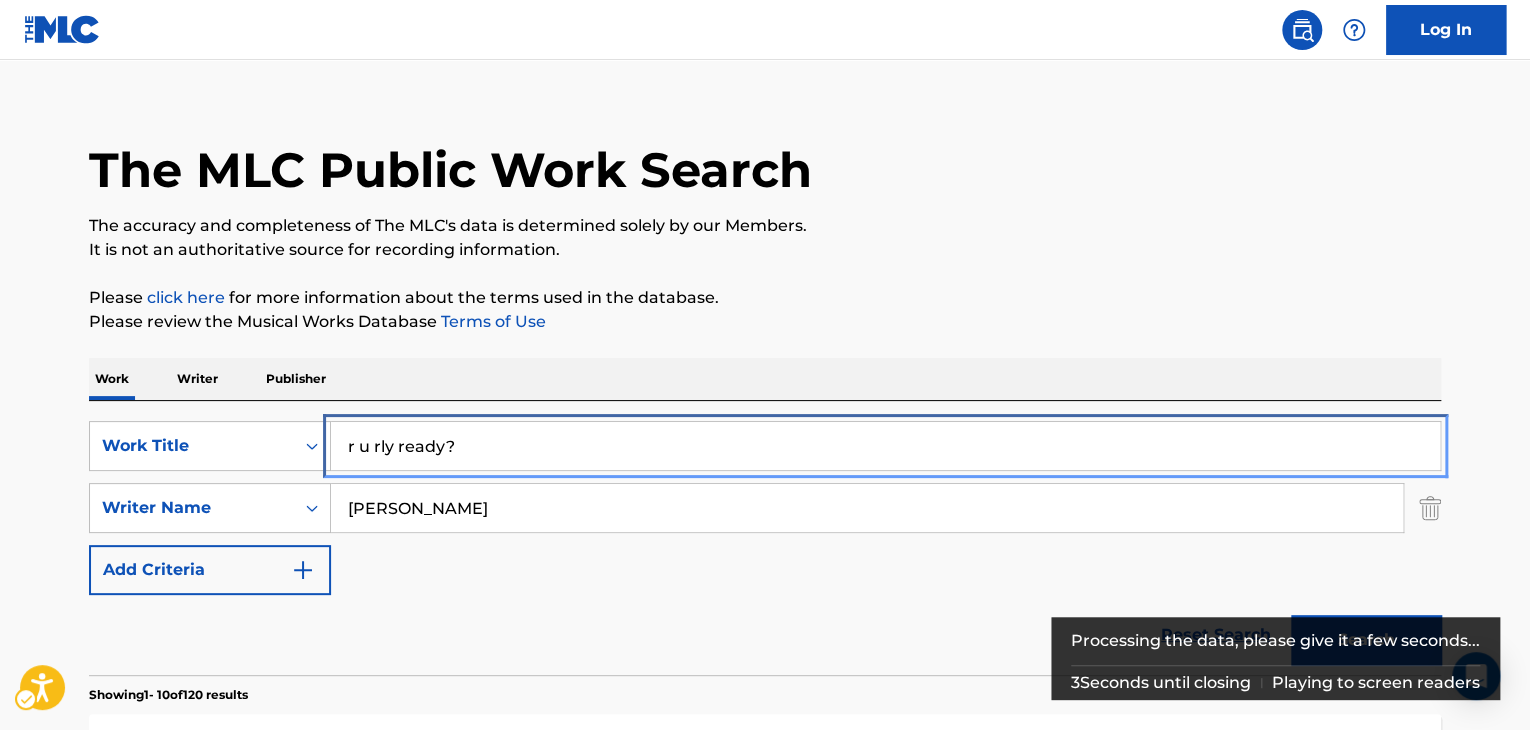 click on "SearchWithCriteria273f5c38-4b5f-43f0-a303-74d40b0cd58c Work Title r u rly ready?" at bounding box center (765, 446) 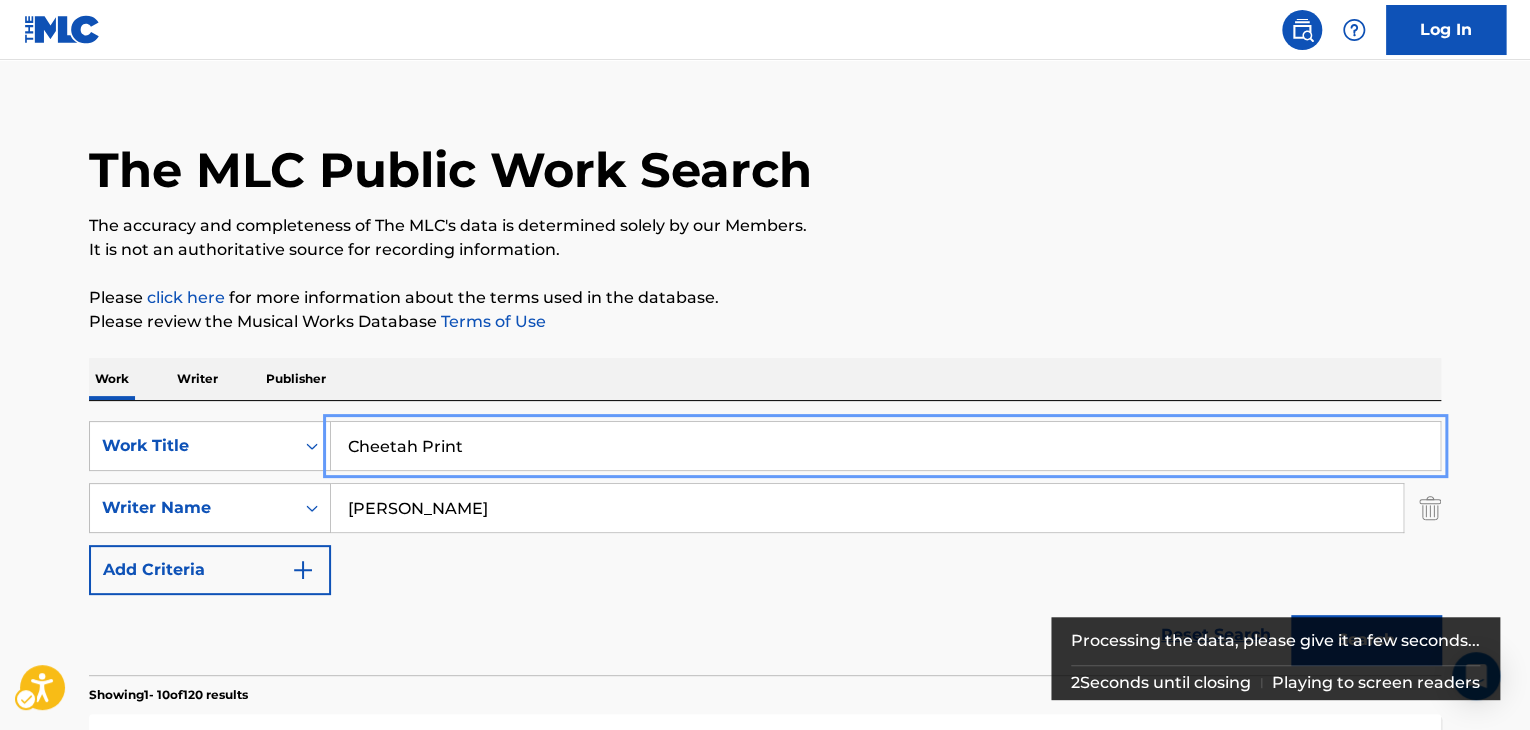click on "Please   click here  | New Window   for more information about the terms used in the database." at bounding box center (765, 298) 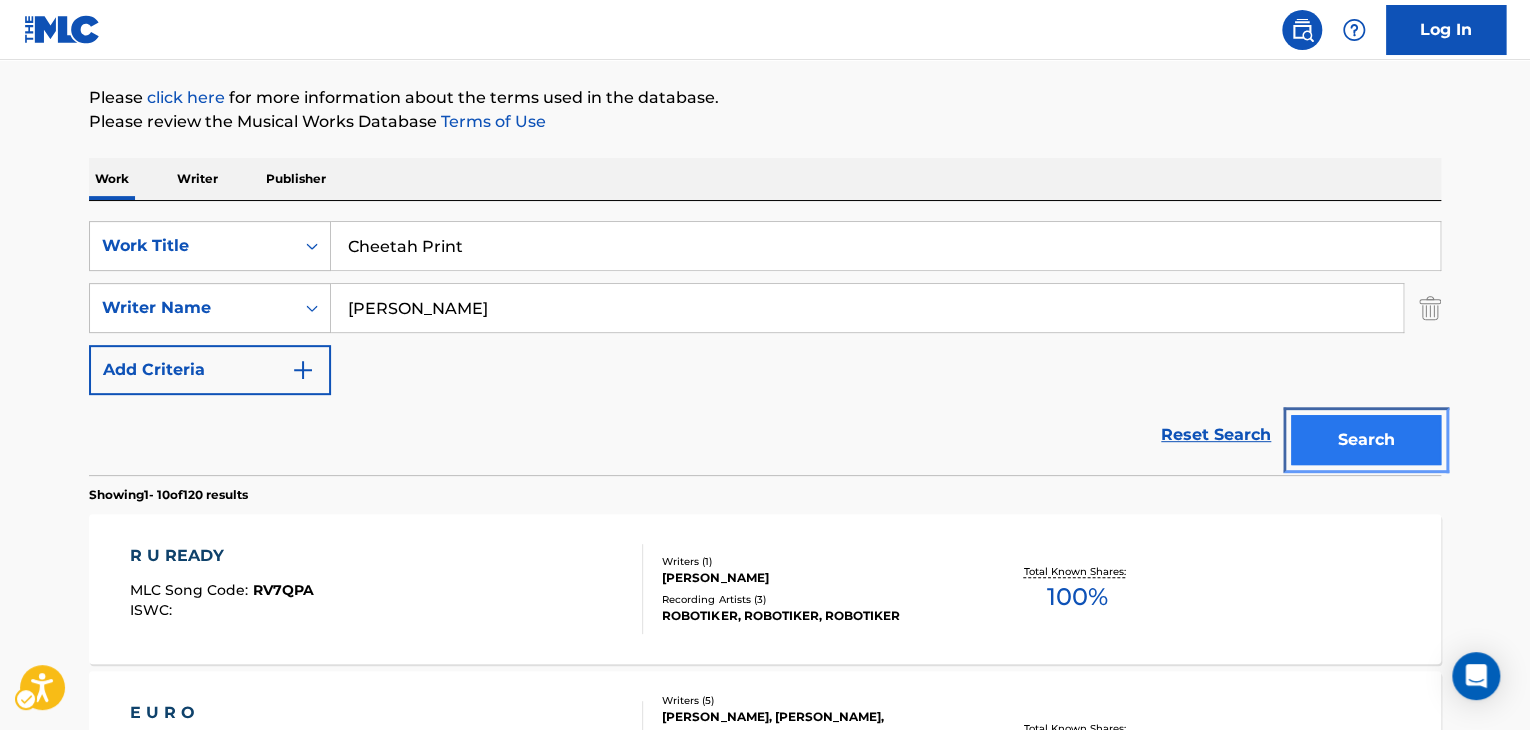 click on "Search" at bounding box center [1366, 440] 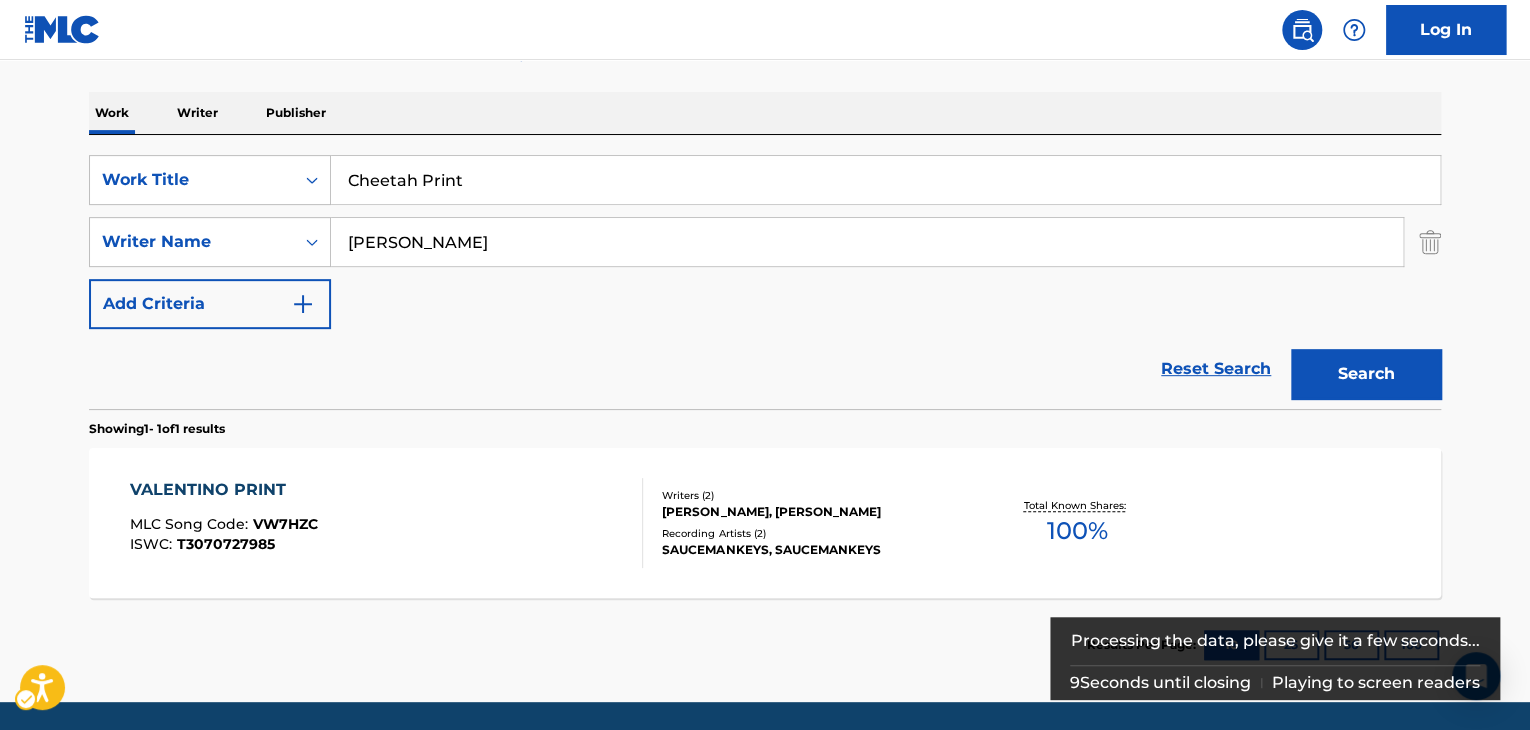 scroll, scrollTop: 358, scrollLeft: 0, axis: vertical 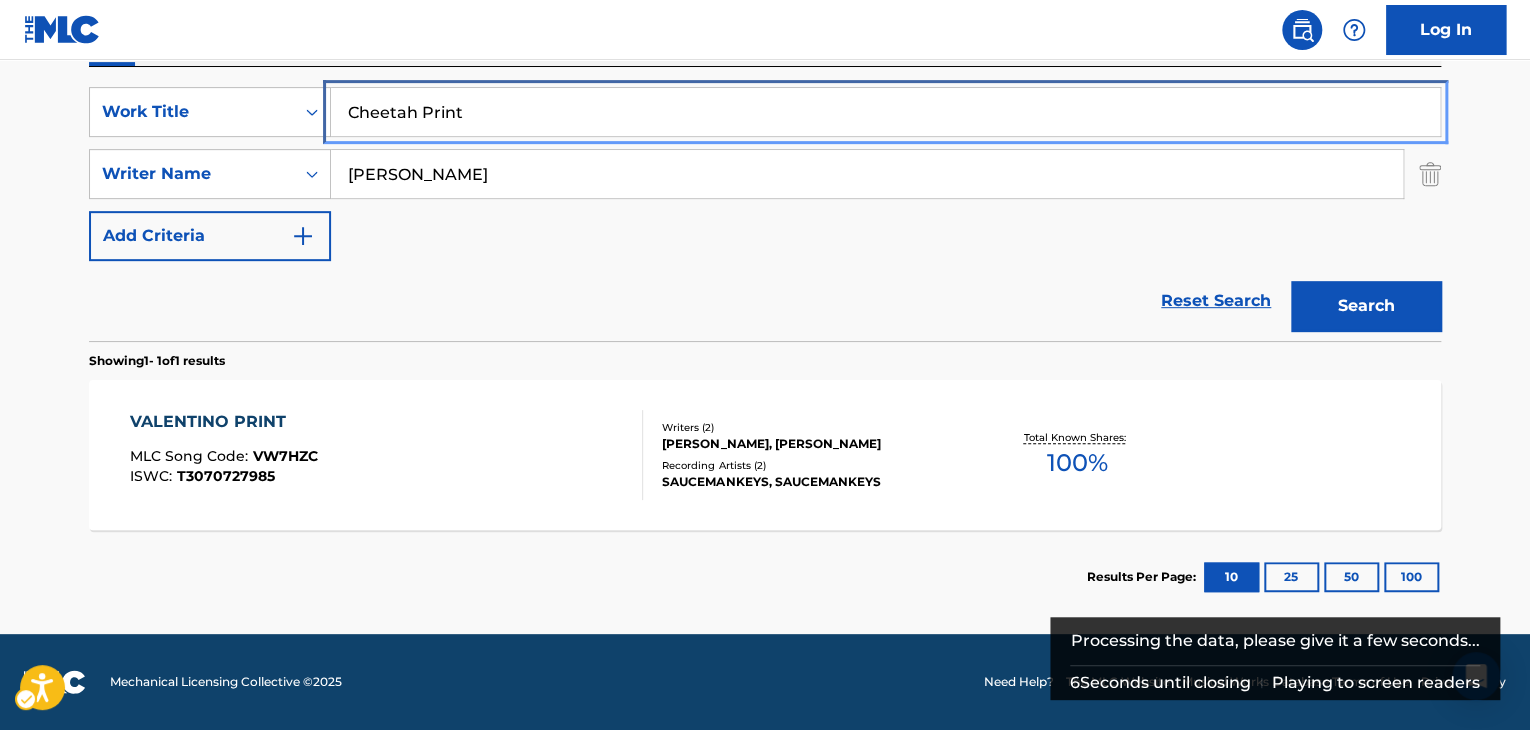 click on "Cheetah Print" at bounding box center [885, 112] 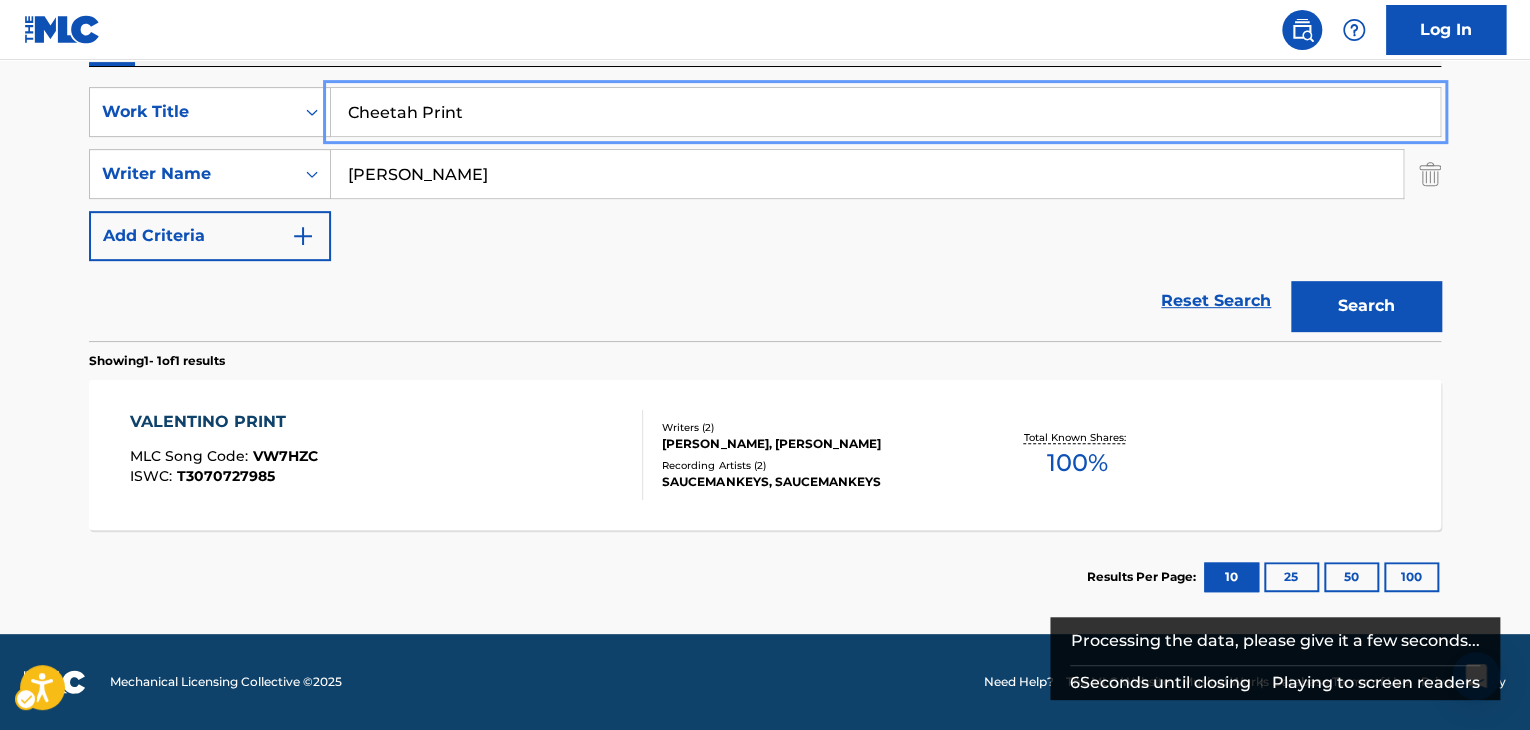 paste on "Horse Boy" 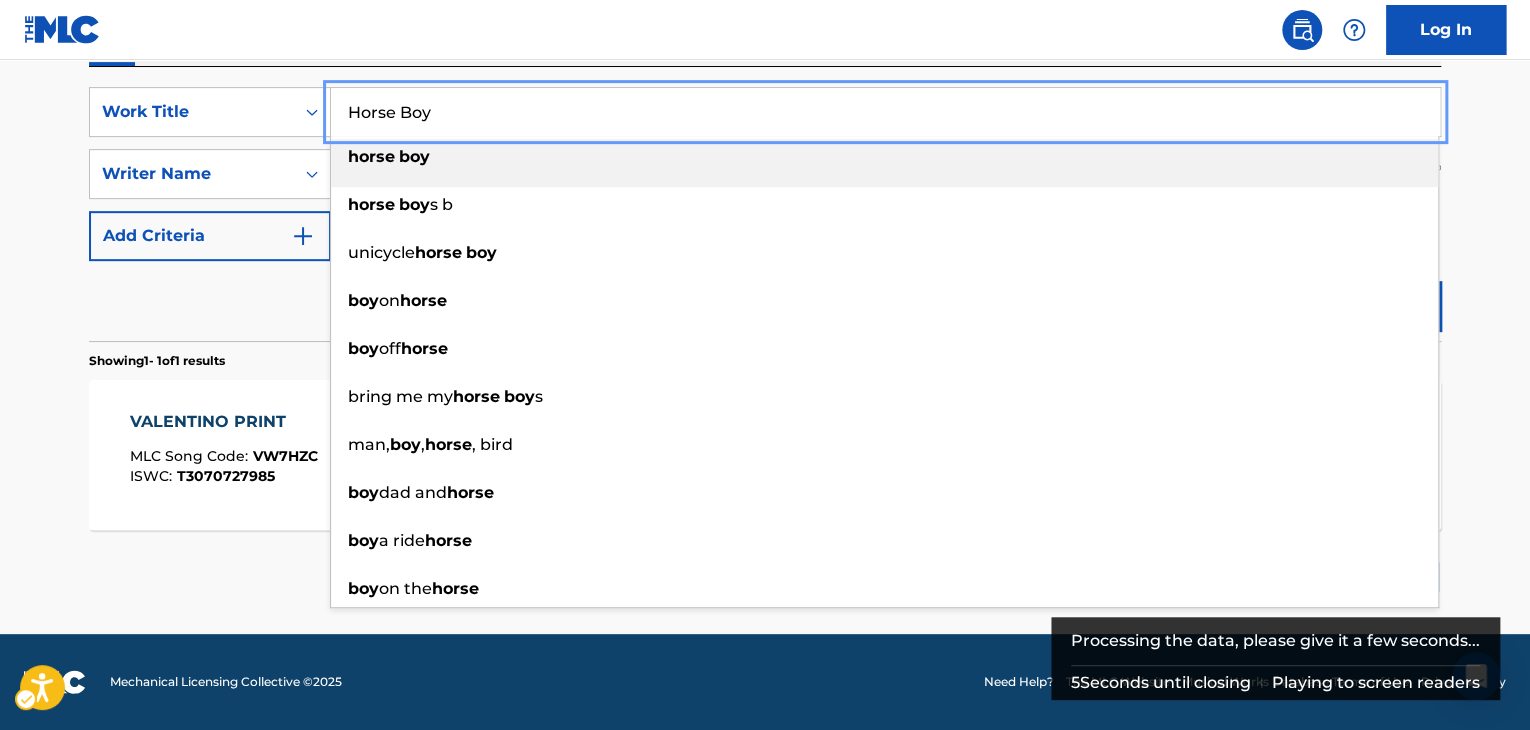 click on "The MLC Public Work Search The accuracy and completeness of The MLC's data is determined solely by our Members. It is not an authoritative source for recording information. Please   click here  | New Window   for more information about the terms used in the database. Please review the Musical Works Database   Terms of Use  | New Window Work Writer Publisher SearchWithCriteria273f5c38-4b5f-43f0-a303-74d40b0cd58c Work Title Horse Boy horse   boy horse   boy s b unicycle  horse   boy boy  on  horse boy  off  horse bring me my  horse   boy s man,  boy ,  horse , bird boy  dad and  horse boy  a ride  horse boy  on the  horse SearchWithCriteriafaf58cd7-2337-4fad-b1a1-21b4634b537a Writer Name [PERSON_NAME] Add Criteria Reset Search Search Showing  1  -   1  of  1   results   VALENTINO PRINT MLC Song Code : VW7HZC ISWC : T3070727985 Writers ( 2 ) [PERSON_NAME], [PERSON_NAME] LOVE Recording Artists ( 2 ) SAUCEMANKEYS, SAUCEMANKEYS Total Known Shares: 100 % Results Per Page: 10 25 50 100" at bounding box center [765, 168] 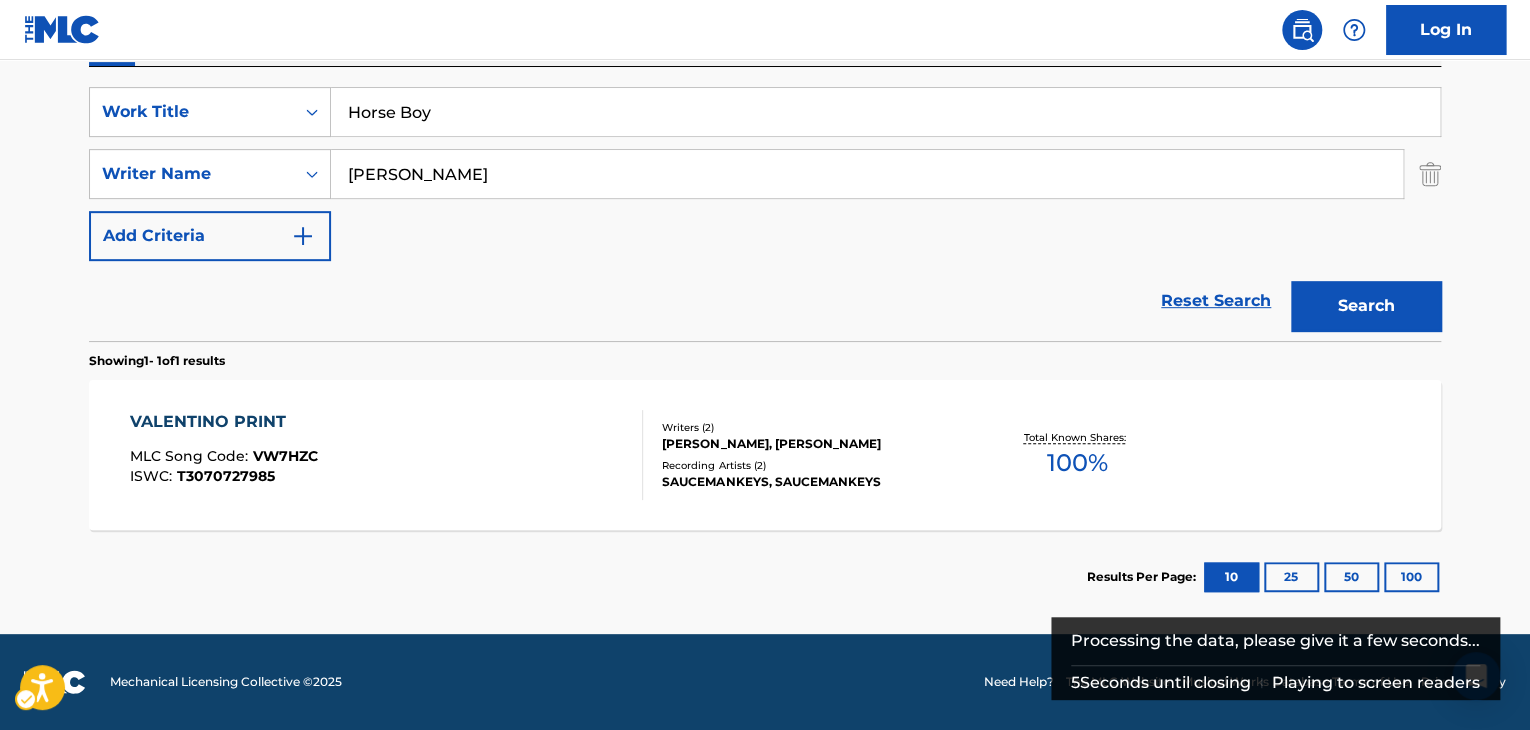 click on "The MLC Public Work Search The accuracy and completeness of The MLC's data is determined solely by our Members. It is not an authoritative source for recording information. Please   click here  | New Window   for more information about the terms used in the database. Please review the Musical Works Database   Terms of Use  | New Window Work Writer Publisher SearchWithCriteria273f5c38-4b5f-43f0-a303-74d40b0cd58c Work Title Horse Boy SearchWithCriteriafaf58cd7-2337-4fad-b1a1-21b4634b537a Writer Name [PERSON_NAME] Add Criteria Reset Search Search Showing  1  -   1  of  1   results   [PERSON_NAME] PRINT MLC Song Code : VW7HZC ISWC : T3070727985 Writers ( 2 ) [PERSON_NAME], [PERSON_NAME] LOVE Recording Artists ( 2 ) SAUCEMANKEYS, SAUCEMANKEYS Total Known Shares: 100 % Results Per Page: 10 25 50 100" at bounding box center [765, 168] 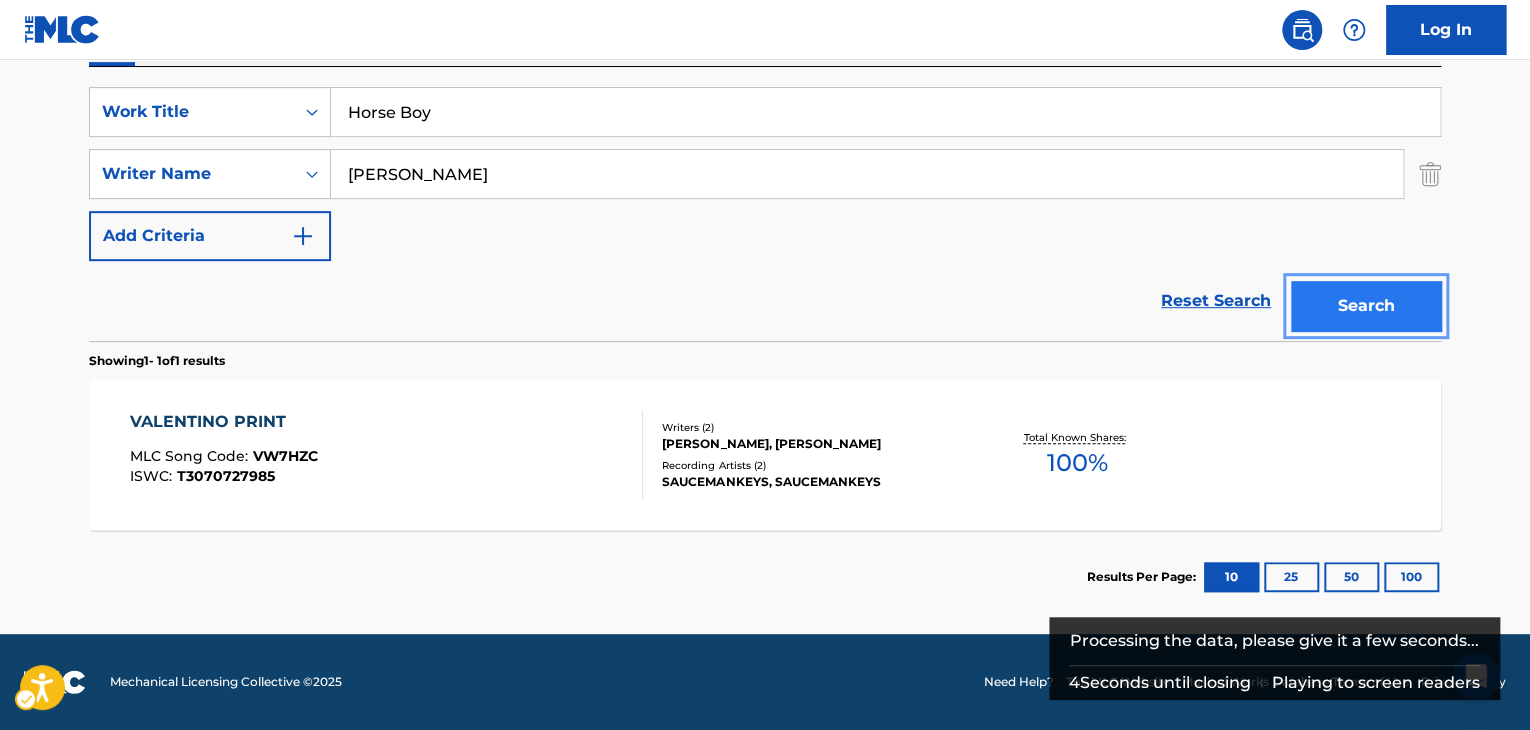 click on "Search" at bounding box center (1366, 306) 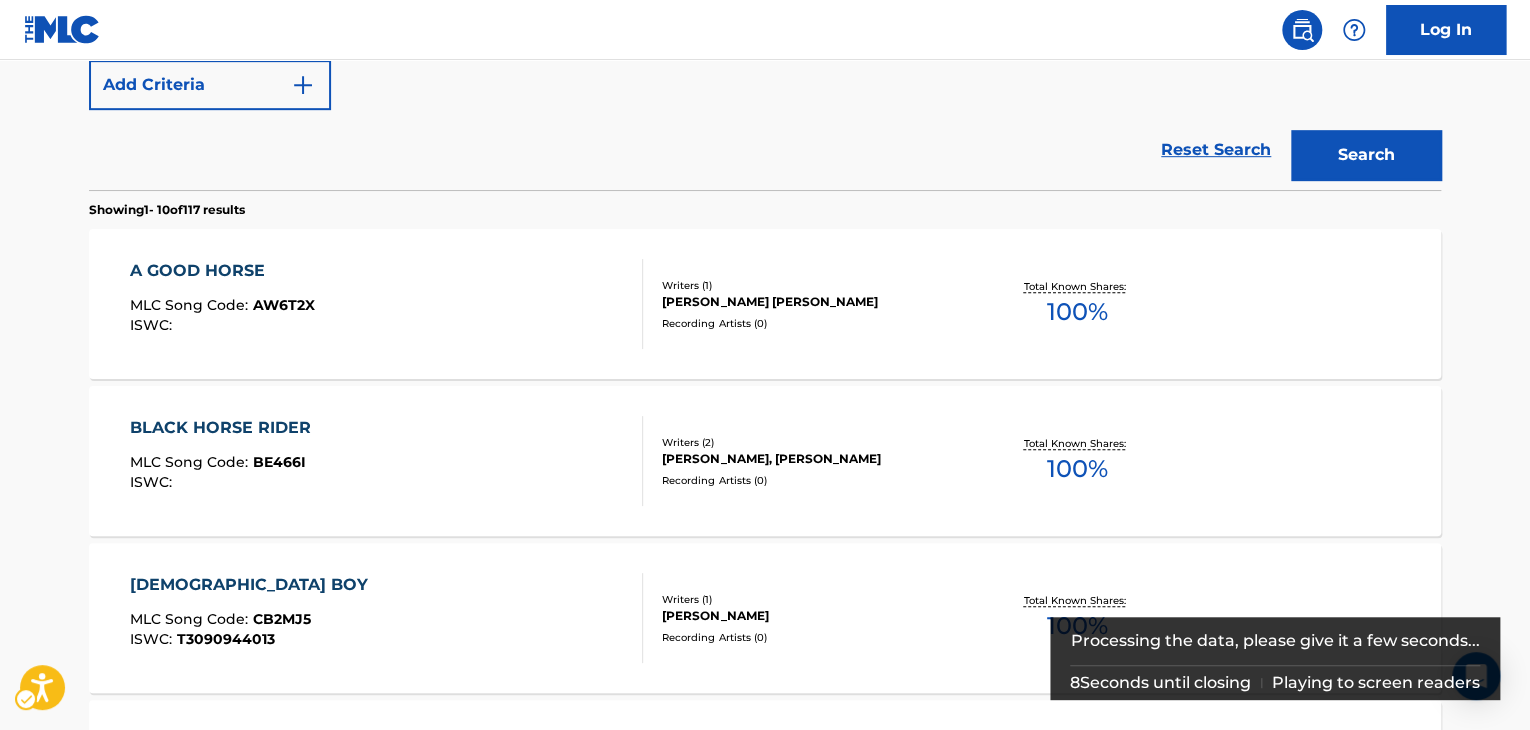 scroll, scrollTop: 558, scrollLeft: 0, axis: vertical 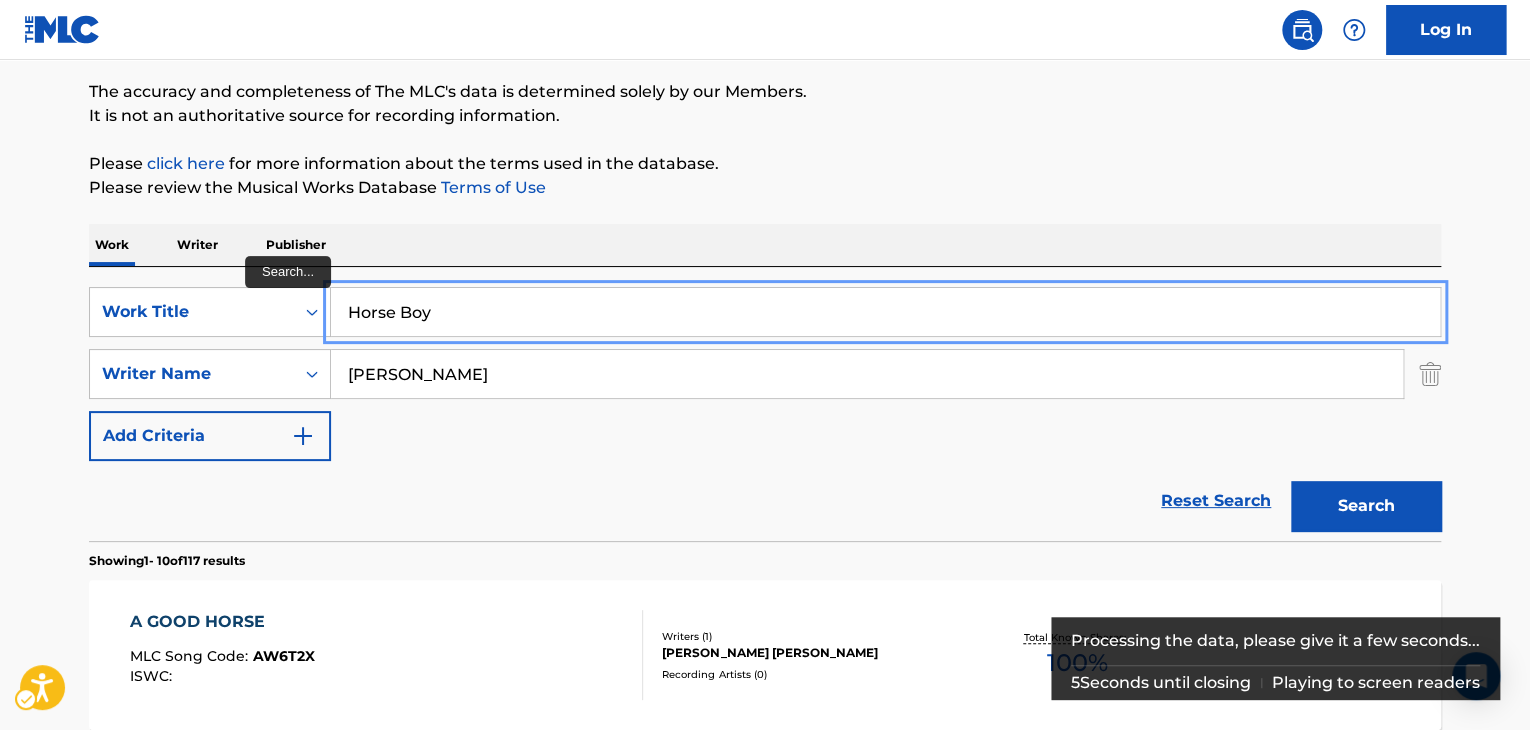 click on "Horse Boy" at bounding box center (885, 312) 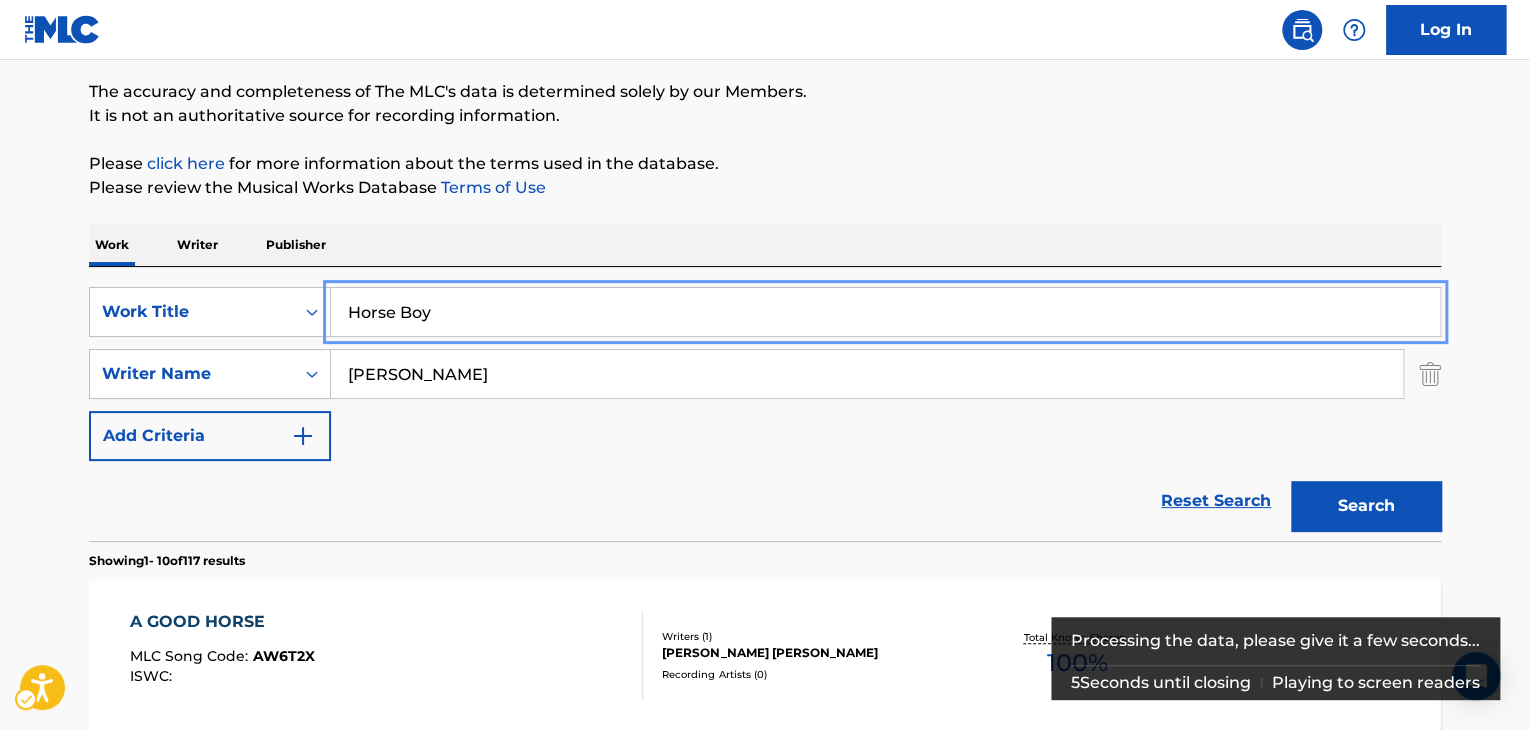 paste on "GO GIRL!" 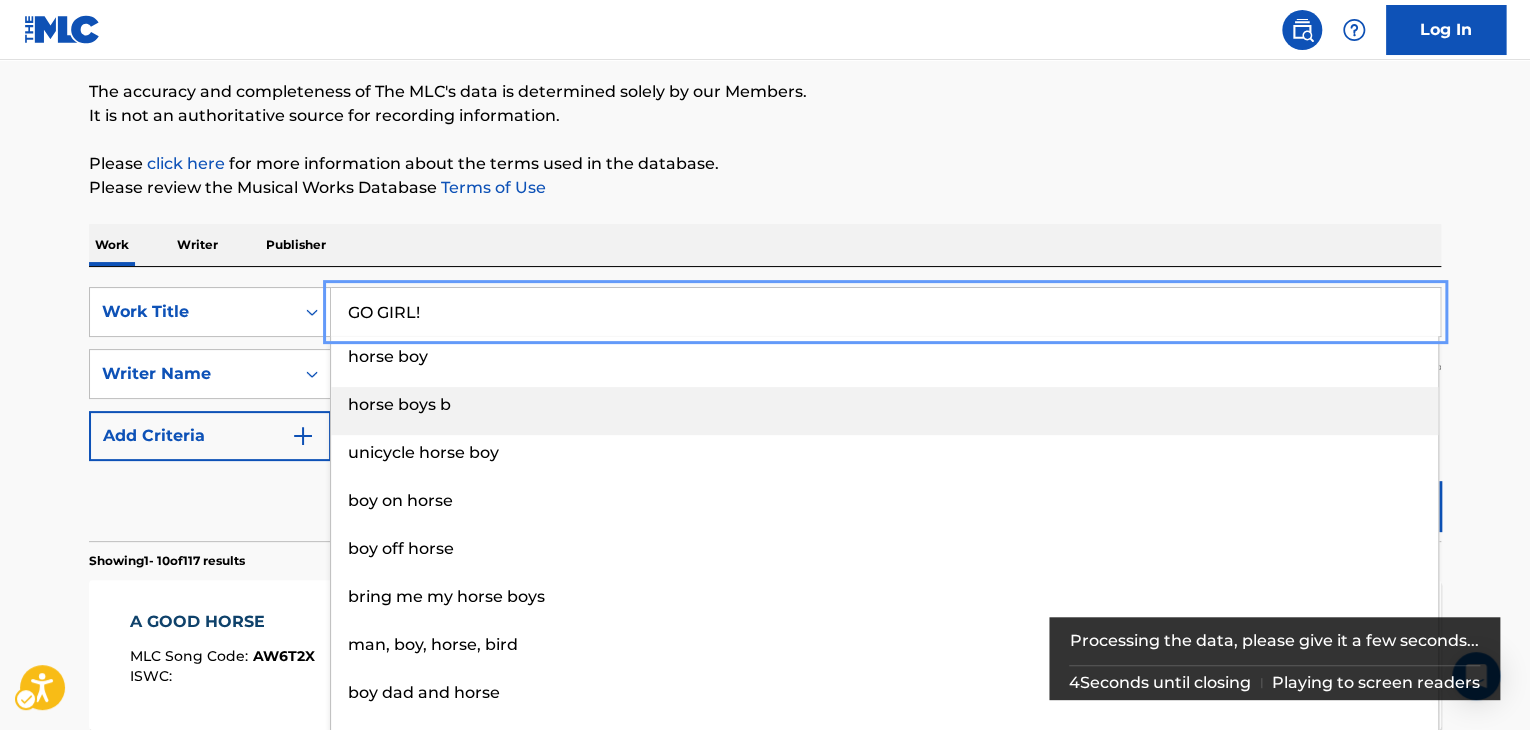 click on "The MLC Public Work Search The accuracy and completeness of The MLC's data is determined solely by our Members. It is not an authoritative source for recording information. Please   click here  | New Window   for more information about the terms used in the database. Please review the Musical Works Database   Terms of Use  | New Window Work Writer Publisher SearchWithCriteria273f5c38-4b5f-43f0-a303-74d40b0cd58c Work Title GO GIRL! horse boy horse boys b unicycle horse boy boy on horse boy off horse bring me my horse boys man, boy, horse, bird boy dad and horse boy a ride horse boy on the horse SearchWithCriteriafaf58cd7-2337-4fad-b1a1-21b4634b537a Writer Name [PERSON_NAME] Add Criteria Reset Search Search Showing  1  -   10  of  117   results   A GOOD HORSE MLC Song Code : AW6T2X ISWC : Writers ( 1 ) [PERSON_NAME] [PERSON_NAME] Recording Artists ( 0 ) Total Known Shares: 100 % BLACK HORSE RIDER MLC Song Code : BE466I ISWC : Writers ( 2 ) [PERSON_NAME], [PERSON_NAME] Recording Artists ( 0 ) Total Known Shares: 100 % : :" at bounding box center [765, 1099] 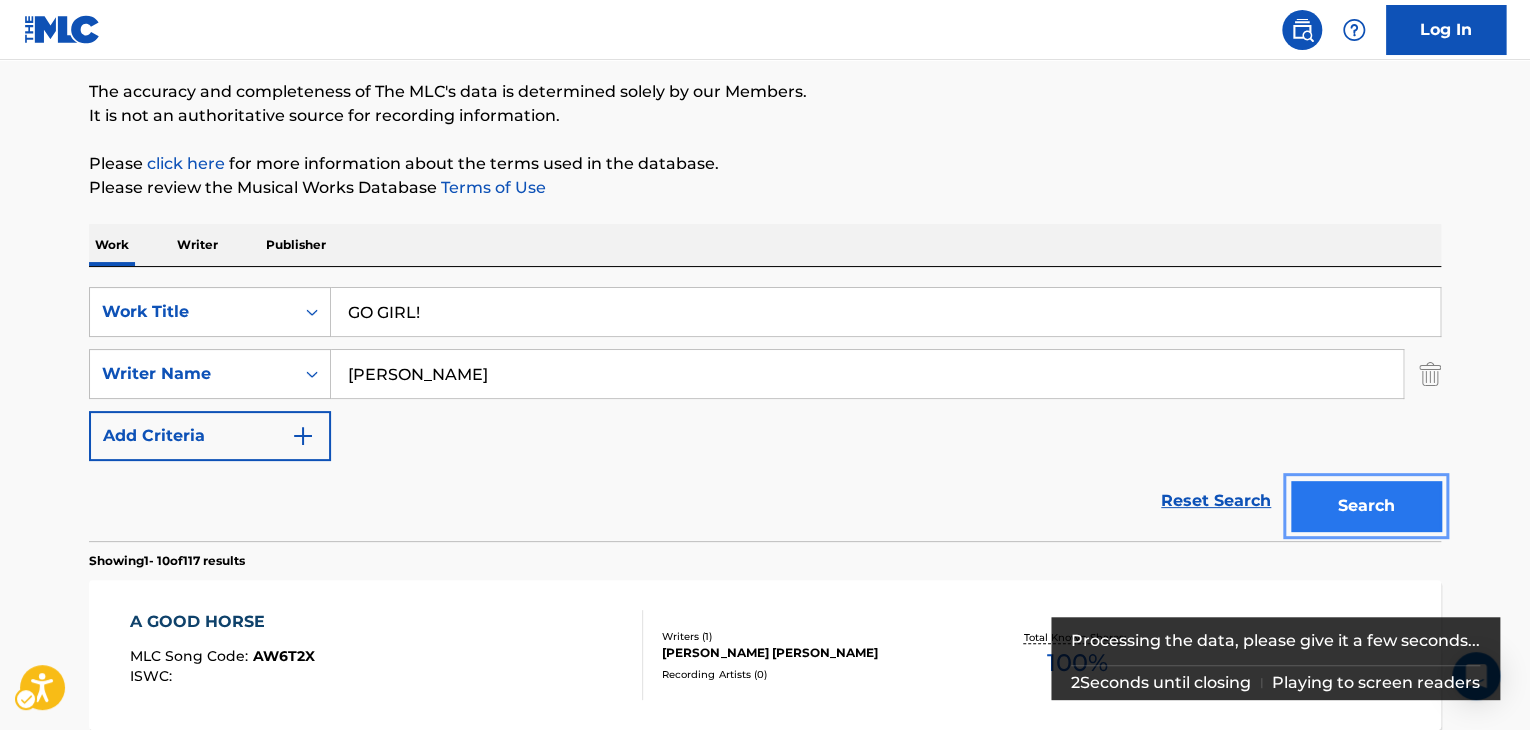 click on "Search" at bounding box center [1366, 506] 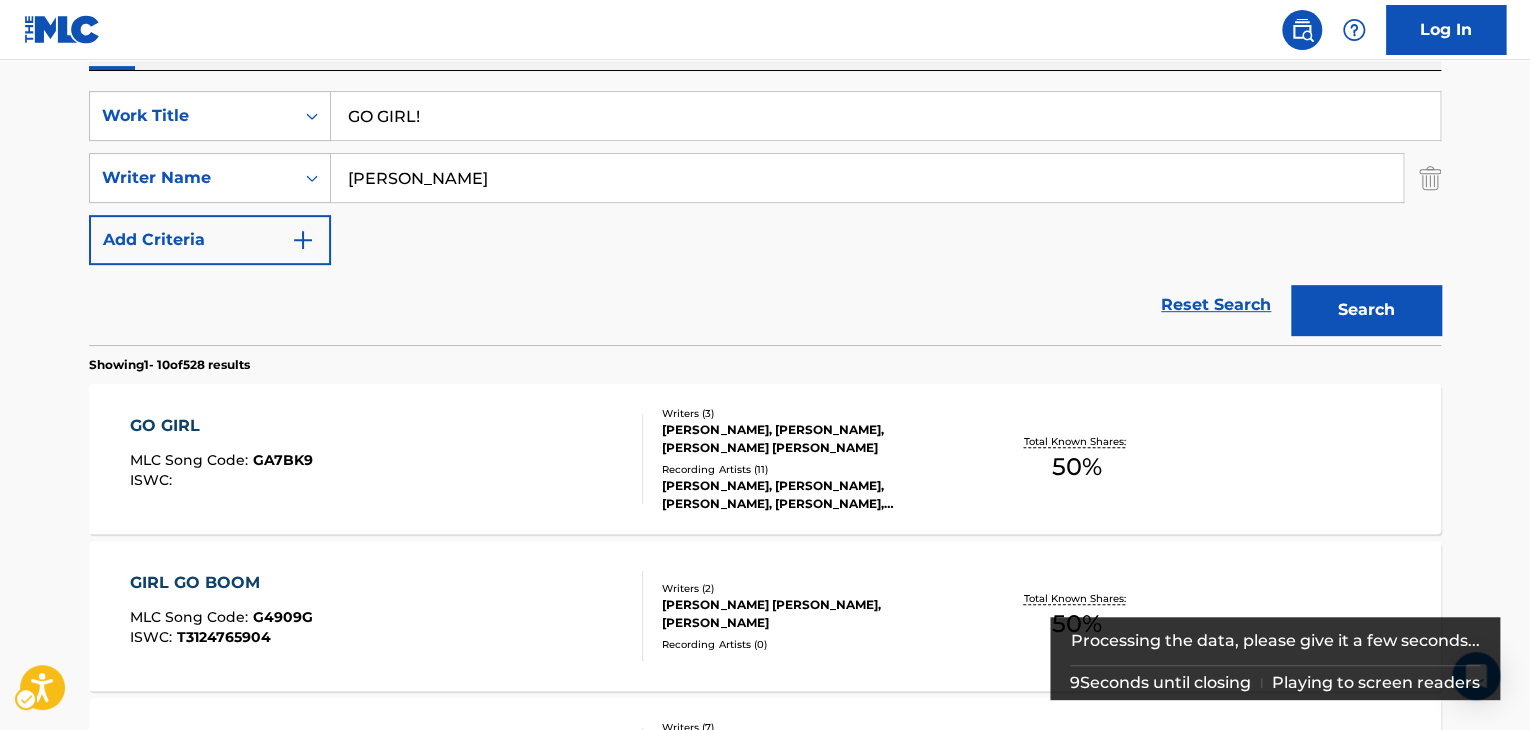 scroll, scrollTop: 403, scrollLeft: 0, axis: vertical 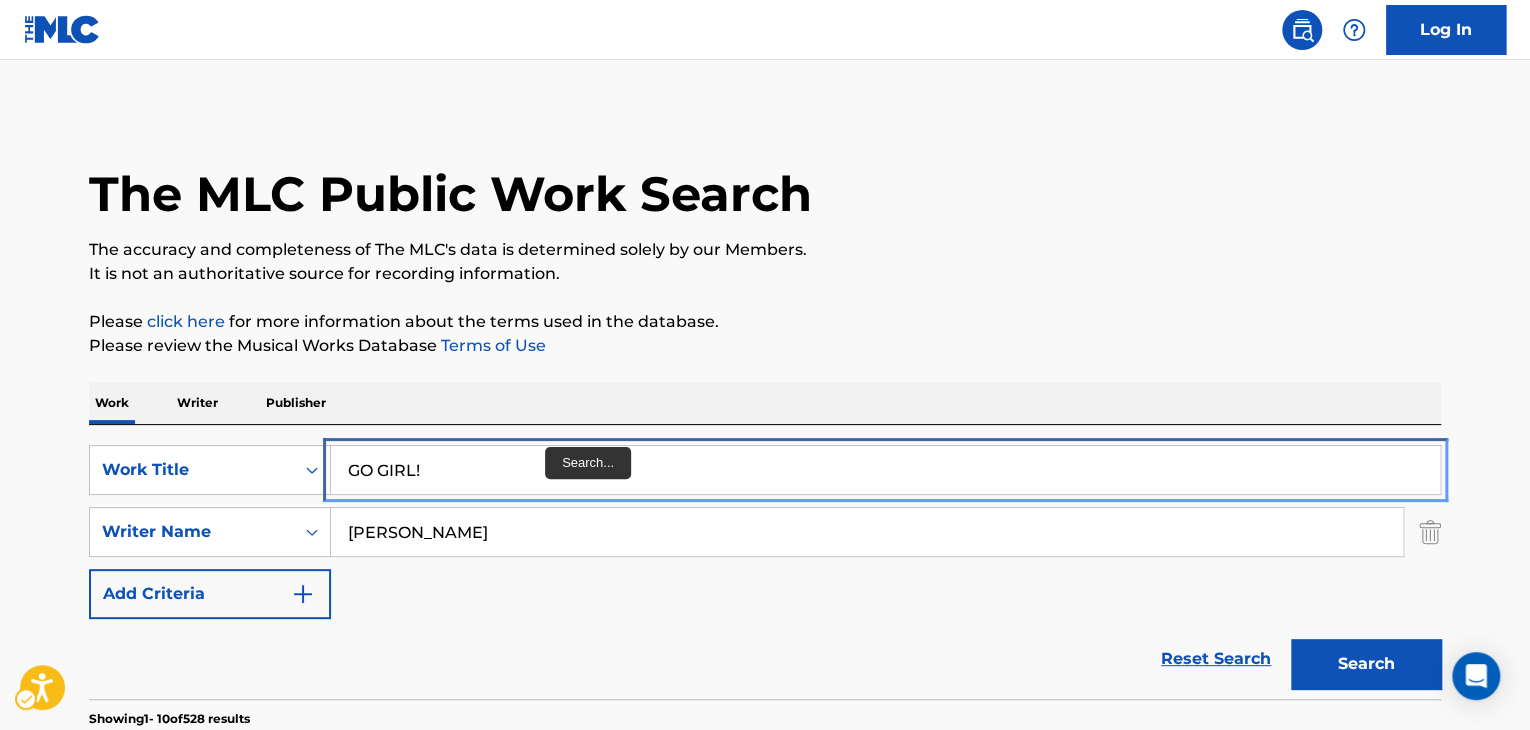 click on "GO GIRL!" at bounding box center [885, 470] 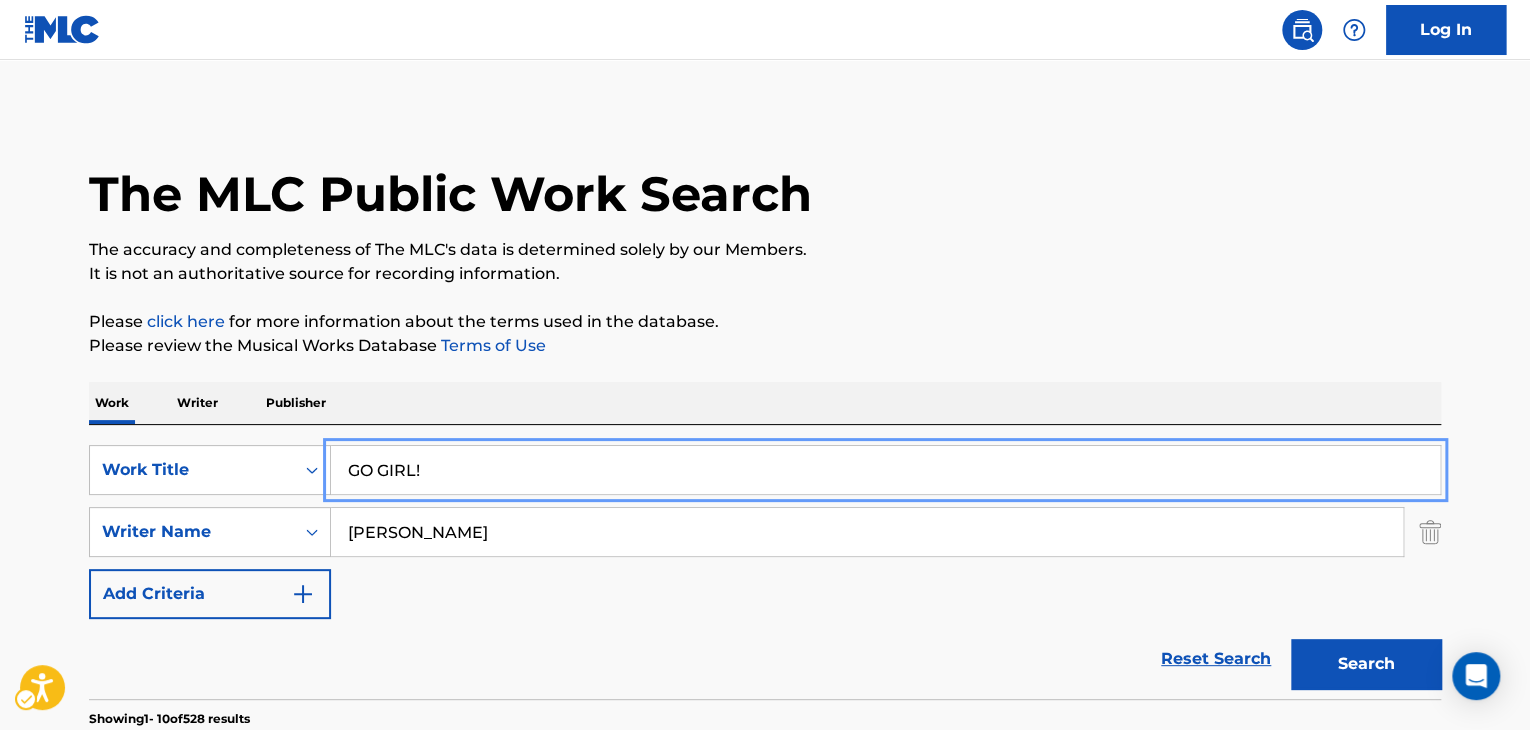 paste on "9narly" 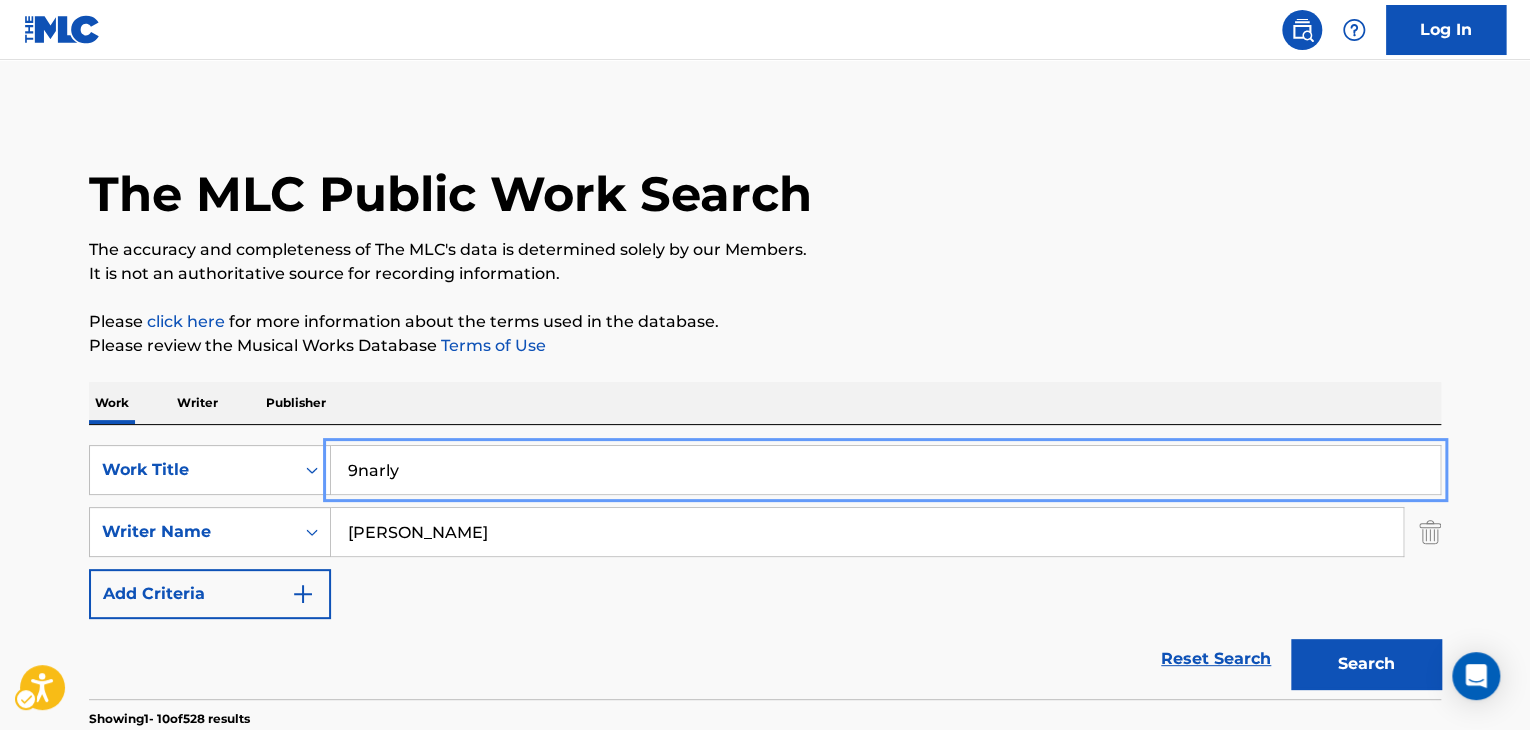 click on "The MLC Public Work Search The accuracy and completeness of The MLC's data is determined solely by our Members. It is not an authoritative source for recording information. Please   click here  | New Window   for more information about the terms used in the database. Please review the Musical Works Database   Terms of Use  | New Window Work Writer Publisher SearchWithCriteria273f5c38-4b5f-43f0-a303-74d40b0cd58c Work Title 9narly SearchWithCriteriafaf58cd7-2337-4fad-b1a1-21b4634b537a Writer Name [PERSON_NAME] Add Criteria Reset Search Search Showing  1  -   10  of  528   results   GO GIRL MLC Song Code : GA7BK9 ISWC : Writers ( 3 ) [PERSON_NAME], [PERSON_NAME], [PERSON_NAME] [PERSON_NAME] Recording Artists ( 11 ) [PERSON_NAME], [PERSON_NAME], [PERSON_NAME], [PERSON_NAME], [PERSON_NAME] Total Known Shares: 50 % GIRL GO BOOM MLC Song Code : G4909G ISWC : T3124765904 Writers ( 2 ) [PERSON_NAME] [PERSON_NAME], [PERSON_NAME] Recording Artists ( 0 ) Total Known Shares: 50 % GIRL MLC Song Code : GV799J ISWC : Writers ( 7 ) 20 ) 87.5 % : :" at bounding box center (765, 1257) 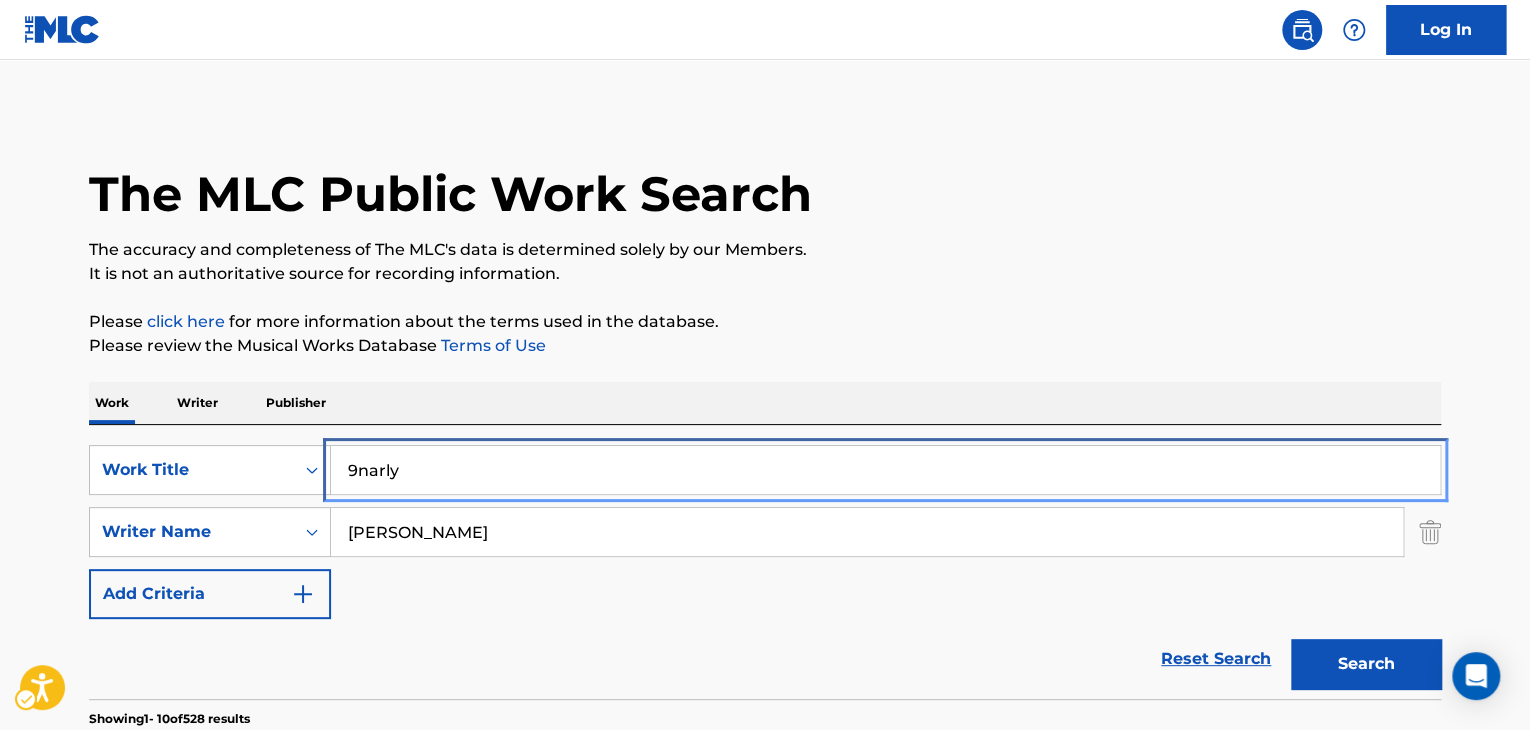 click on "9narly" at bounding box center [885, 470] 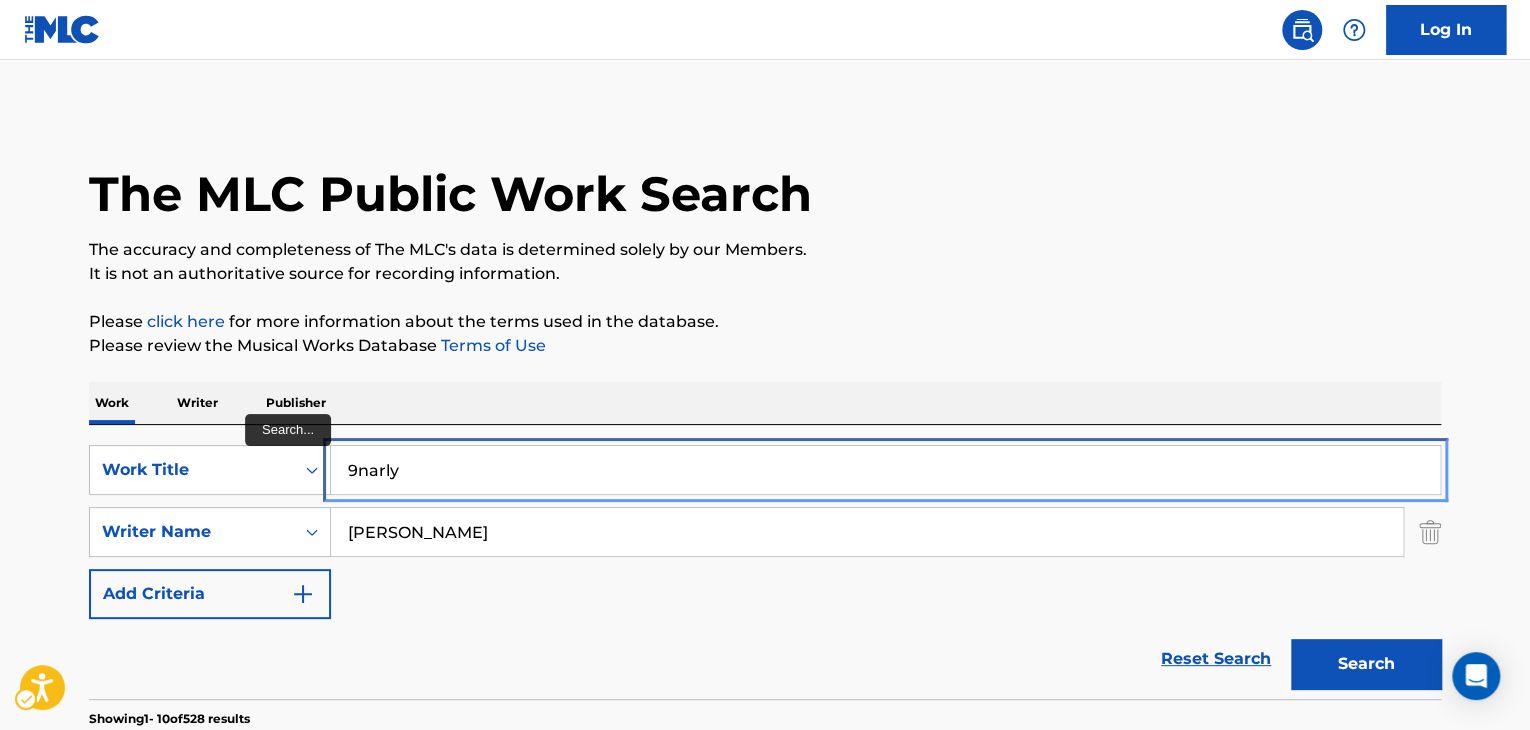 scroll, scrollTop: 200, scrollLeft: 0, axis: vertical 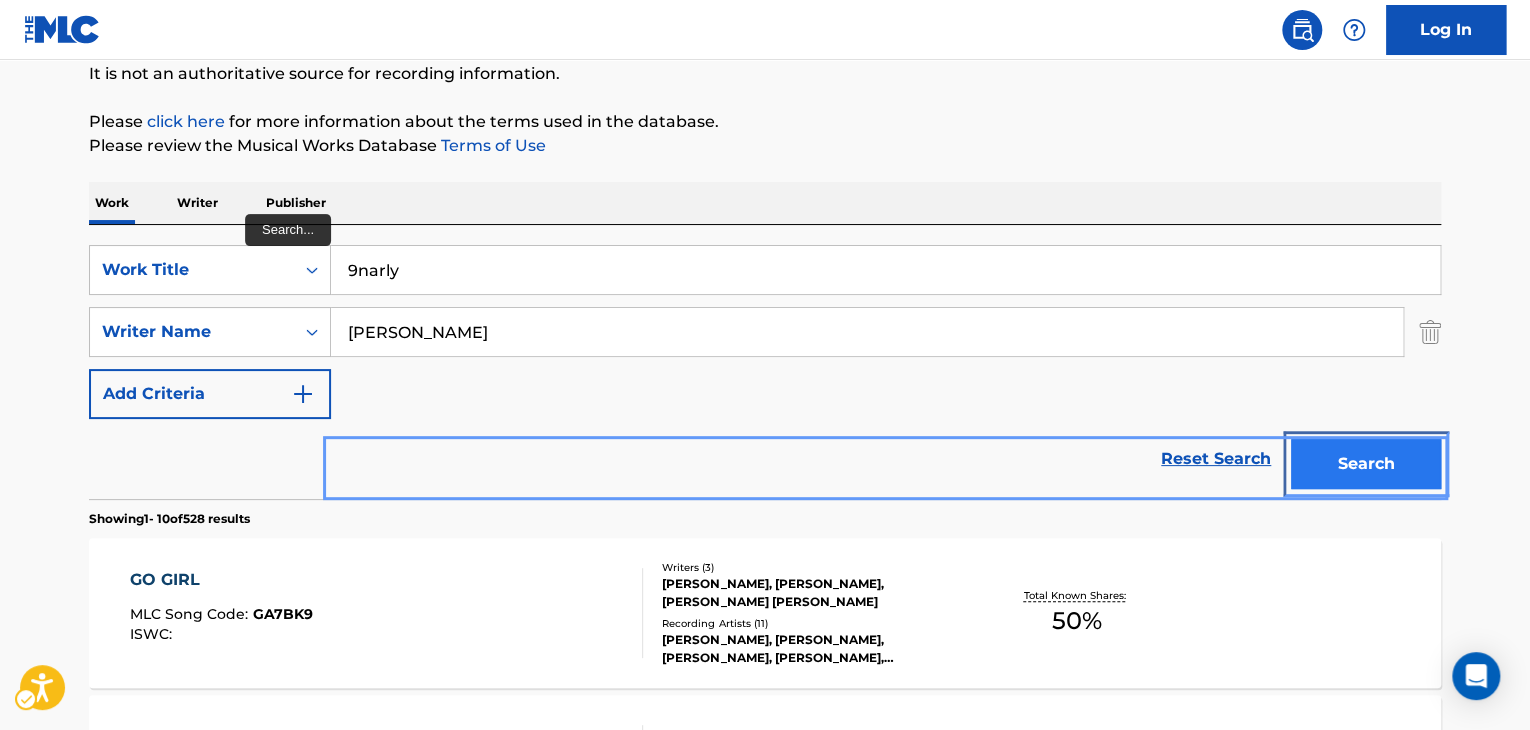 click on "Search" at bounding box center [1366, 464] 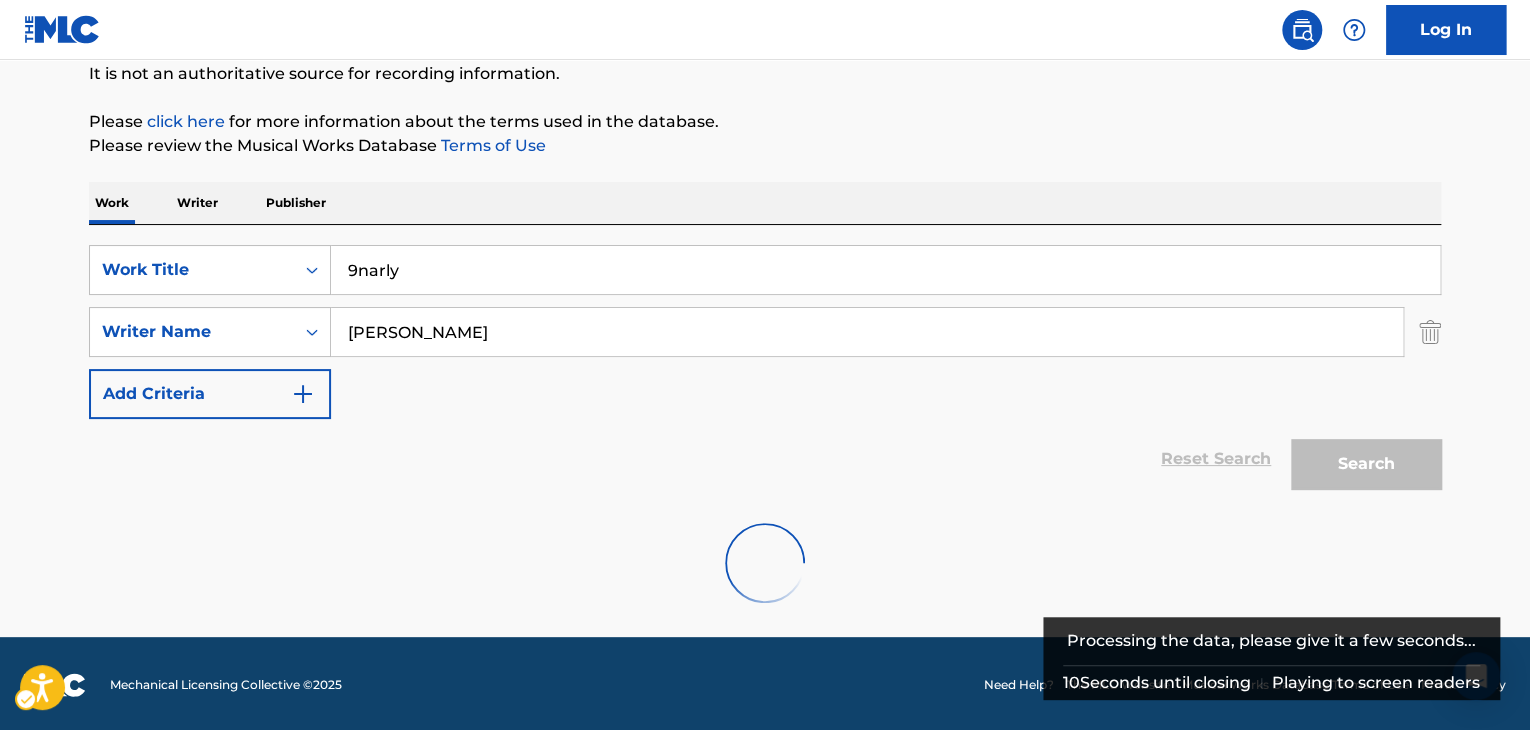scroll, scrollTop: 138, scrollLeft: 0, axis: vertical 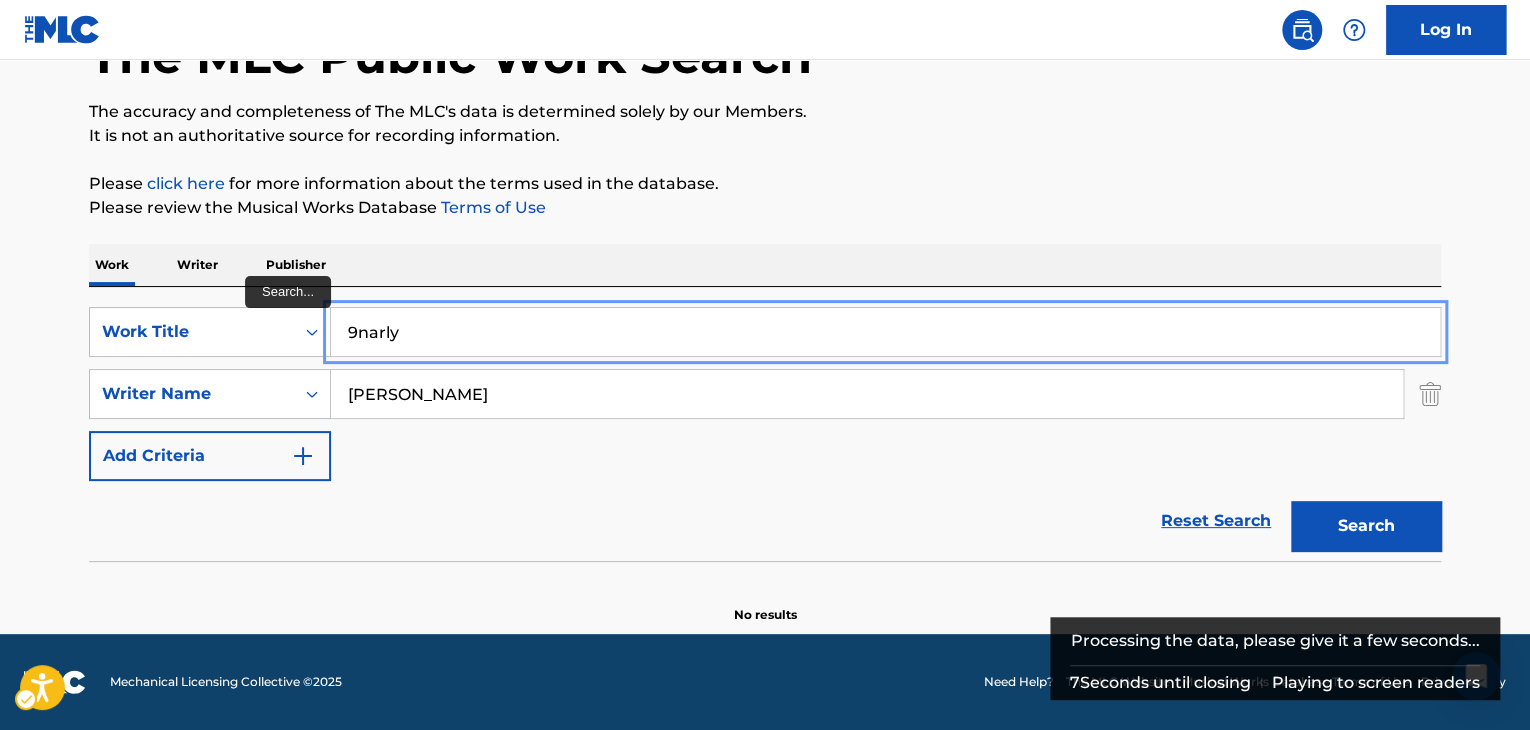 click on "9narly" at bounding box center [885, 332] 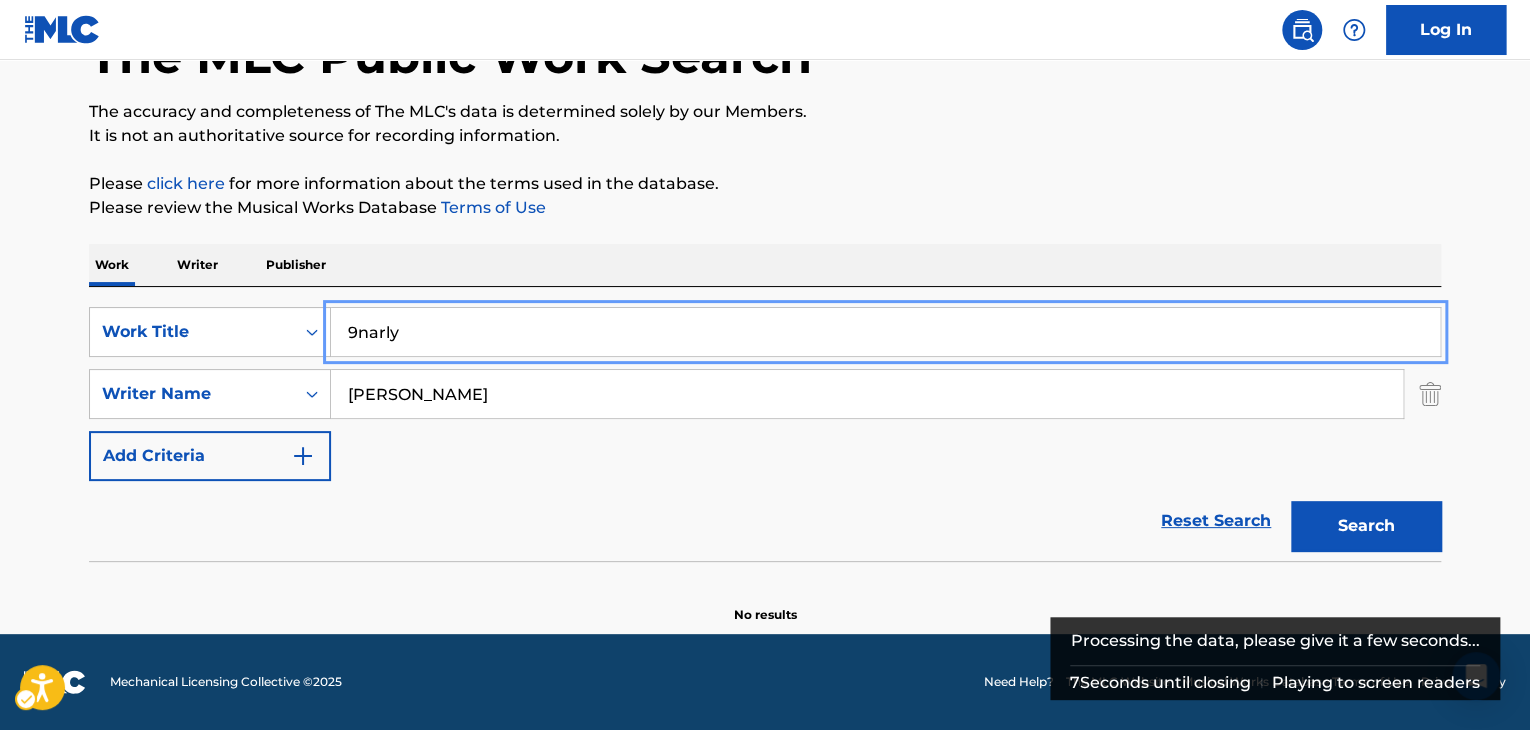 paste on "#manicmode" 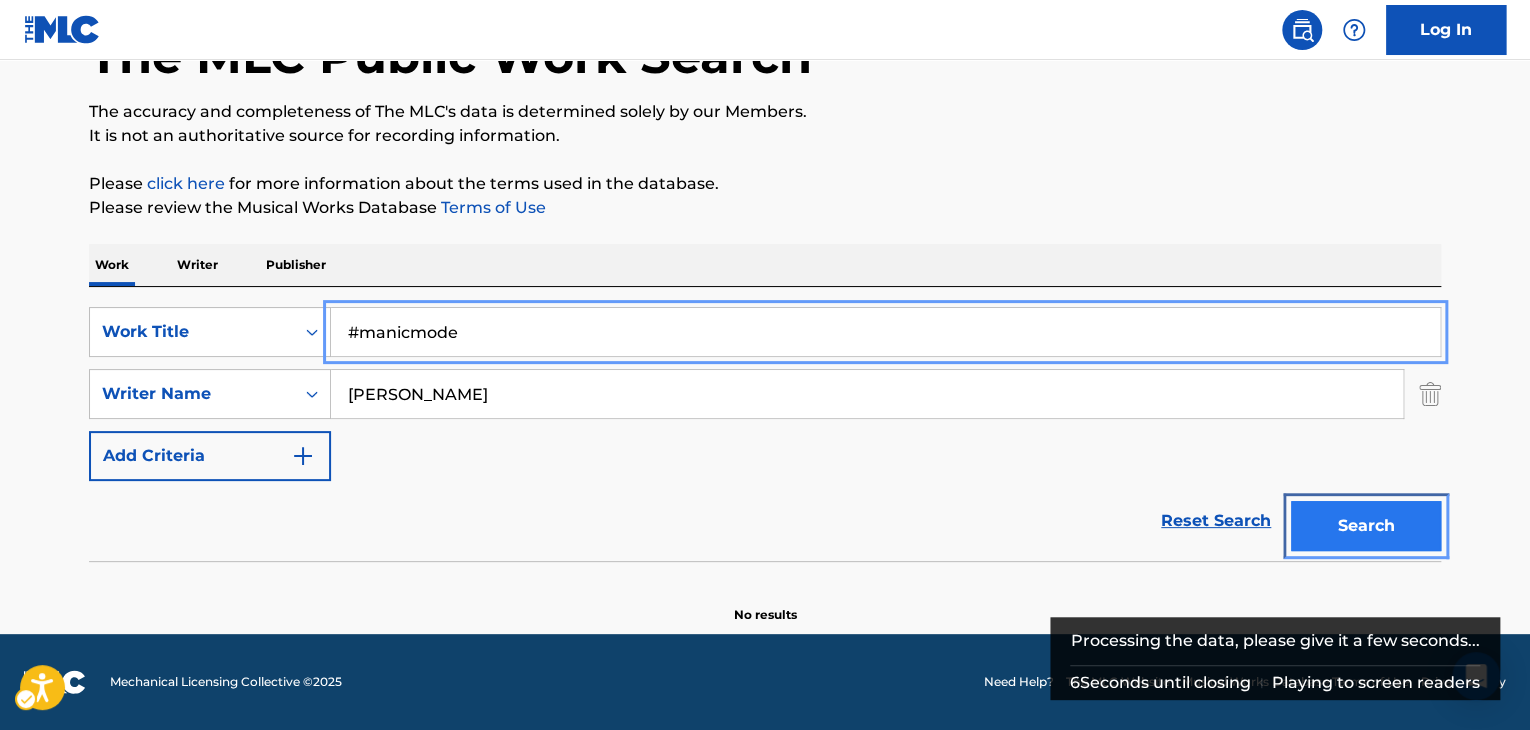 click on "Search" at bounding box center [1366, 526] 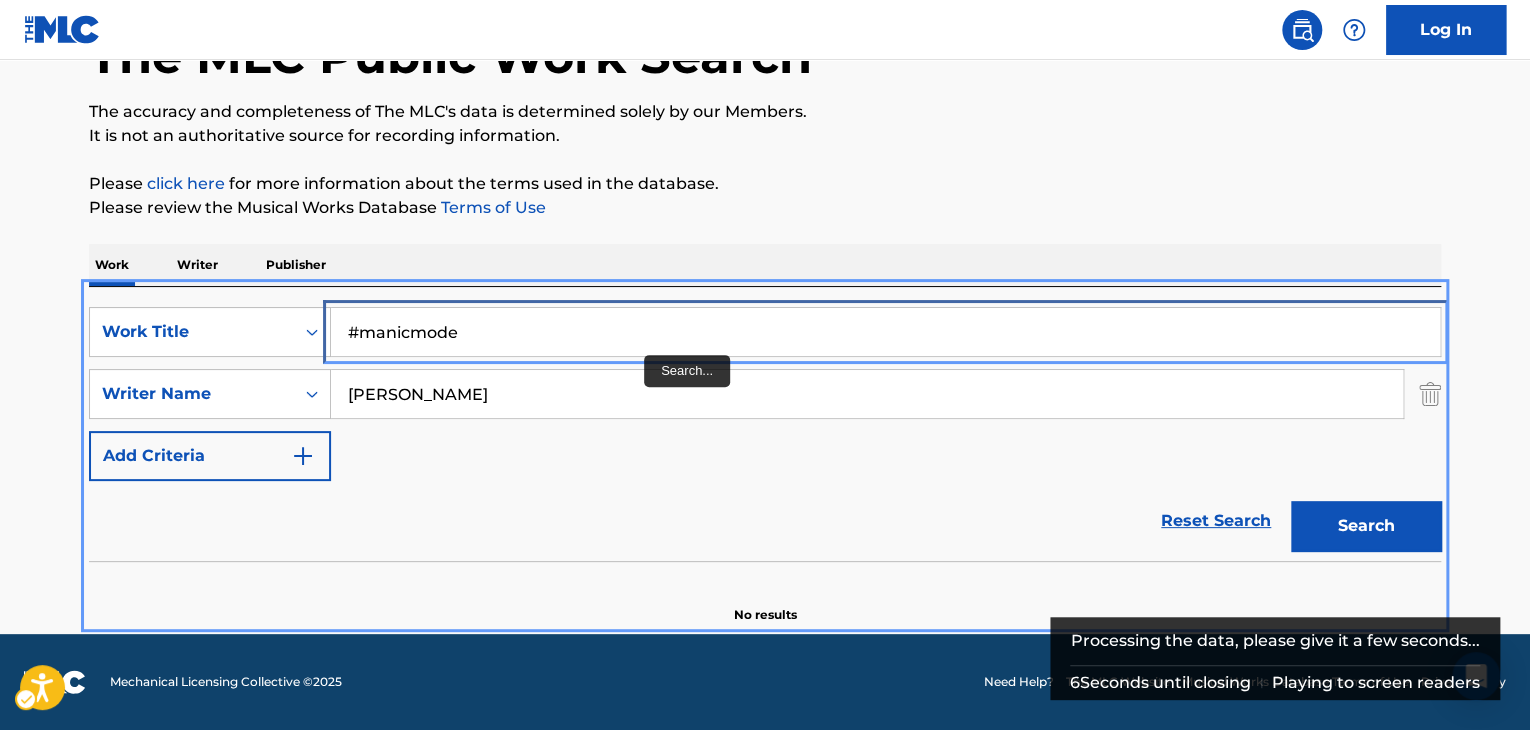 click on "#manicmode" at bounding box center [885, 332] 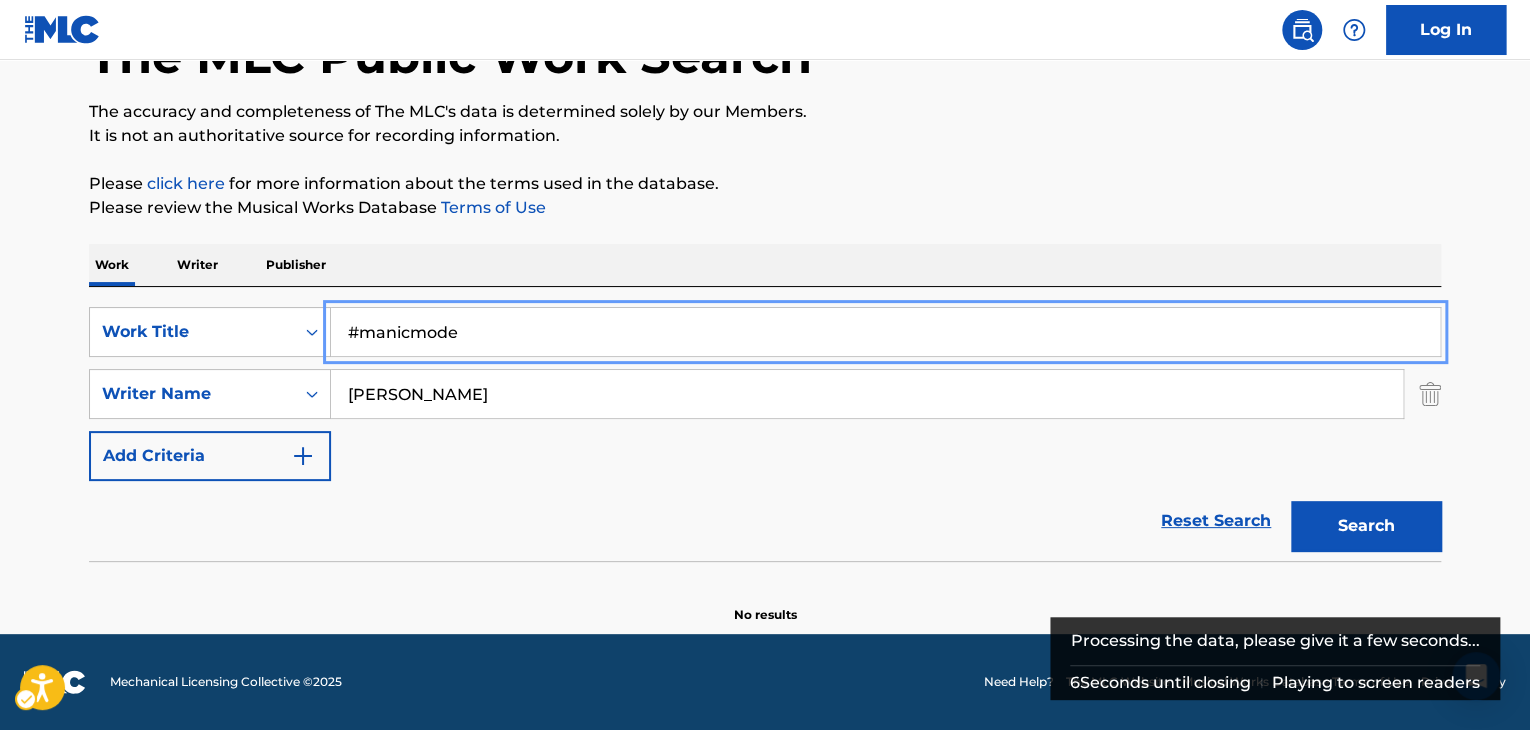 paste on "CITYSCAPE" 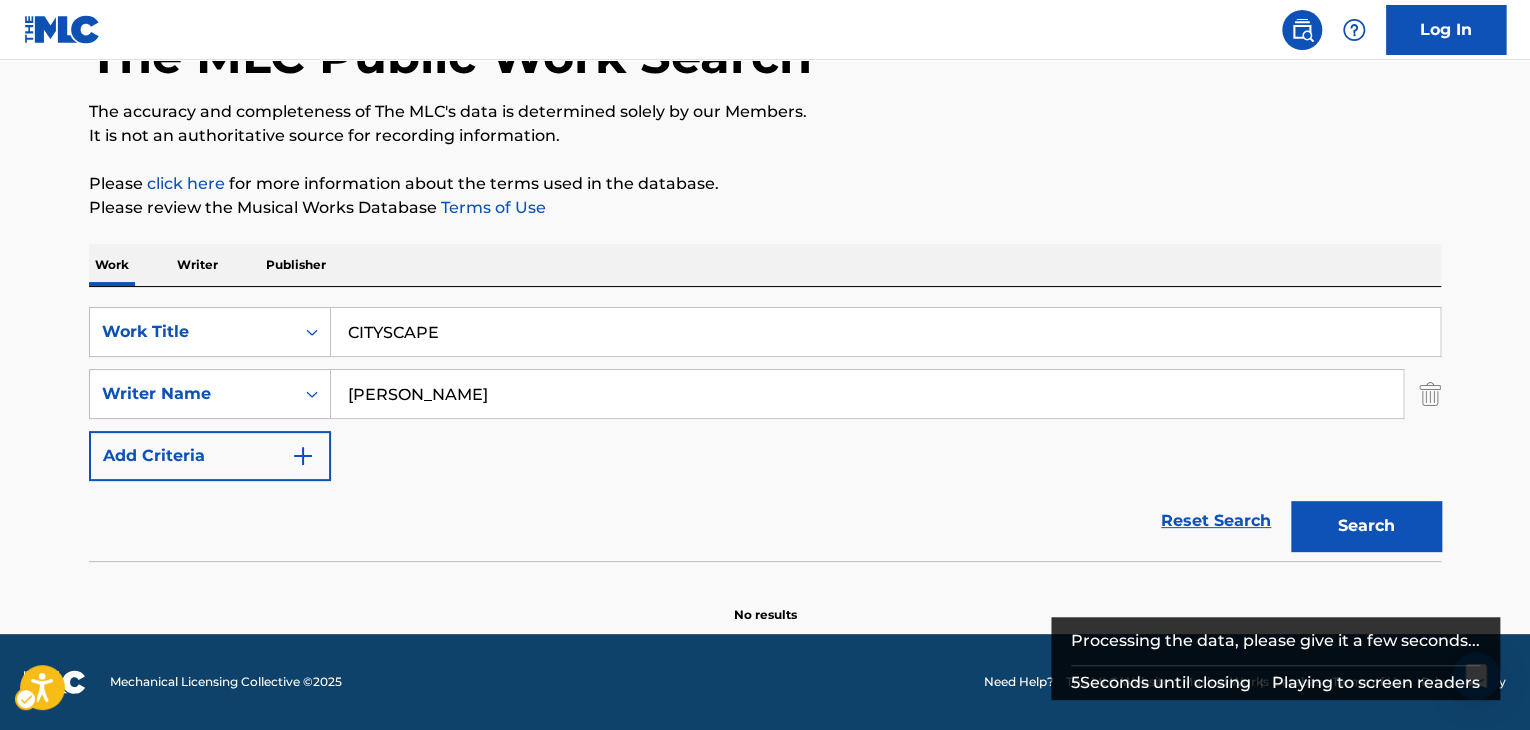 click on "Search" at bounding box center [1361, 521] 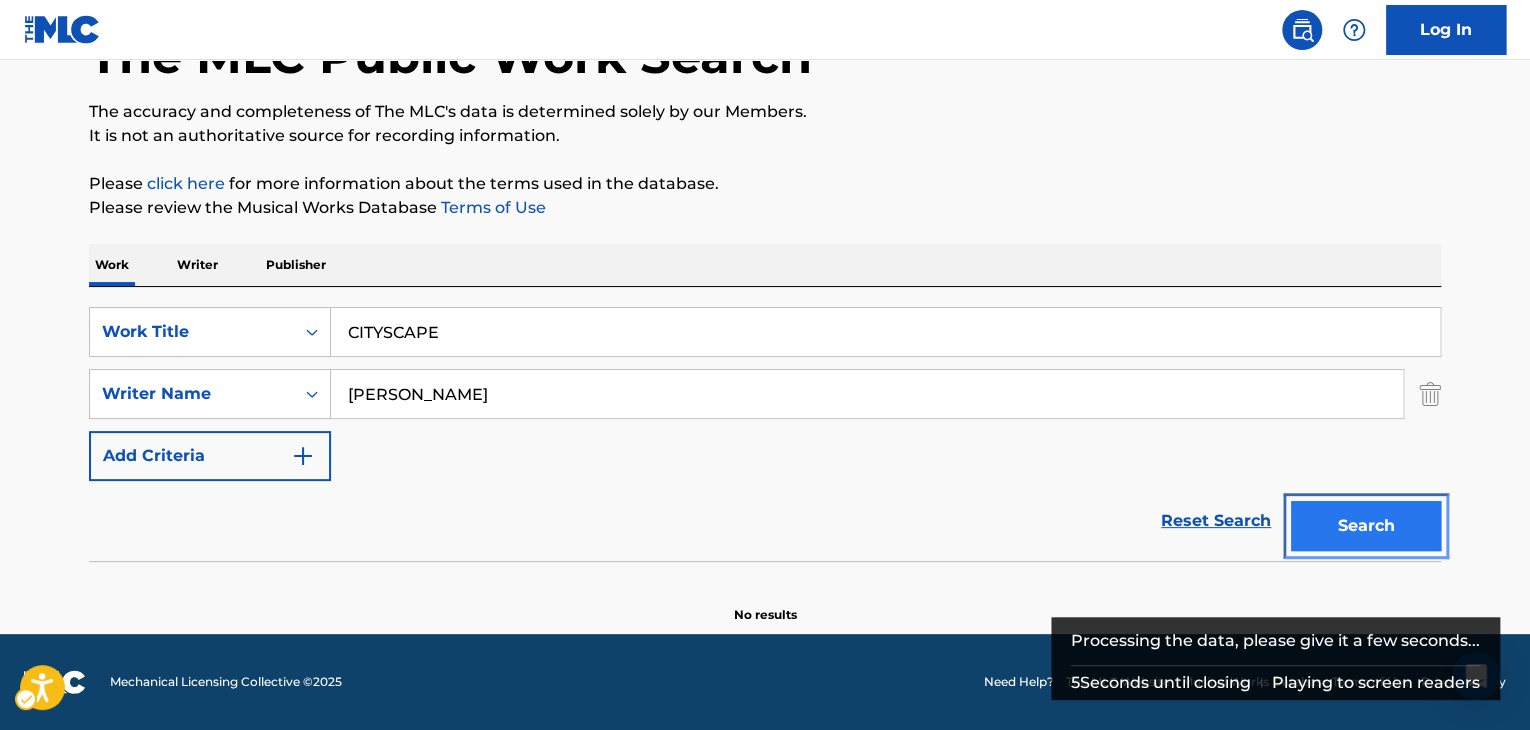click on "Search" at bounding box center [1366, 526] 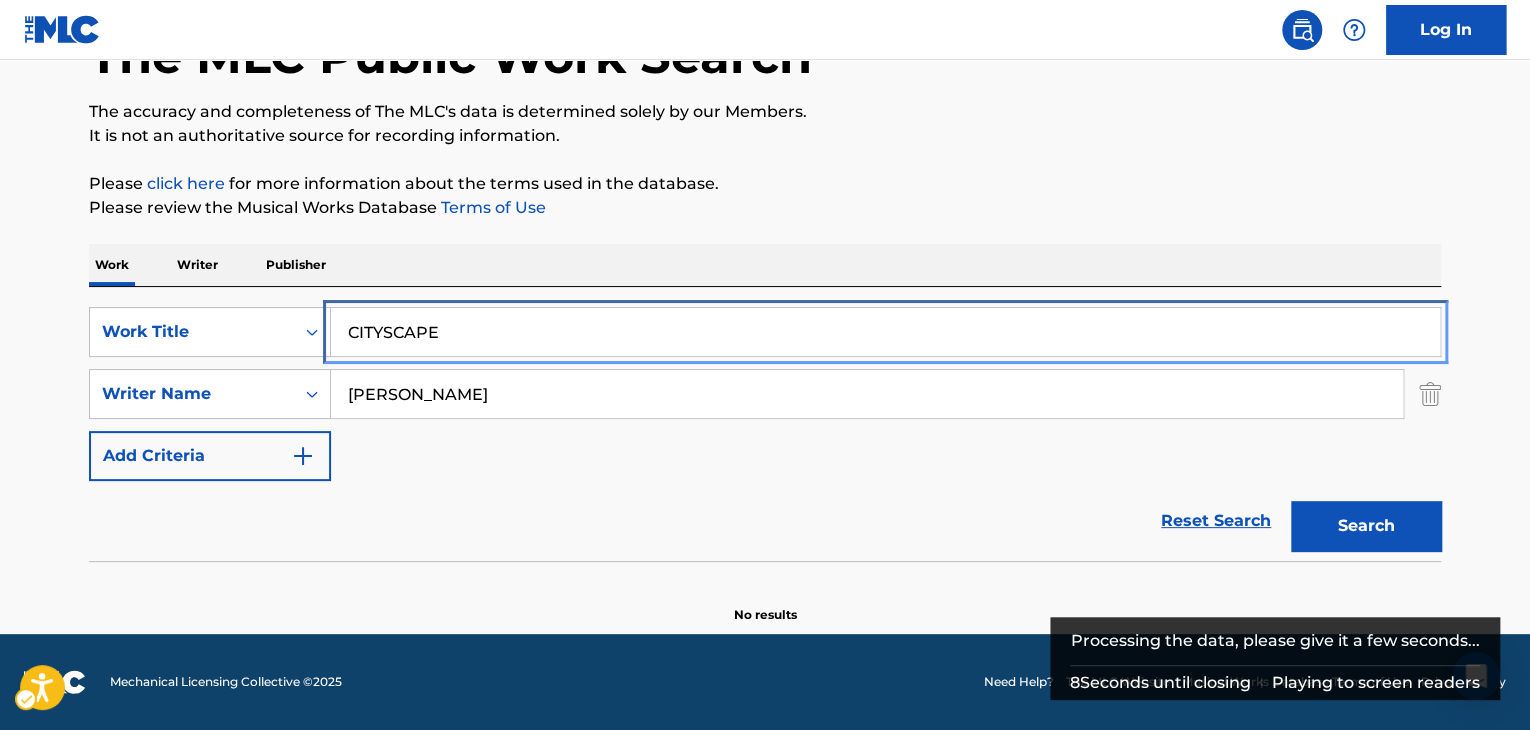 click on "CITYSCAPE" at bounding box center [885, 332] 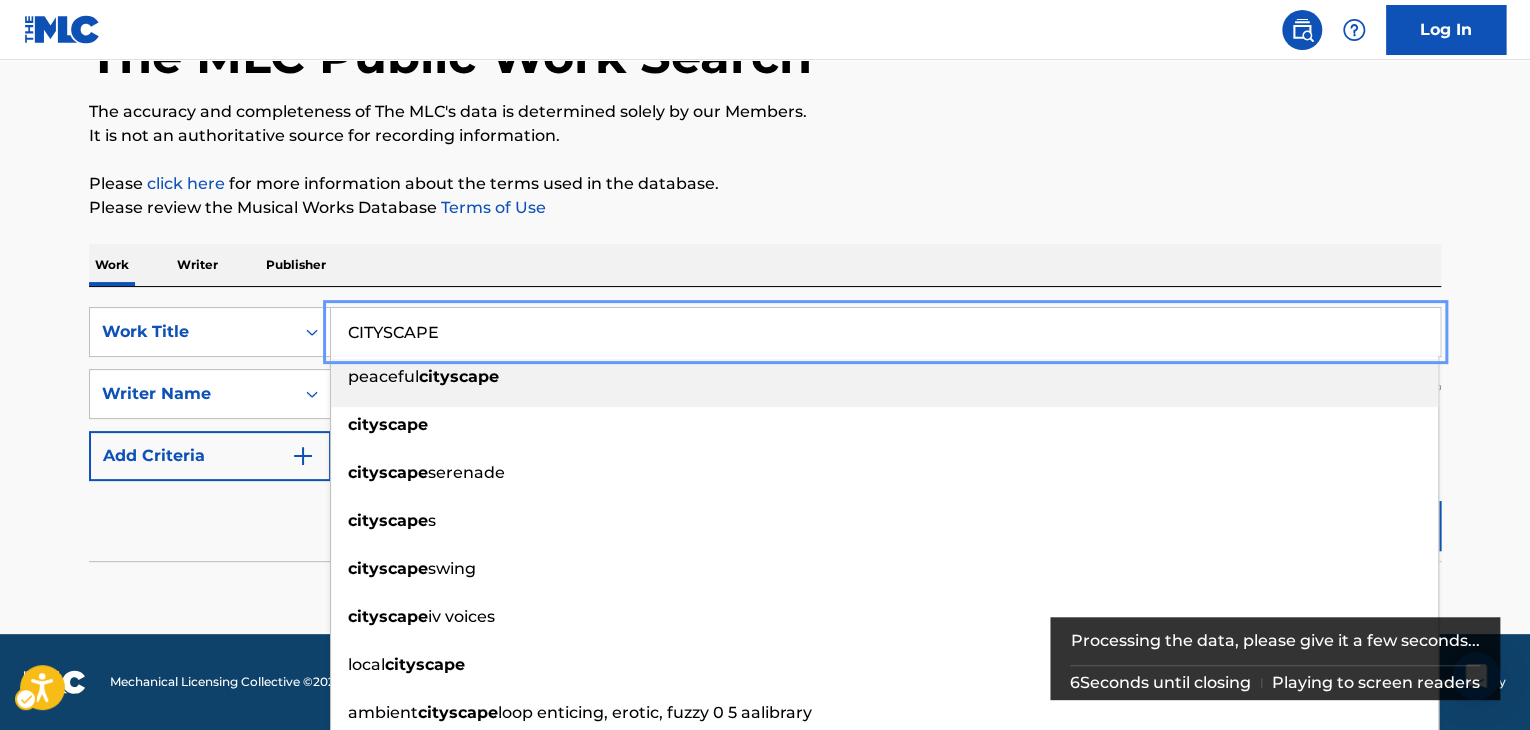 paste on "Rally Demon" 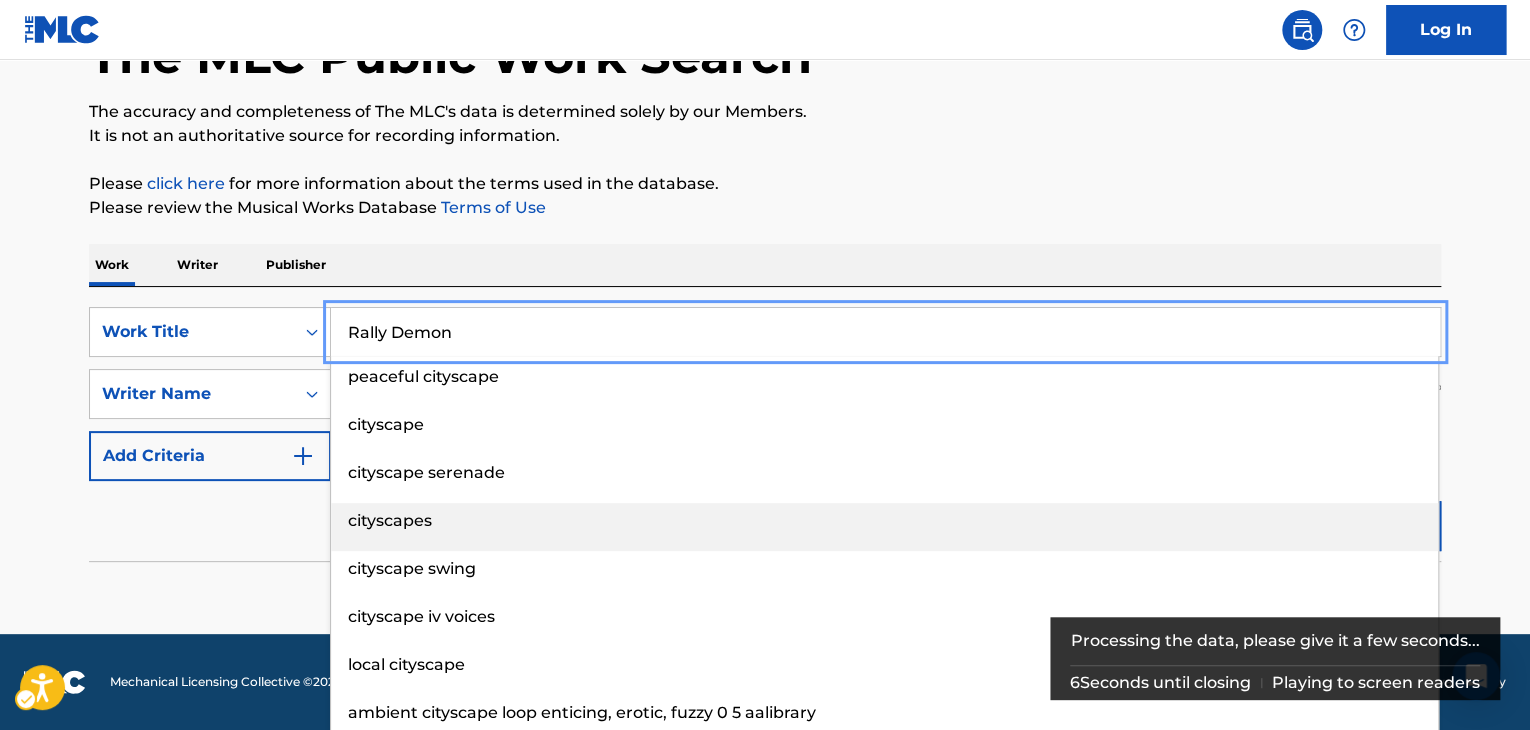 click on "The MLC Public Work Search The accuracy and completeness of The MLC's data is determined solely by our Members. It is not an authoritative source for recording information. Please   click here  | New Window   for more information about the terms used in the database. Please review the Musical Works Database   Terms of Use  | New Window Work Writer Publisher SearchWithCriteria273f5c38-4b5f-43f0-a303-74d40b0cd58c Work Title Rally Demon peaceful cityscape cityscape cityscape serenade cityscapes cityscape swing cityscape iv voices local cityscape ambient cityscape loop enticing, erotic, fuzzy 0 5 aalibrary miami cityscapes cityscape chillout SearchWithCriteriafaf58cd7-2337-4fad-b1a1-21b4634b537a Writer Name [PERSON_NAME] Add Criteria Reset Search Search No results" at bounding box center (765, 278) 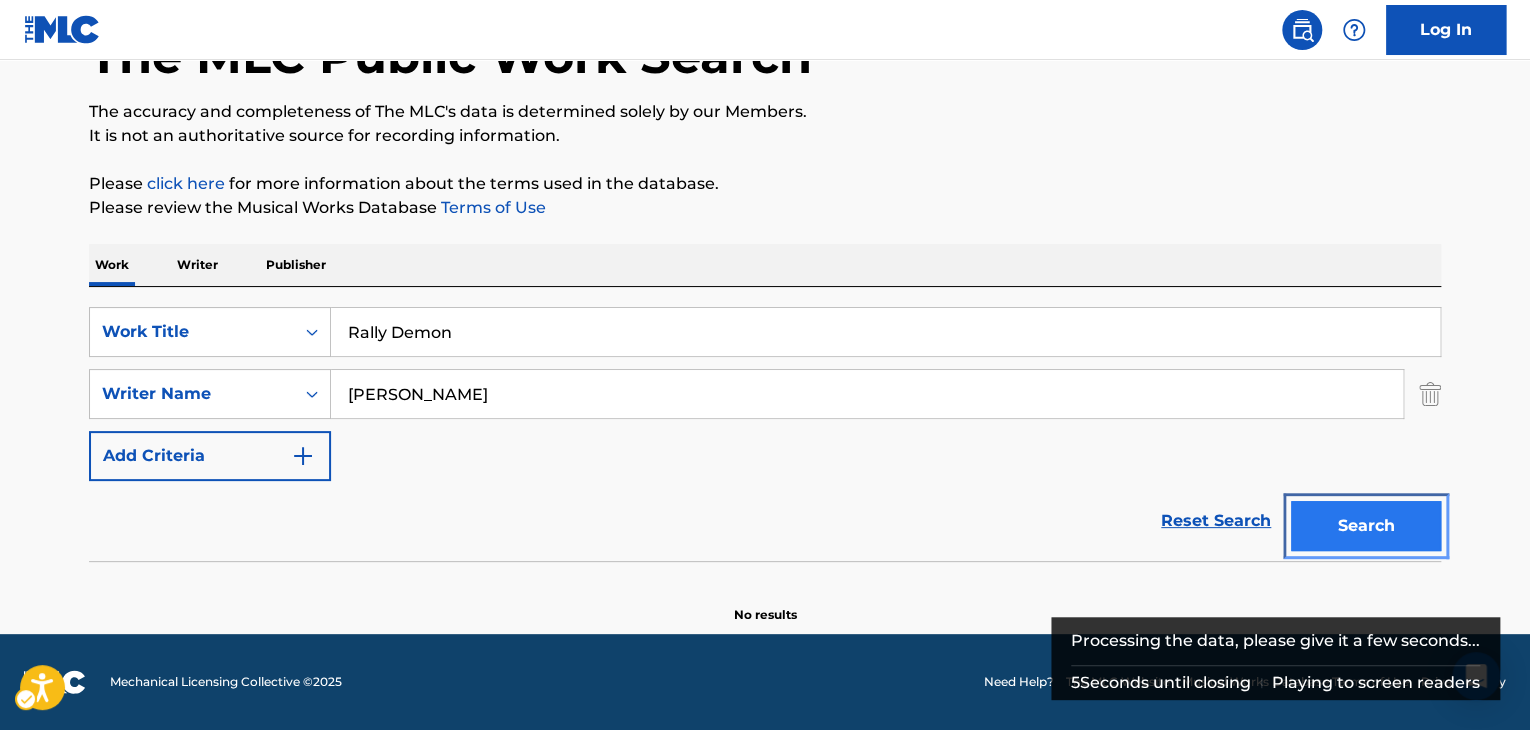 click on "Search" at bounding box center [1366, 526] 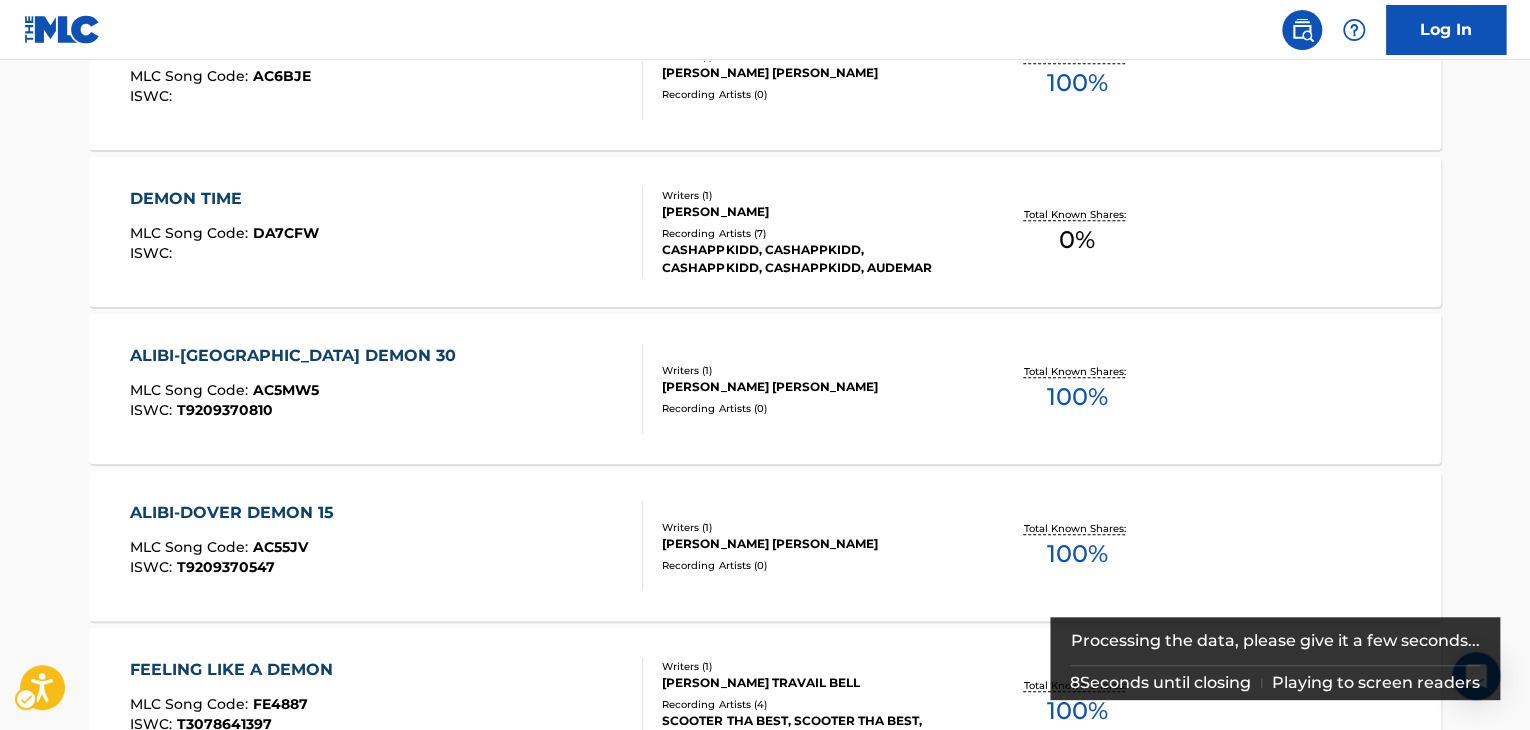 scroll, scrollTop: 777, scrollLeft: 0, axis: vertical 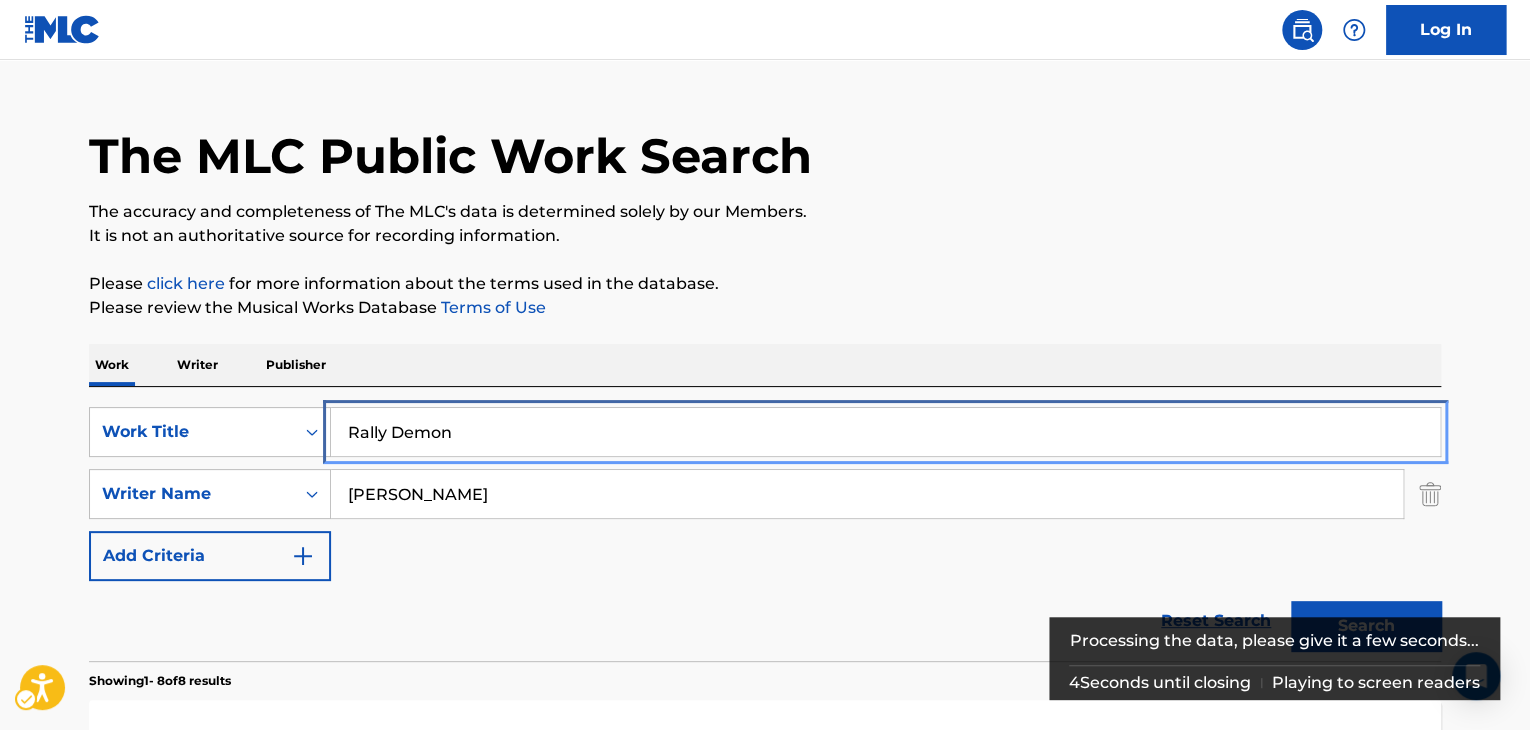 click on "Rally Demon" at bounding box center (885, 432) 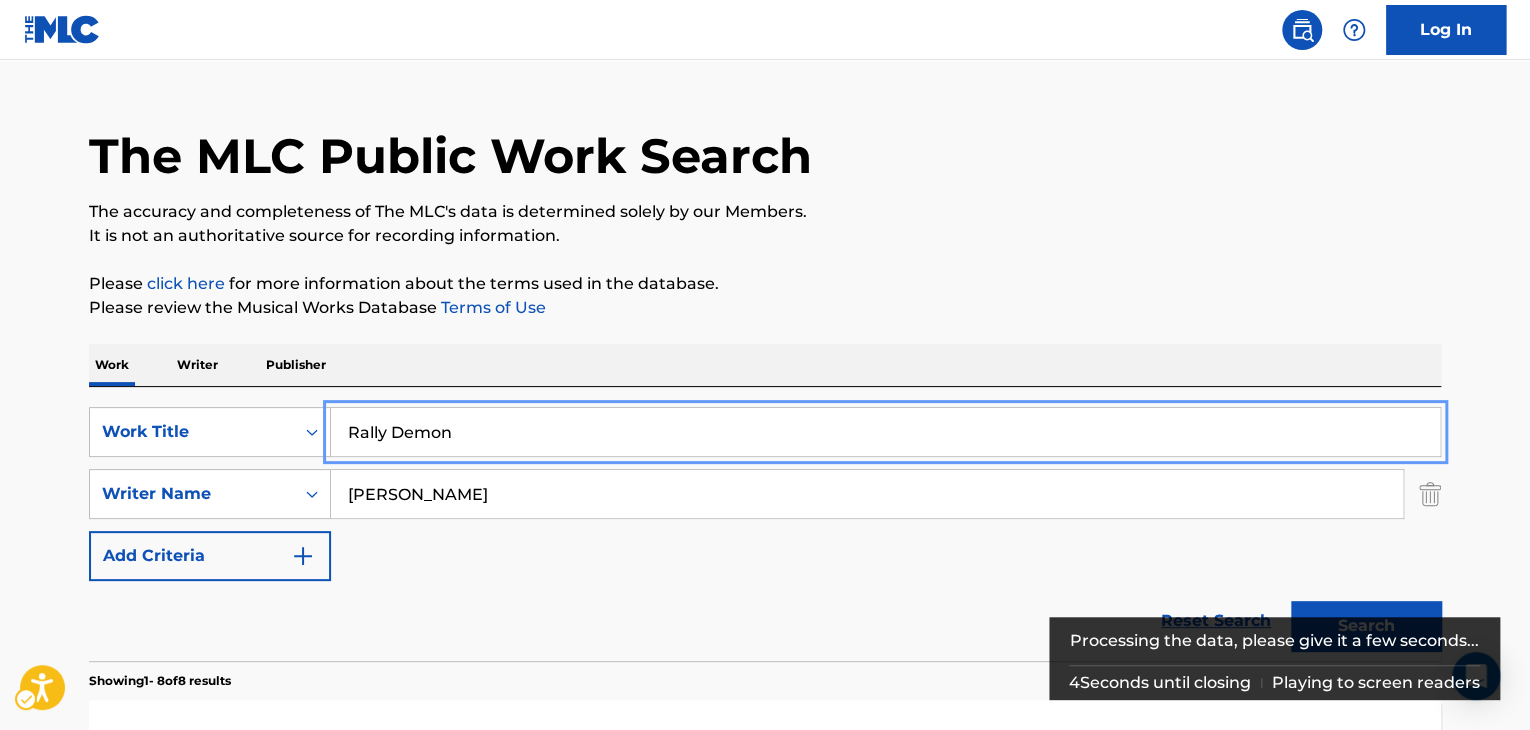 paste on "Afterlife" 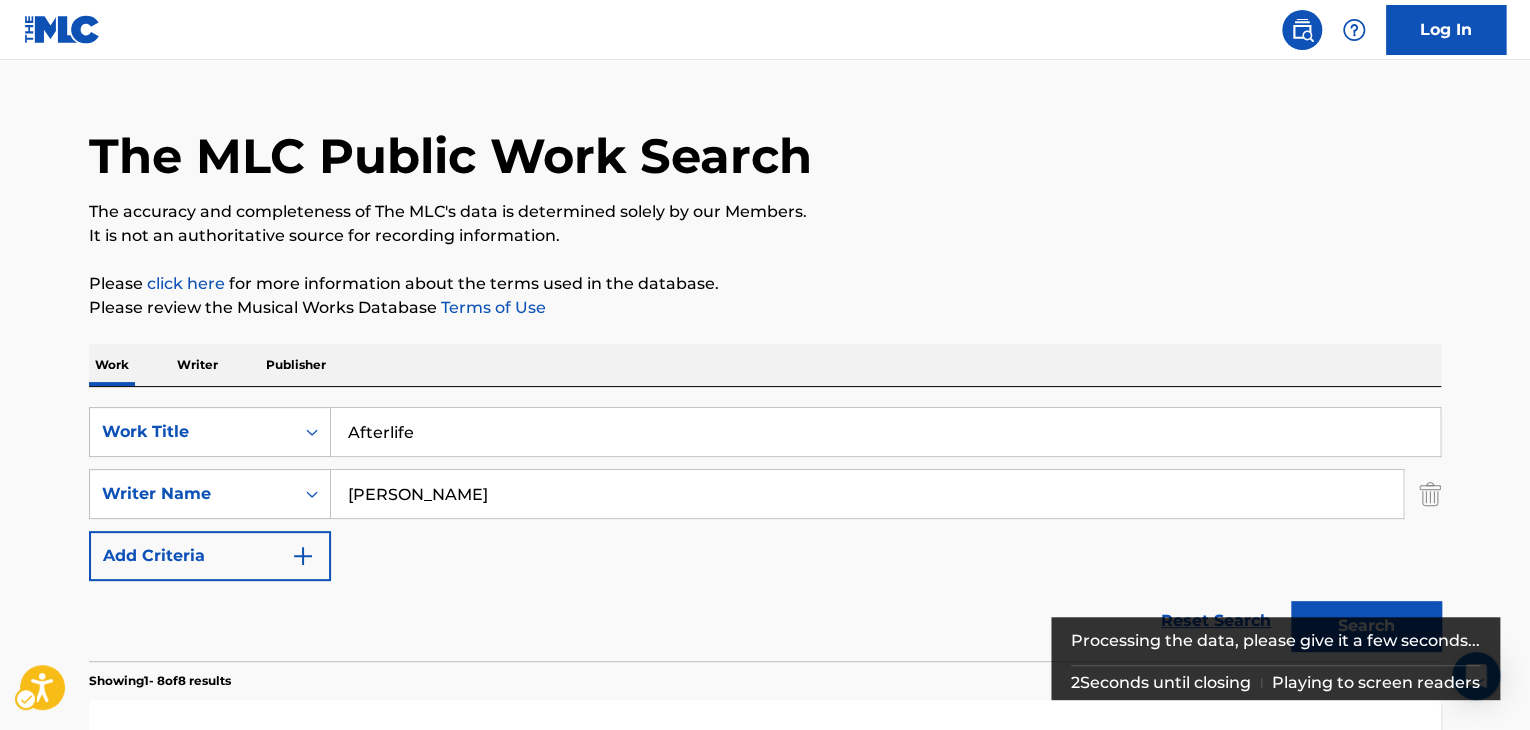 click on "The MLC Public Work Search The accuracy and completeness of The MLC's data is determined solely by our Members. It is not an authoritative source for recording information. Please   click here  | New Window   for more information about the terms used in the database. Please review the Musical Works Database   Terms of Use  | New Window Work Writer Publisher SearchWithCriteria273f5c38-4b5f-43f0-a303-74d40b0cd58c Work Title Afterlife SearchWithCriteriafaf58cd7-2337-4fad-b1a1-21b4634b537a Writer Name [PERSON_NAME] Add Criteria Reset Search Search Showing  1  -   8  of  8   results   ALIBI-DOVER DEMON MLC Song Code : AC6BJE ISWC : Writers ( 1 ) [PERSON_NAME] [PERSON_NAME] Recording Artists ( 0 ) Total Known Shares: 100 % DEMON TIME MLC Song Code : DA7CFW ISWC : Writers ( 1 ) [PERSON_NAME] Recording Artists ( 7 ) CASHAPPKIDD, CASHAPPKIDD, CASHAPPKIDD, CASHAPPKIDD, [PERSON_NAME] Total Known Shares: 0 % ALIBI-DOVER DEMON 30 MLC Song Code : AC5MW5 ISWC : T9209370810 Writers ( 1 ) [PERSON_NAME] [PERSON_NAME] Recording Artists ( 0" at bounding box center (765, 1037) 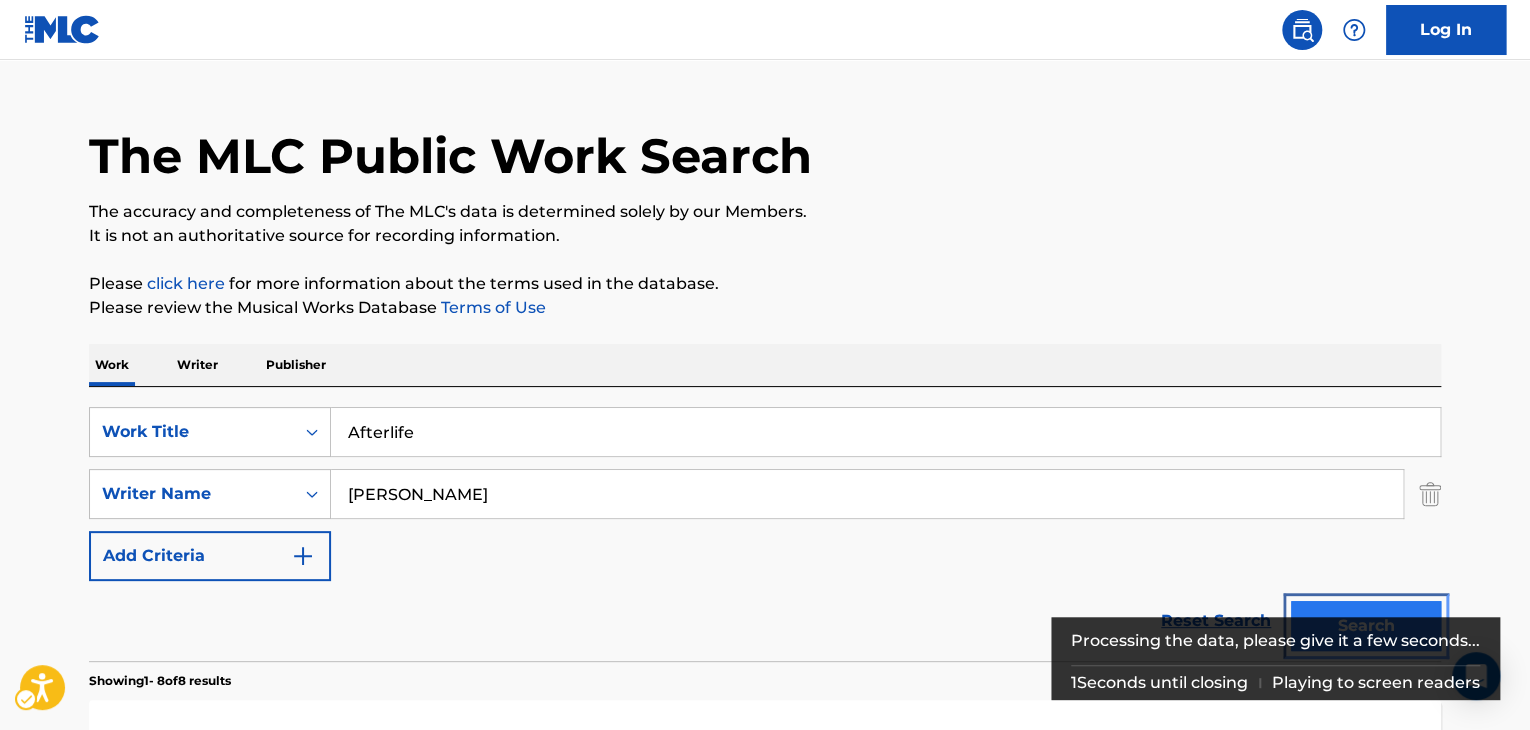 click on "Search" at bounding box center (1366, 626) 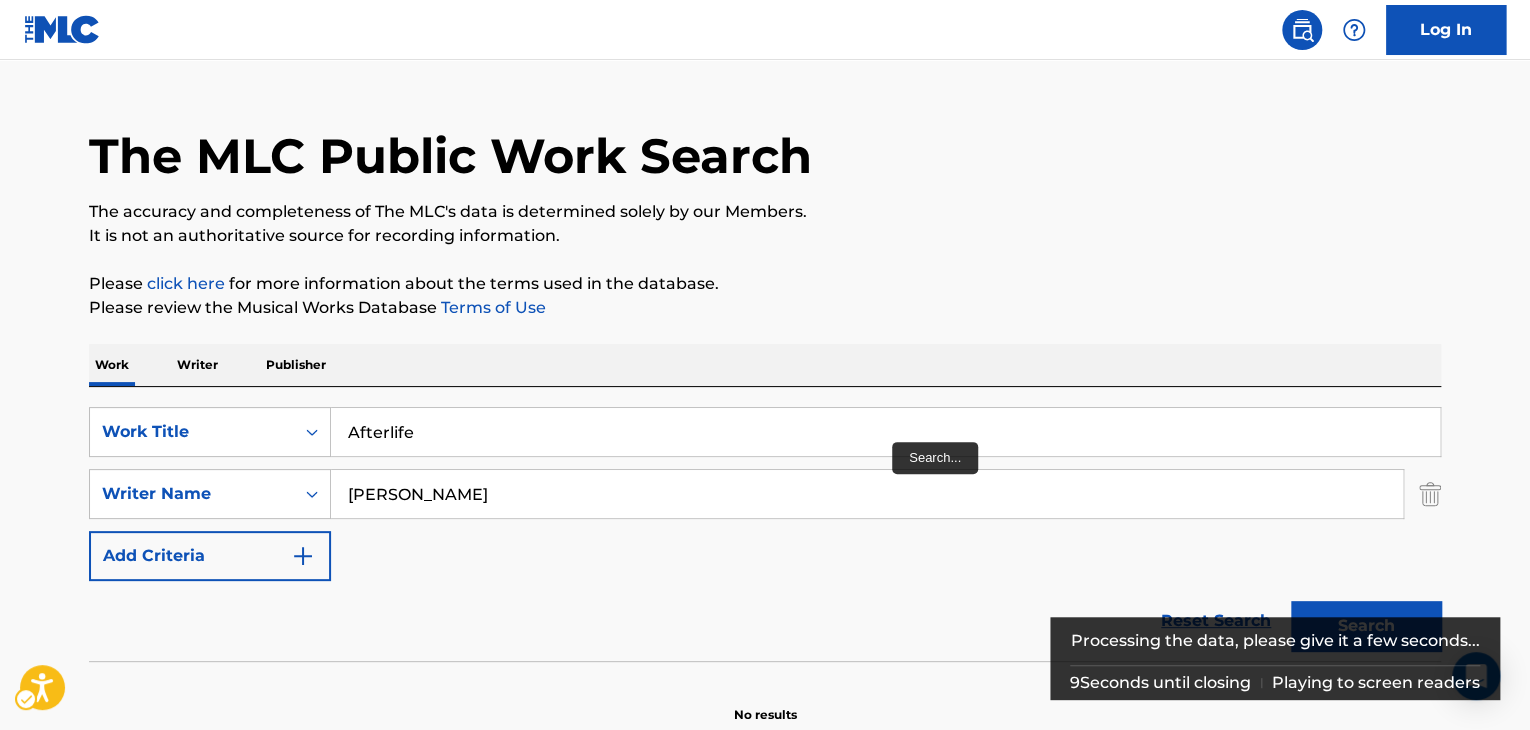 scroll, scrollTop: 138, scrollLeft: 0, axis: vertical 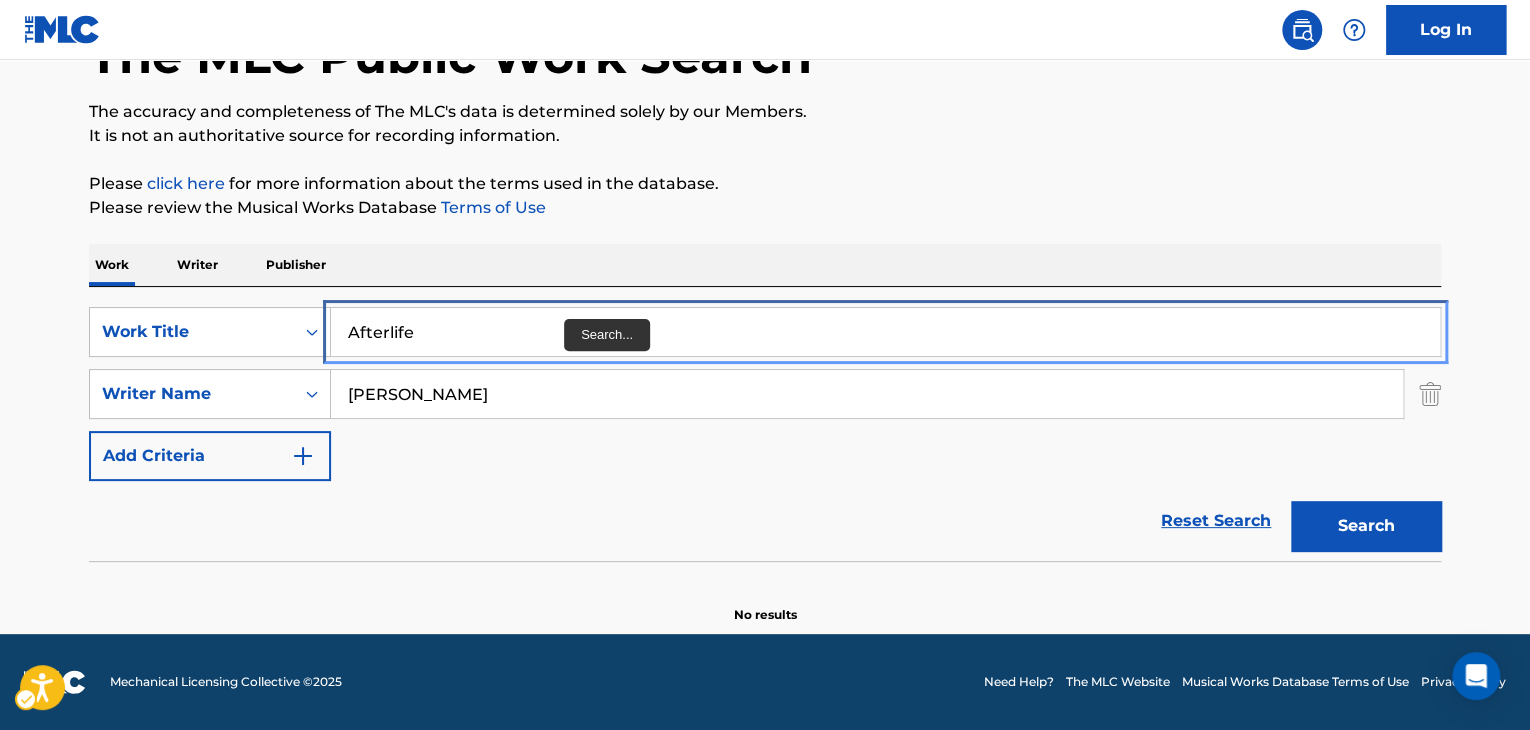 click on "Afterlife" at bounding box center [885, 332] 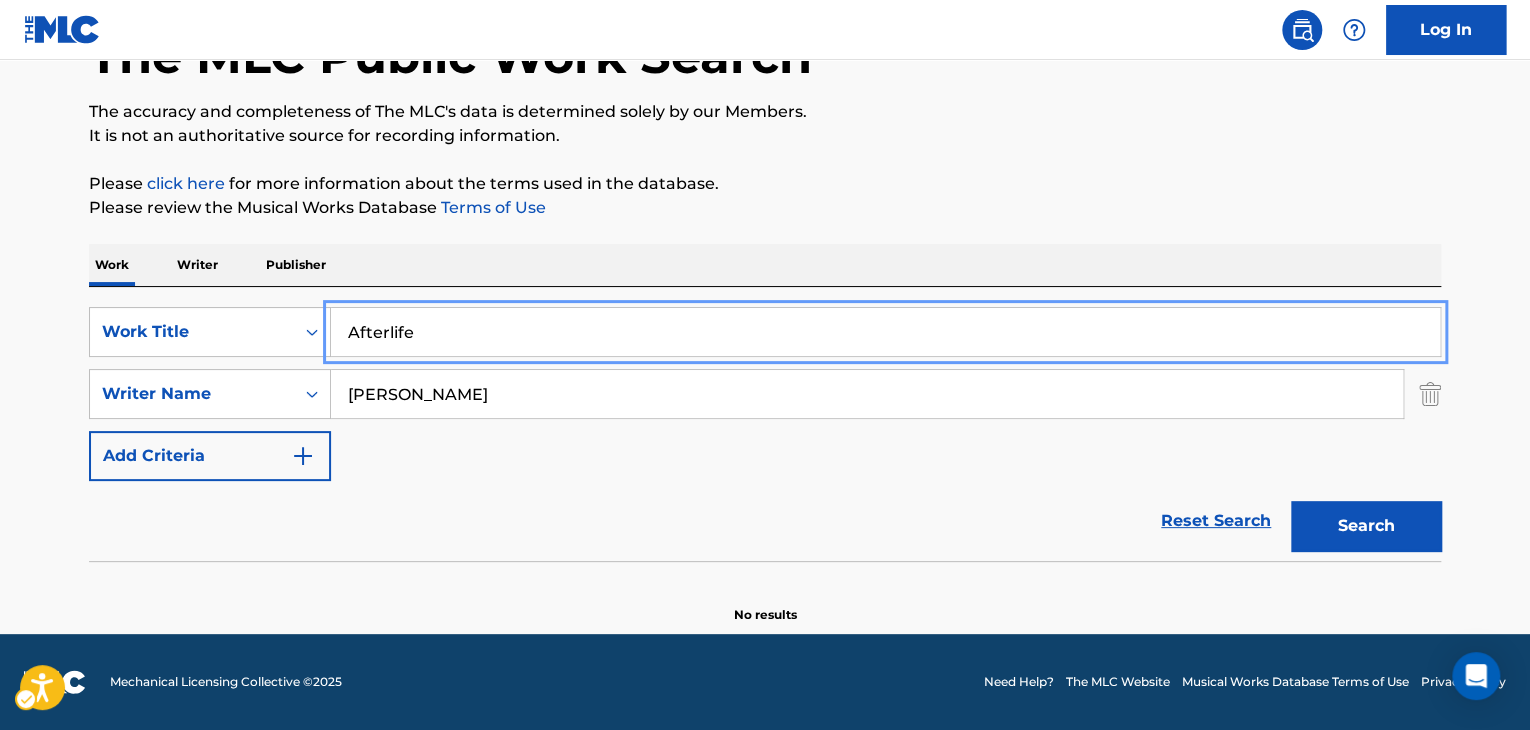 paste on "Happy Pl." 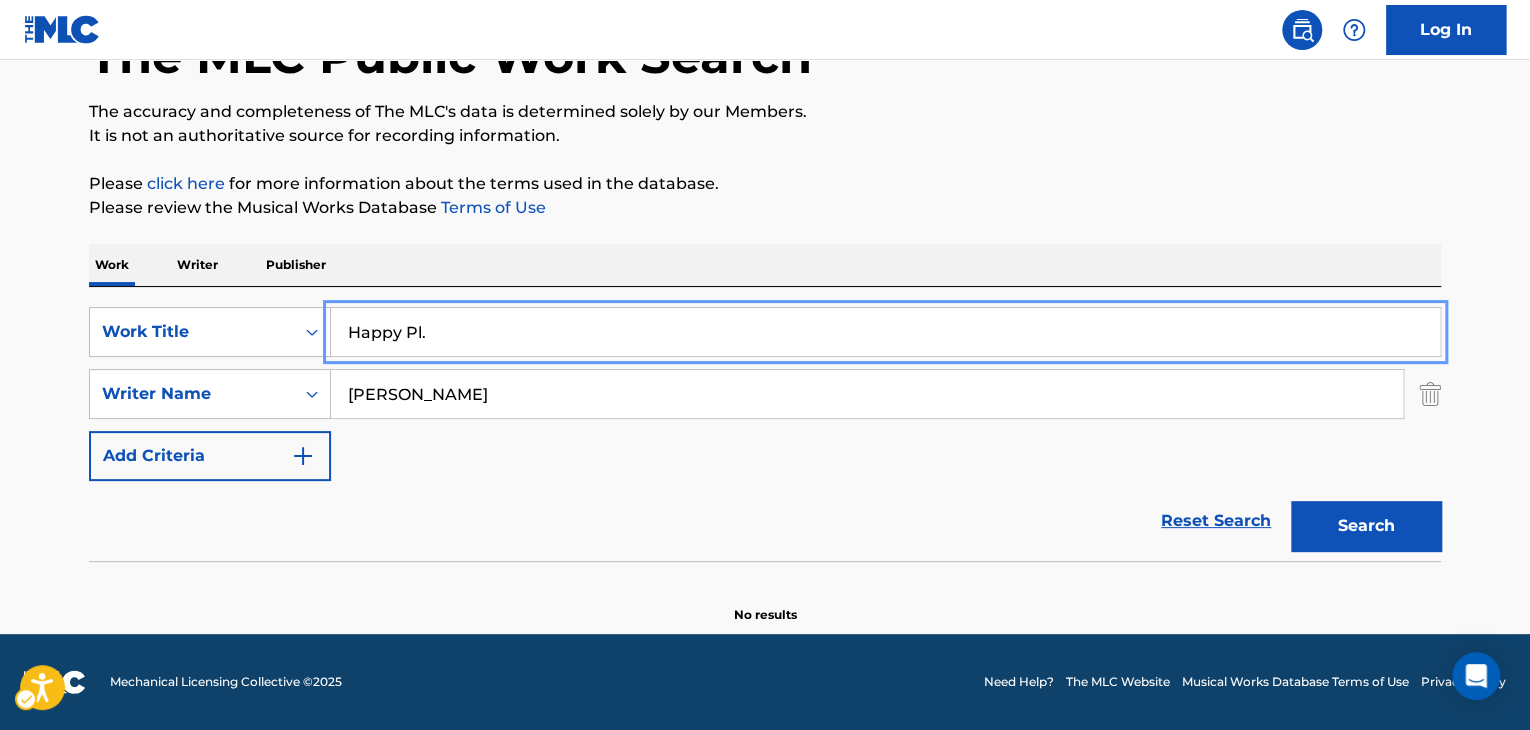 click on "The MLC Public Work Search The accuracy and completeness of The MLC's data is determined solely by our Members. It is not an authoritative source for recording information. Please   click here  | New Window   for more information about the terms used in the database. Please review the Musical Works Database   Terms of Use  | New Window Work Writer Publisher SearchWithCriteria273f5c38-4b5f-43f0-a303-74d40b0cd58c Work Title Happy Pl. SearchWithCriteriafaf58cd7-2337-4fad-b1a1-21b4634b537a Writer Name [PERSON_NAME] Add Criteria Reset Search Search No results" at bounding box center [765, 278] 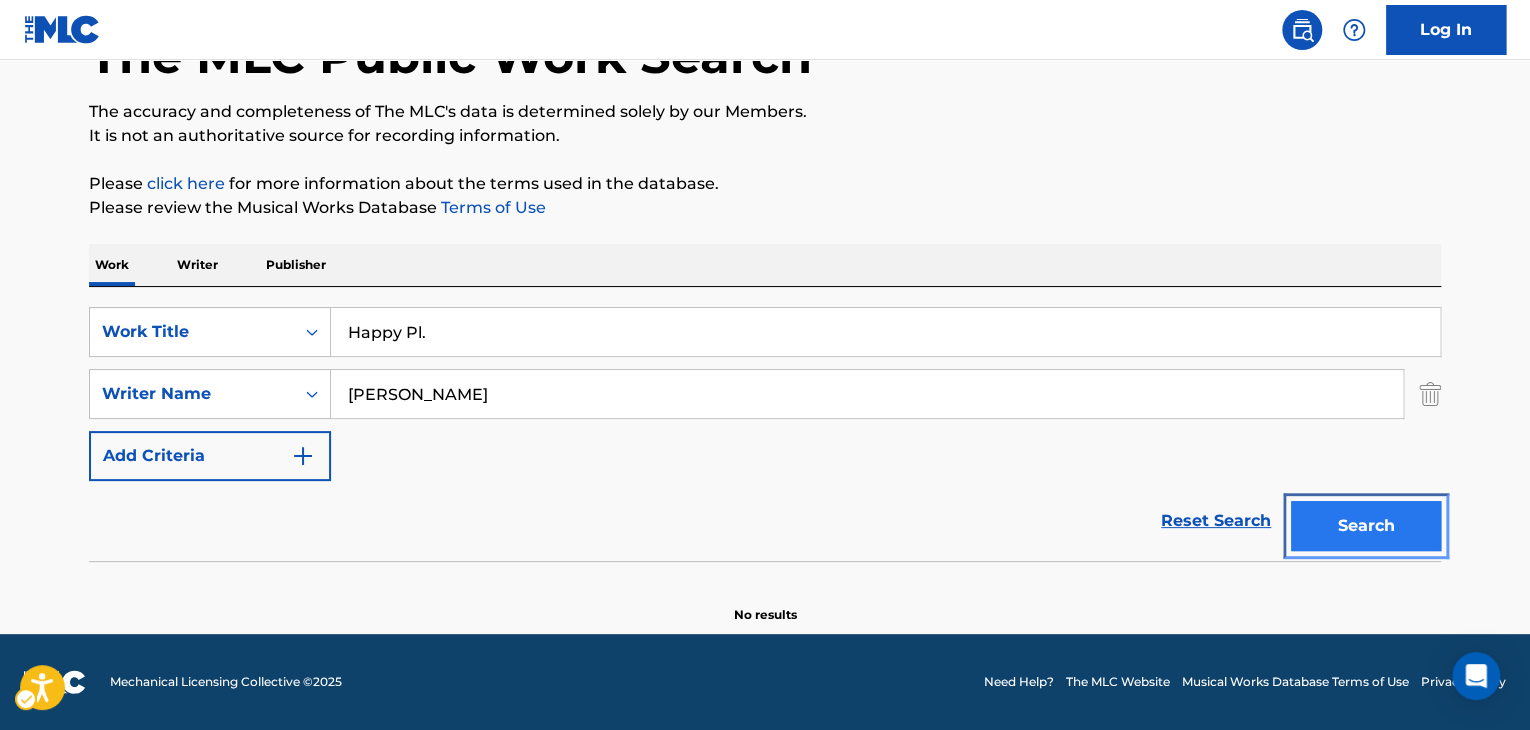 click on "Search" at bounding box center (1366, 526) 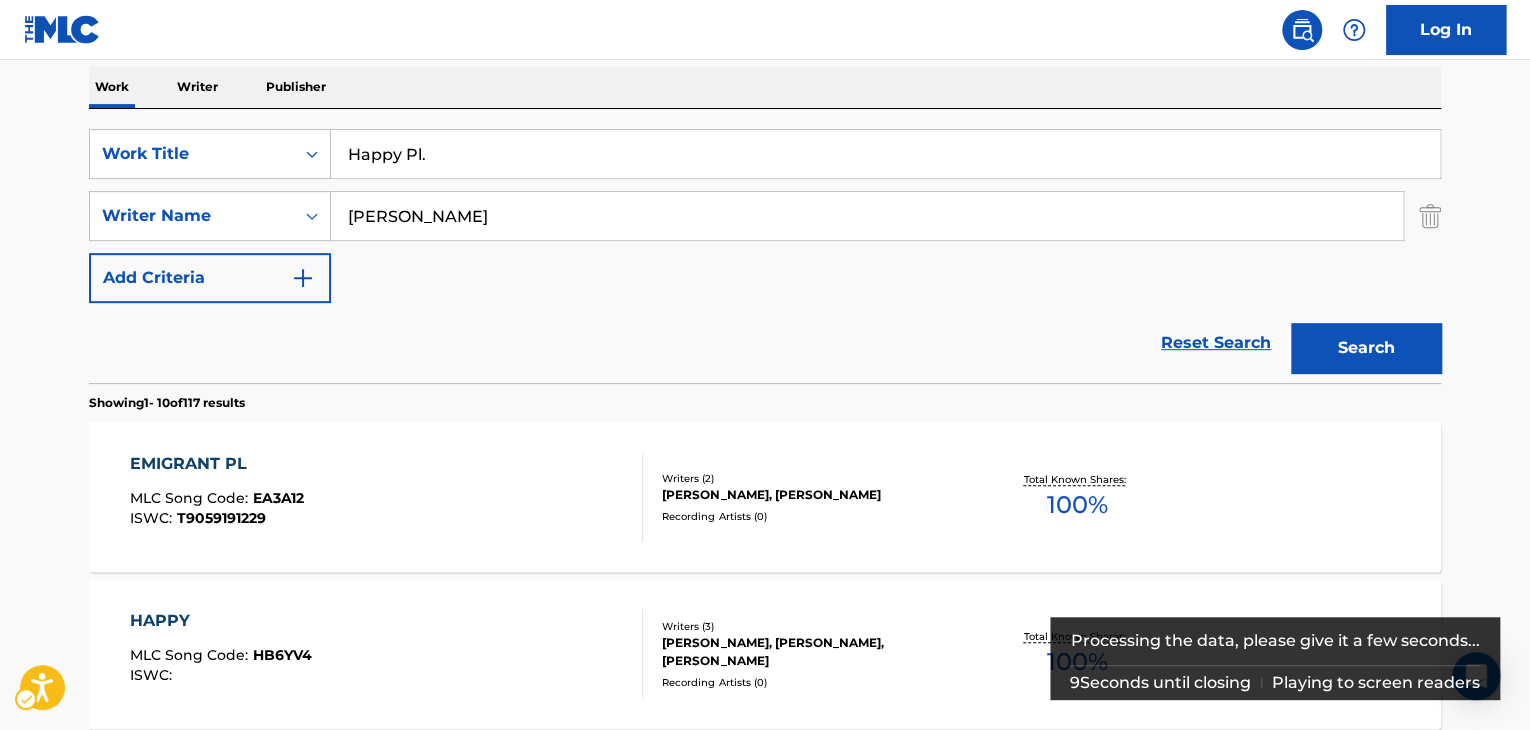 scroll, scrollTop: 438, scrollLeft: 0, axis: vertical 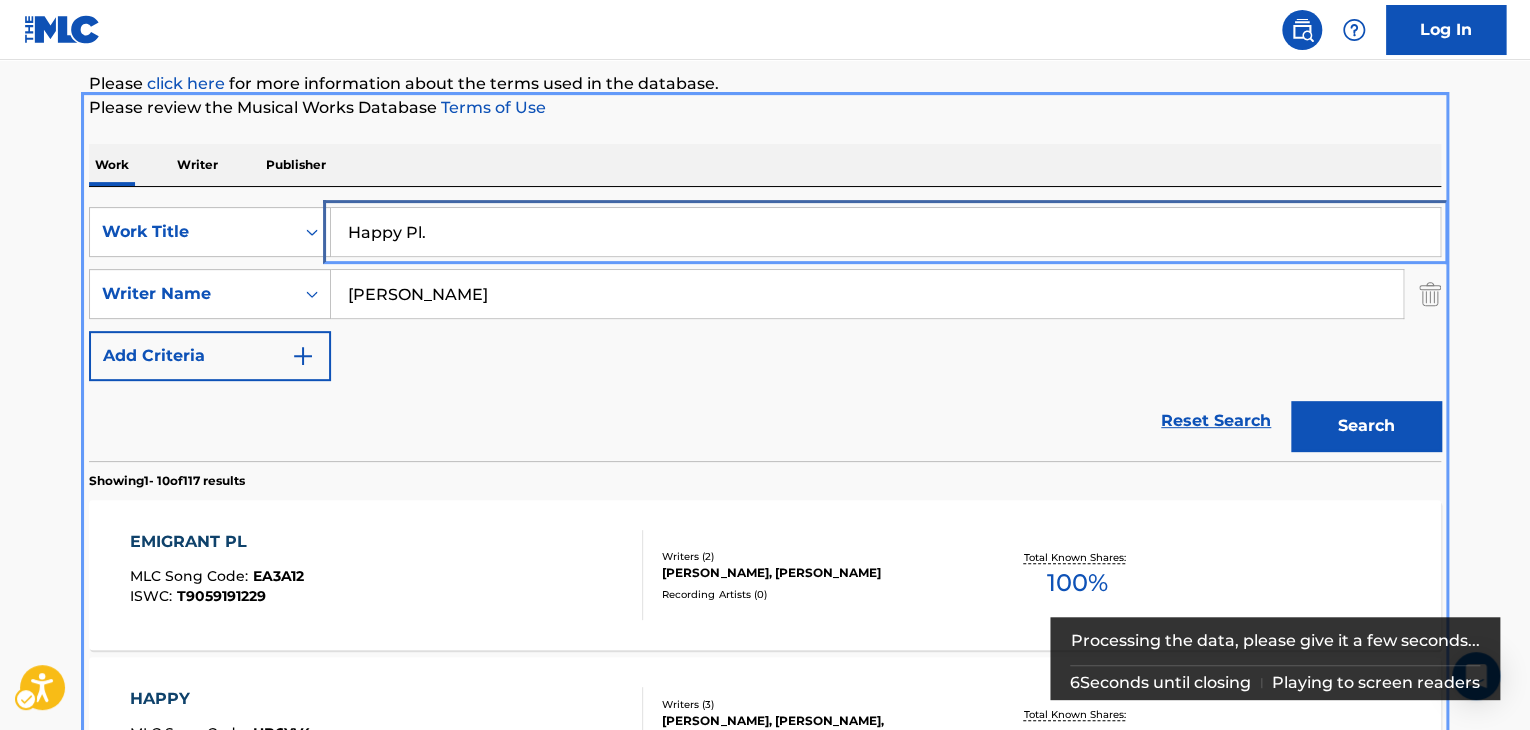 click on "Happy Pl." at bounding box center (885, 232) 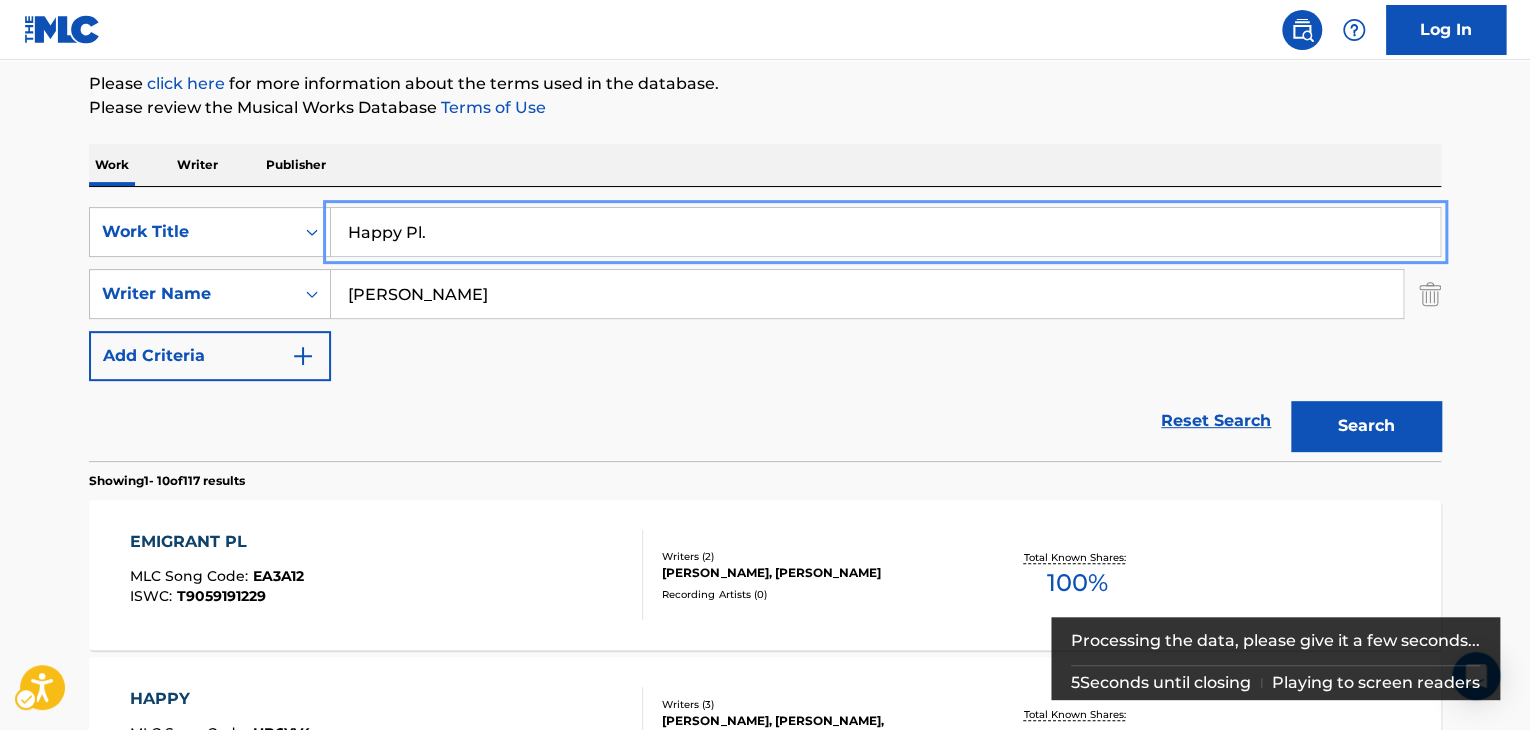 paste on "LipstickStained Straw" 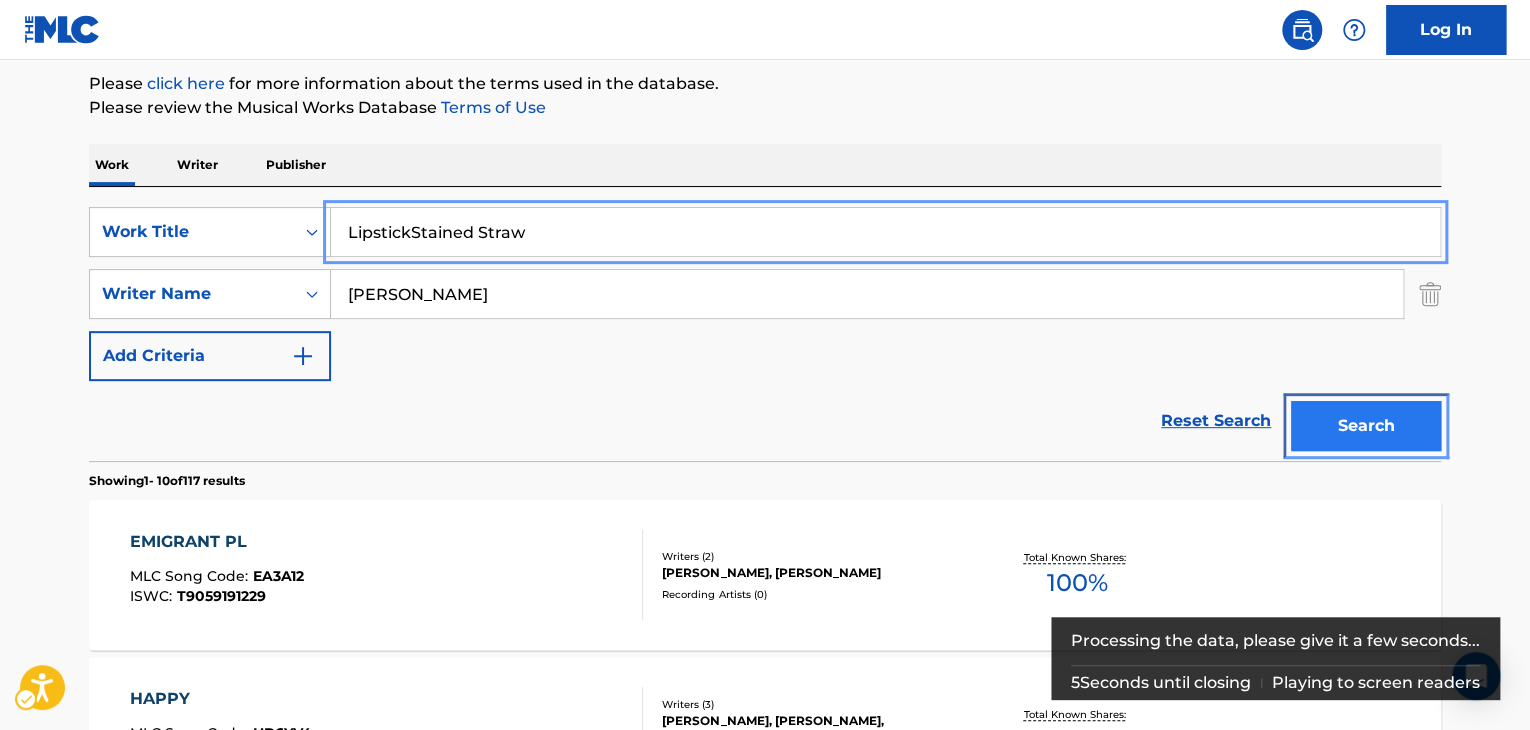 click on "Search" at bounding box center [1366, 426] 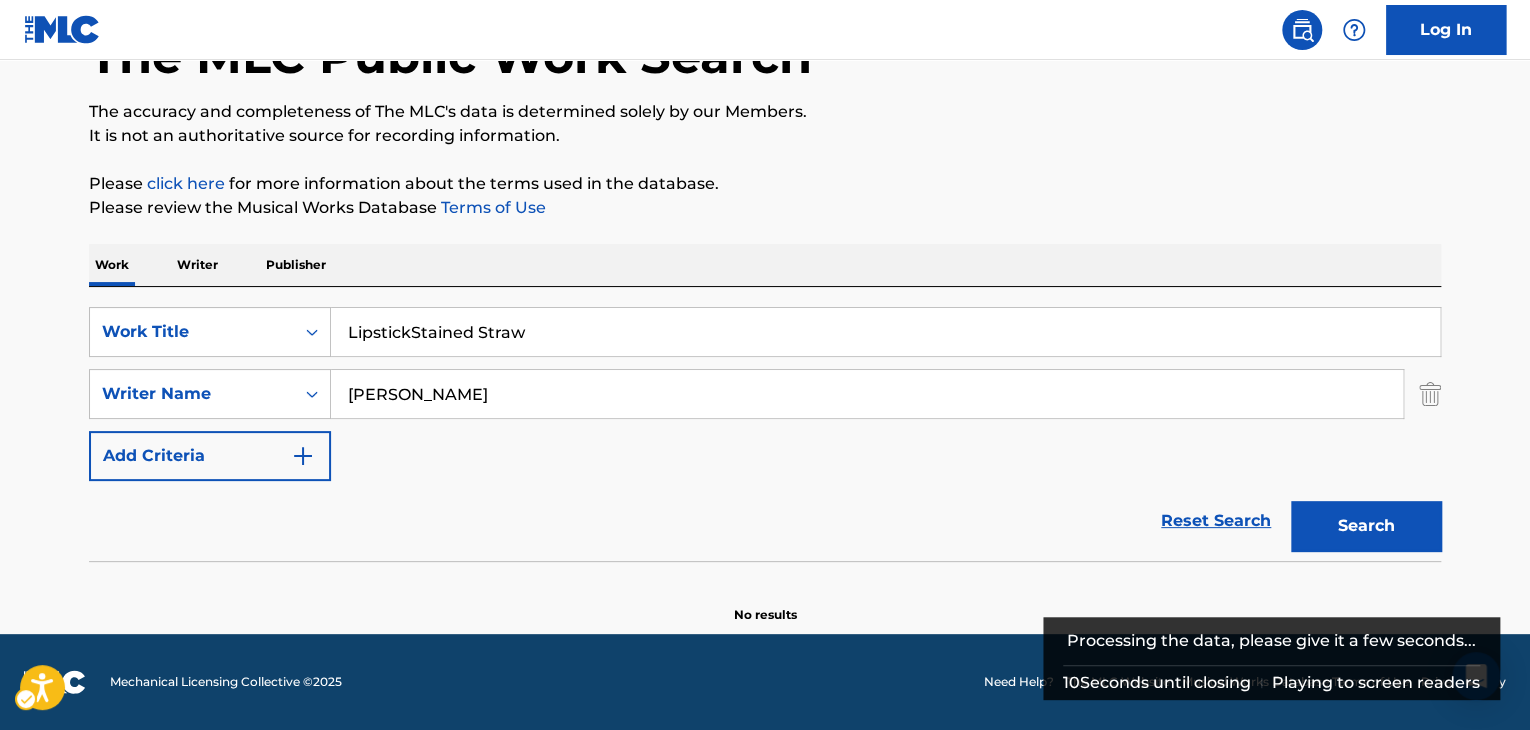 scroll, scrollTop: 138, scrollLeft: 0, axis: vertical 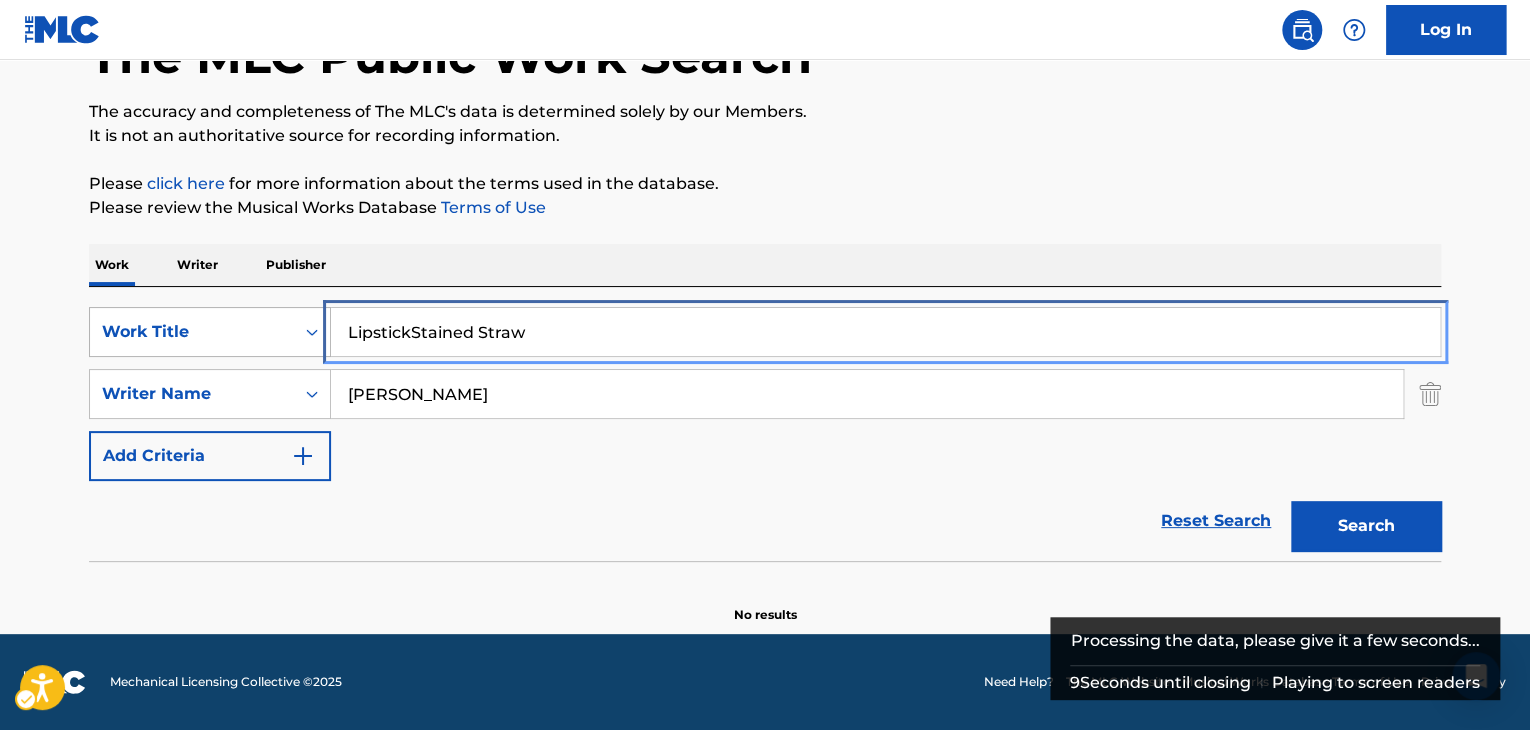 drag, startPoint x: 482, startPoint y: 320, endPoint x: 209, endPoint y: 320, distance: 273 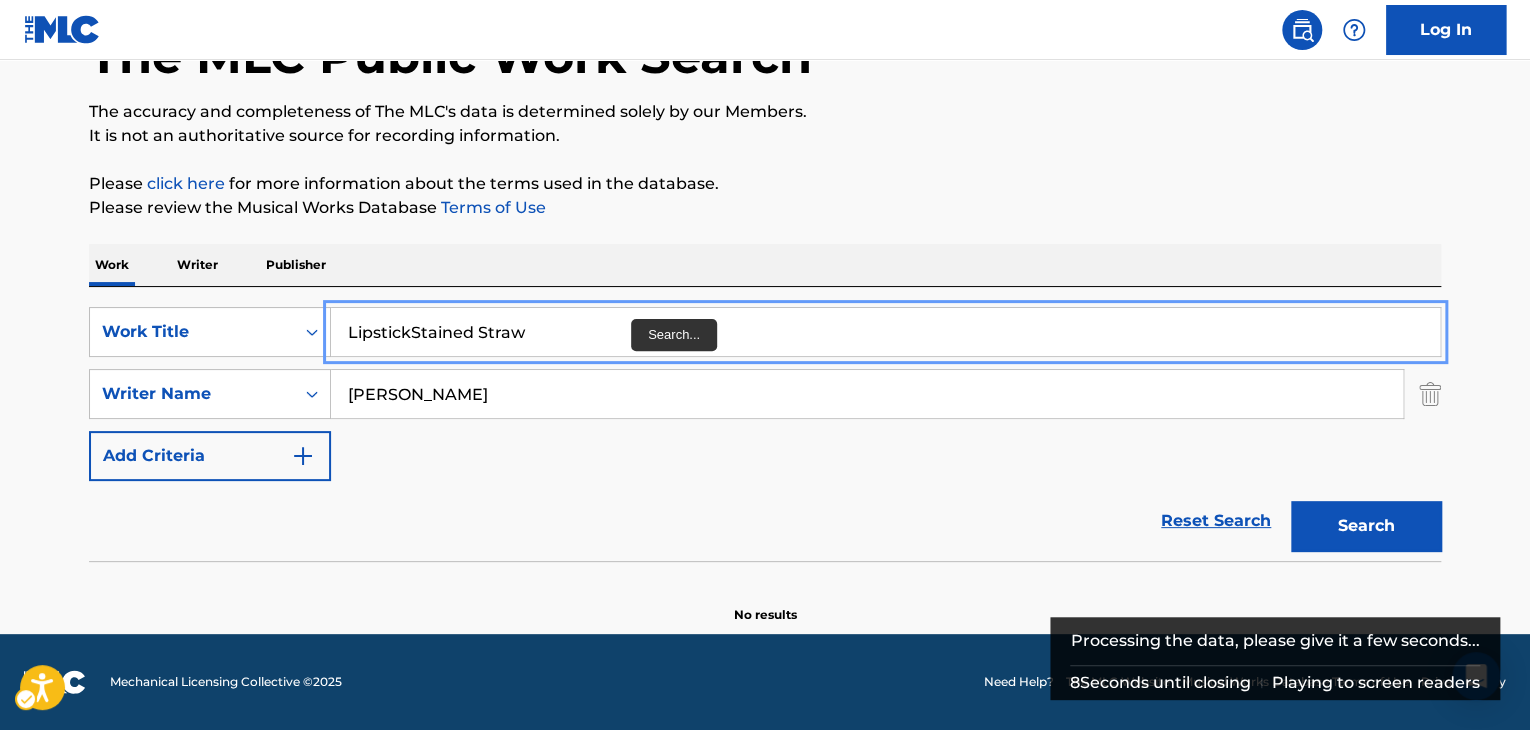 paste on "Naybrs" 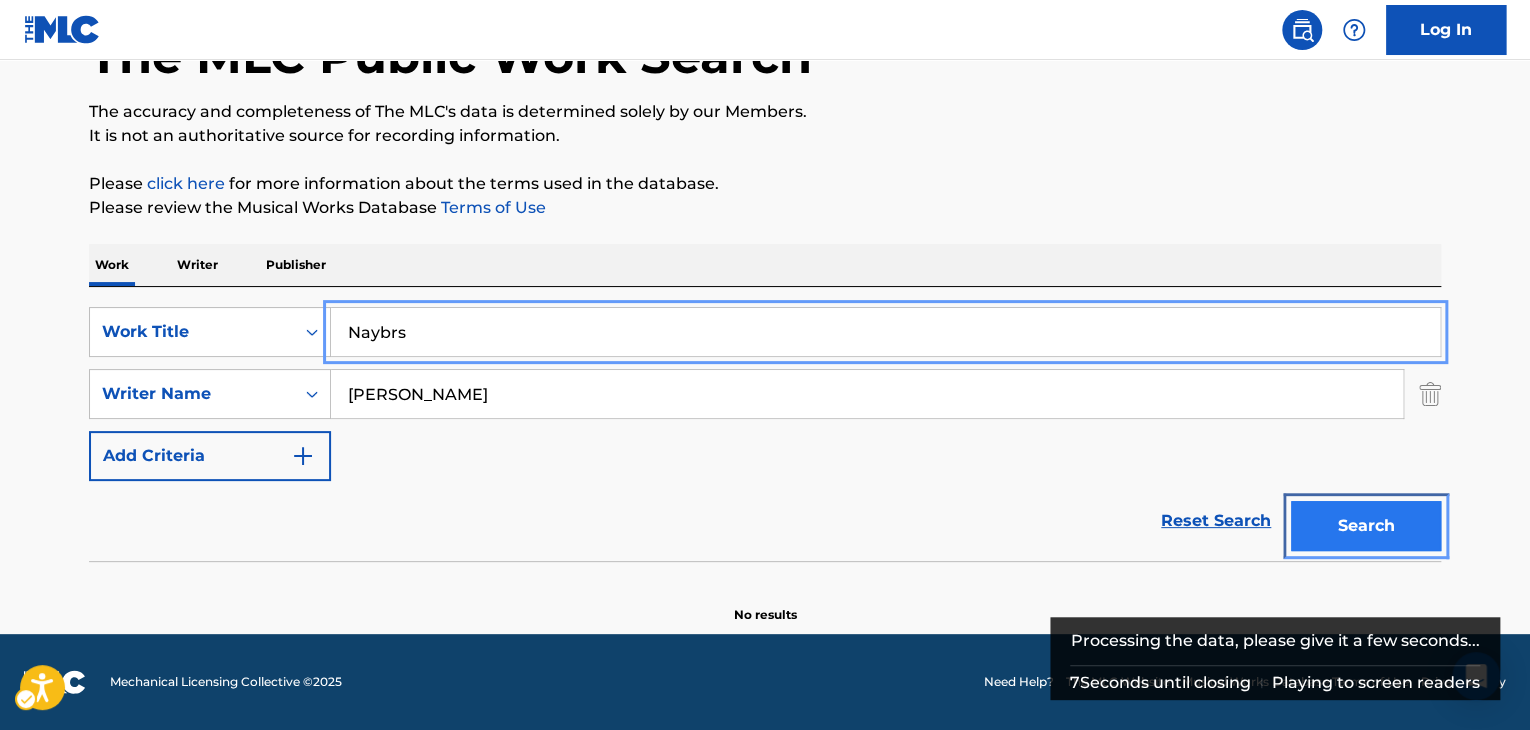 click on "Search" at bounding box center (1366, 526) 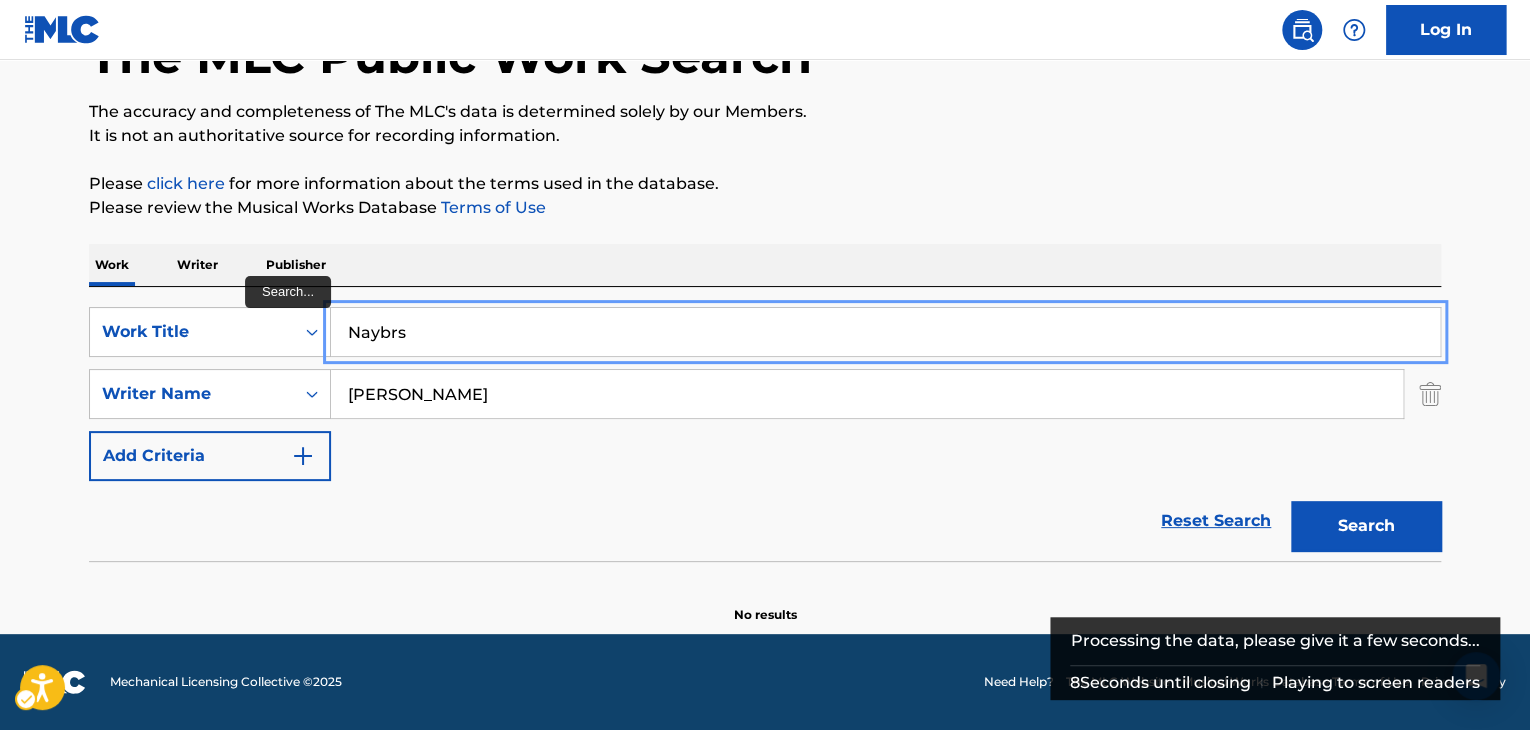 drag, startPoint x: 446, startPoint y: 339, endPoint x: 1331, endPoint y: 510, distance: 901.36896 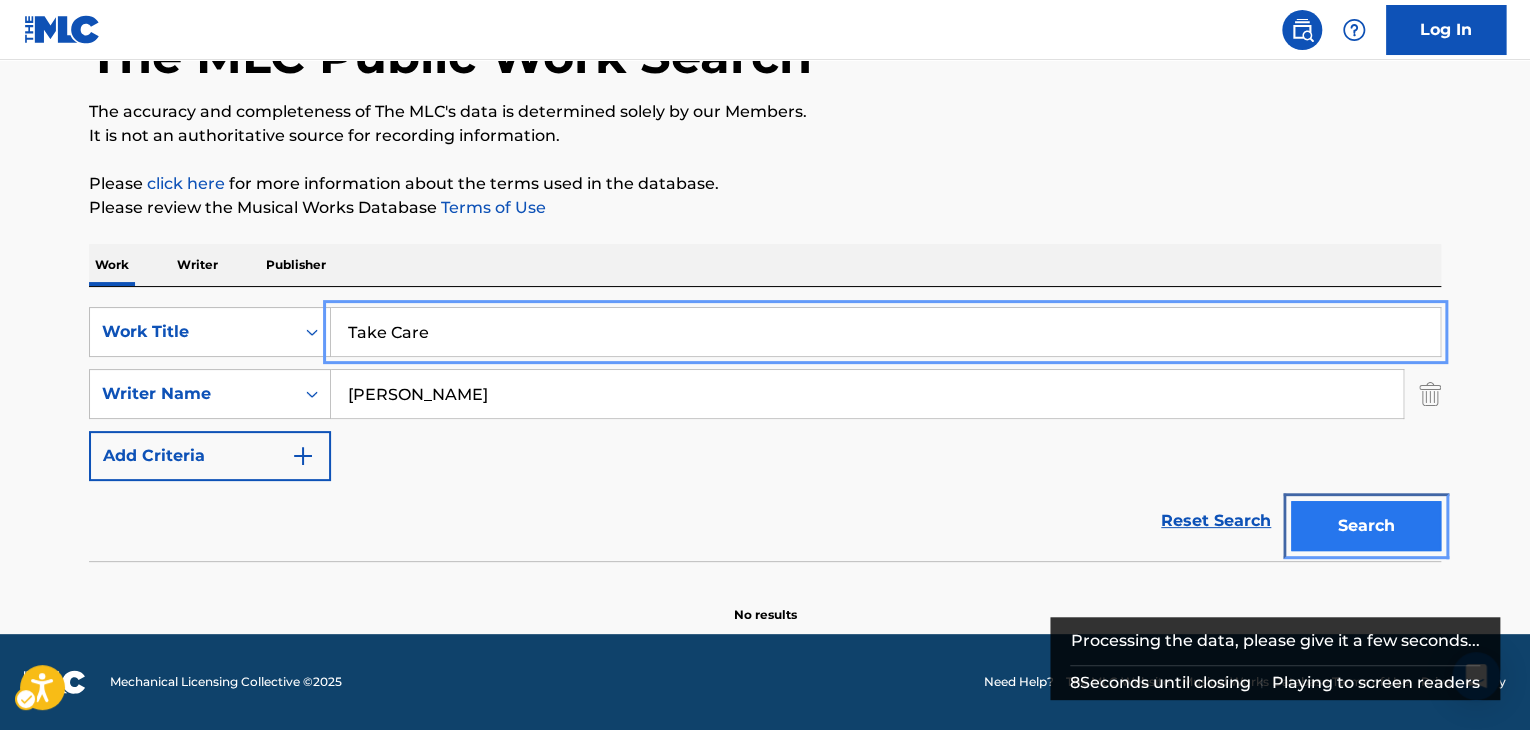 click on "Search" at bounding box center [1366, 526] 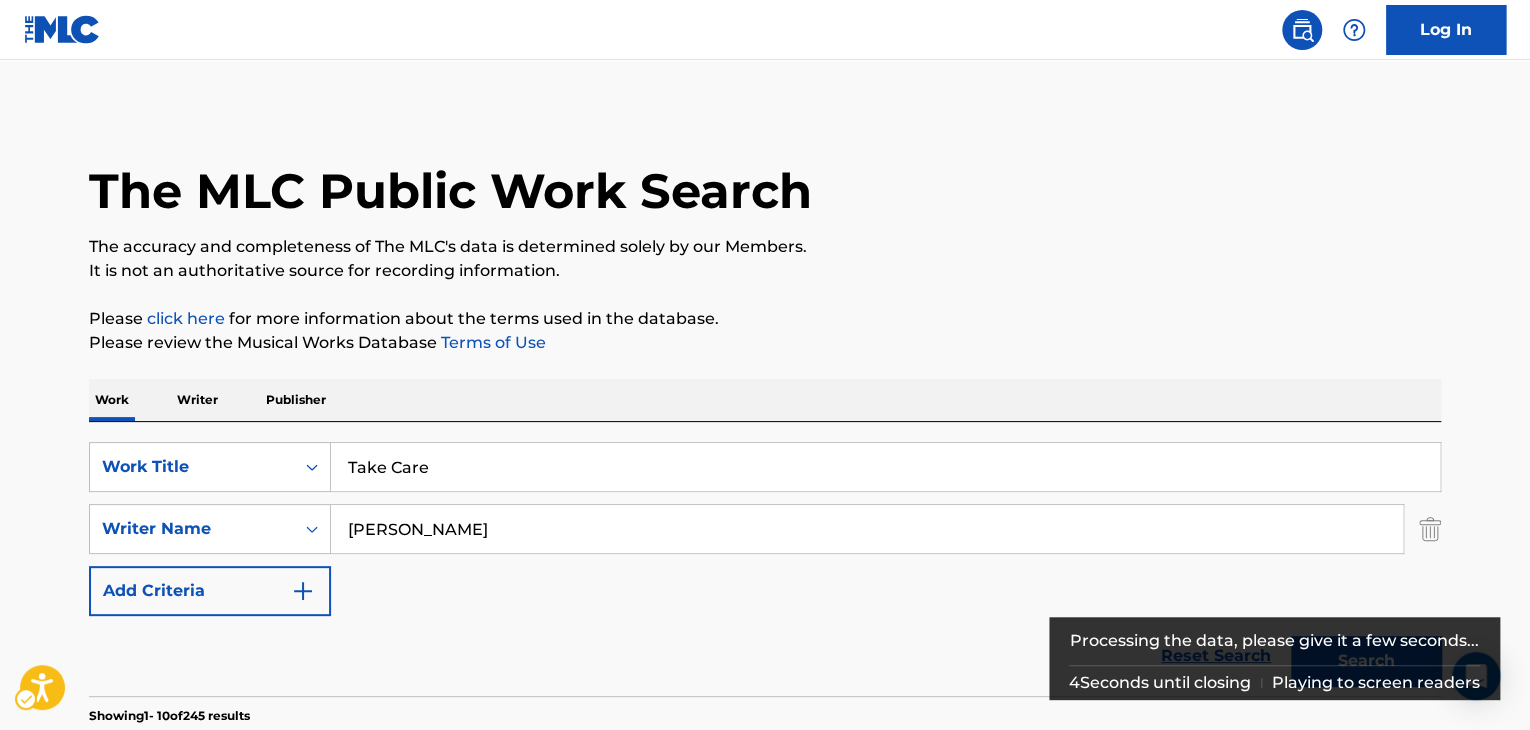 scroll, scrollTop: 0, scrollLeft: 0, axis: both 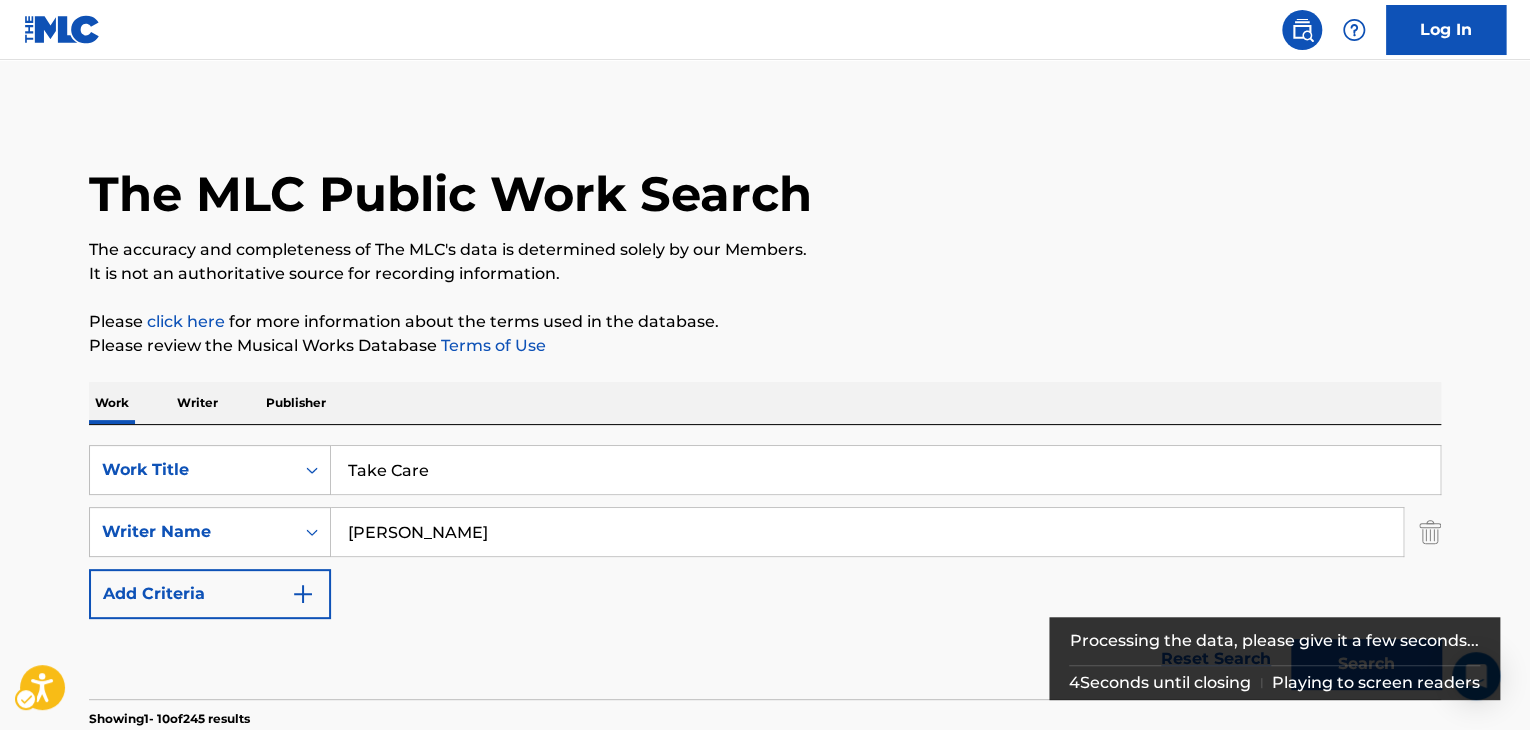 click on "Take Care" at bounding box center (886, 470) 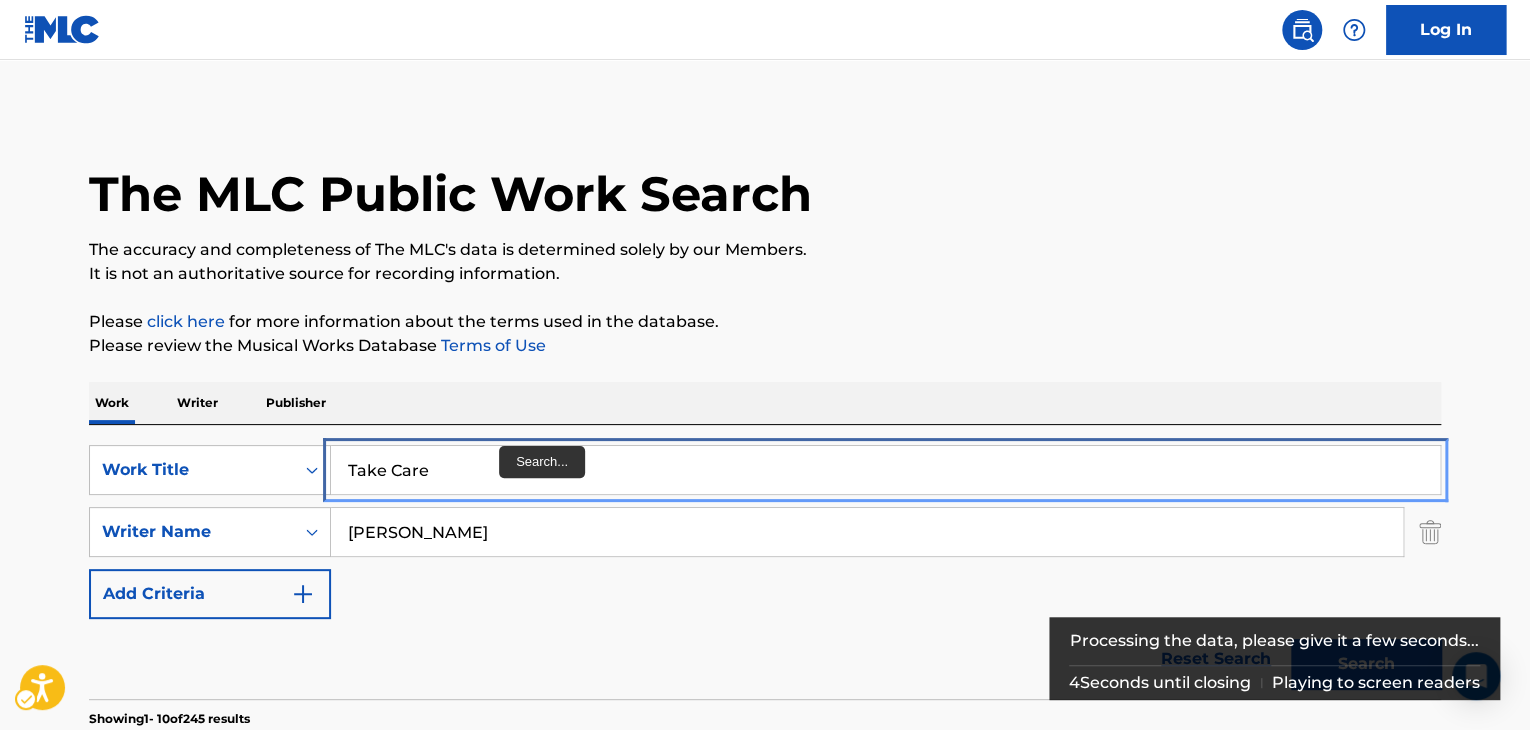click on "Take Care" at bounding box center [885, 470] 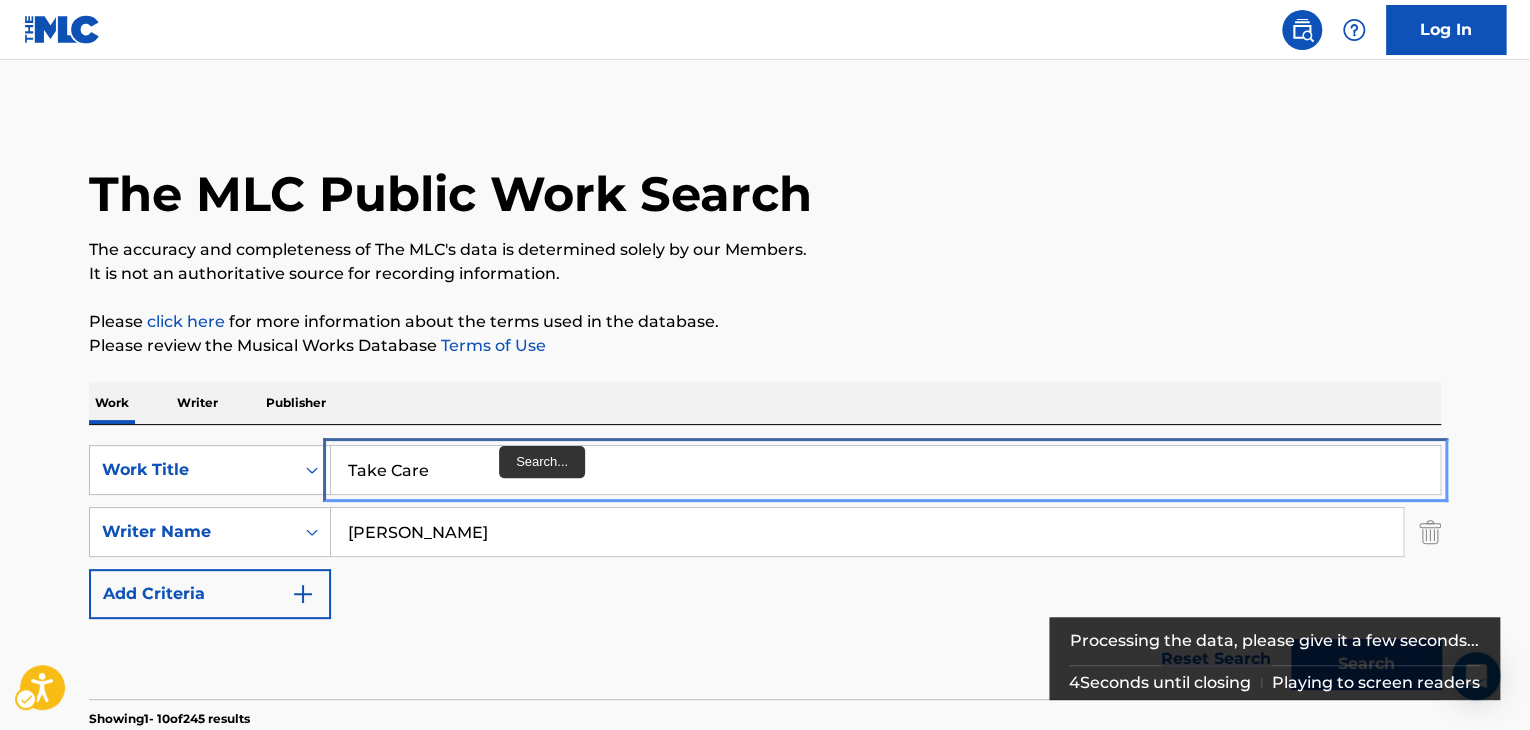 paste on "ten" 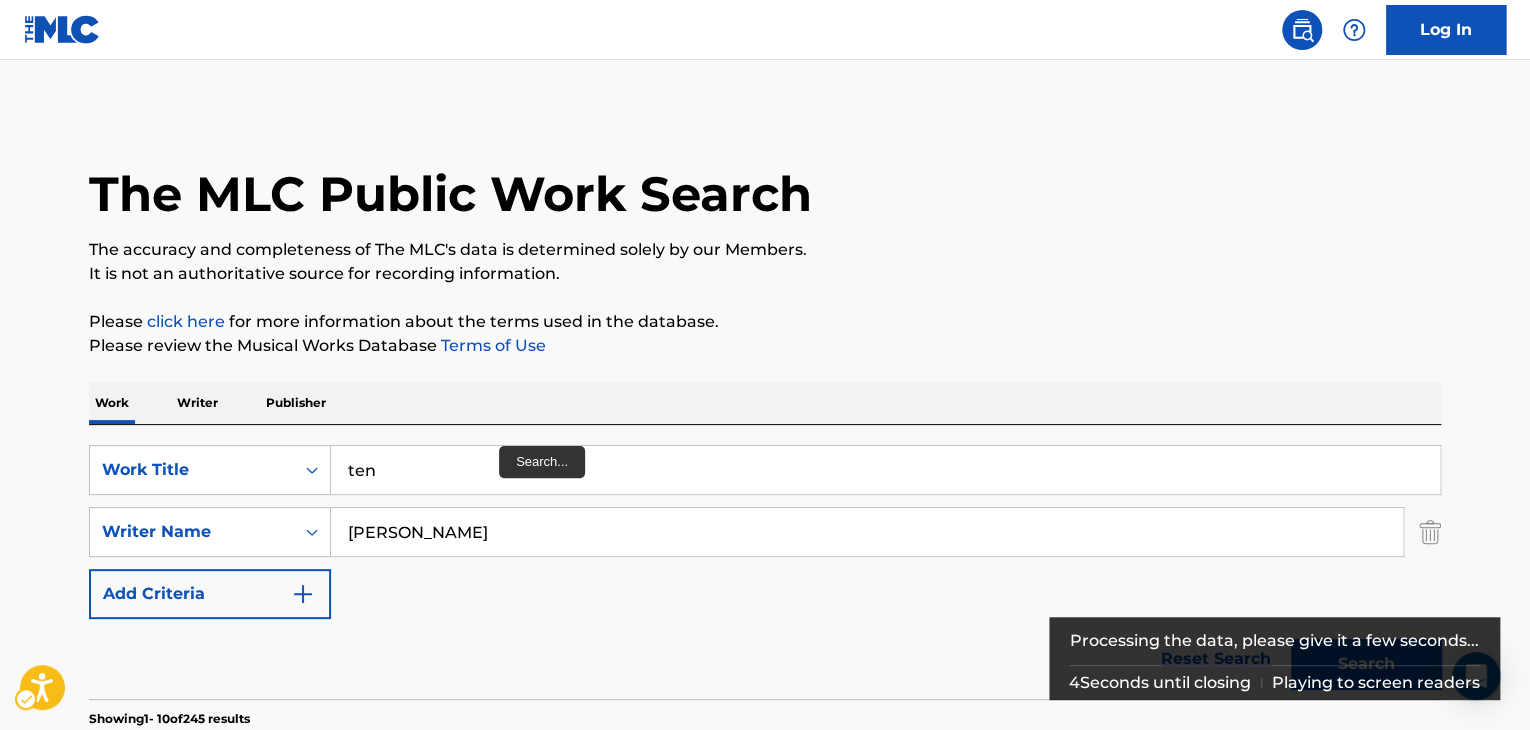 click on "The MLC Public Work Search The accuracy and completeness of The MLC's data is determined solely by our Members. It is not an authoritative source for recording information. Please   click here  | New Window   for more information about the terms used in the database. Please review the Musical Works Database   Terms of Use  | New Window Work Writer Publisher SearchWithCriteria273f5c38-4b5f-43f0-a303-74d40b0cd58c Work Title ten SearchWithCriteriafaf58cd7-2337-4fad-b1a1-21b4634b537a Writer Name [PERSON_NAME] Add Criteria Reset Search Search Showing  1  -   10  of  245   results   GOD WILL TAKE CARE OF YOU MLC Song Code : GV9JI3 ISWC : T0712439570 Writers ( 2 ) [PERSON_NAME], [PERSON_NAME] Recording Artists ( 12 ) [PERSON_NAME], ABUNDANT LIFE FELLOWSHIP CHORALE, [PERSON_NAME] & ALF, [PERSON_NAME] & ALF, [PERSON_NAME] & ALF, [PERSON_NAME] & [PERSON_NAME] Total Known Shares: 100 % REALLY CARE MLC Song Code : RA7DA7 ISWC : T9163306078 Writers ( 2 ) [PERSON_NAME], [PERSON_NAME] 0 ) 50 %" at bounding box center (765, 1257) 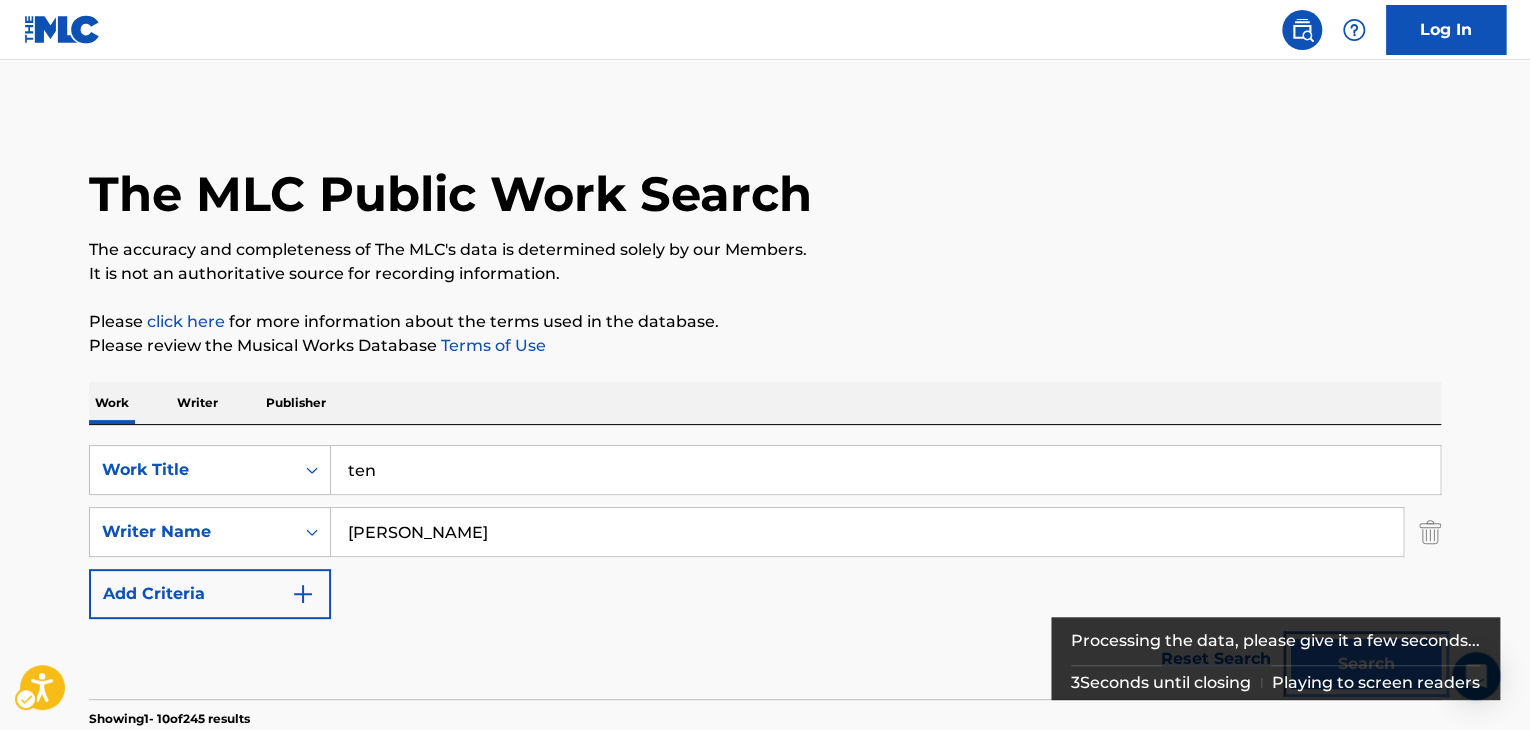click on "Search" at bounding box center [1366, 664] 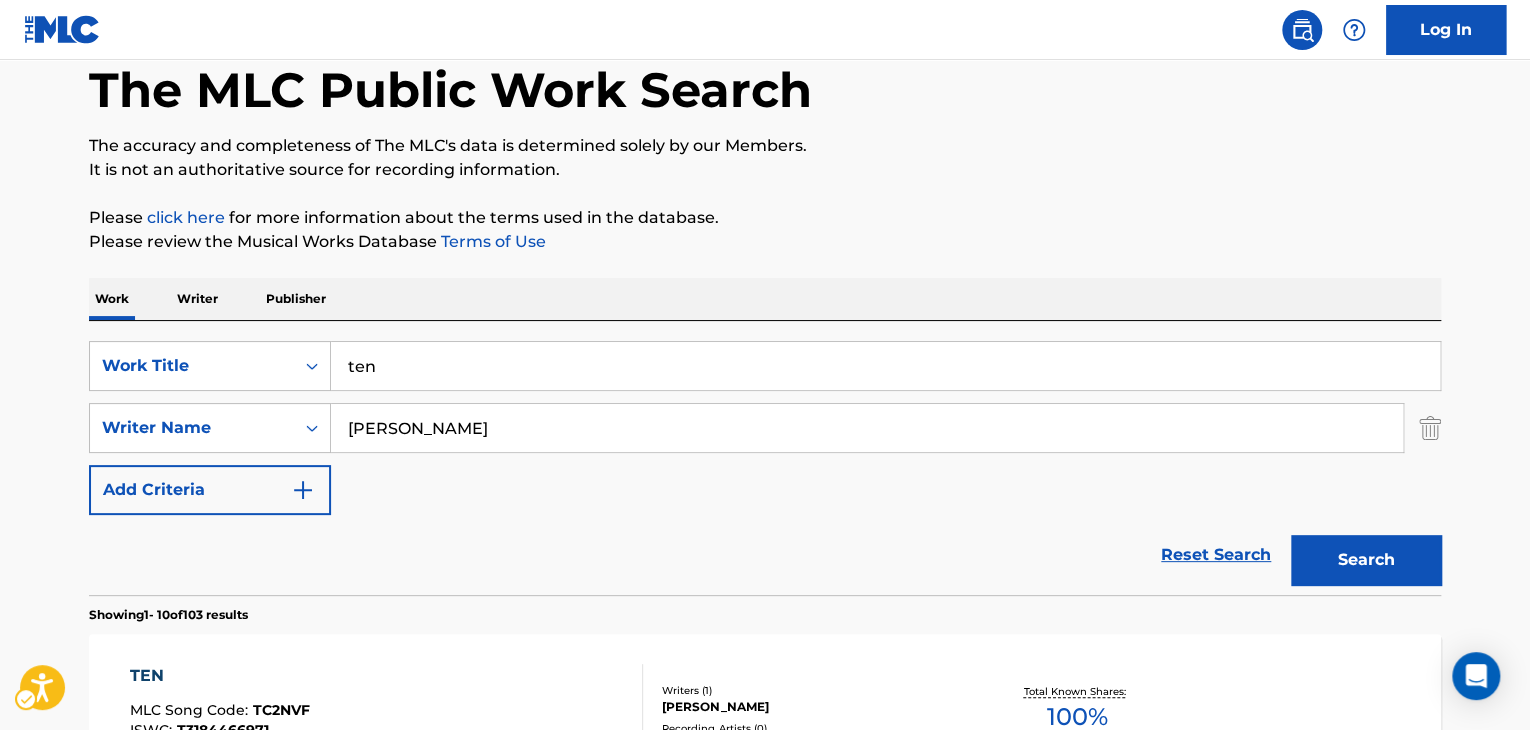 scroll, scrollTop: 100, scrollLeft: 0, axis: vertical 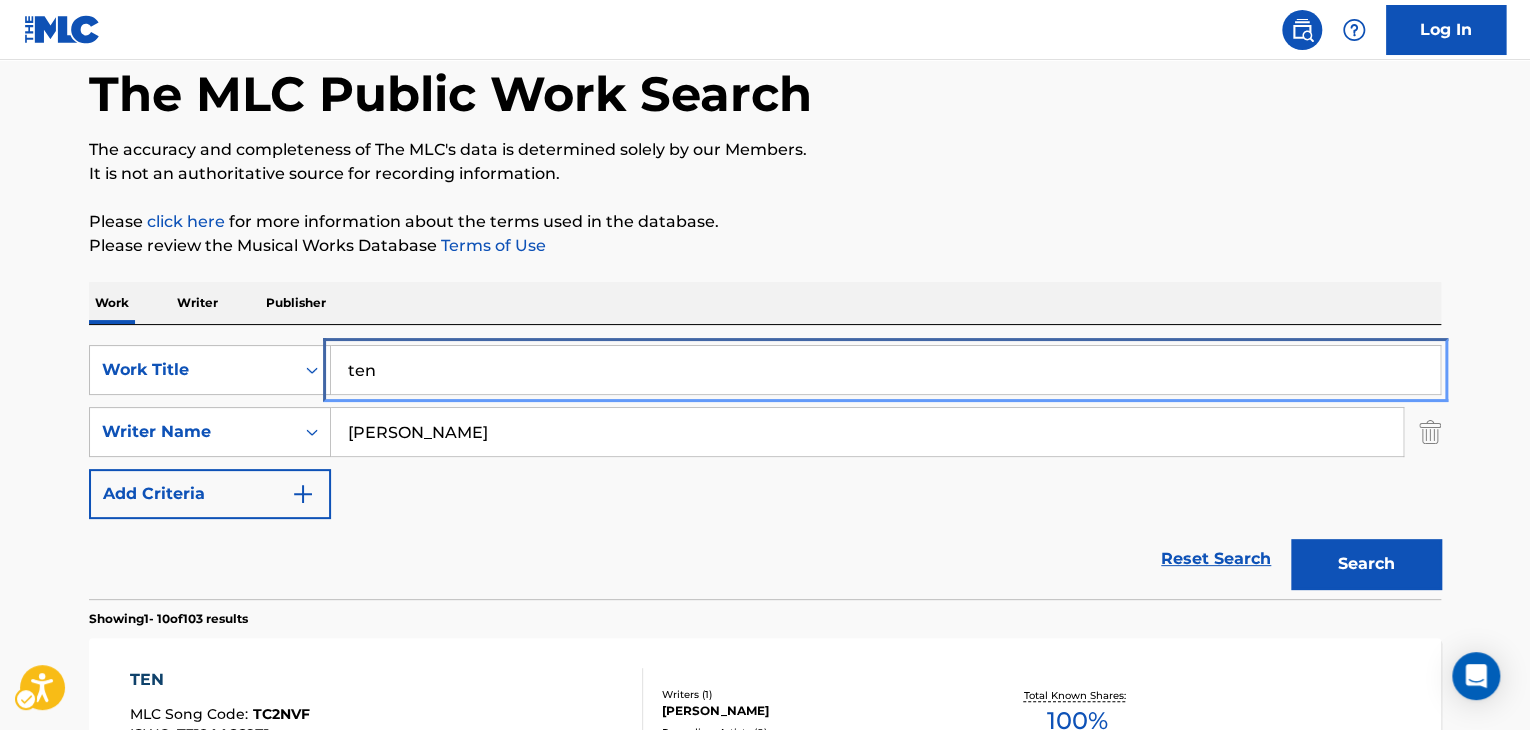 click on "ten" at bounding box center [885, 370] 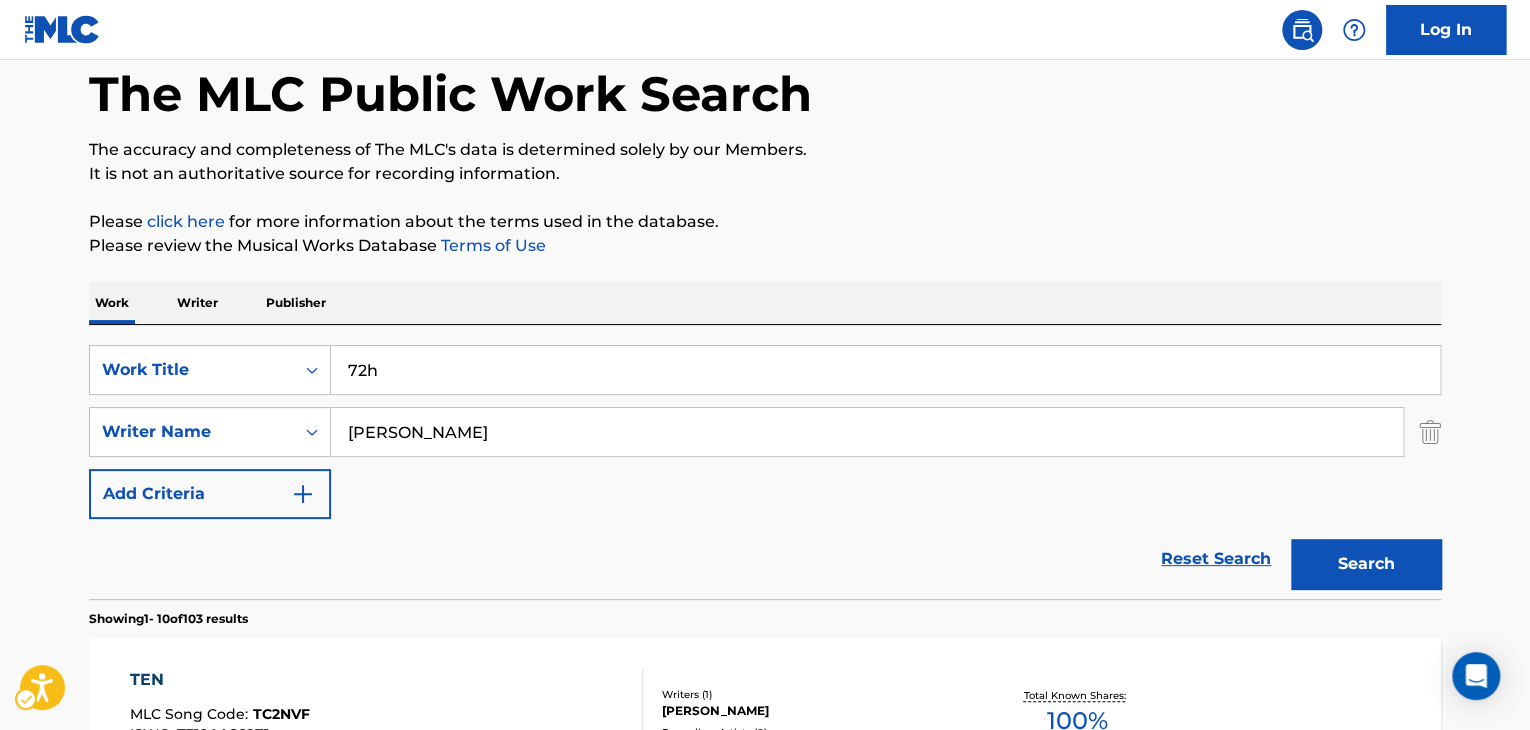click on "Please review the Musical Works Database   Terms of Use  | New Window" at bounding box center (765, 246) 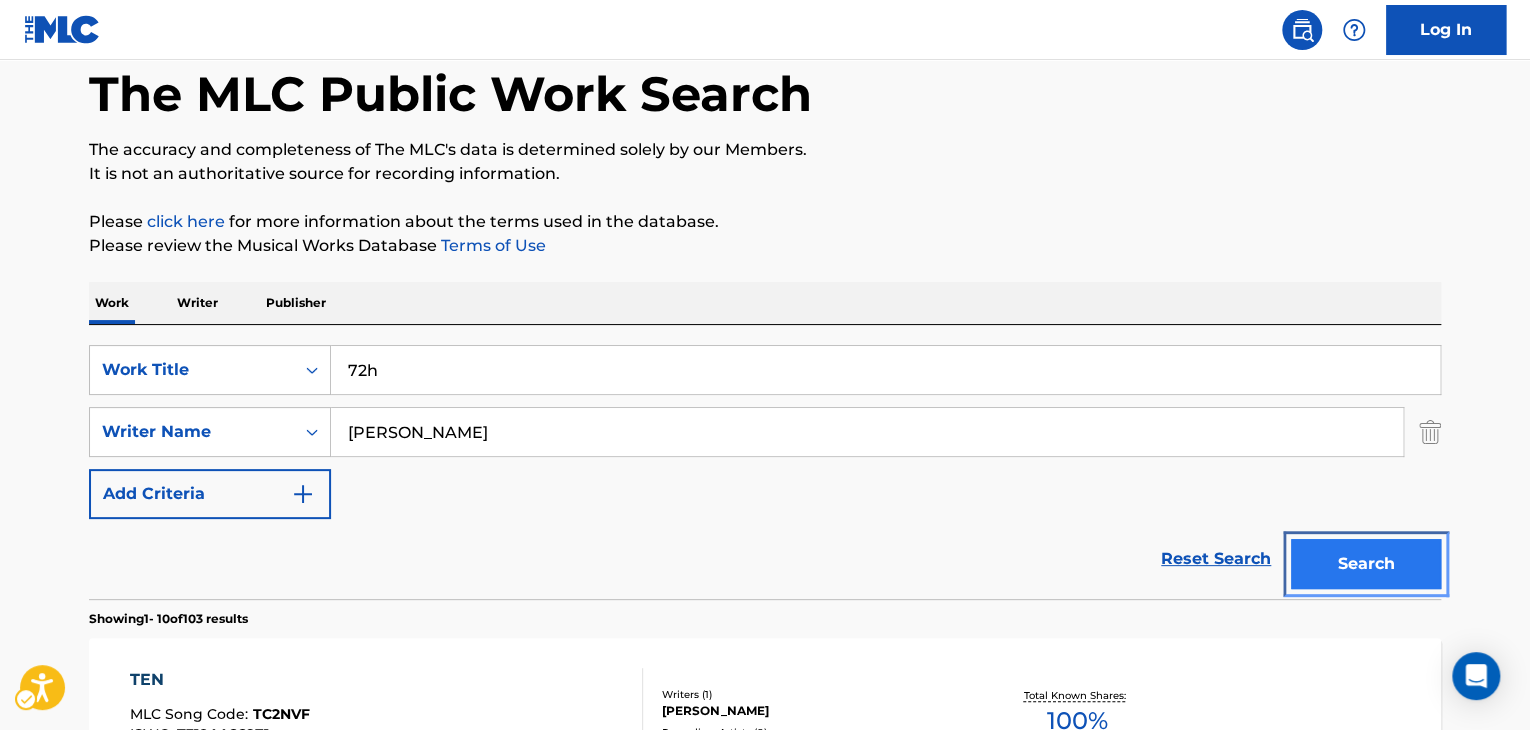 click on "Search" at bounding box center [1366, 564] 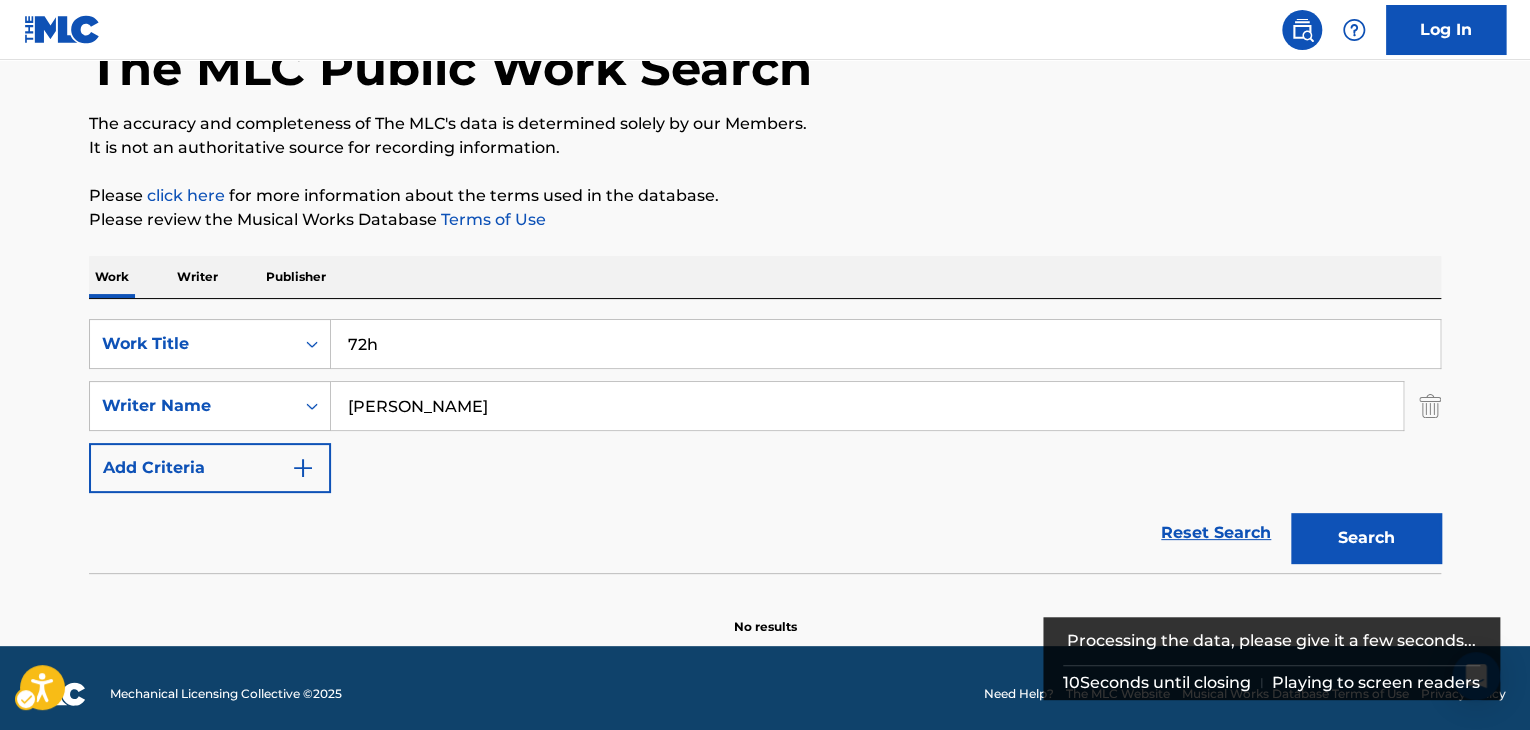 scroll, scrollTop: 138, scrollLeft: 0, axis: vertical 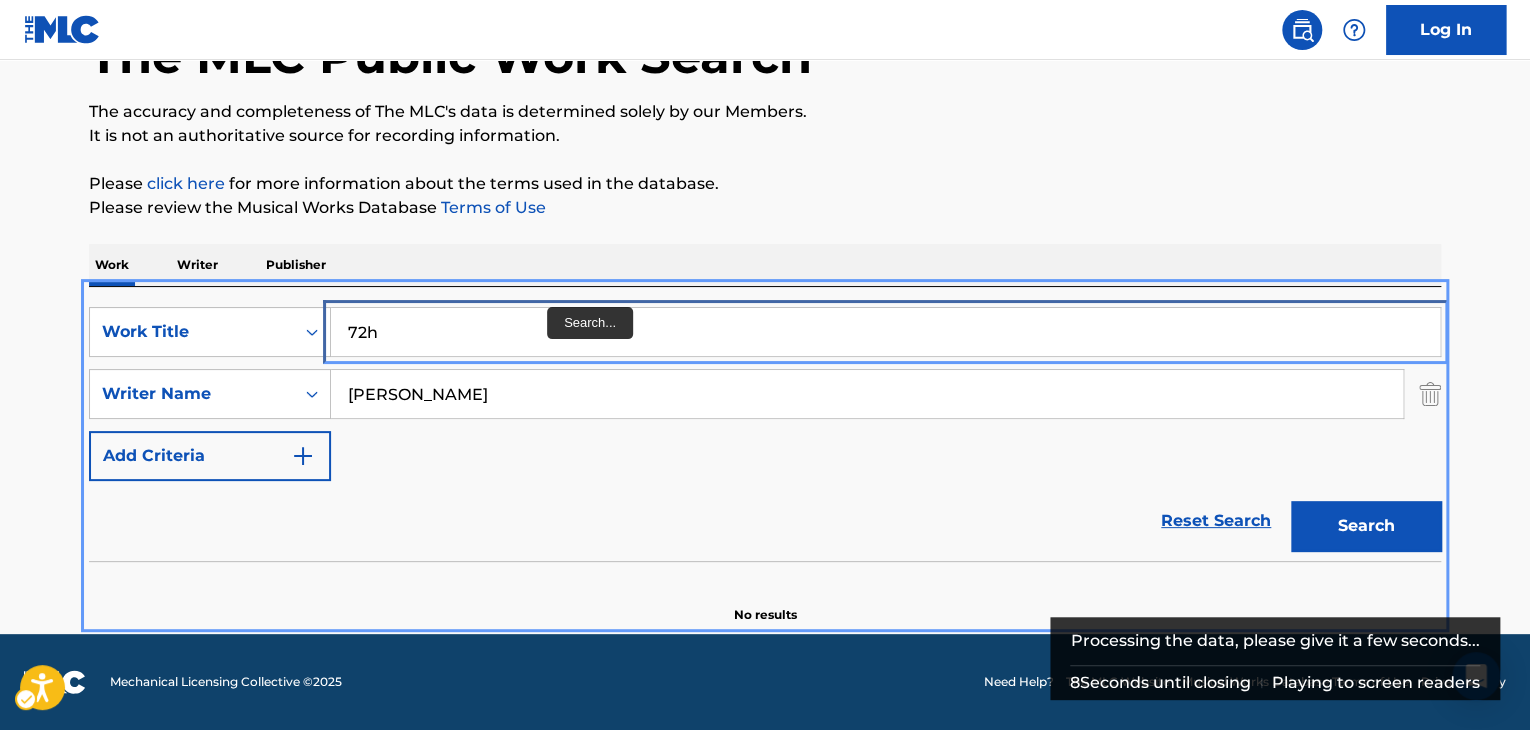 click on "72h" at bounding box center (885, 332) 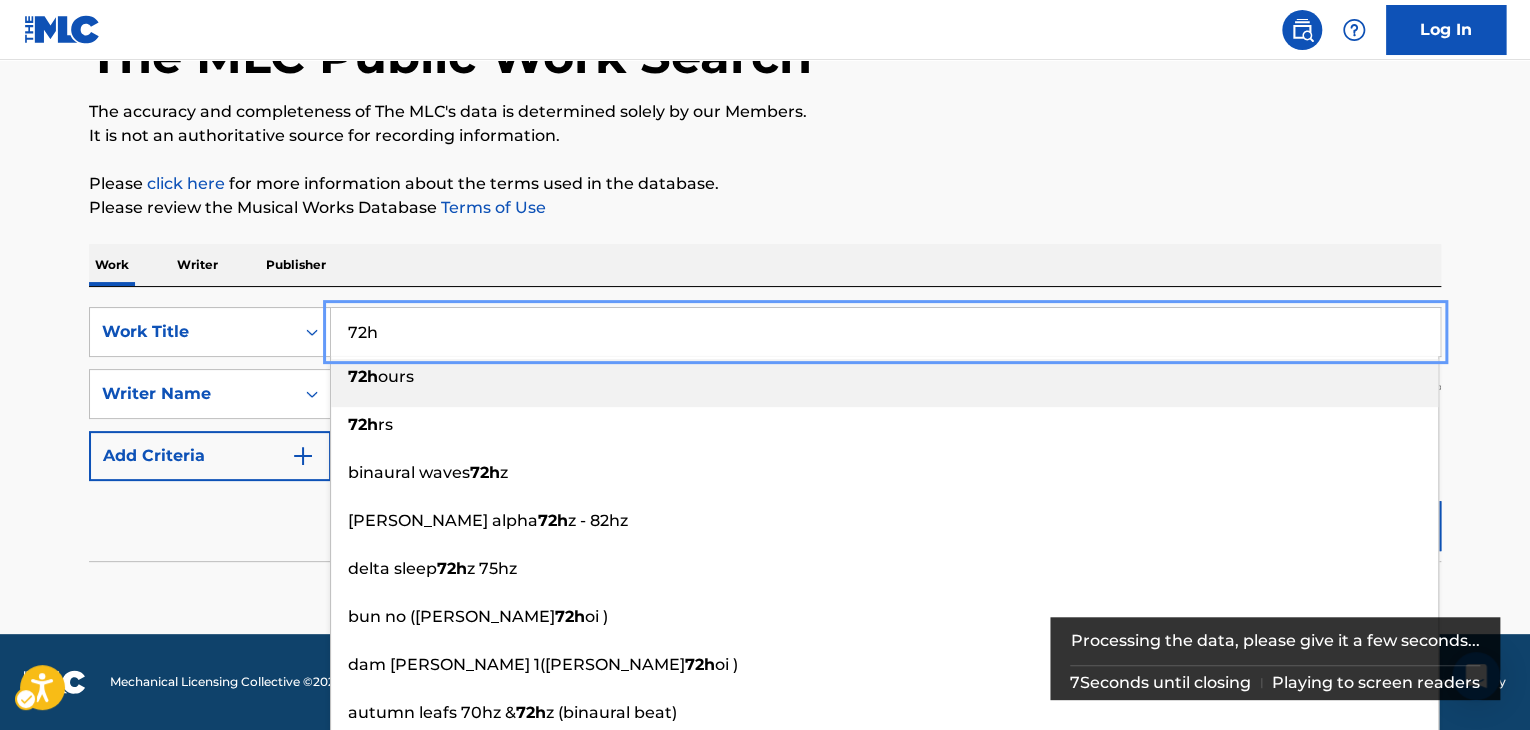 paste on "Paint" 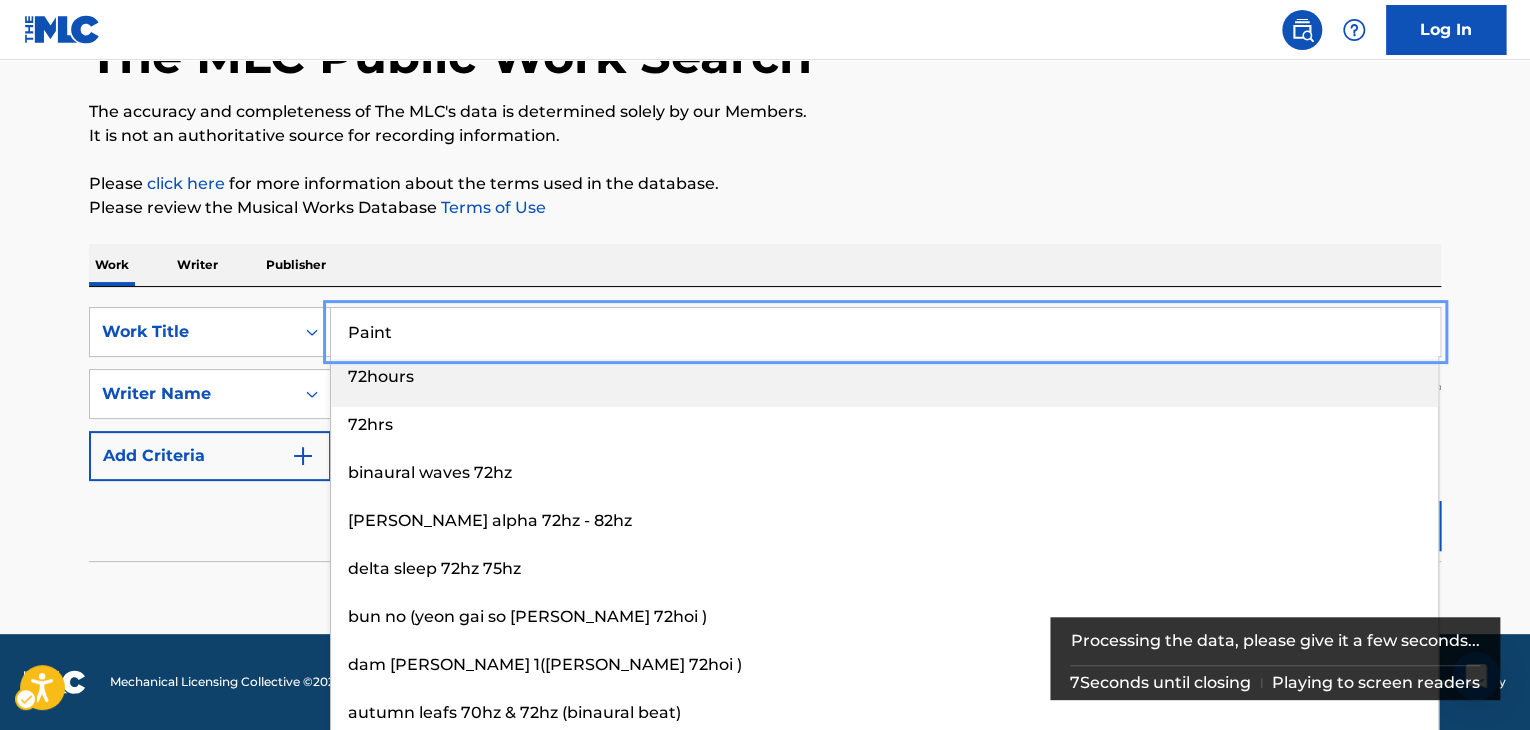 click on "Please   click here  | New Window   for more information about the terms used in the database." at bounding box center (765, 184) 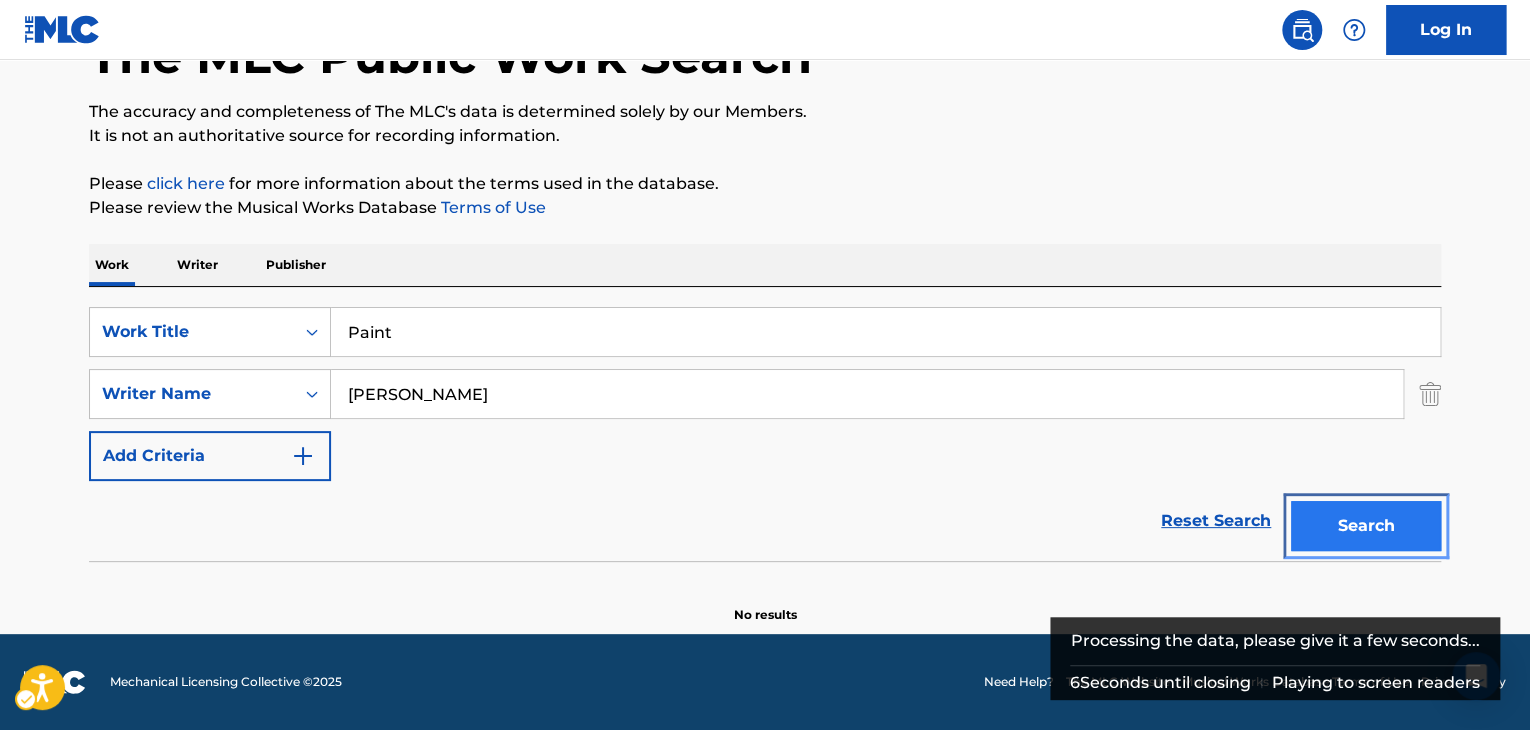 click on "Search" at bounding box center (1366, 526) 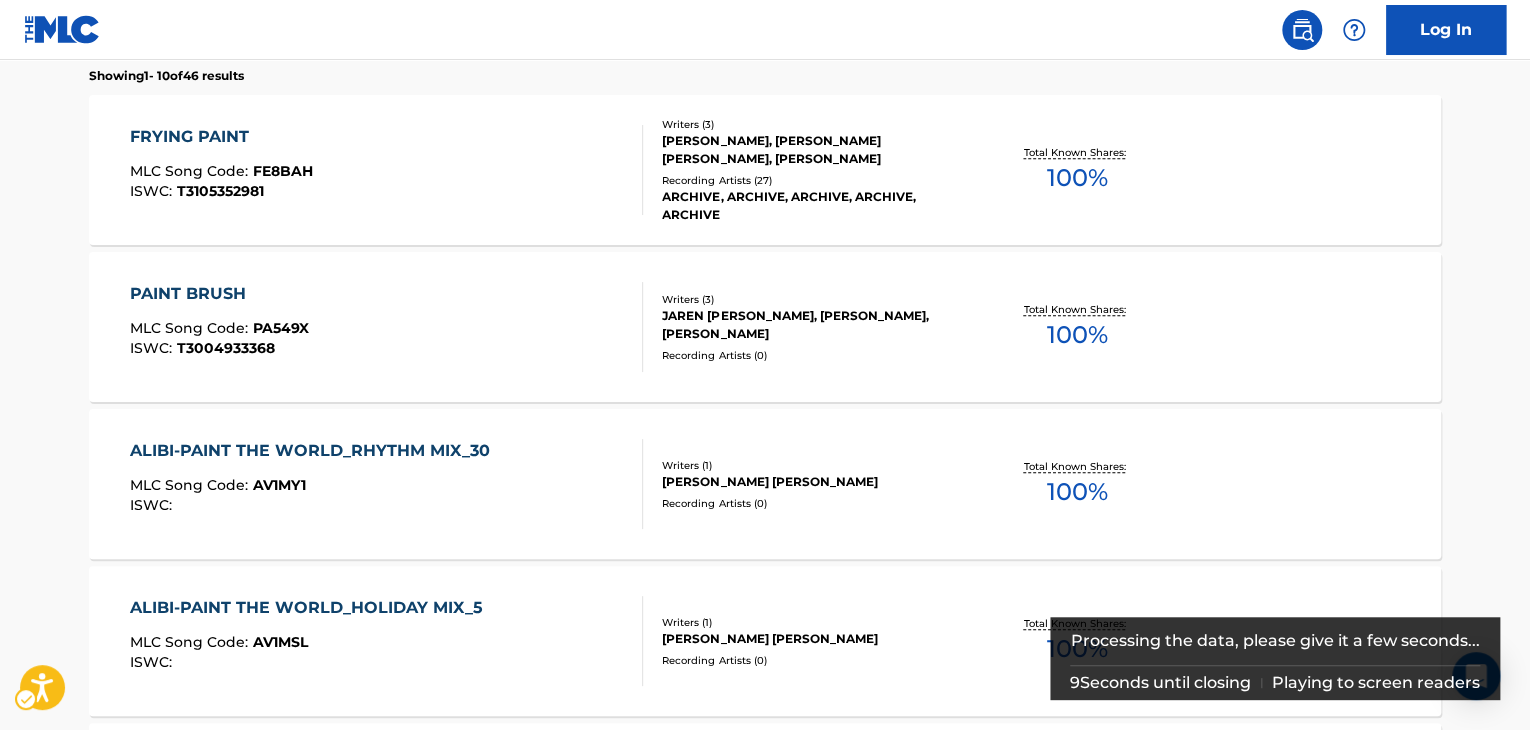 scroll, scrollTop: 738, scrollLeft: 0, axis: vertical 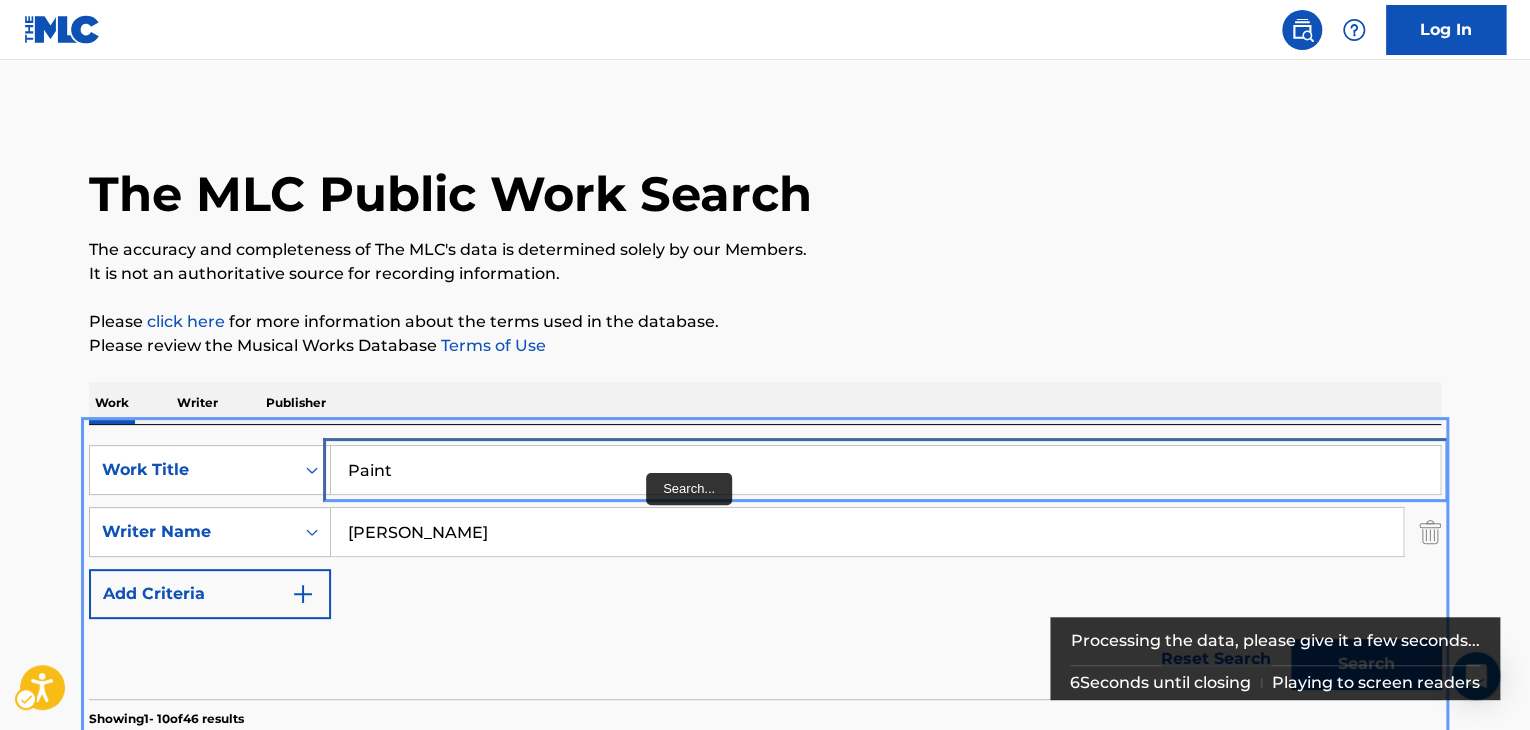 click on "Paint" at bounding box center [885, 470] 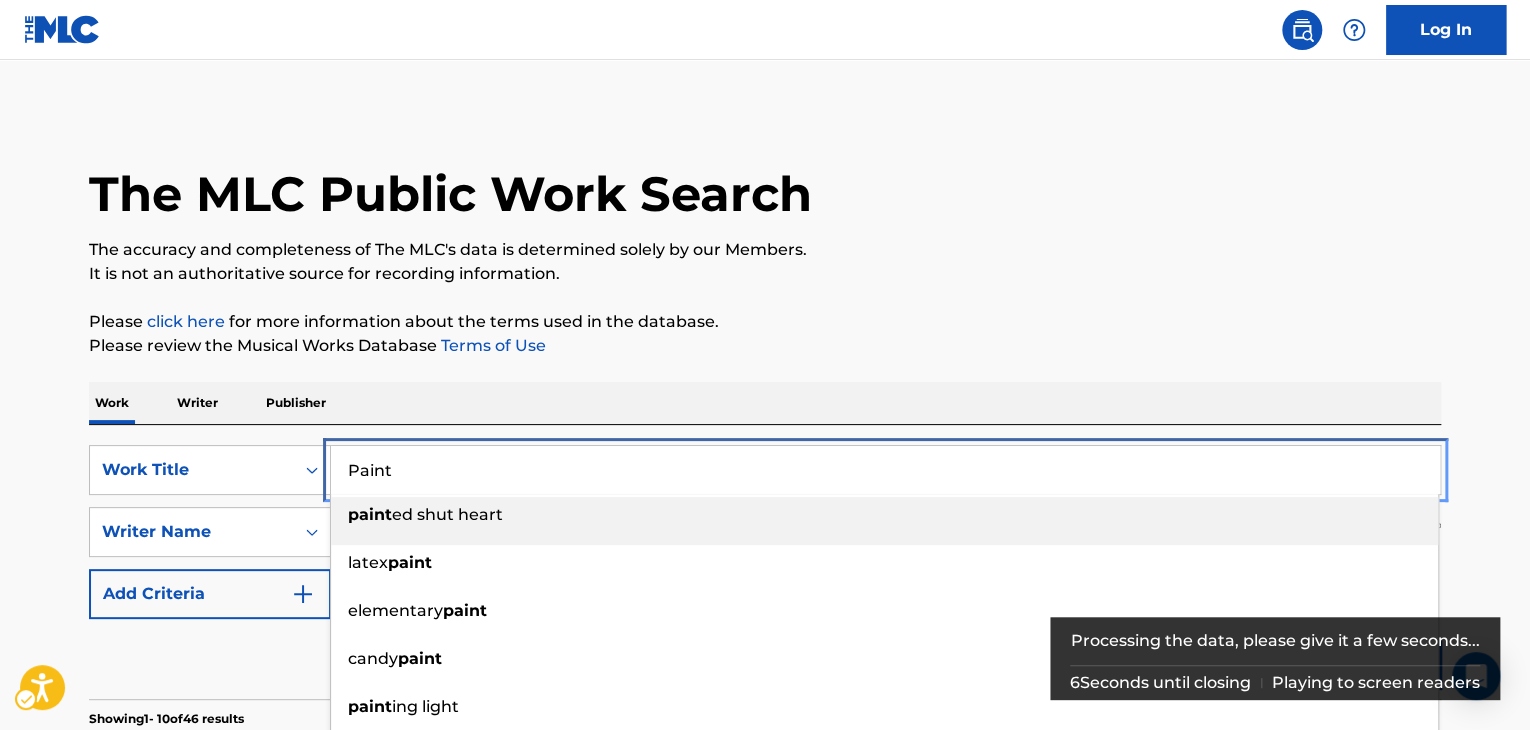 paste on "Human Made" 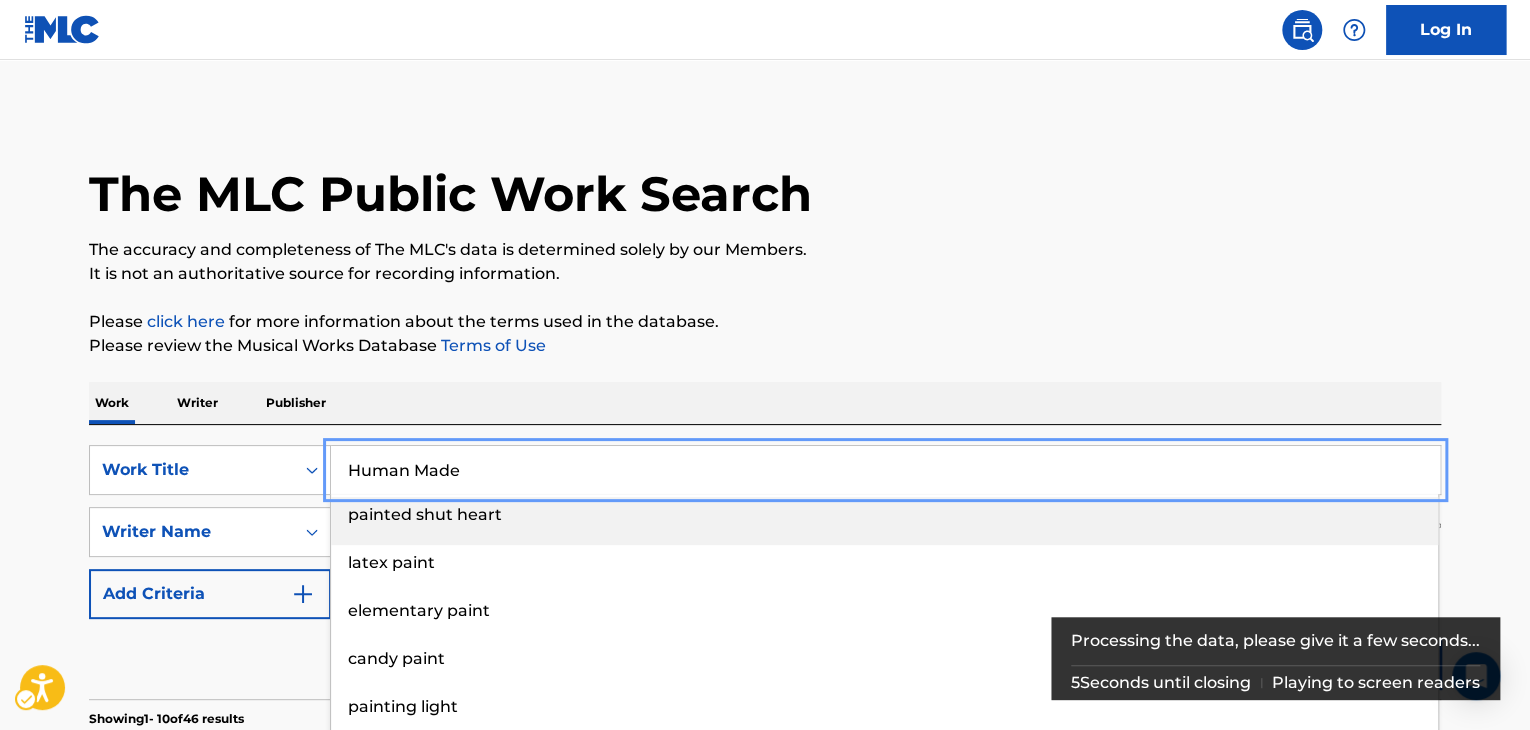 click on "The accuracy and completeness of The MLC's data is determined solely by our Members." at bounding box center [765, 250] 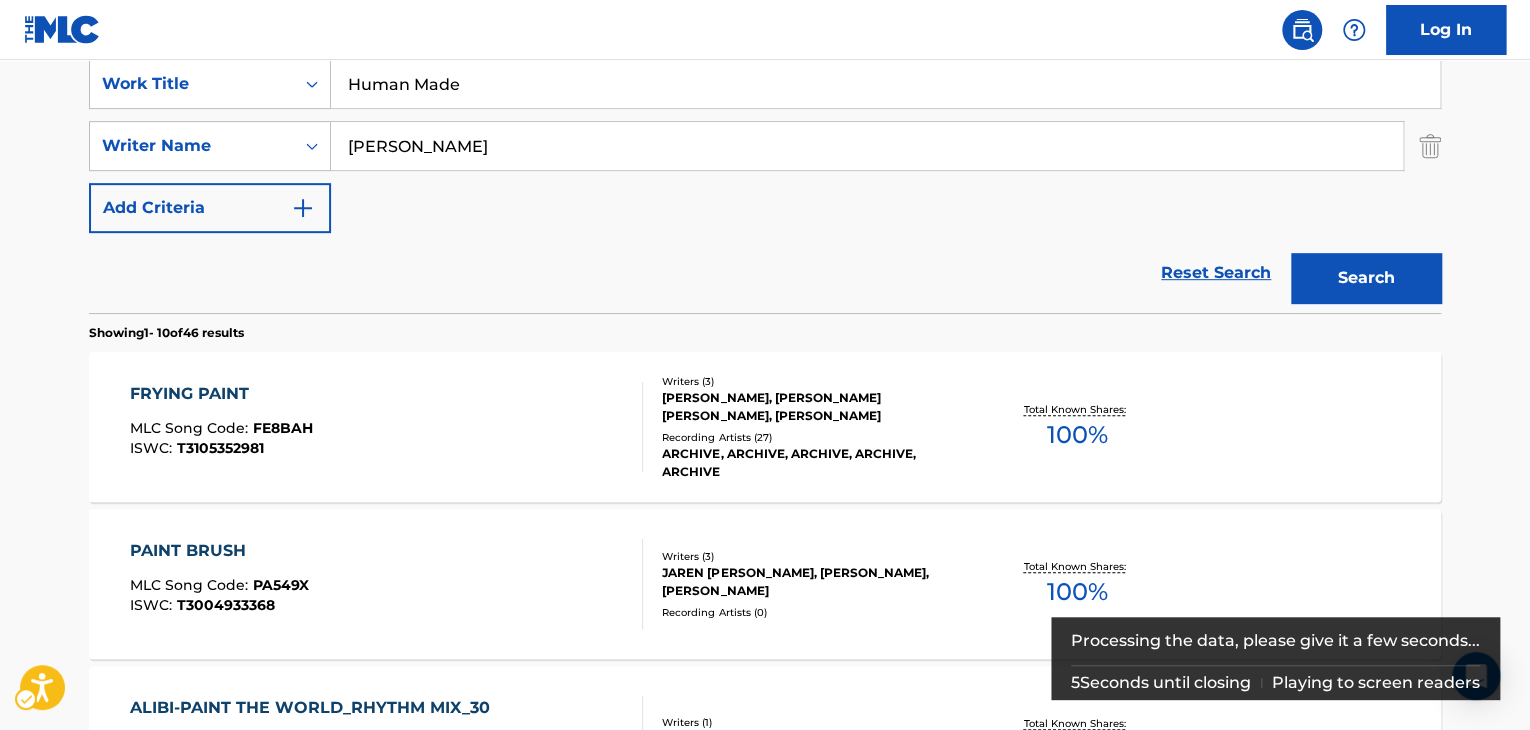 scroll, scrollTop: 400, scrollLeft: 0, axis: vertical 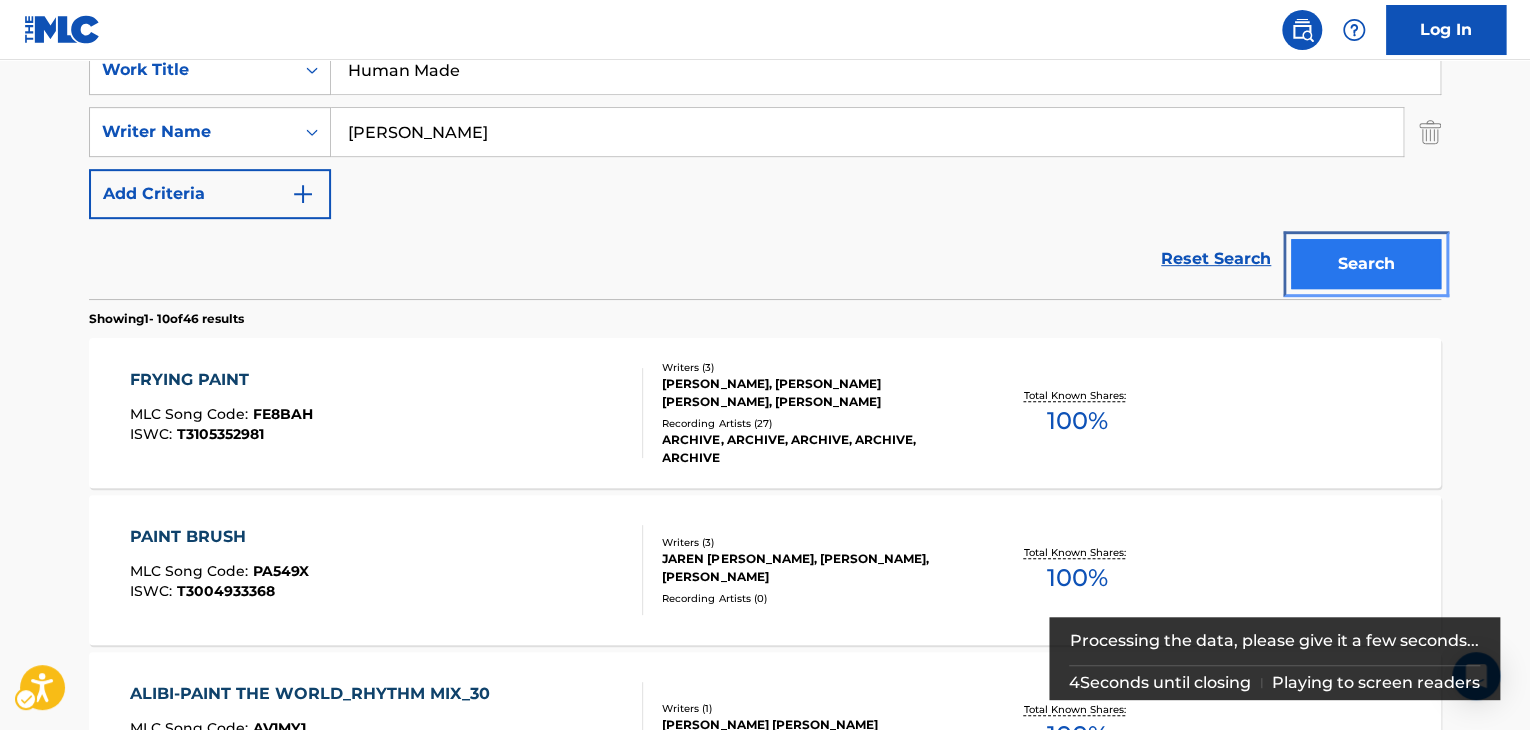 click on "Search" at bounding box center (1366, 264) 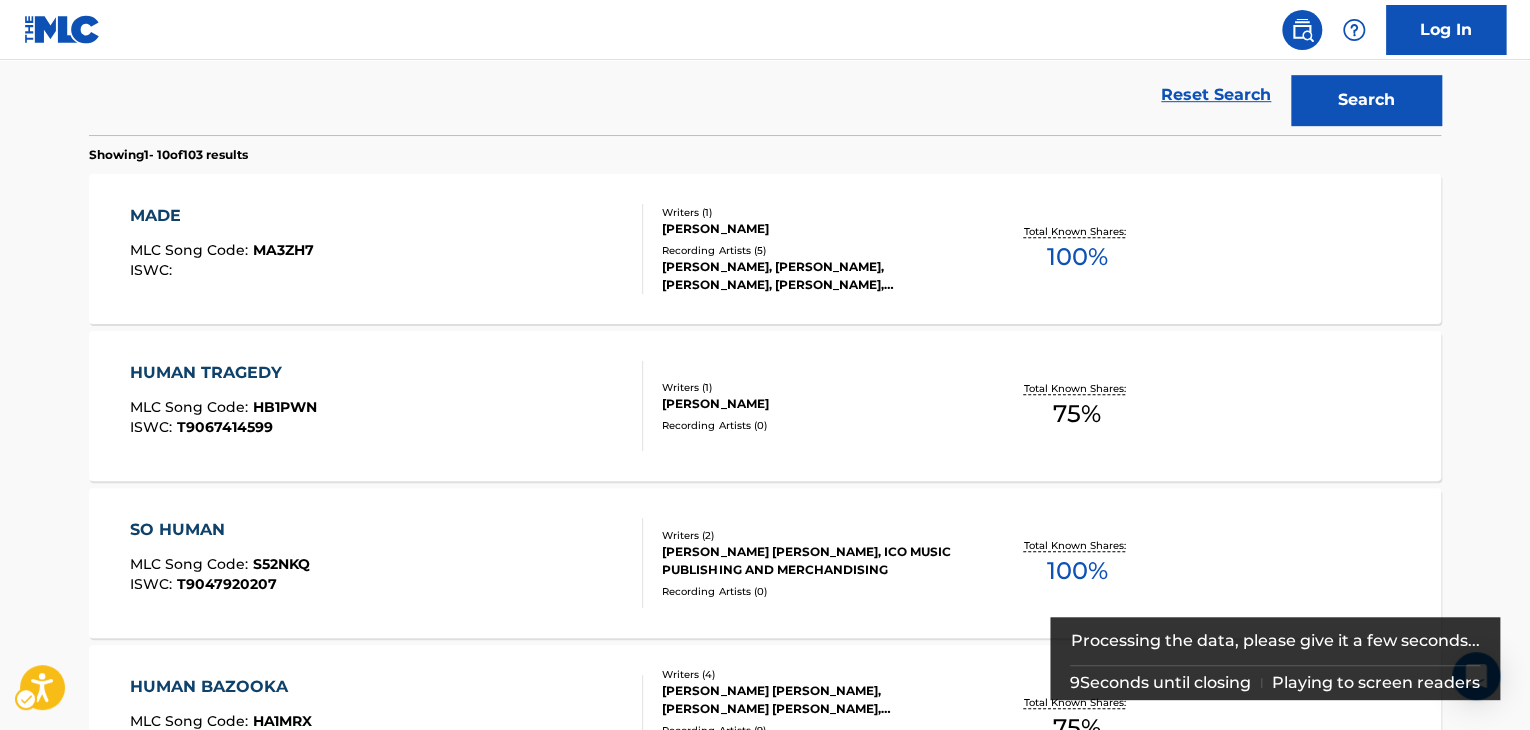 scroll, scrollTop: 200, scrollLeft: 0, axis: vertical 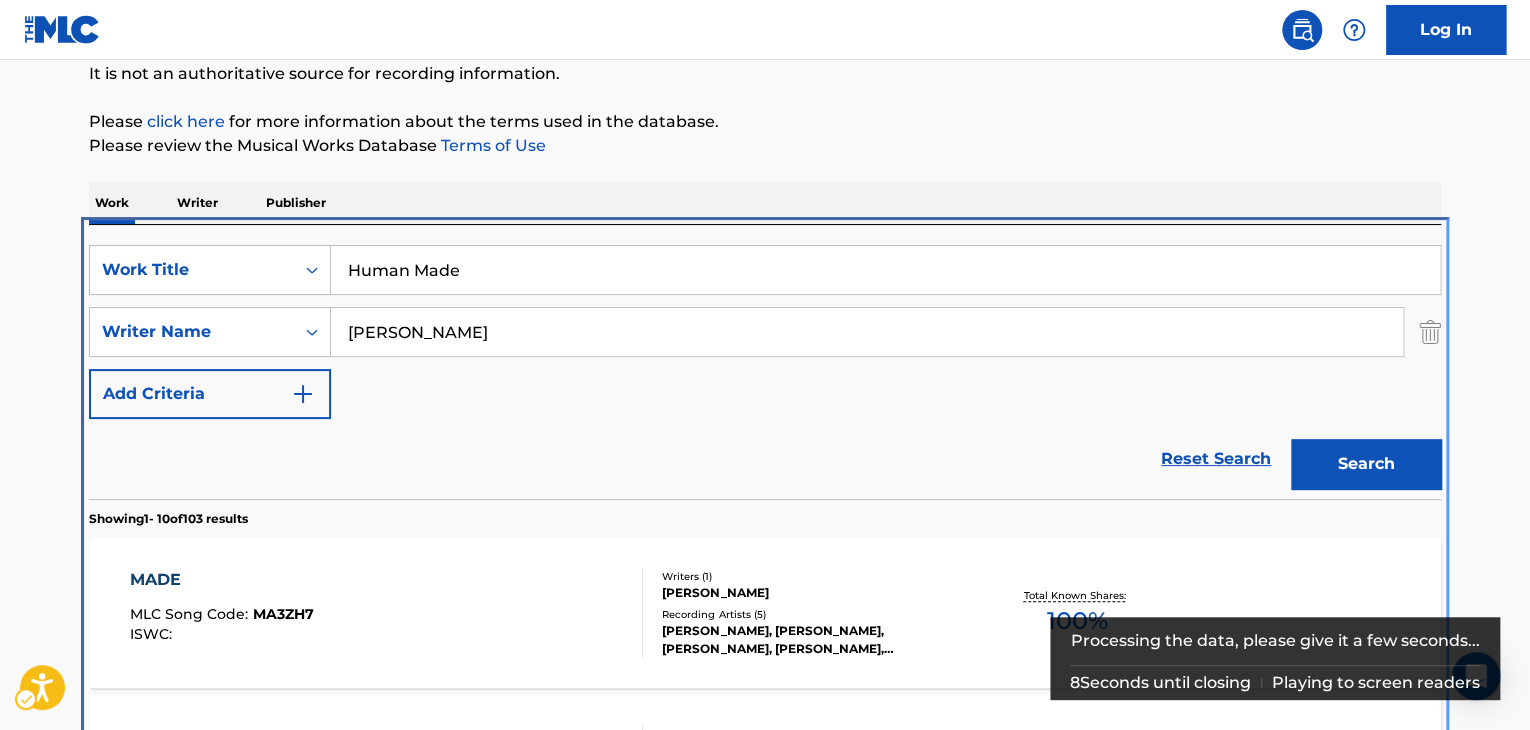 click on "Reset Search Search" at bounding box center (765, 459) 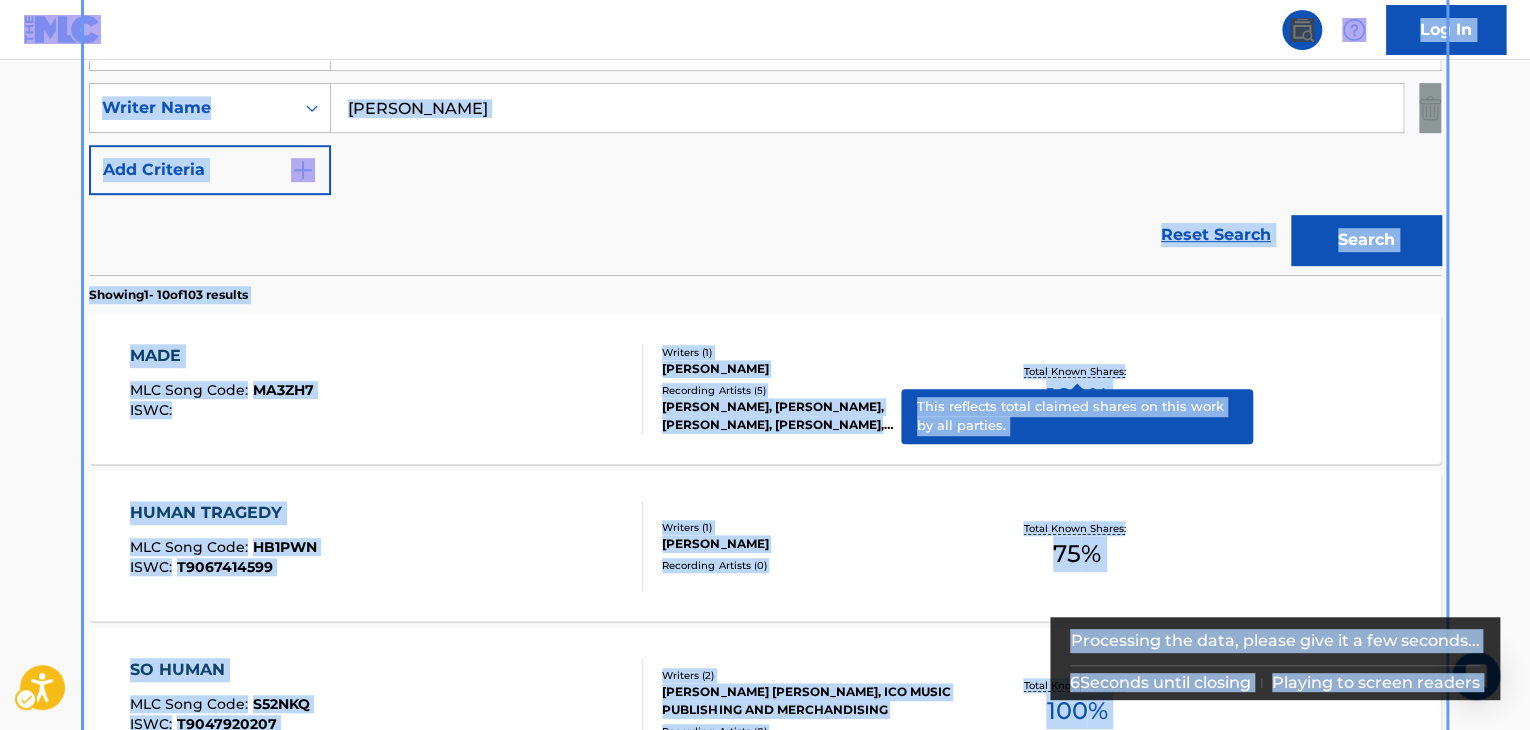 scroll, scrollTop: 24, scrollLeft: 0, axis: vertical 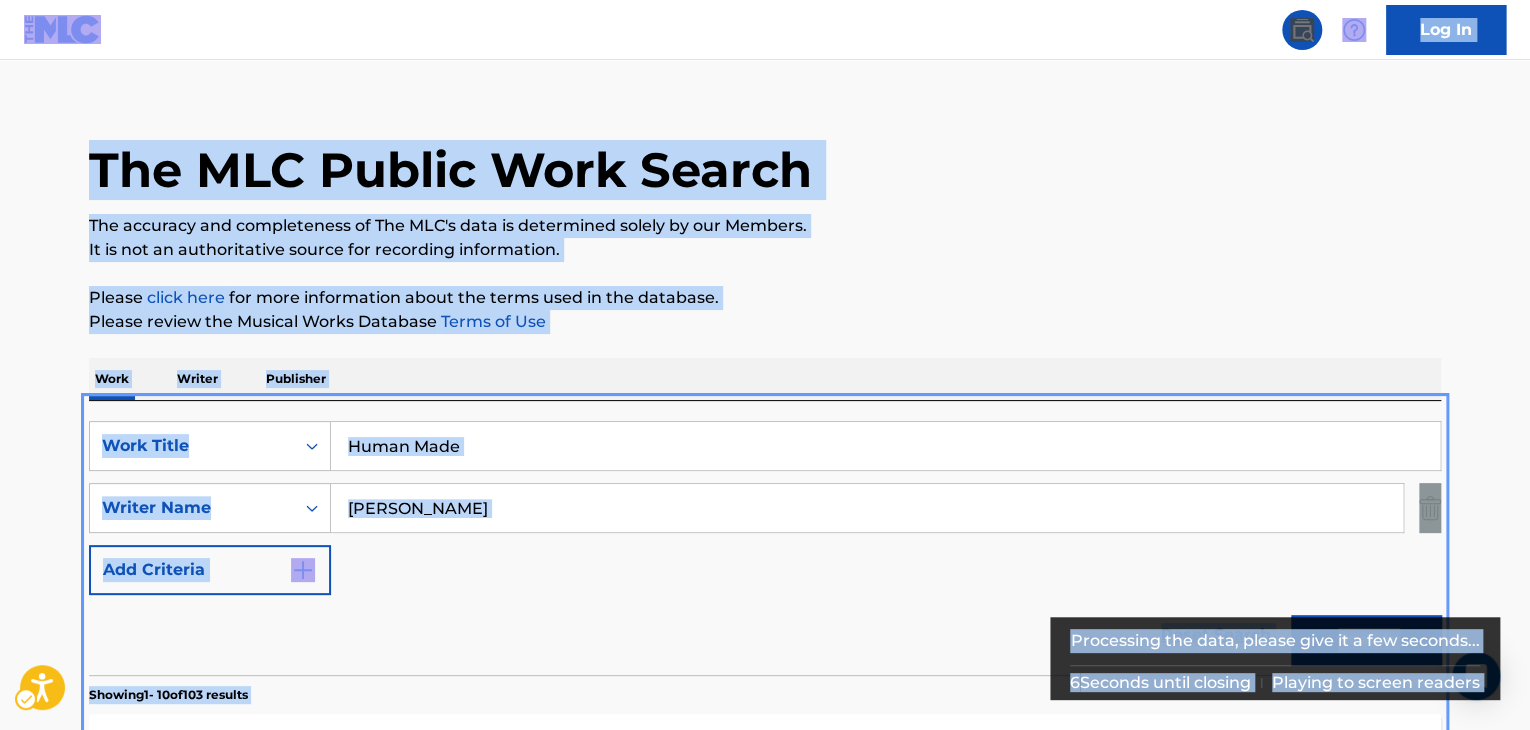 click on "Human Made" at bounding box center [885, 446] 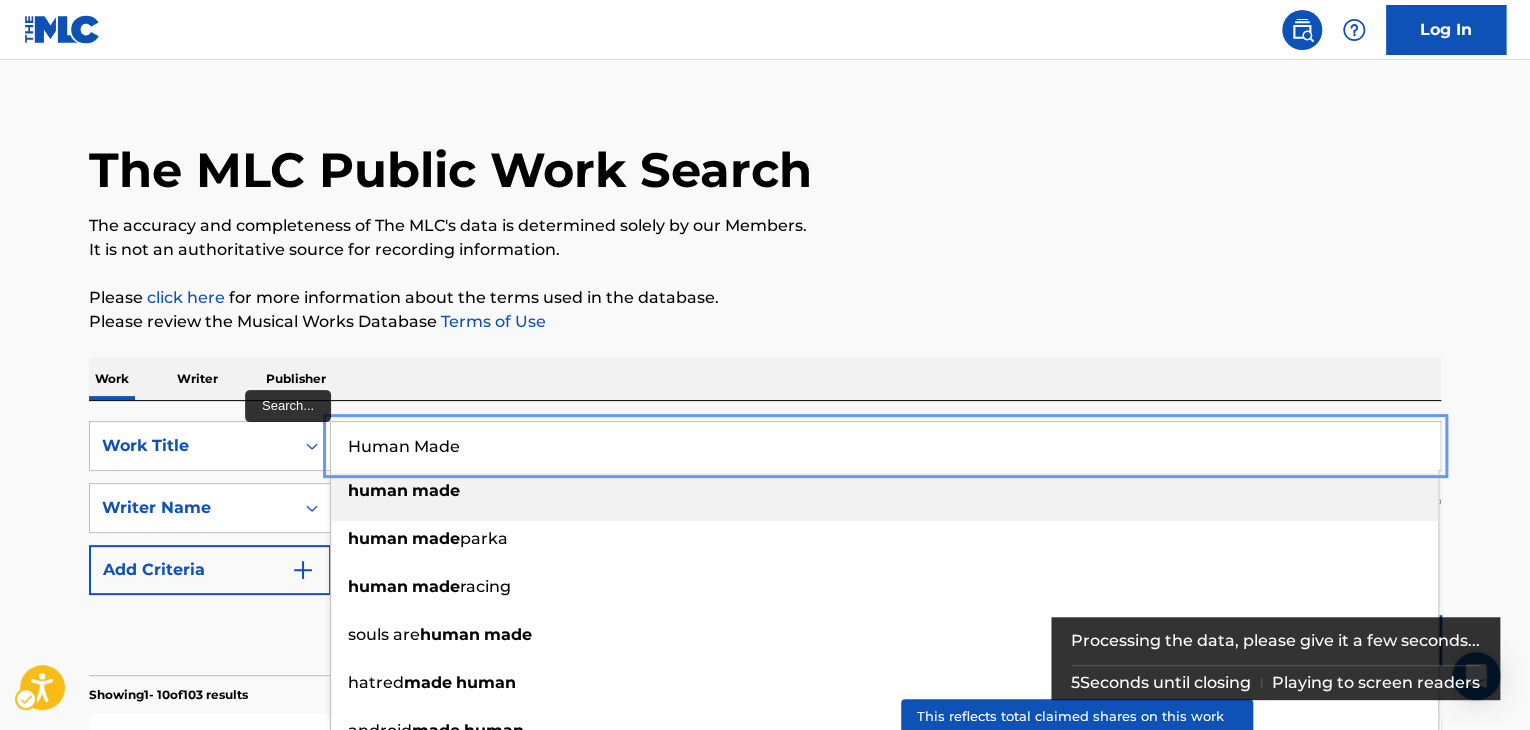 paste on "Best" 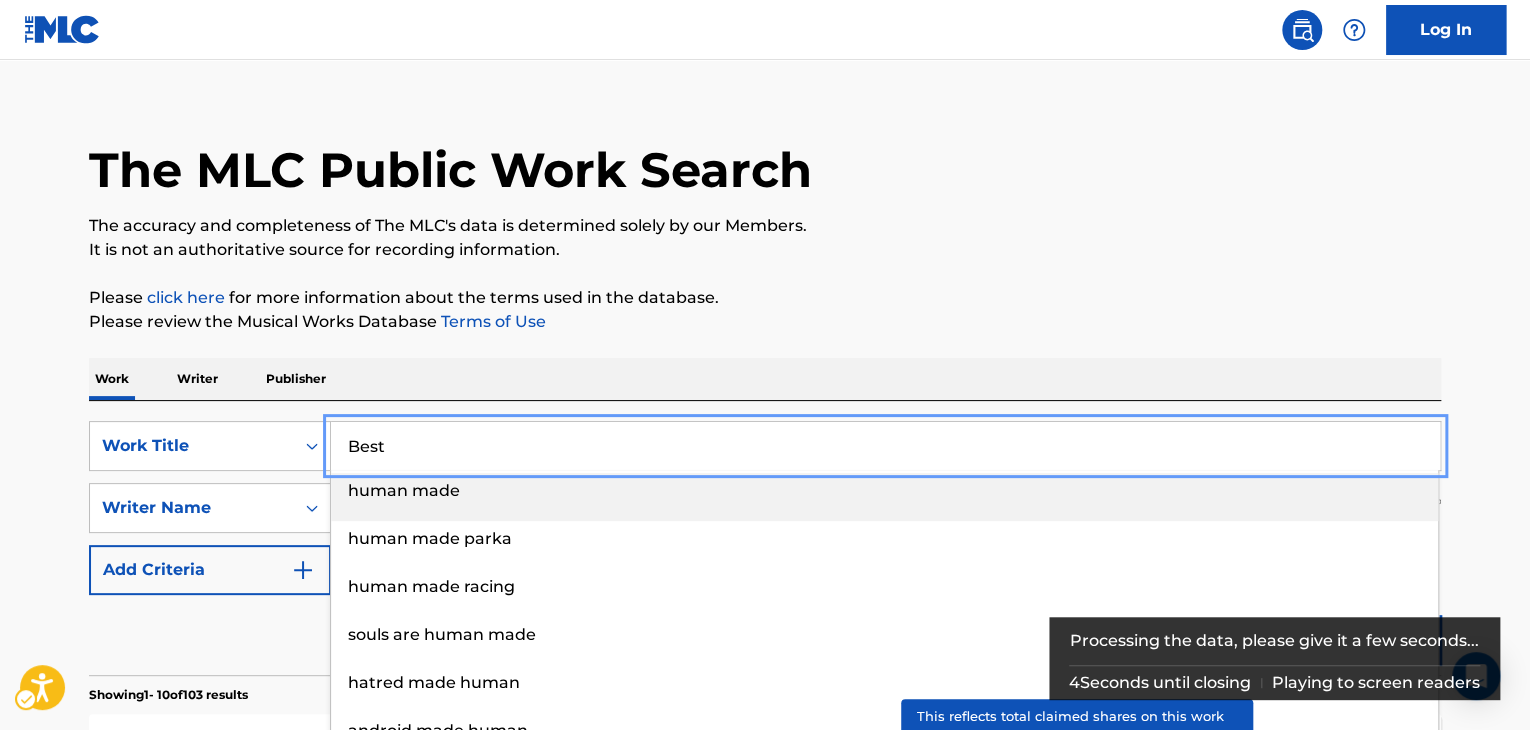 click on "It is not an authoritative source for recording information." at bounding box center (765, 250) 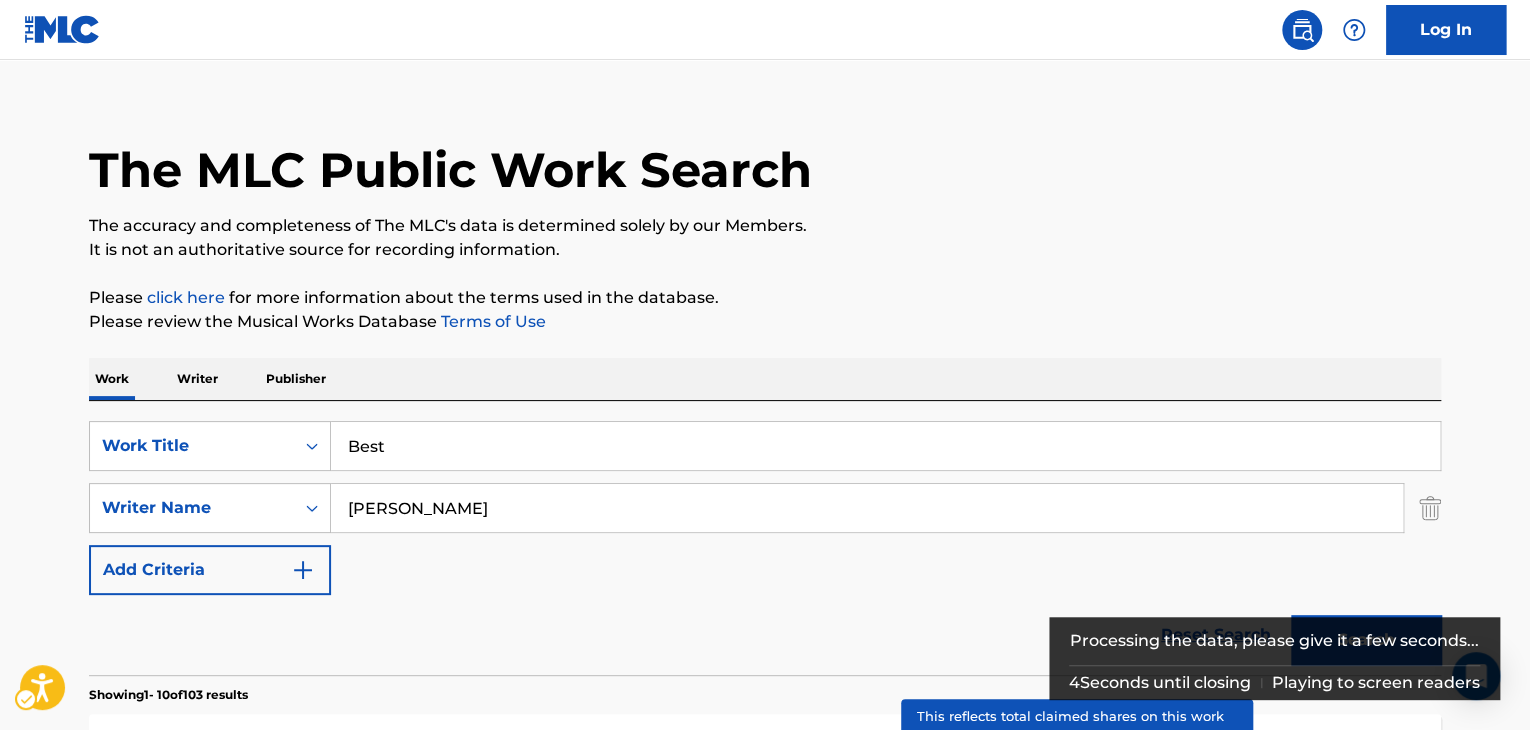 click on "Please review the Musical Works Database   Terms of Use  | New Window" at bounding box center (765, 322) 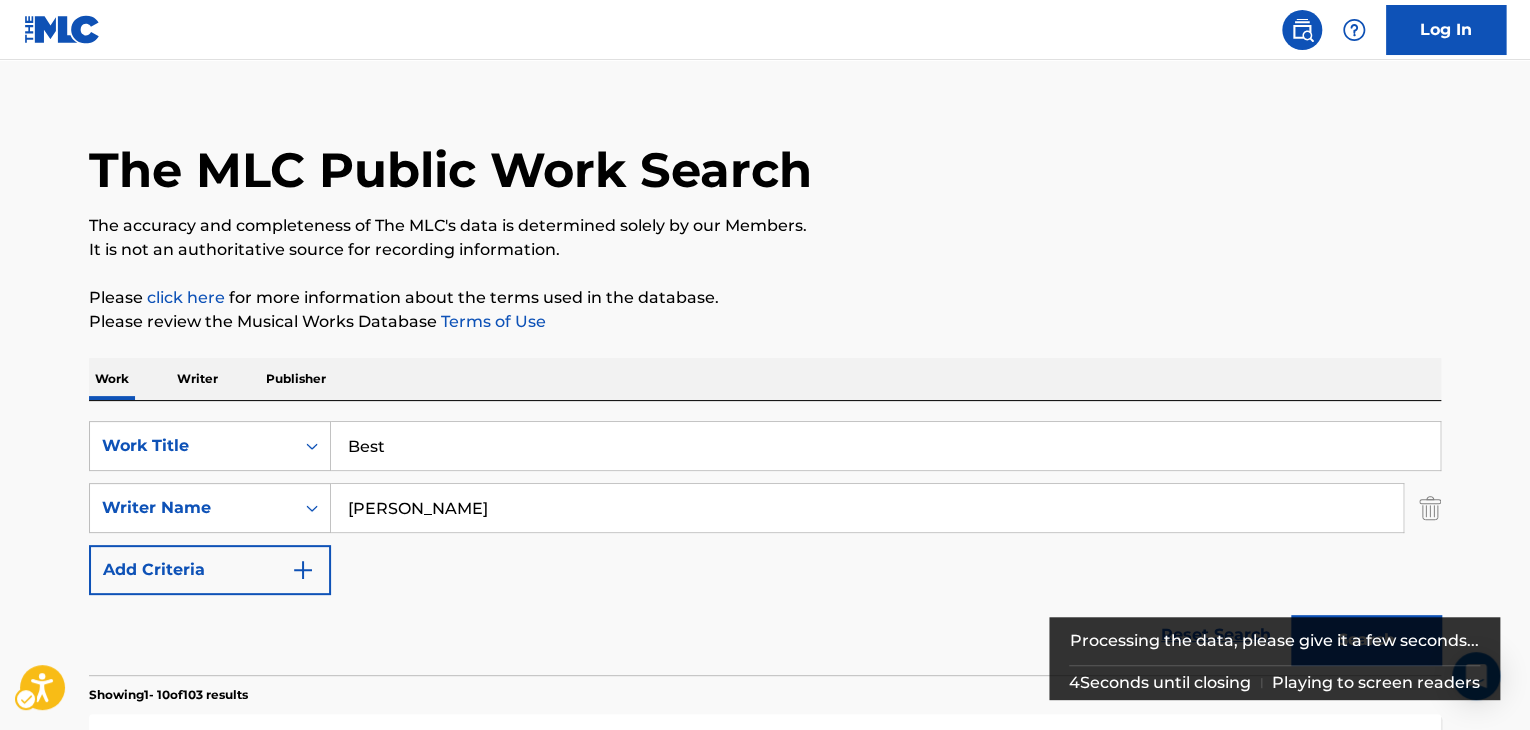 scroll, scrollTop: 324, scrollLeft: 0, axis: vertical 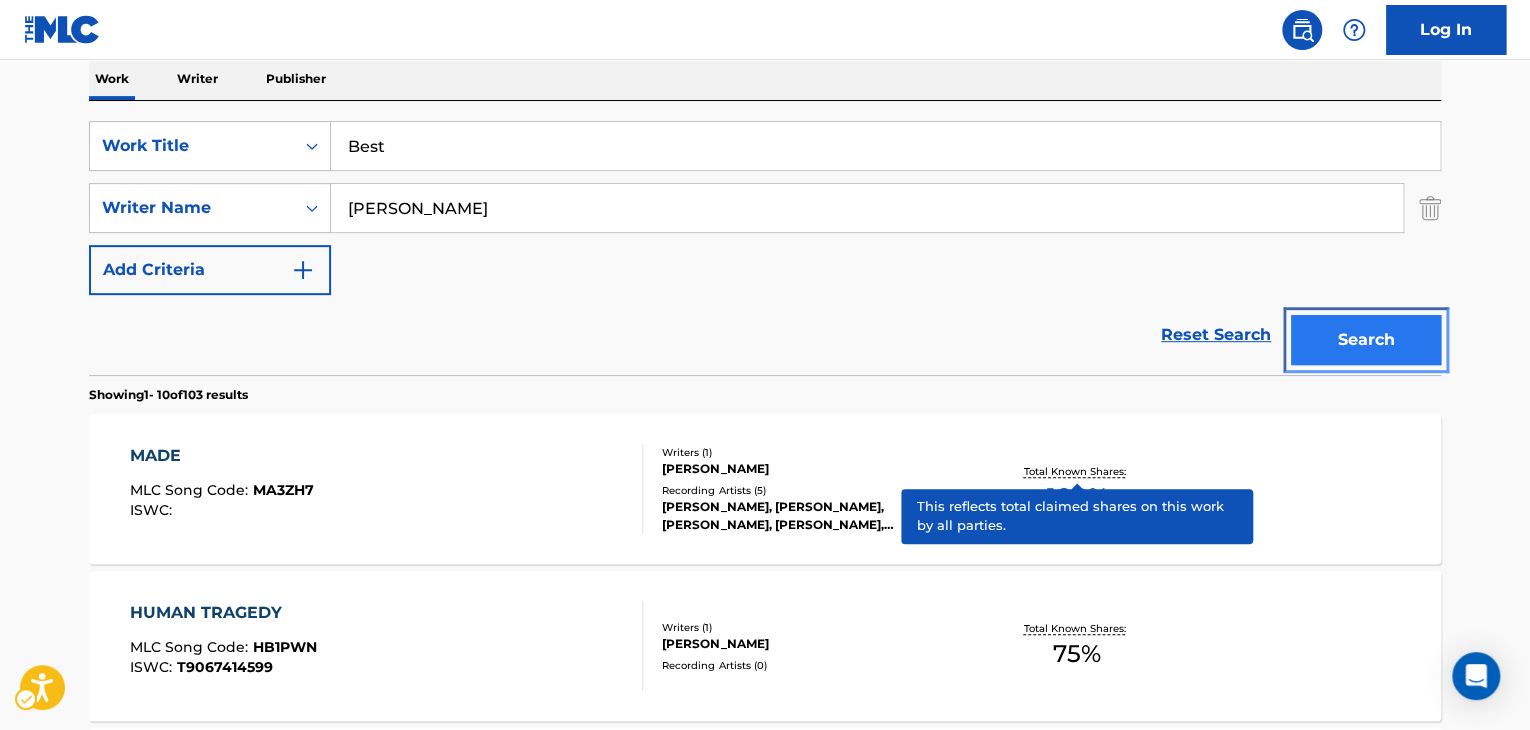 click on "Search" at bounding box center (1366, 340) 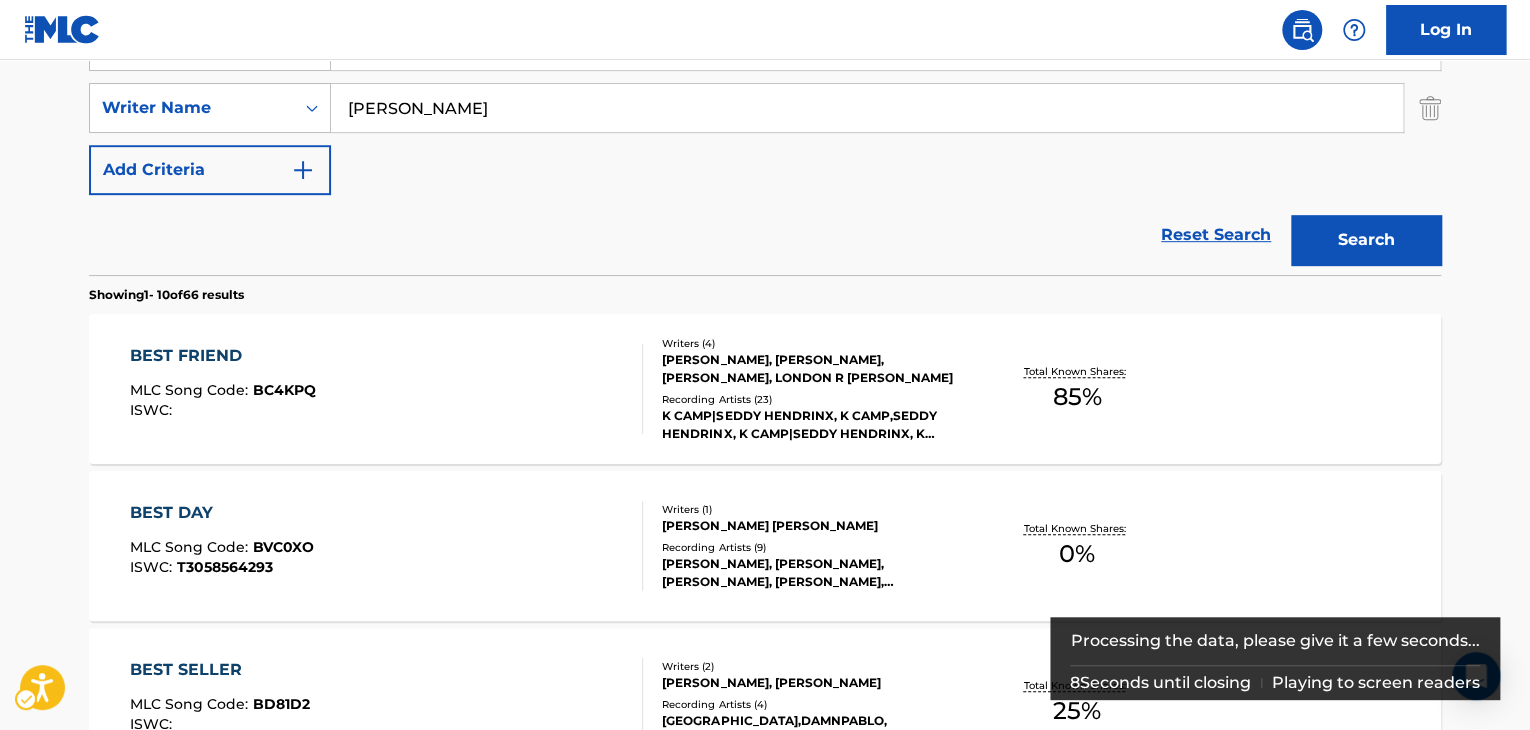 scroll, scrollTop: 495, scrollLeft: 0, axis: vertical 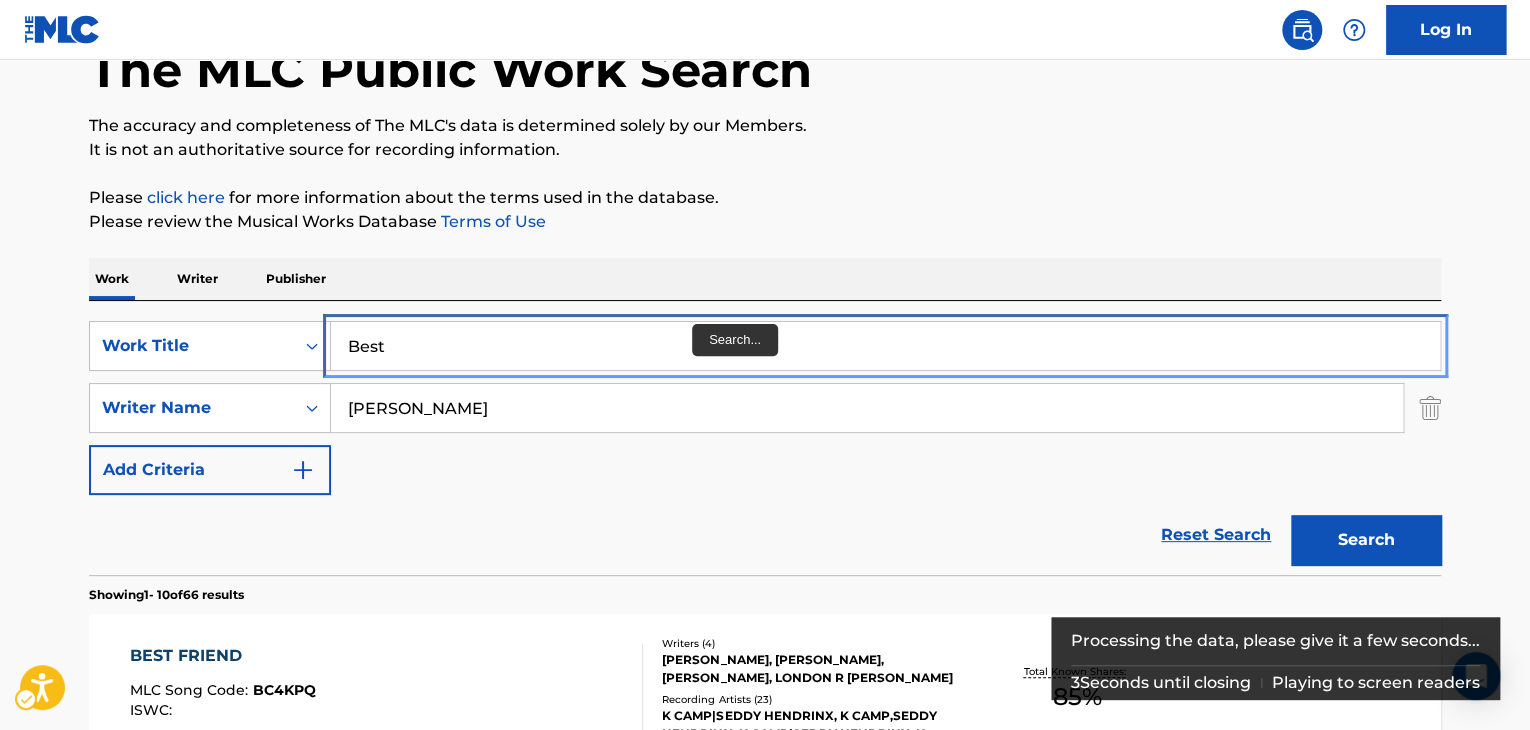 drag, startPoint x: 687, startPoint y: 330, endPoint x: 948, endPoint y: 361, distance: 262.83453 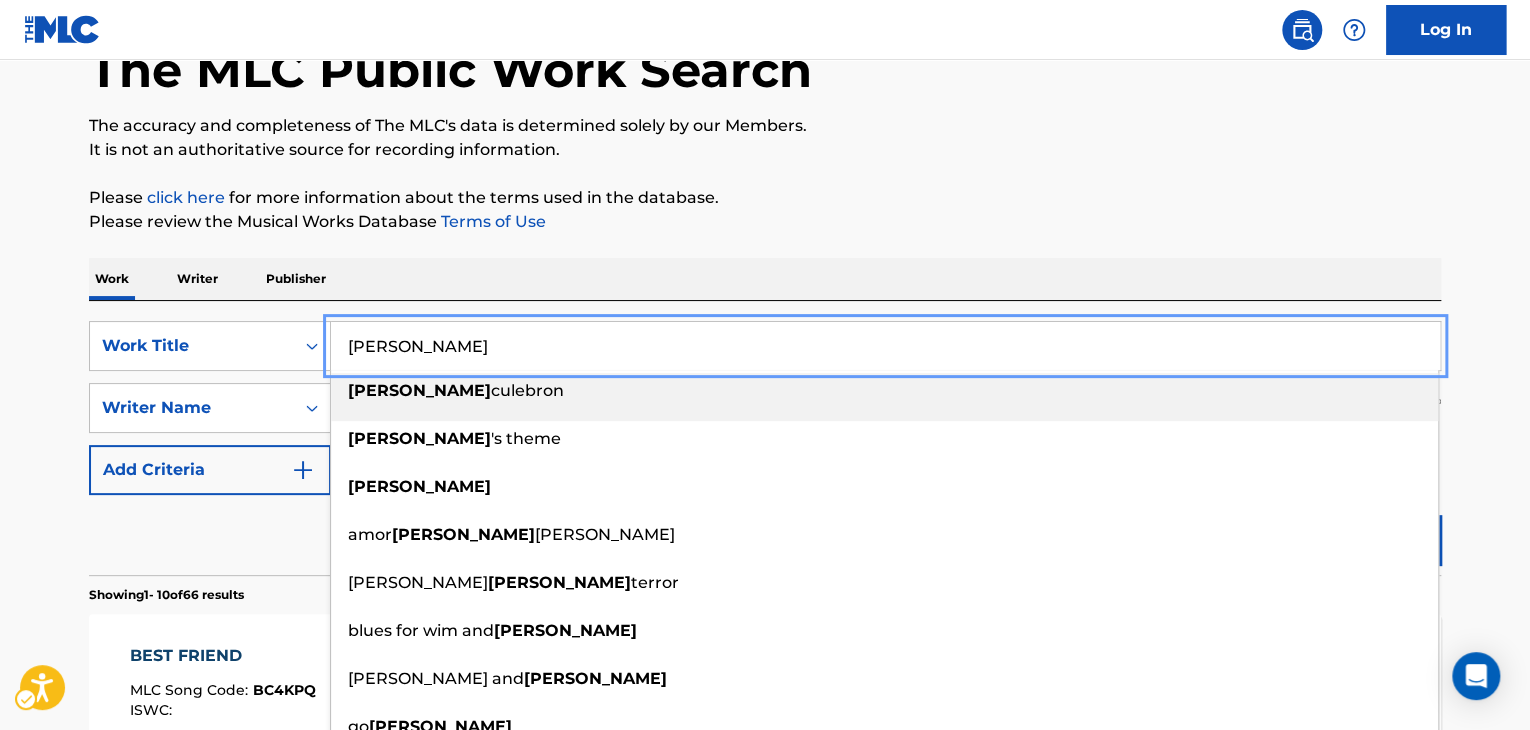 click on "The MLC Public Work Search The accuracy and completeness of The MLC's data is determined solely by our Members. It is not an authoritative source for recording information. Please   click here  | New Window   for more information about the terms used in the database. Please review the Musical Works Database   Terms of Use  | New Window Work Writer Publisher SearchWithCriteria273f5c38-4b5f-43f0-a303-74d40b0cd58c Work Title [PERSON_NAME] [PERSON_NAME]  culebron [PERSON_NAME] 's theme [PERSON_NAME] amor  [PERSON_NAME] [PERSON_NAME]  terror blues for [PERSON_NAME] and  [PERSON_NAME] [PERSON_NAME] and  [PERSON_NAME] go  [PERSON_NAME] [PERSON_NAME] s (guitar version) theme for  [PERSON_NAME] SearchWithCriteriafaf58cd7-2337-4fad-b1a1-21b4634b537a Writer Name [PERSON_NAME] Add Criteria Reset Search Search Showing  1  -   10  of  66   results   BEST FRIEND MLC Song Code : BC4KPQ ISWC : Writers ( 4 ) [PERSON_NAME], [PERSON_NAME], [PERSON_NAME], LONDON R [PERSON_NAME] Recording Artists ( 23 ) [PERSON_NAME]|[PERSON_NAME], [PERSON_NAME],SEDDY HENDRINX, K CAMP|SEDDY HENDRINX, K CAMP, K CAMP FEATURING [PERSON_NAME] 85 % :" at bounding box center [765, 1133] 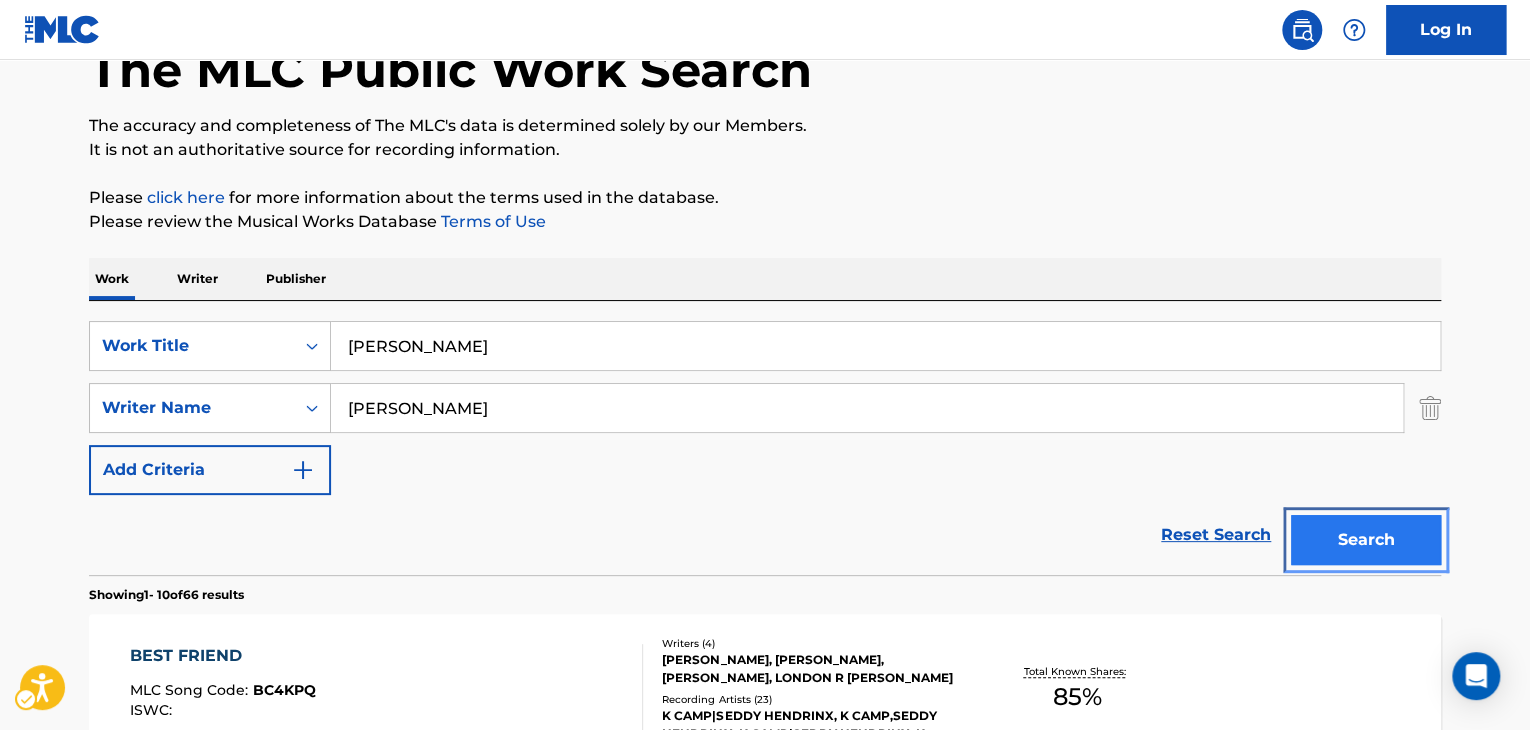 click on "Search" at bounding box center (1366, 540) 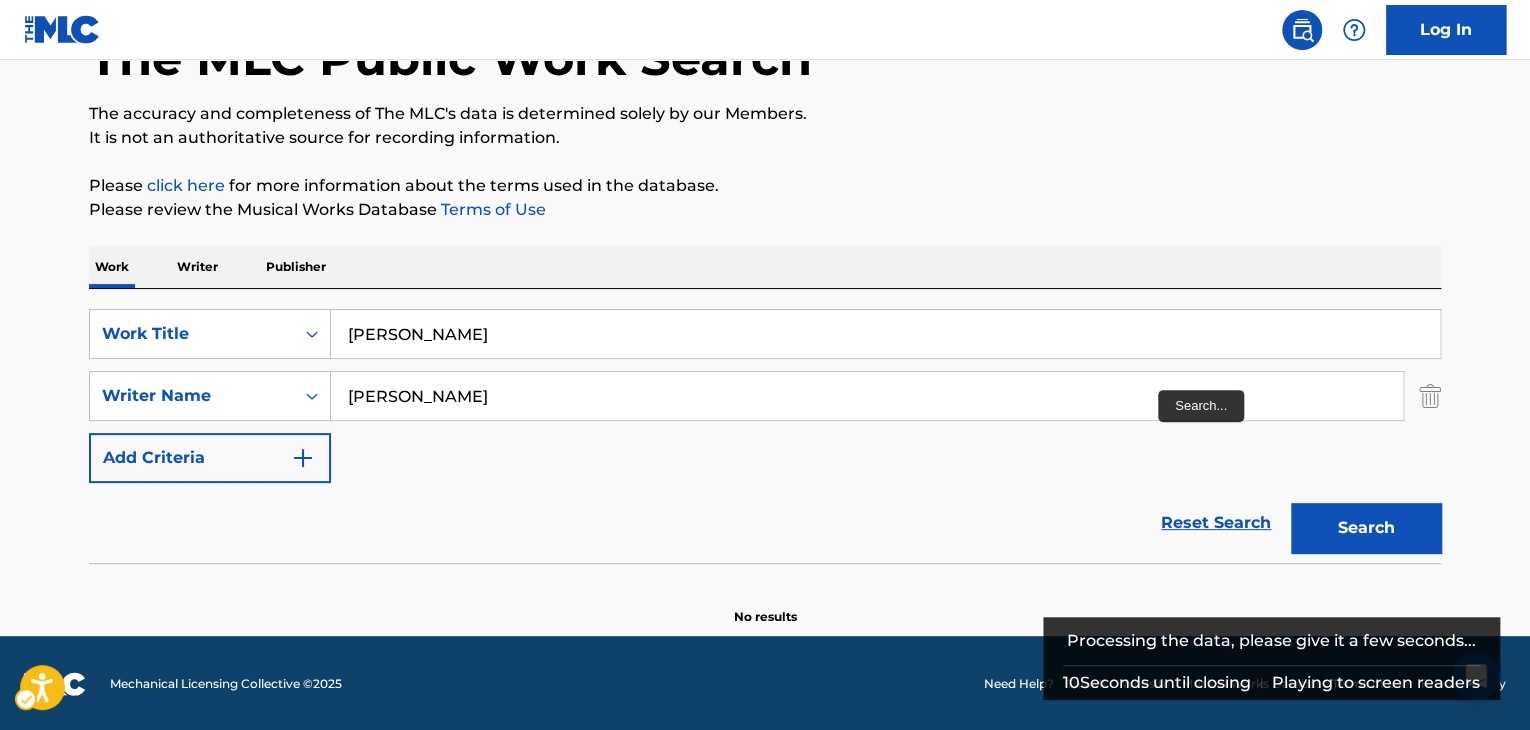 scroll, scrollTop: 138, scrollLeft: 0, axis: vertical 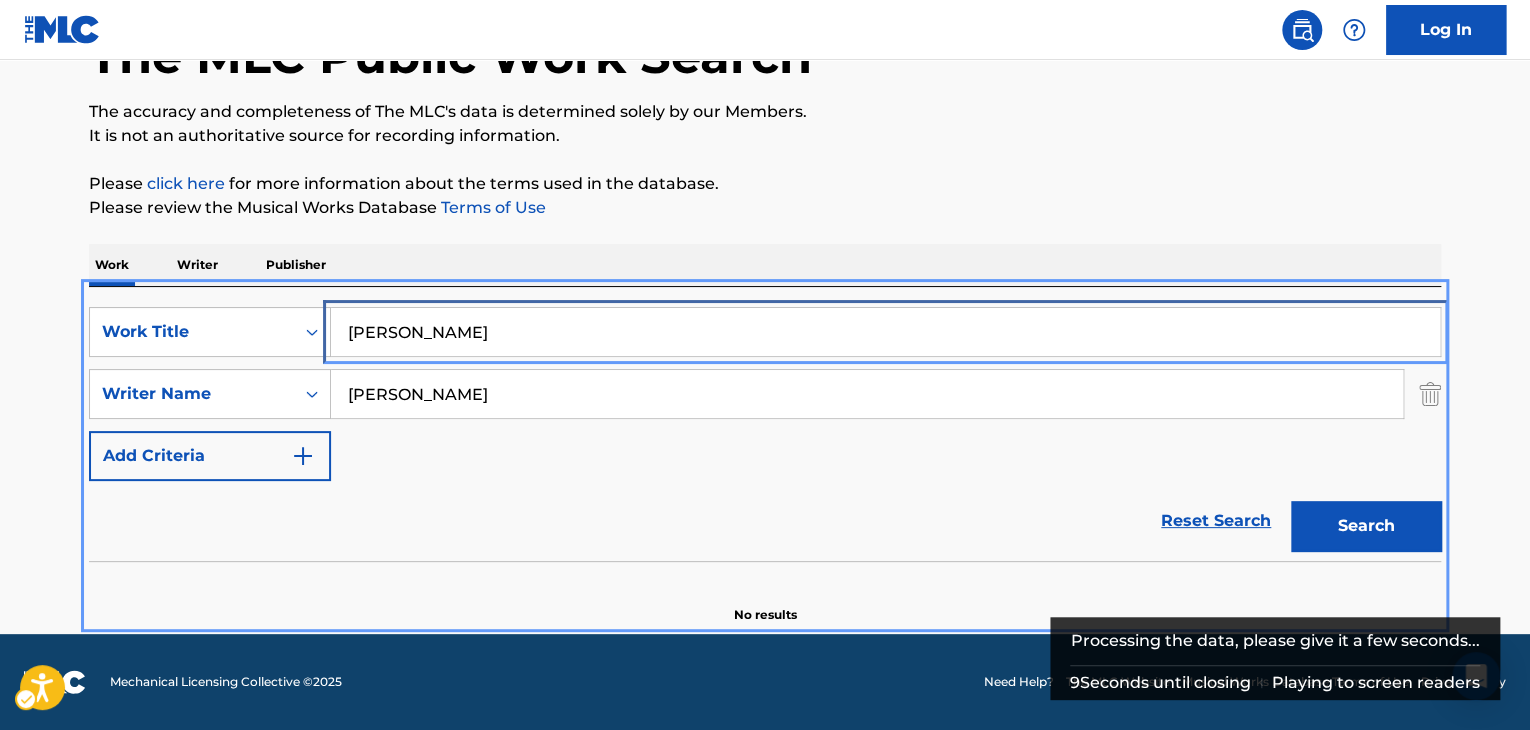 click on "[PERSON_NAME]" at bounding box center (885, 332) 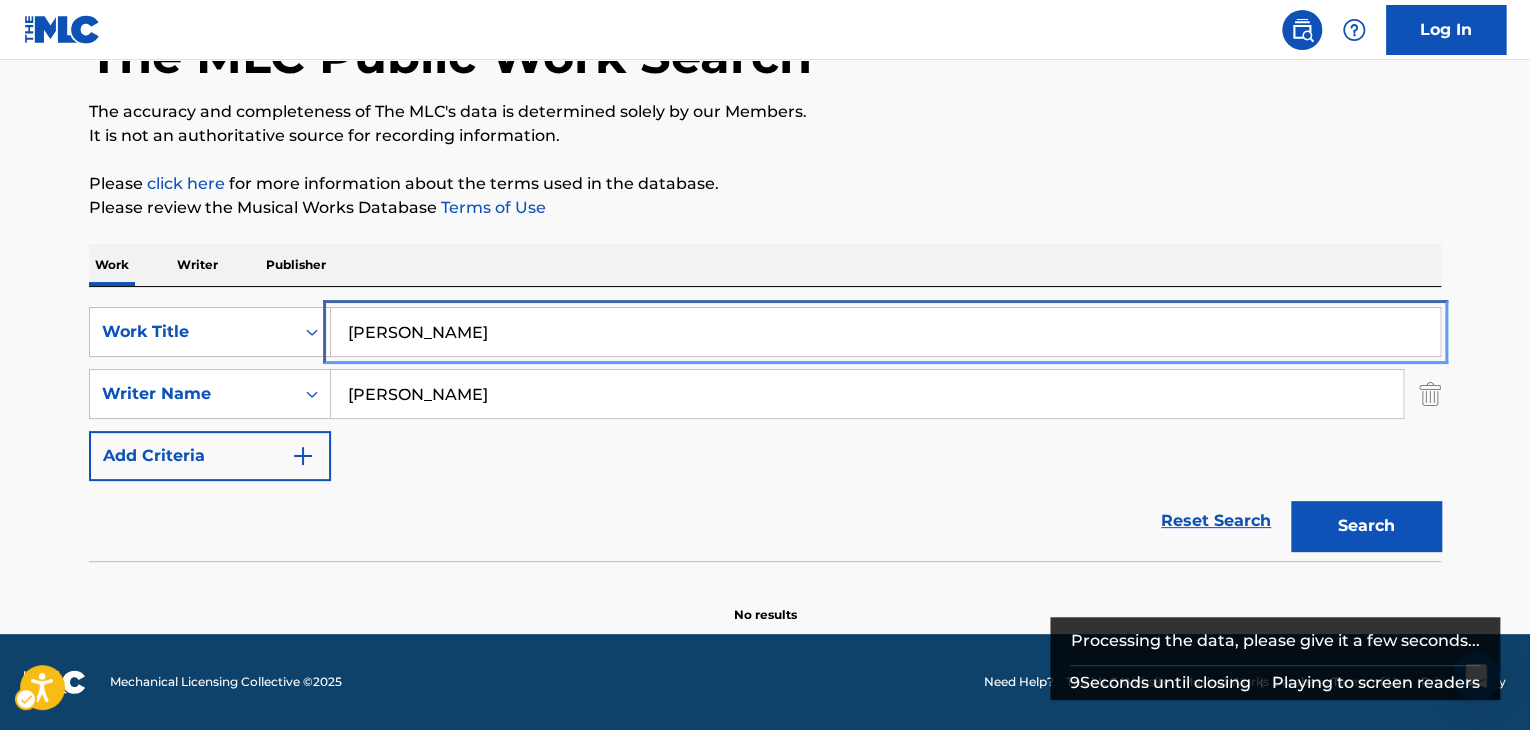 click on "[PERSON_NAME]" at bounding box center [885, 332] 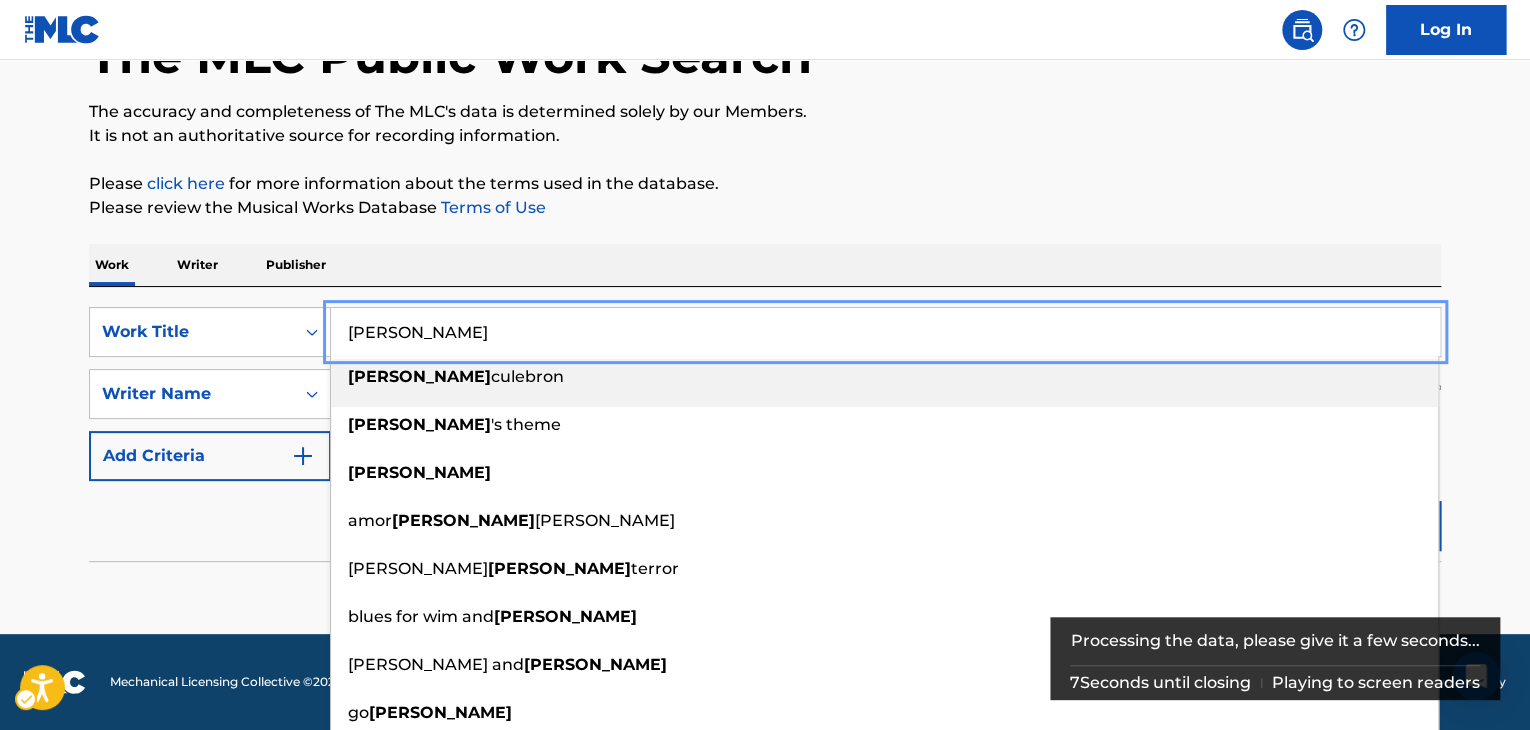 paste on "New Hobby" 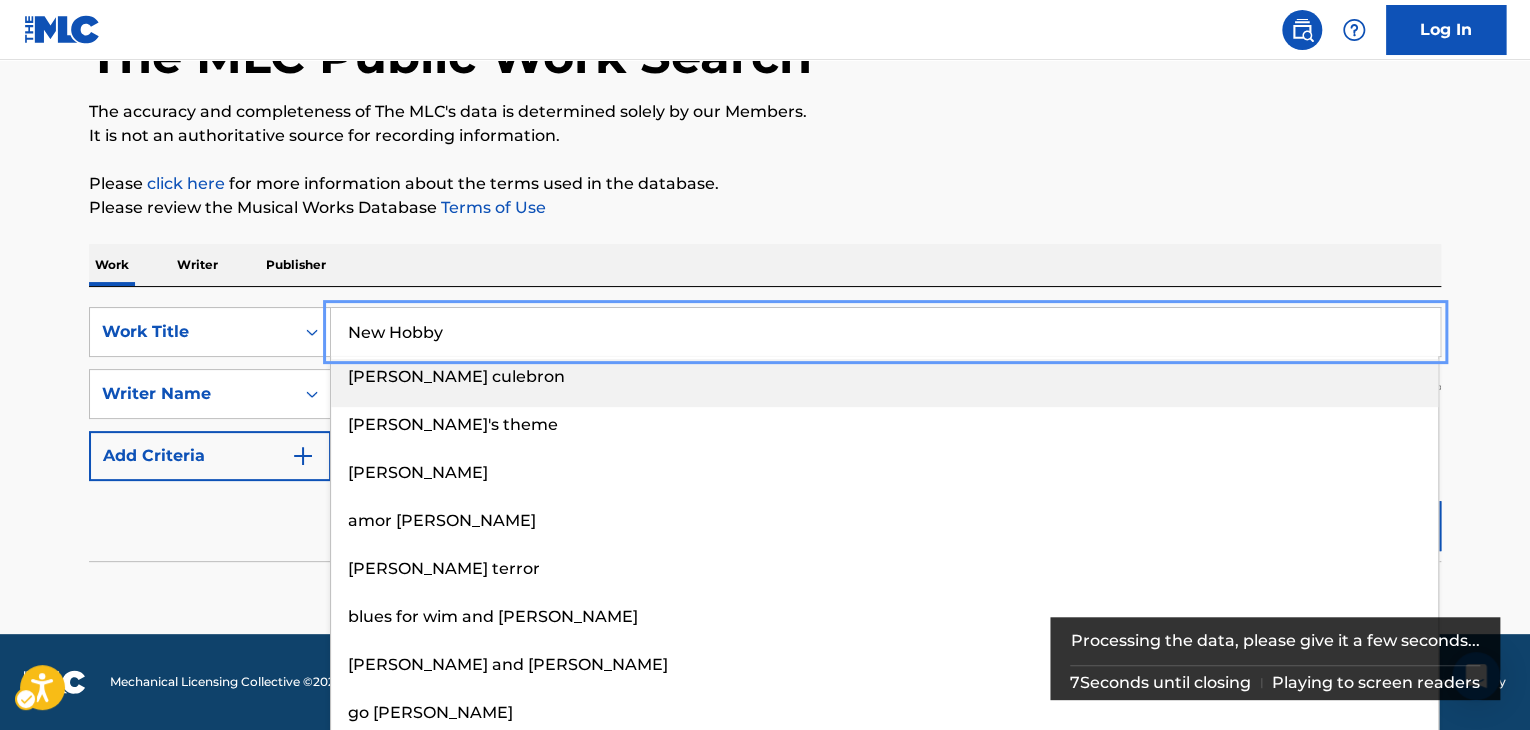 click on "The MLC Public Work Search The accuracy and completeness of The MLC's data is determined solely by our Members. It is not an authoritative source for recording information. Please   click here  | New Window   for more information about the terms used in the database. Please review the Musical Works Database   Terms of Use  | New Window Work Writer Publisher SearchWithCriteria273f5c38-4b5f-43f0-a303-74d40b0cd58c Work Title New Hobby [PERSON_NAME] culebron maxine's theme [PERSON_NAME] amor [PERSON_NAME] [PERSON_NAME] terror blues for [PERSON_NAME] and [PERSON_NAME] [PERSON_NAME] and [PERSON_NAME] go [PERSON_NAME] (guitar version) theme for [PERSON_NAME] SearchWithCriteriafaf58cd7-2337-4fad-b1a1-21b4634b537a Writer Name [PERSON_NAME] Add Criteria Reset Search Search No results" at bounding box center [765, 278] 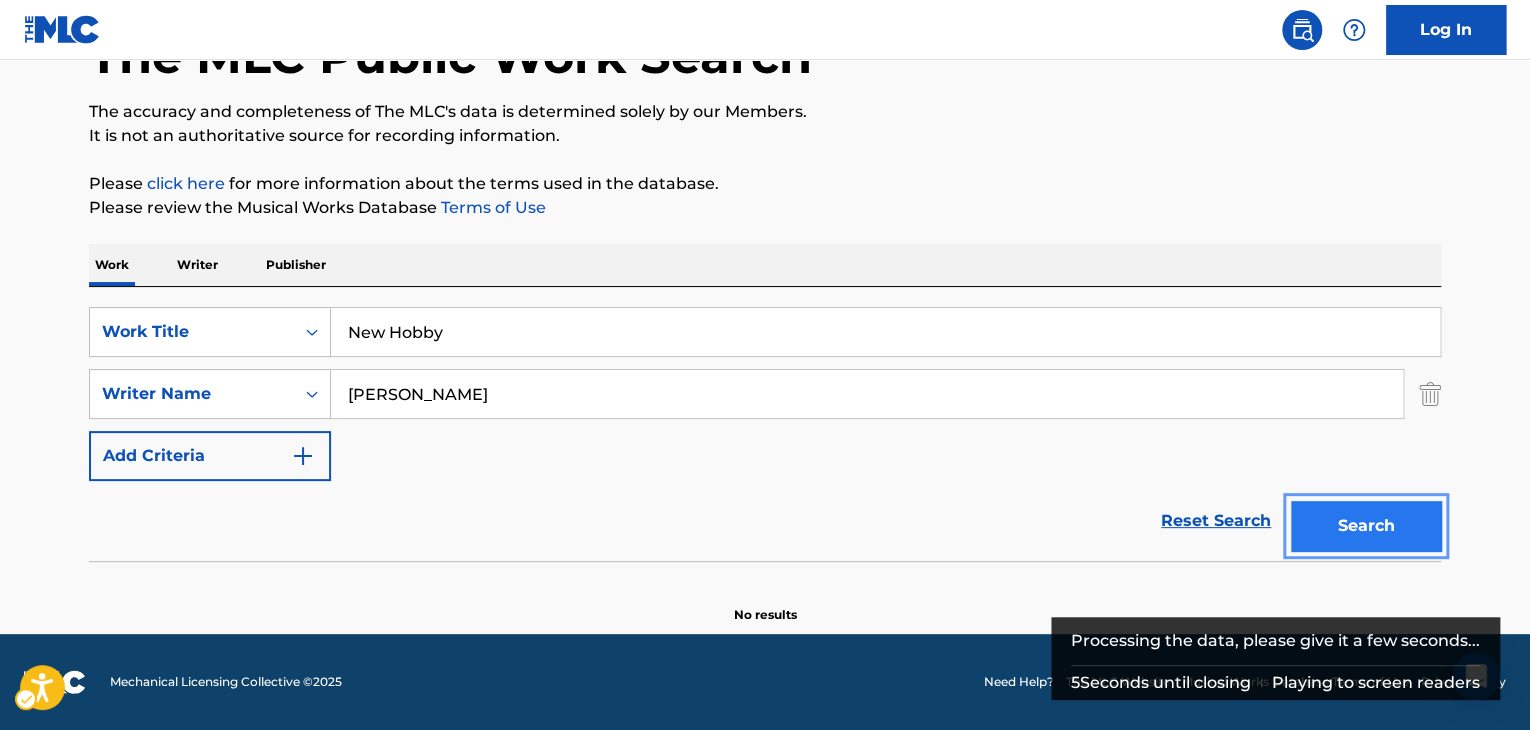 click on "Search" at bounding box center (1366, 526) 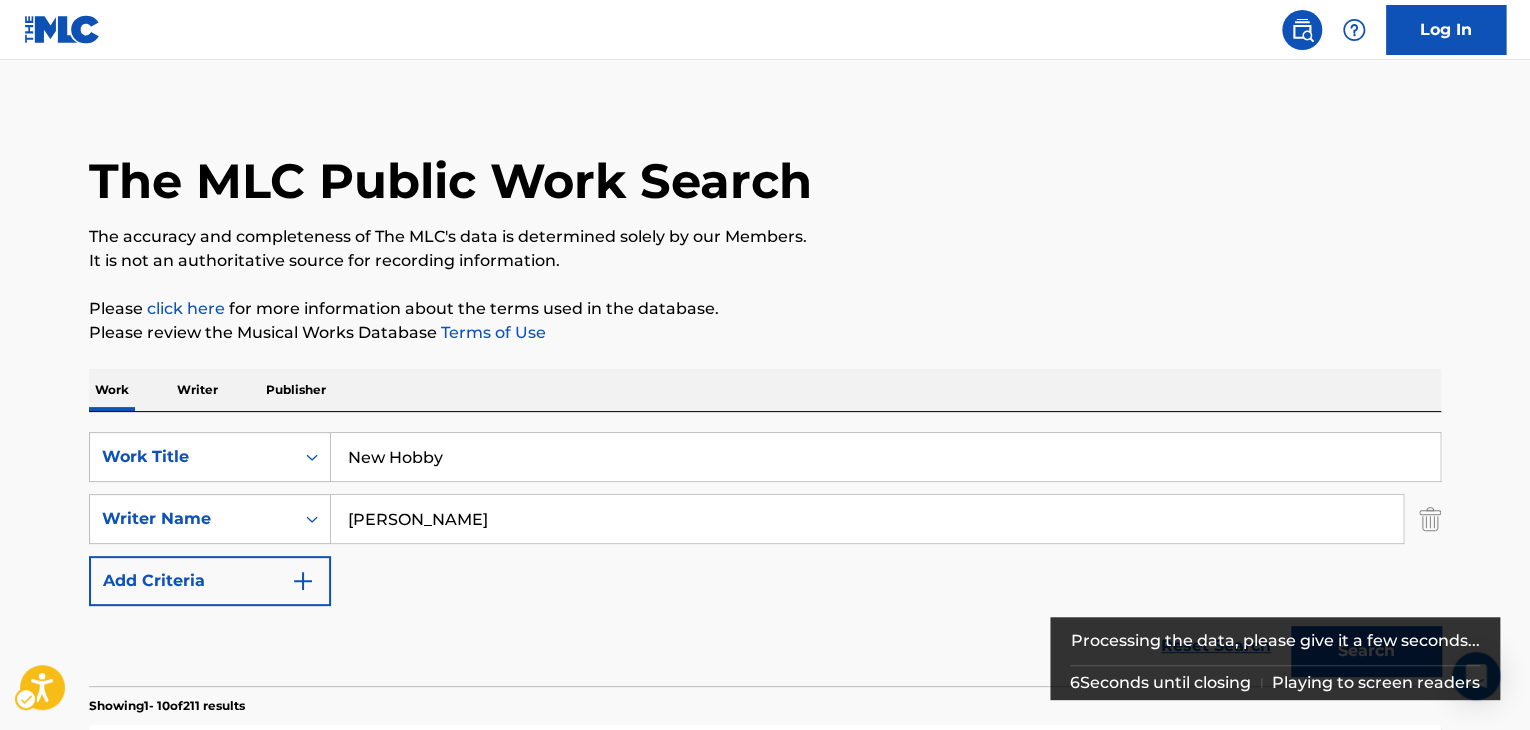 scroll, scrollTop: 0, scrollLeft: 0, axis: both 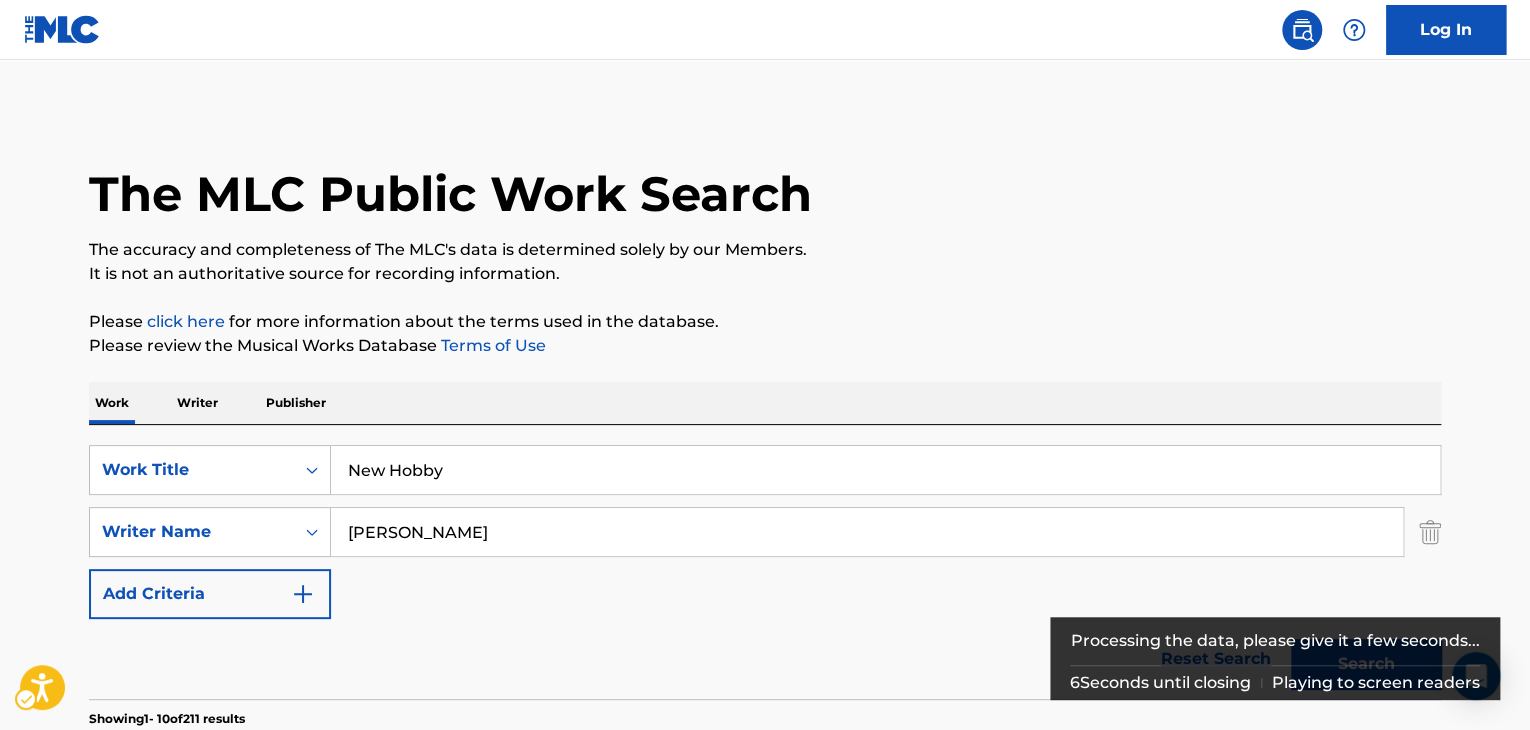 click on "SearchWithCriteria273f5c38-4b5f-43f0-a303-74d40b0cd58c Work Title New Hobby SearchWithCriteriafaf58cd7-2337-4fad-b1a1-21b4634b537a Writer Name [PERSON_NAME] Add Criteria" at bounding box center [765, 532] 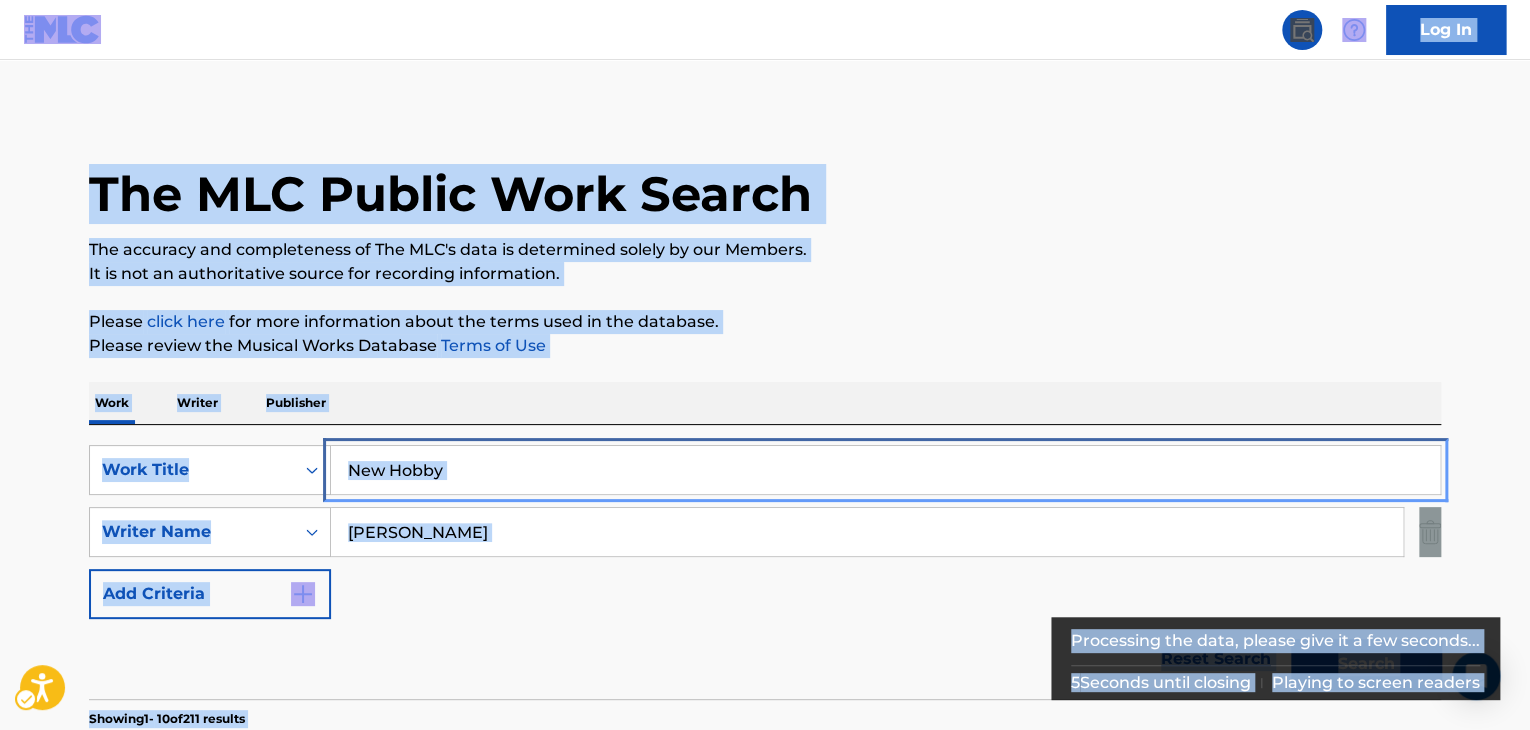 click on "New Hobby" at bounding box center [885, 470] 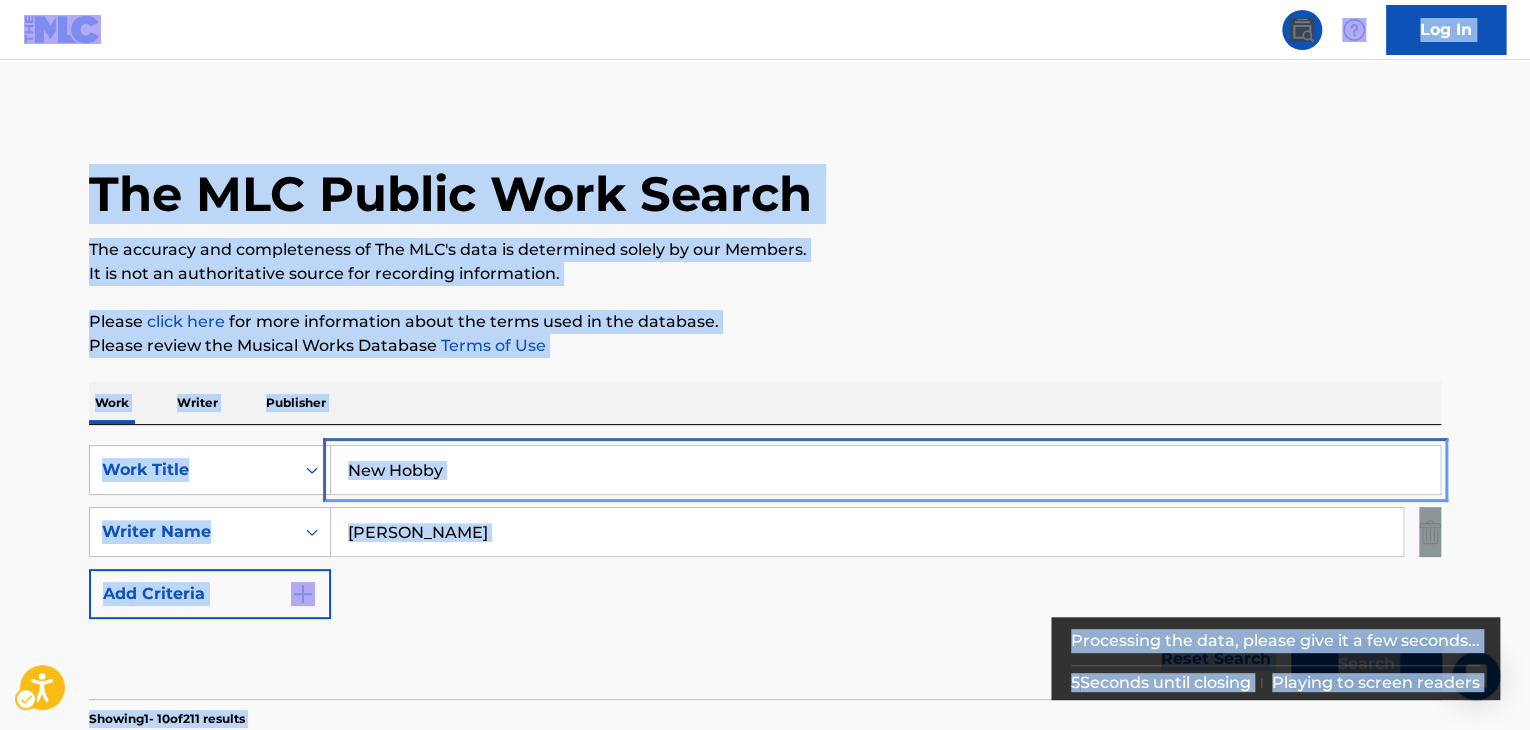 paste on "Liana" 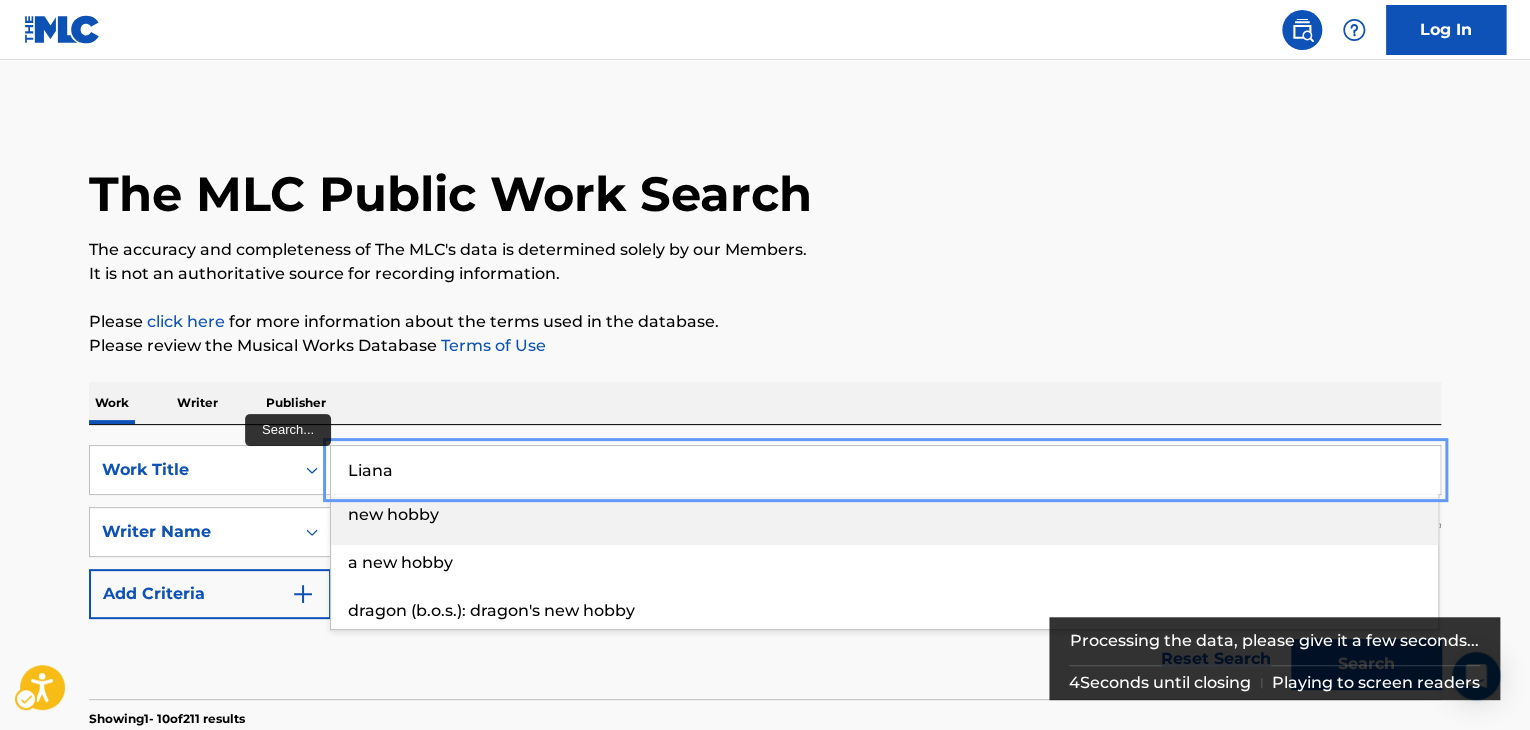 click on "The MLC Public Work Search The accuracy and completeness of The MLC's data is determined solely by our Members. It is not an authoritative source for recording information. Please   click here  | New Window   for more information about the terms used in the database. Please review the Musical Works Database   Terms of Use  | New Window Work Writer Publisher SearchWithCriteria273f5c38-4b5f-43f0-a303-74d40b0cd58c Work Title Liana new hobby a new hobby dragon (b.o.s.): dragon's new hobby SearchWithCriteriafaf58cd7-2337-4fad-b1a1-21b4634b537a Writer Name [PERSON_NAME] Add Criteria Reset Search Search Showing  1  -   10  of  211   results   NEW MLC Song Code : NC6FDD ISWC : T3110707041 Writers ( 1 ) [PERSON_NAME] Recording Artists ( 2 ) BRY THE RULER, BRY THE RULER Total Known Shares: 16.67 % NEW NEW (FROM "EMPIRE") MLC Song Code : NV7U15 ISWC : Writers ( 2 ) [PERSON_NAME], [PERSON_NAME] Recording Artists ( 33 ) Total Known Shares: 67.5 % BRAND NEW MLC Song Code : BC43VQ ISWC : T3234837759 Writers ( 3 ) 0 )" at bounding box center [765, 1257] 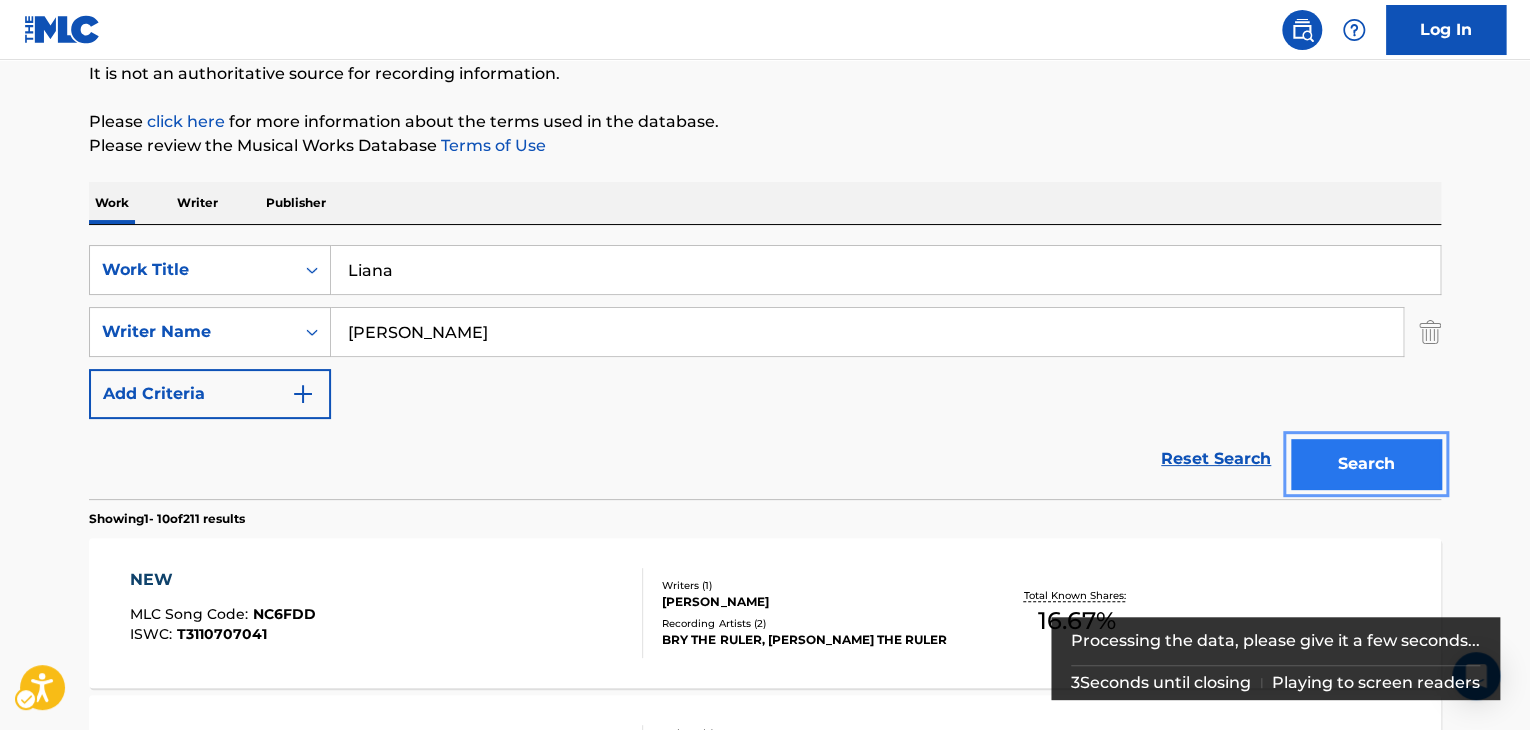 click on "Search" at bounding box center [1366, 464] 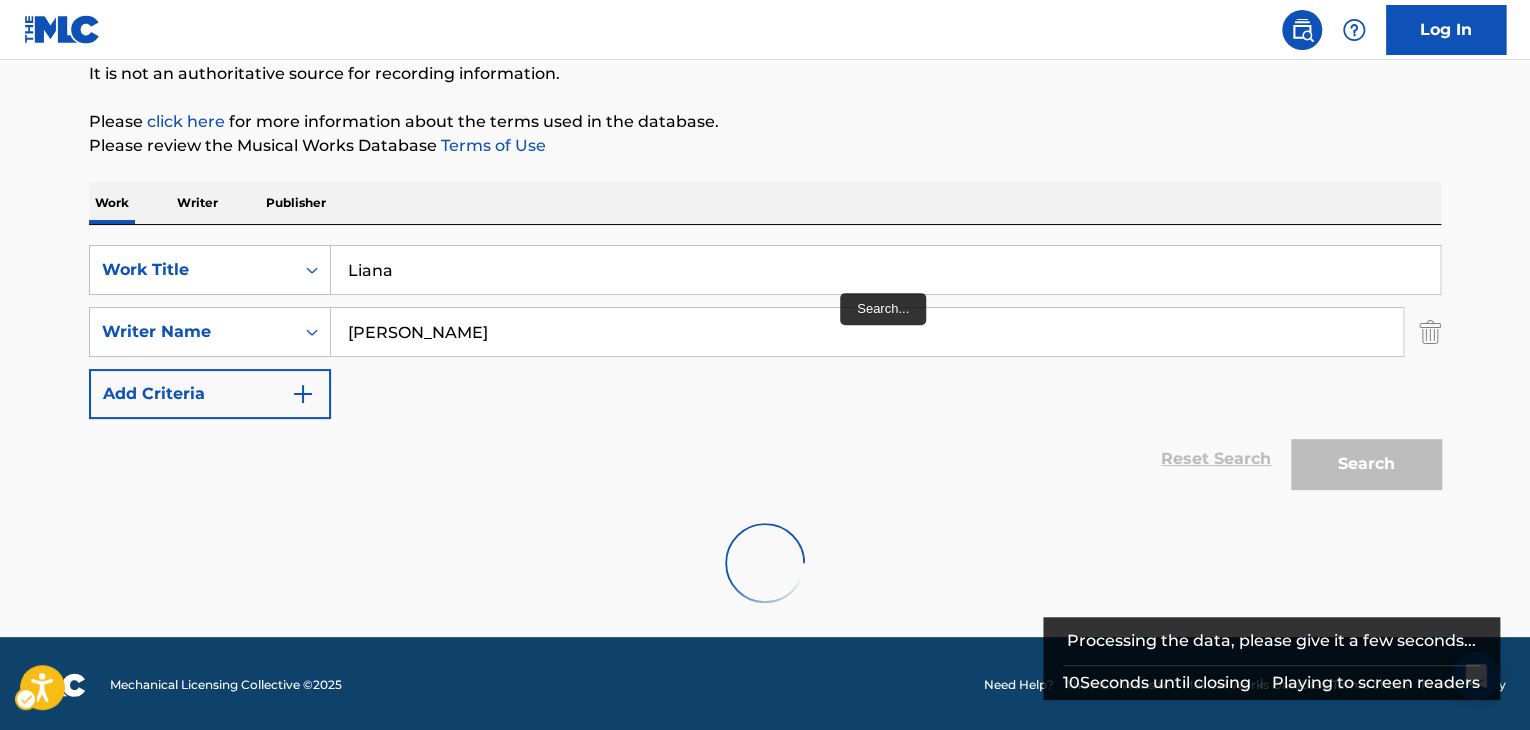 scroll, scrollTop: 138, scrollLeft: 0, axis: vertical 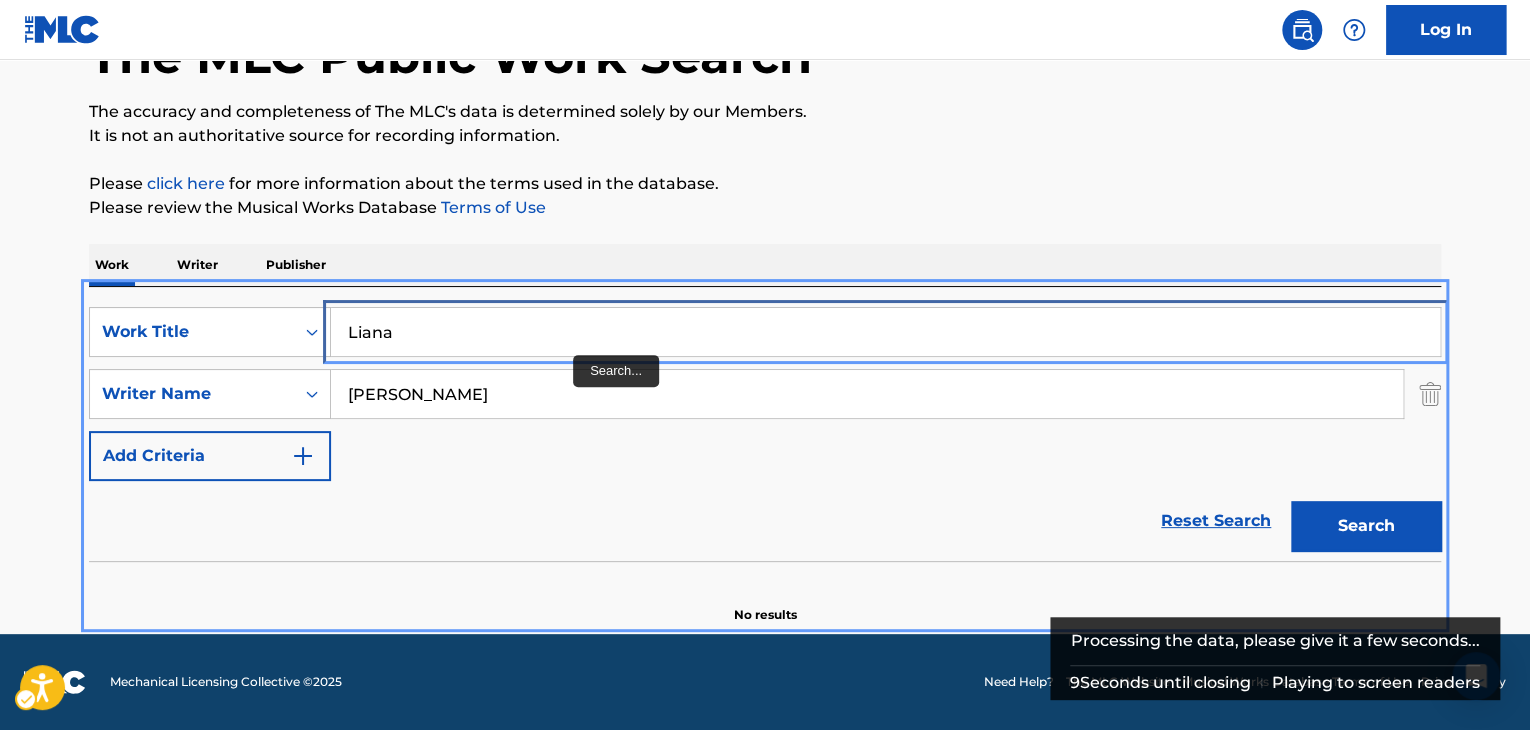 click on "Liana" at bounding box center [885, 332] 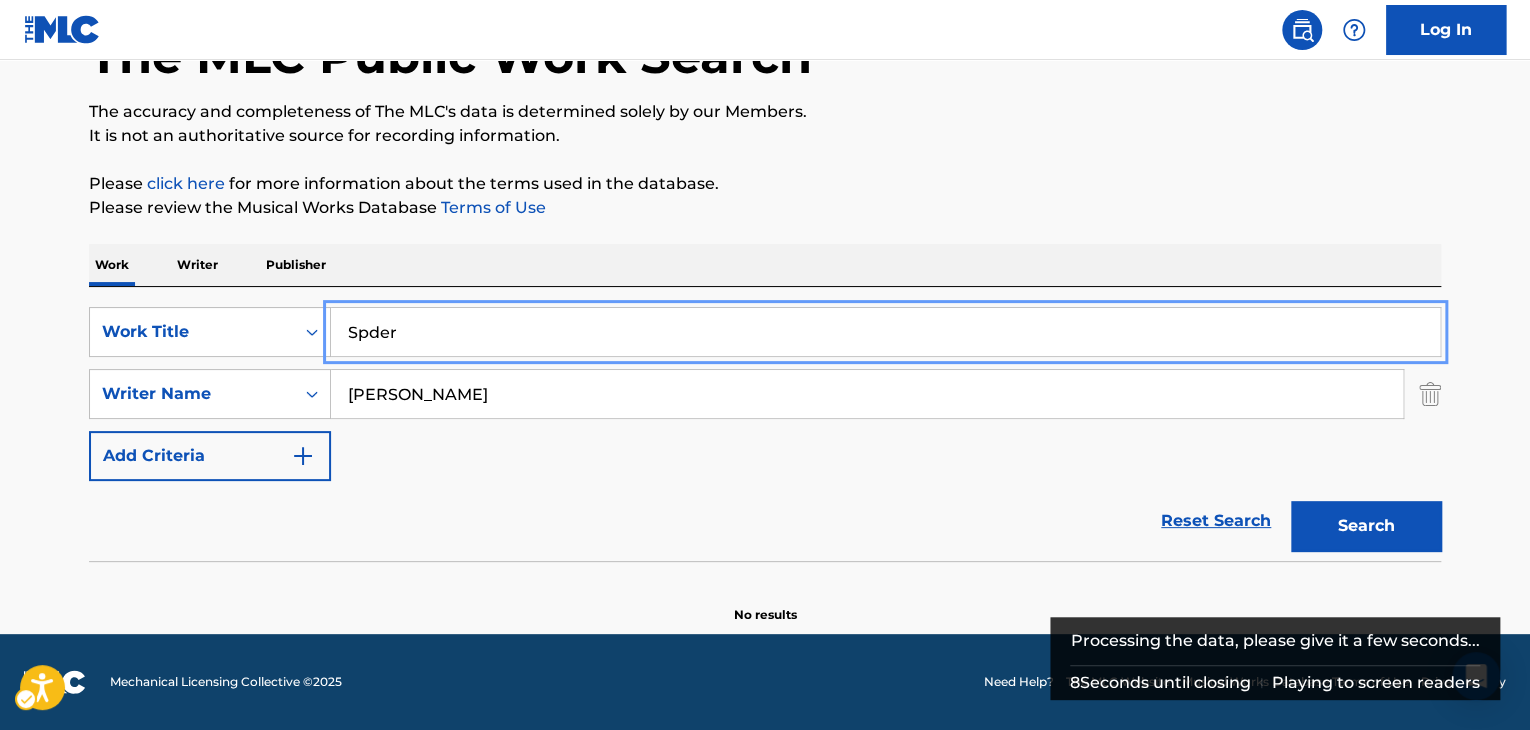 click on "The MLC Public Work Search The accuracy and completeness of The MLC's data is determined solely by our Members. It is not an authoritative source for recording information. Please   click here  | New Window   for more information about the terms used in the database. Please review the Musical Works Database   Terms of Use  | New Window Work Writer Publisher SearchWithCriteria273f5c38-4b5f-43f0-a303-74d40b0cd58c Work Title Spder SearchWithCriteriafaf58cd7-2337-4fad-b1a1-21b4634b537a Writer Name [PERSON_NAME] Add Criteria Reset Search Search No results" at bounding box center [765, 298] 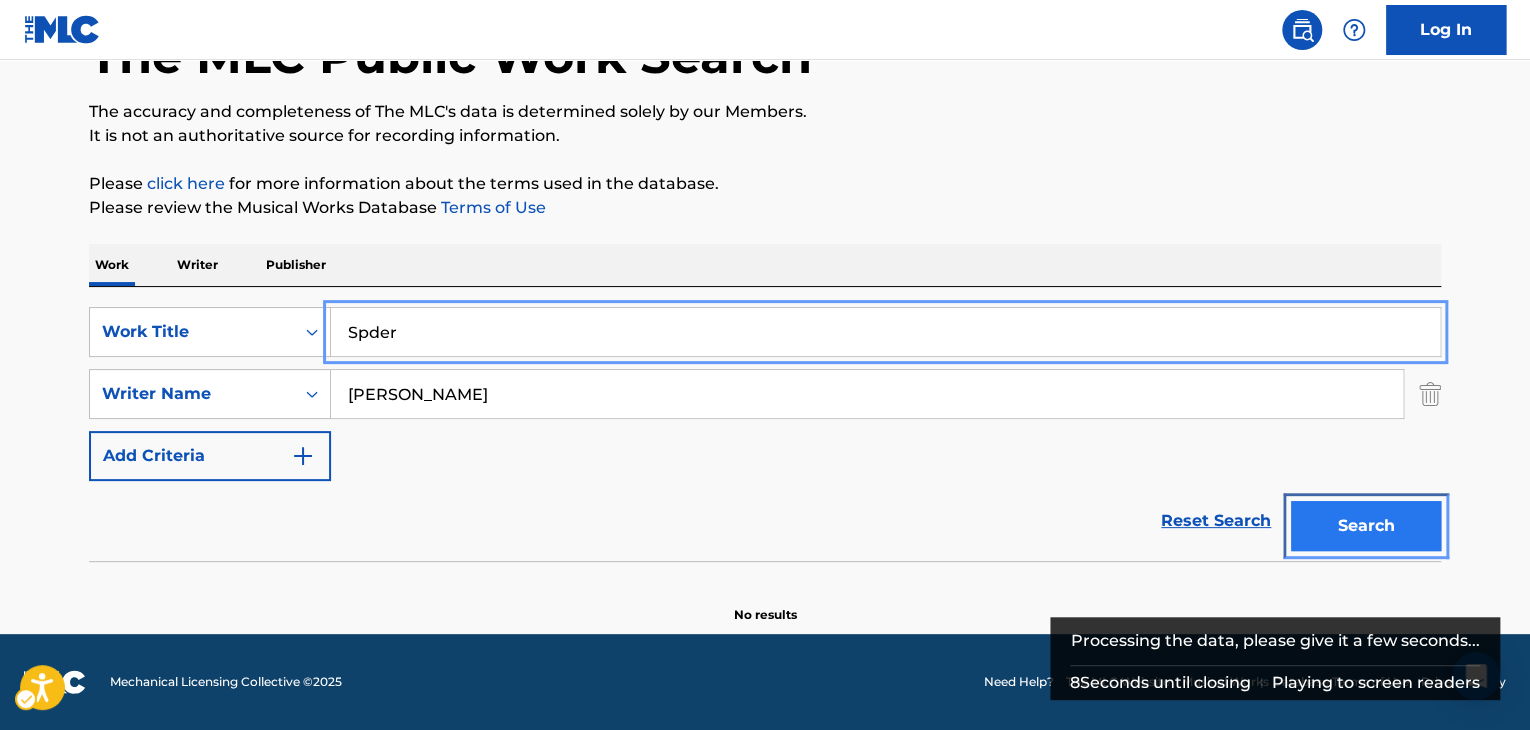 click on "Search" at bounding box center (1366, 526) 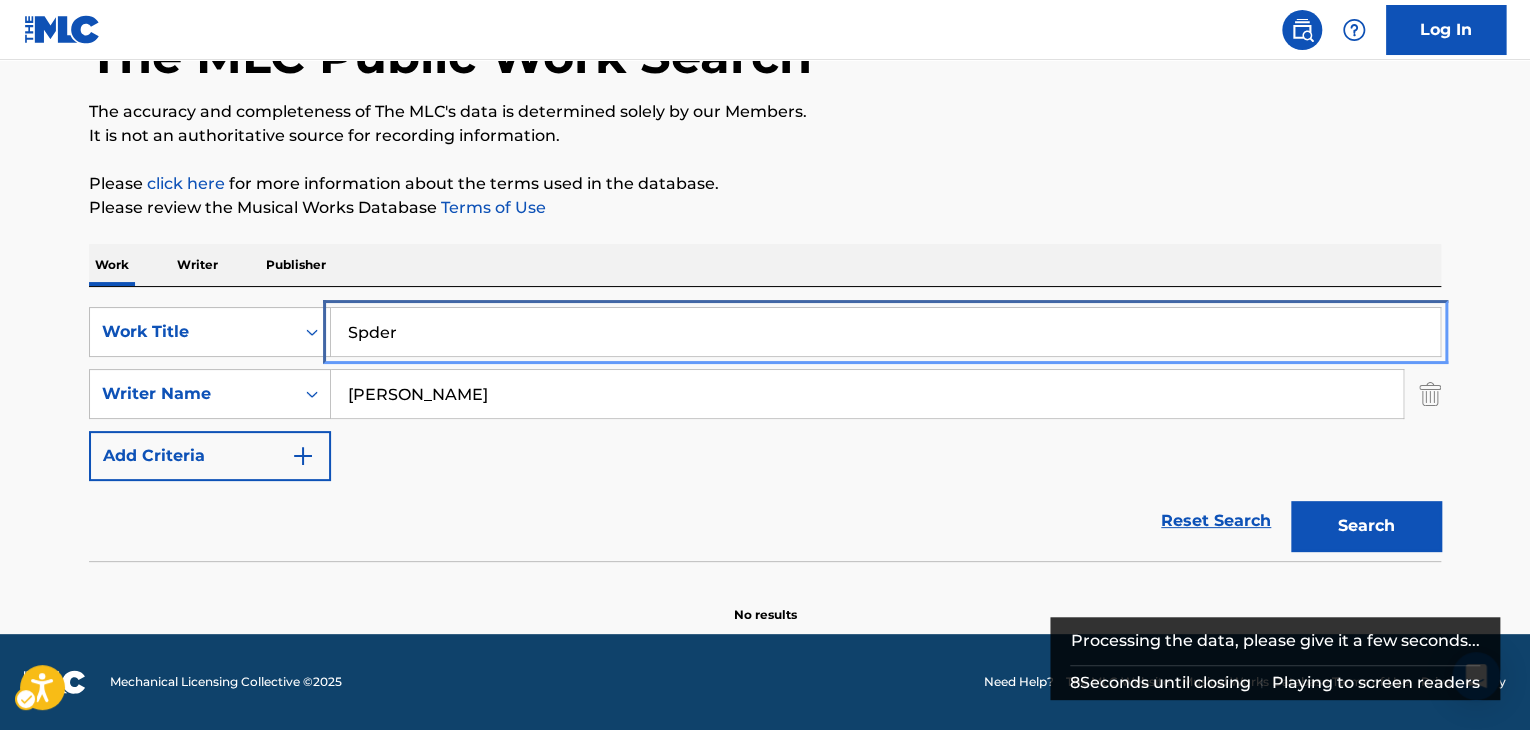 click on "Spder" at bounding box center [885, 332] 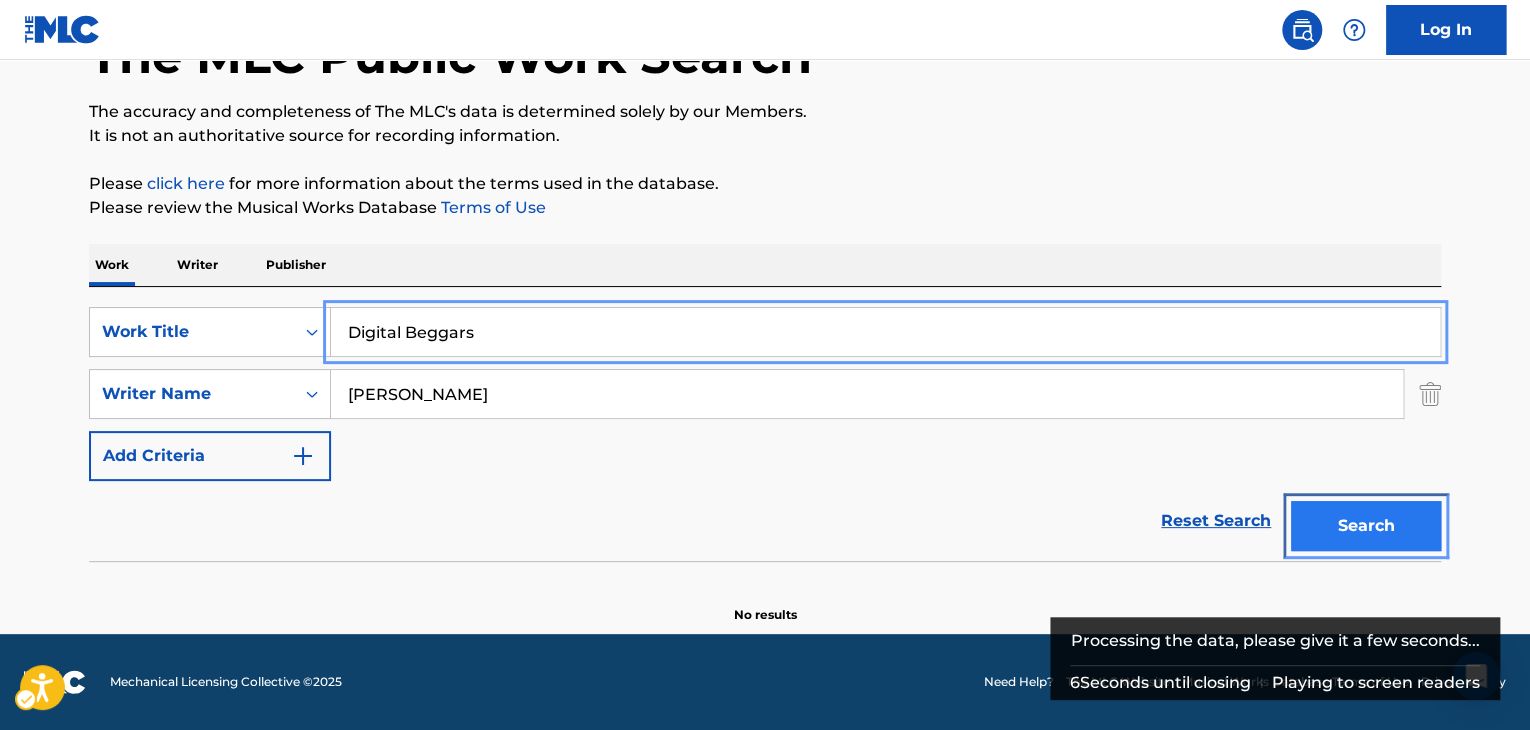 click on "Search" at bounding box center [1366, 526] 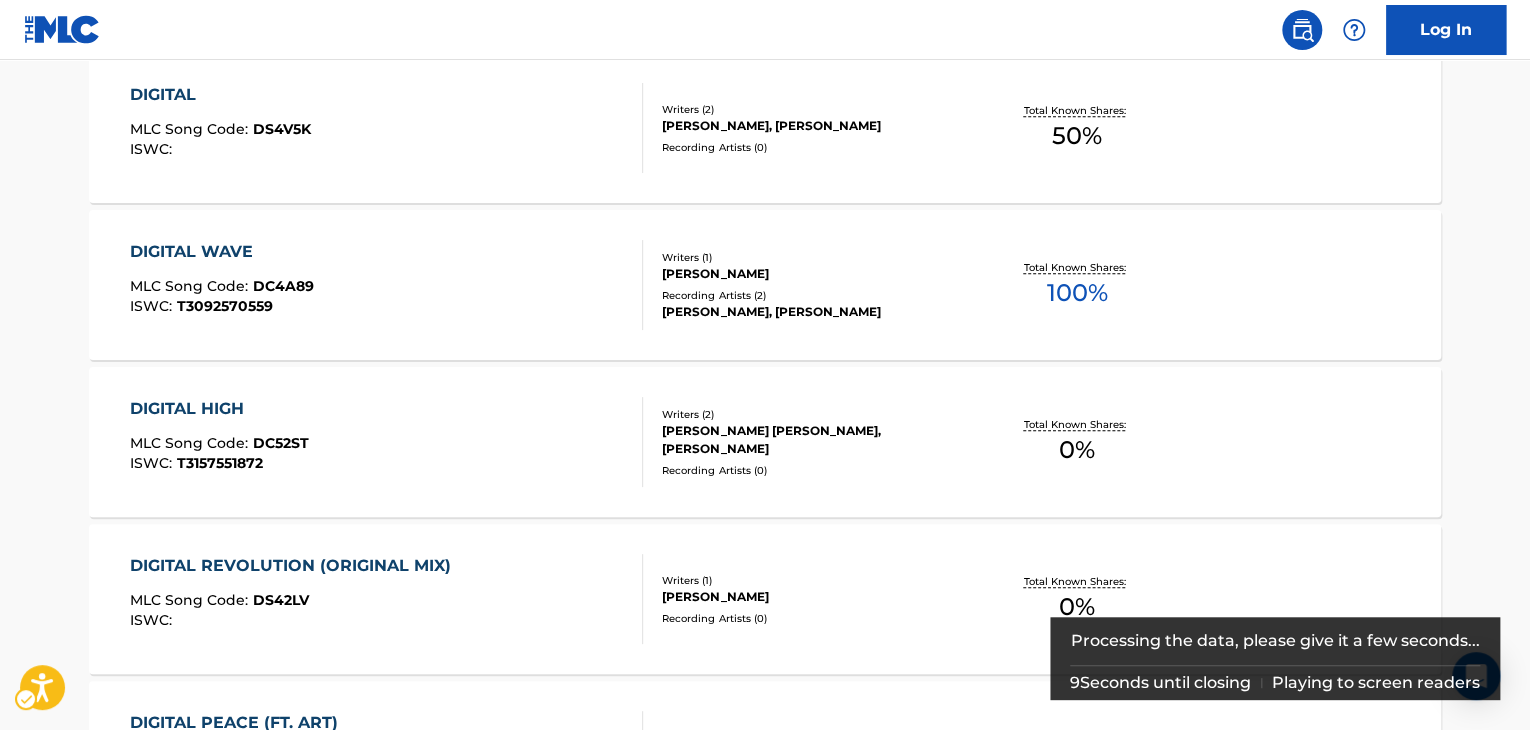 scroll, scrollTop: 738, scrollLeft: 0, axis: vertical 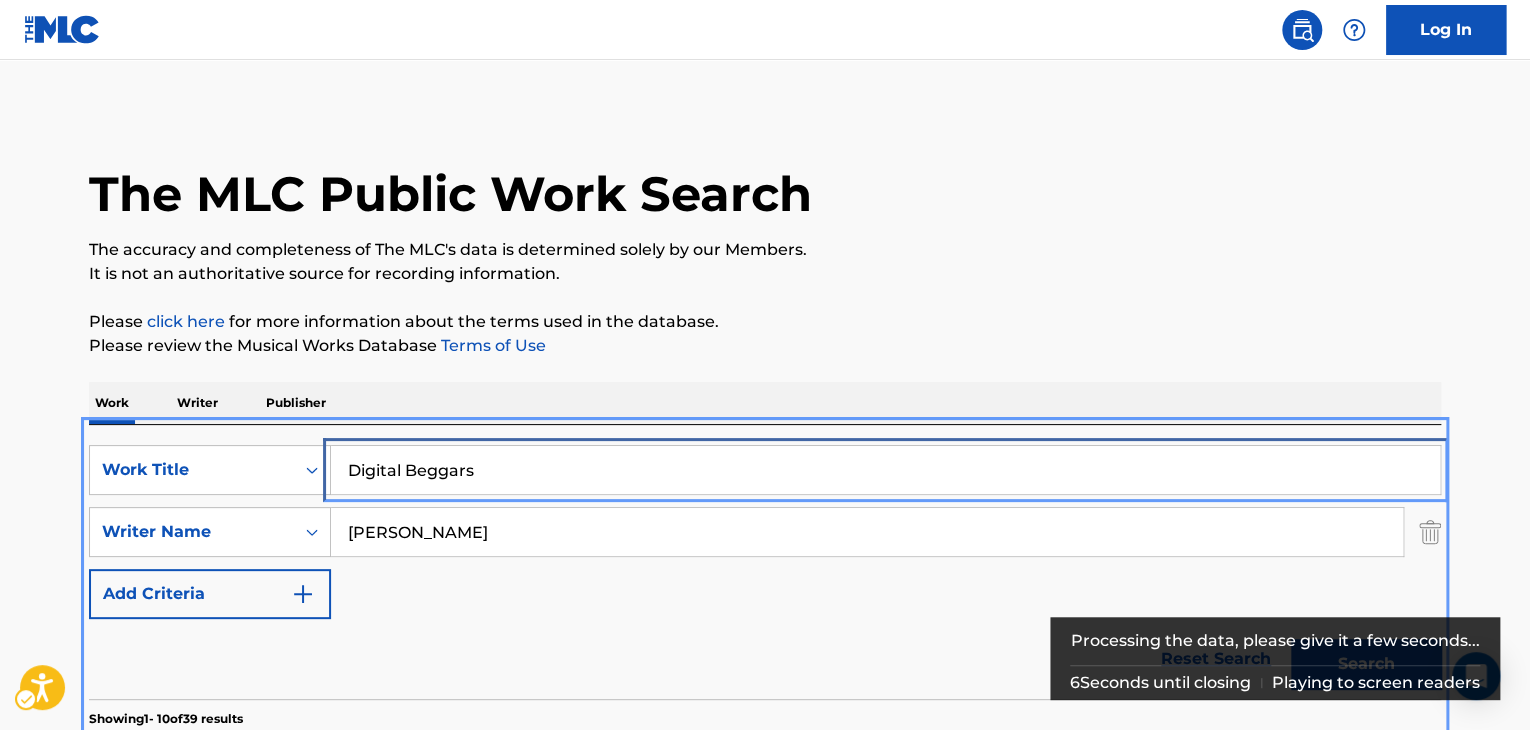 click on "Digital Beggars" at bounding box center (885, 470) 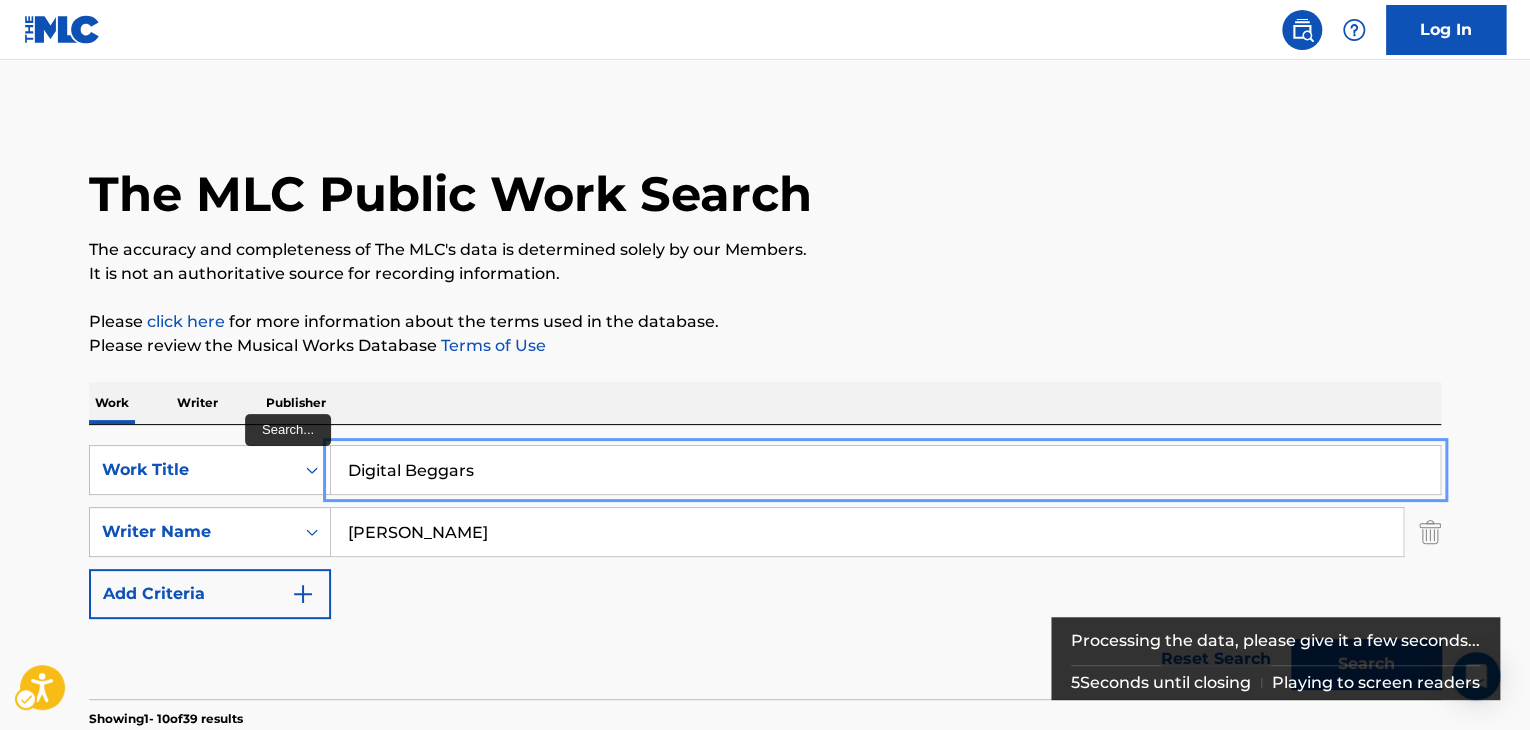paste on "me" 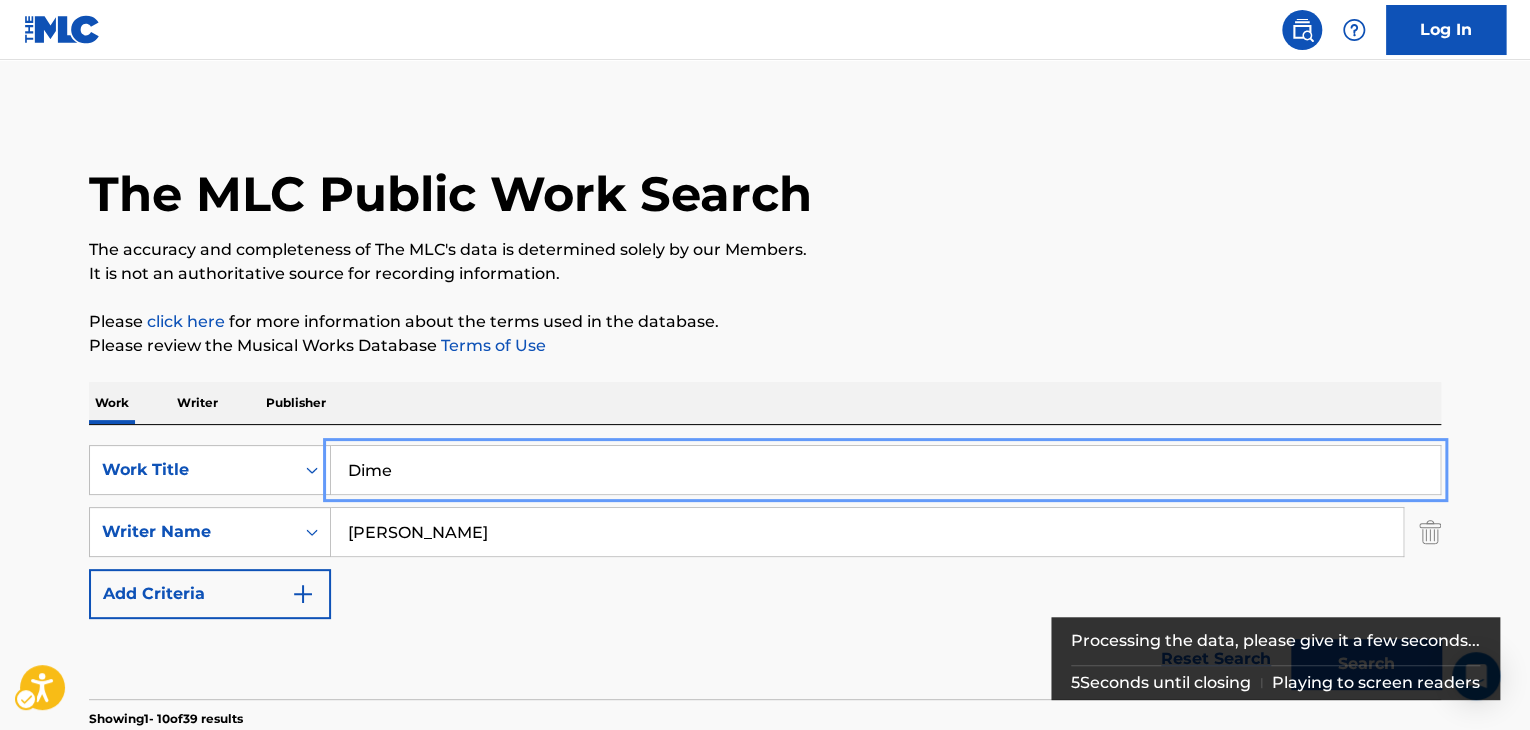 click on "The MLC Public Work Search The accuracy and completeness of The MLC's data is determined solely by our Members. It is not an authoritative source for recording information. Please   click here  | New Window   for more information about the terms used in the database. Please review the Musical Works Database   Terms of Use  | New Window Work Writer Publisher SearchWithCriteria273f5c38-4b5f-43f0-a303-74d40b0cd58c Work Title Dime SearchWithCriteriafaf58cd7-2337-4fad-b1a1-21b4634b537a Writer Name [PERSON_NAME] Add Criteria Reset Search Search Showing  1  -   10  of  39   results   DIGITAL MLC Song Code : DS4V5K ISWC : Writers ( 2 ) [PERSON_NAME], [PERSON_NAME] Recording Artists ( 0 ) Total Known Shares: 50 % DIGITAL WAVE MLC Song Code : DC4A89 ISWC : T3092570559 Writers ( 1 ) [PERSON_NAME] Recording Artists ( 2 ) [PERSON_NAME], [PERSON_NAME] Total Known Shares: 100 % DIGITAL HIGH MLC Song Code : DC52ST ISWC : T3157551872 Writers ( 2 ) [PERSON_NAME] [PERSON_NAME], [PERSON_NAME] Recording Artists ( 0 ) Total Known Shares: 0 % : DS42LV" at bounding box center [765, 1257] 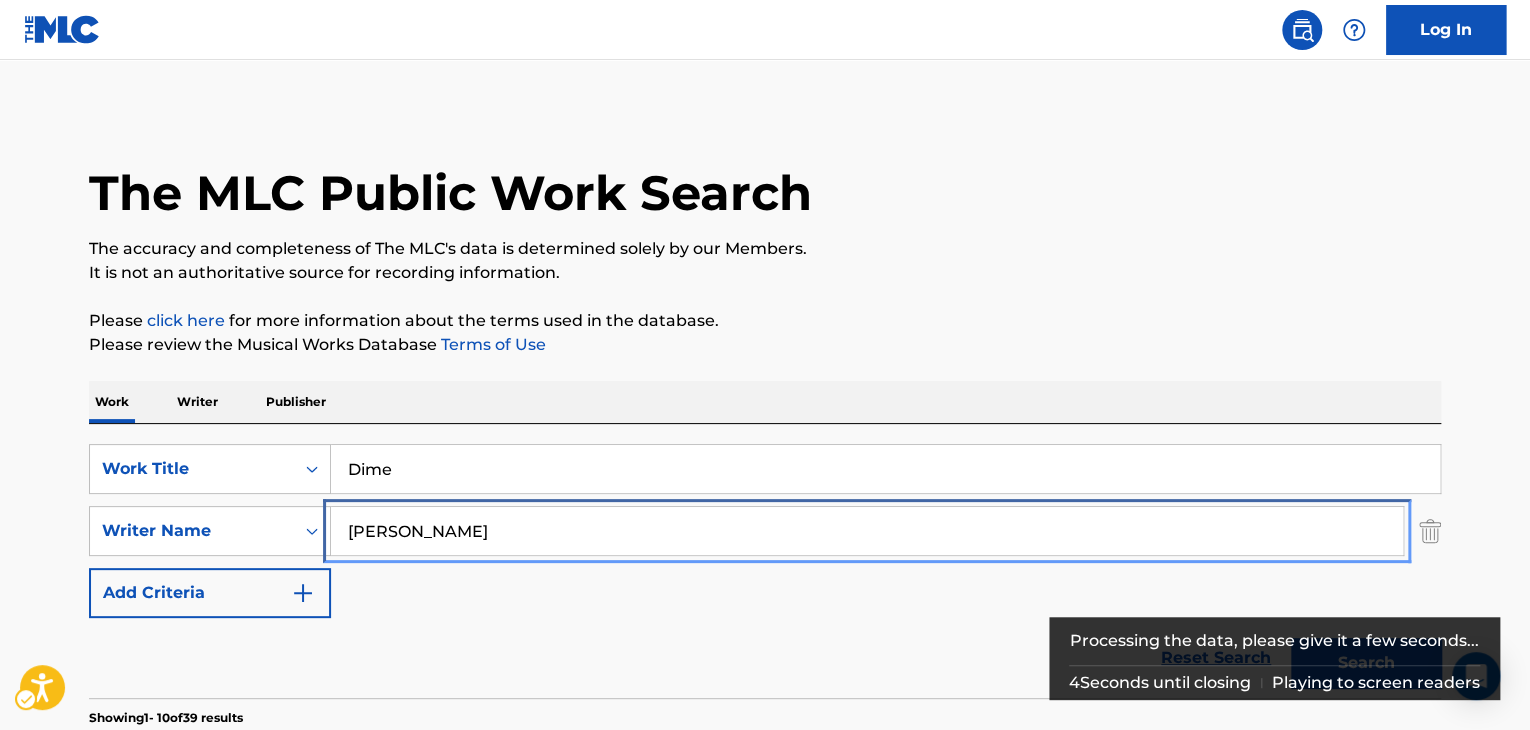 click on "[PERSON_NAME]" at bounding box center [867, 531] 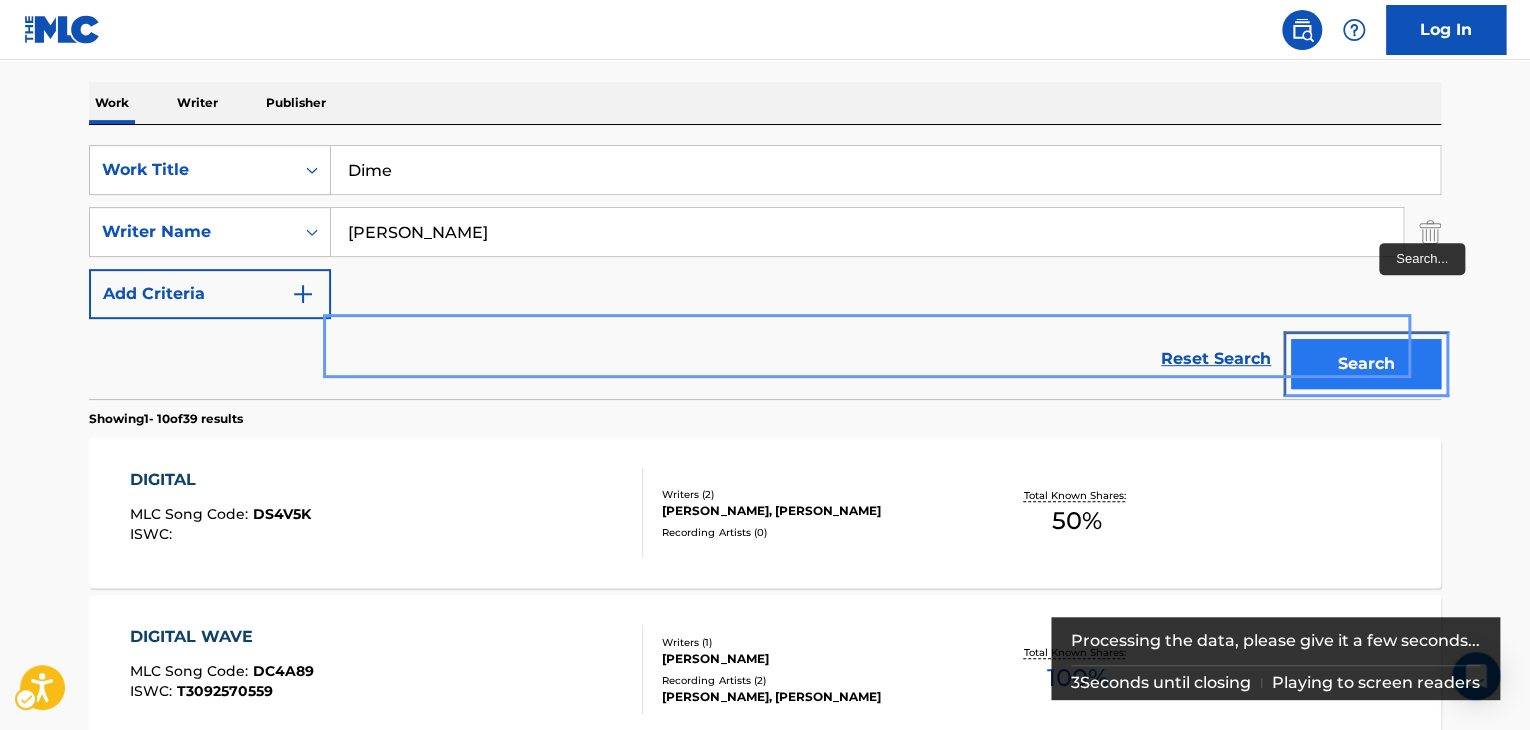 click on "Search" at bounding box center [1366, 364] 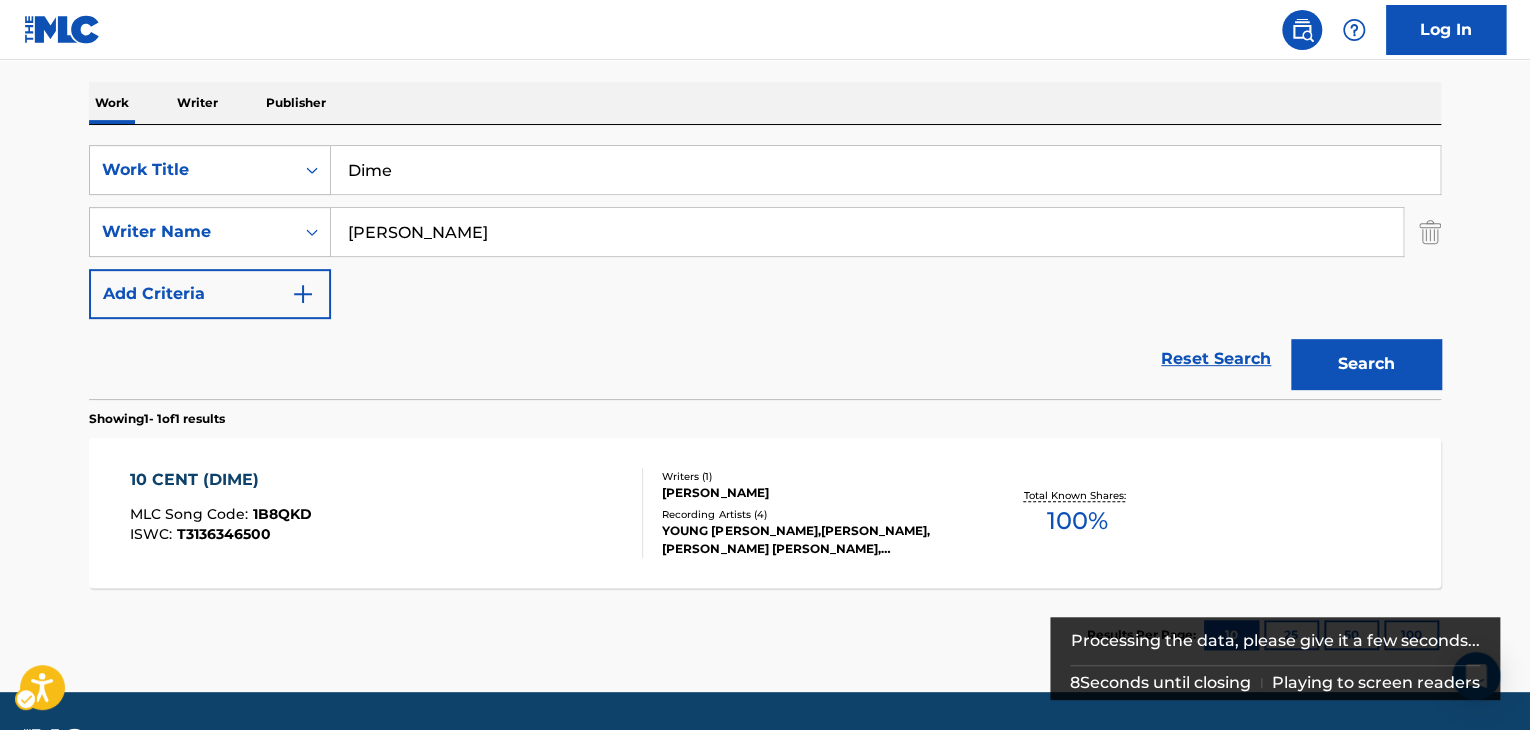 scroll, scrollTop: 358, scrollLeft: 0, axis: vertical 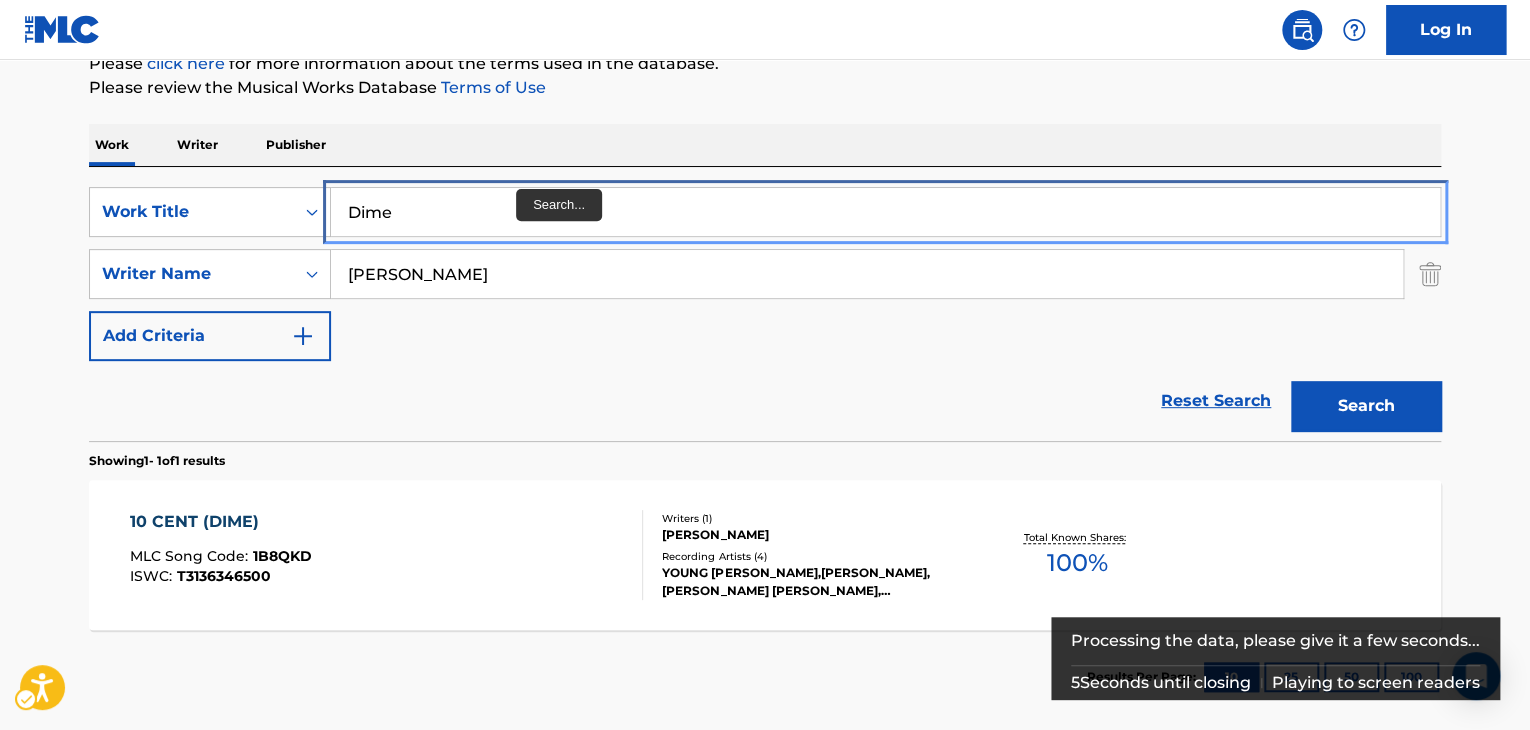 click on "Dime" at bounding box center (885, 212) 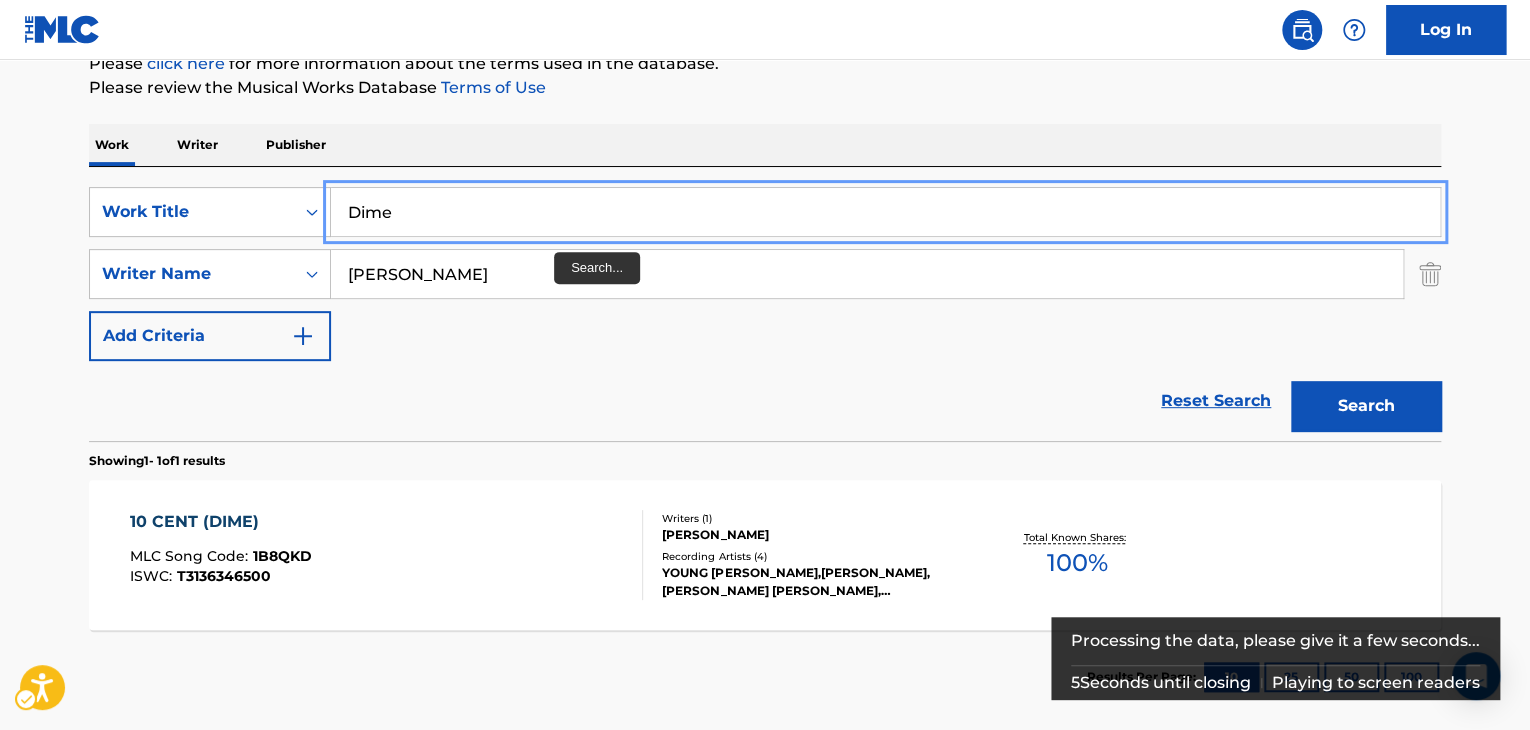 paste on "Sunshine Smoke Shop" 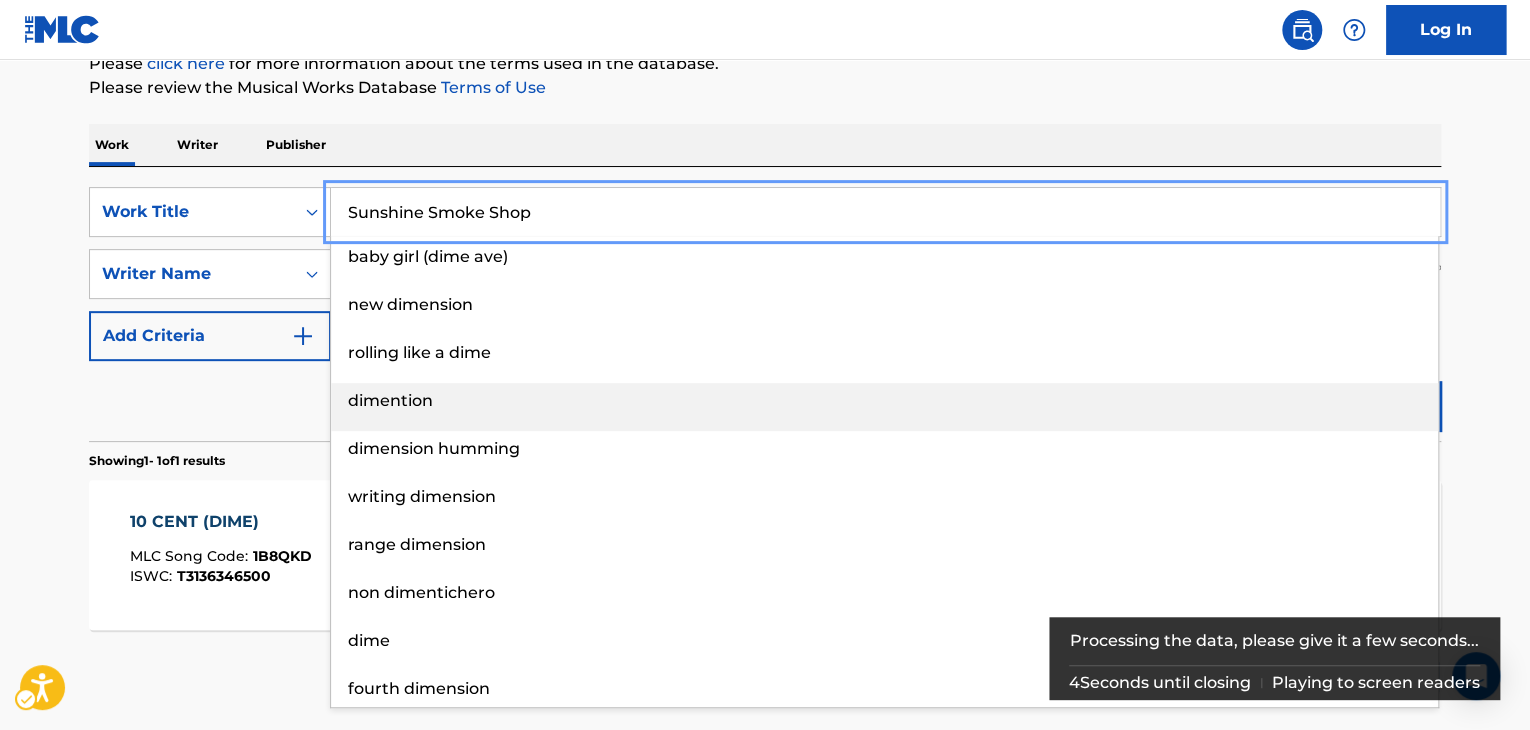 click on "The MLC Public Work Search The accuracy and completeness of The MLC's data is determined solely by our Members. It is not an authoritative source for recording information. Please   click here  | New Window   for more information about the terms used in the database. Please review the Musical Works Database   Terms of Use  | New Window Work Writer Publisher SearchWithCriteria273f5c38-4b5f-43f0-a303-74d40b0cd58c Work Title Sunshine Smoke Shop baby girl (dime ave) new dimension rolling like a dime dimention dimension humming writing dimension range dimension non dimentichero dime fourth dimension SearchWithCriteriafaf58cd7-2337-4fad-b1a1-21b4634b537a Writer Name [PERSON_NAME] Add Criteria Reset Search Search Showing  1  -   1  of  1   results   10 CENT (DIME) MLC Song Code : 1B8QKD ISWC : T3136346500 Writers ( 1 ) [PERSON_NAME] Recording Artists ( 4 ) YOUNG [PERSON_NAME],[PERSON_NAME], [PERSON_NAME] [PERSON_NAME], [PERSON_NAME] [PERSON_NAME], [PERSON_NAME] LORD MESSIAH Total Known Shares: 100 % Results Per Page: 10 25 50 100" at bounding box center (765, 268) 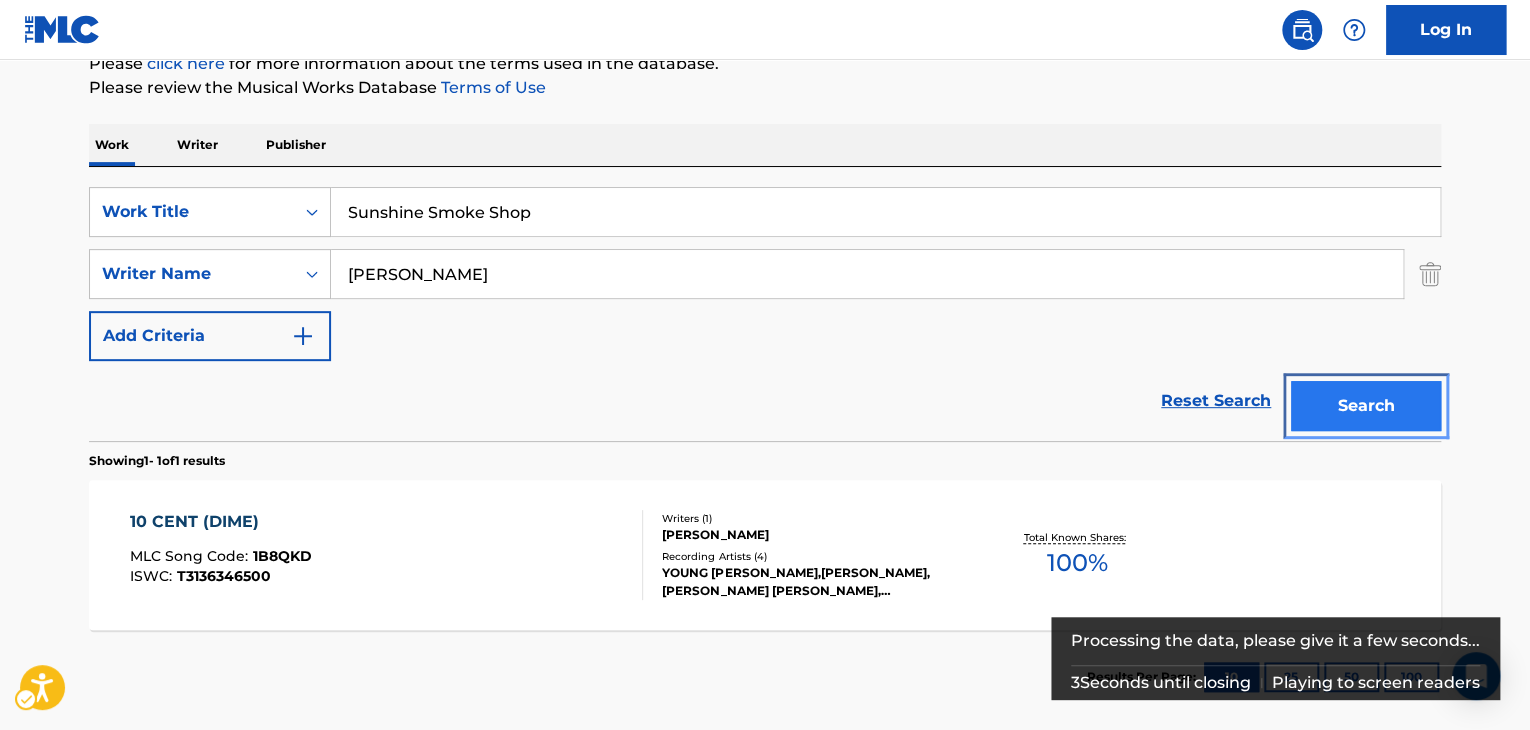 click on "Search" at bounding box center [1366, 406] 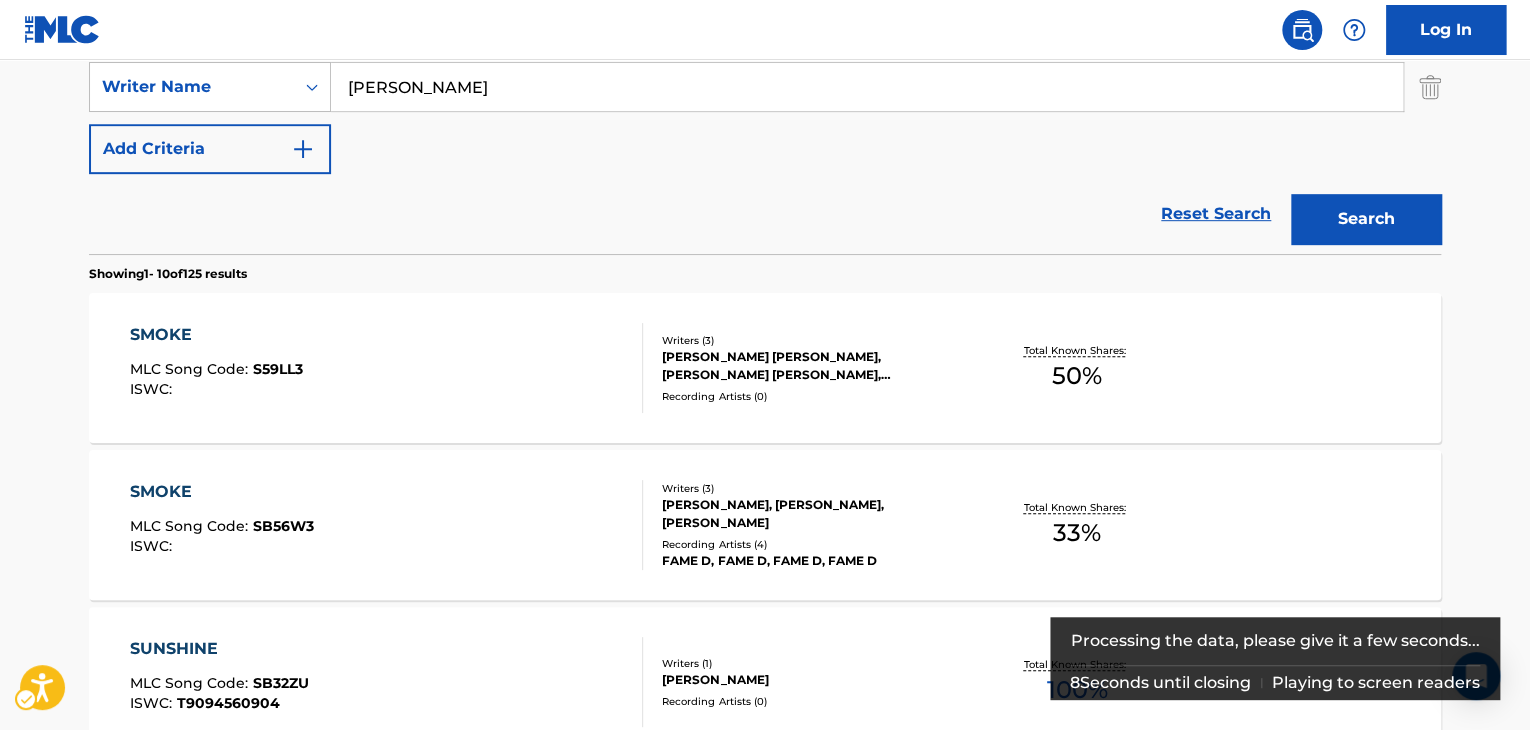 scroll, scrollTop: 458, scrollLeft: 0, axis: vertical 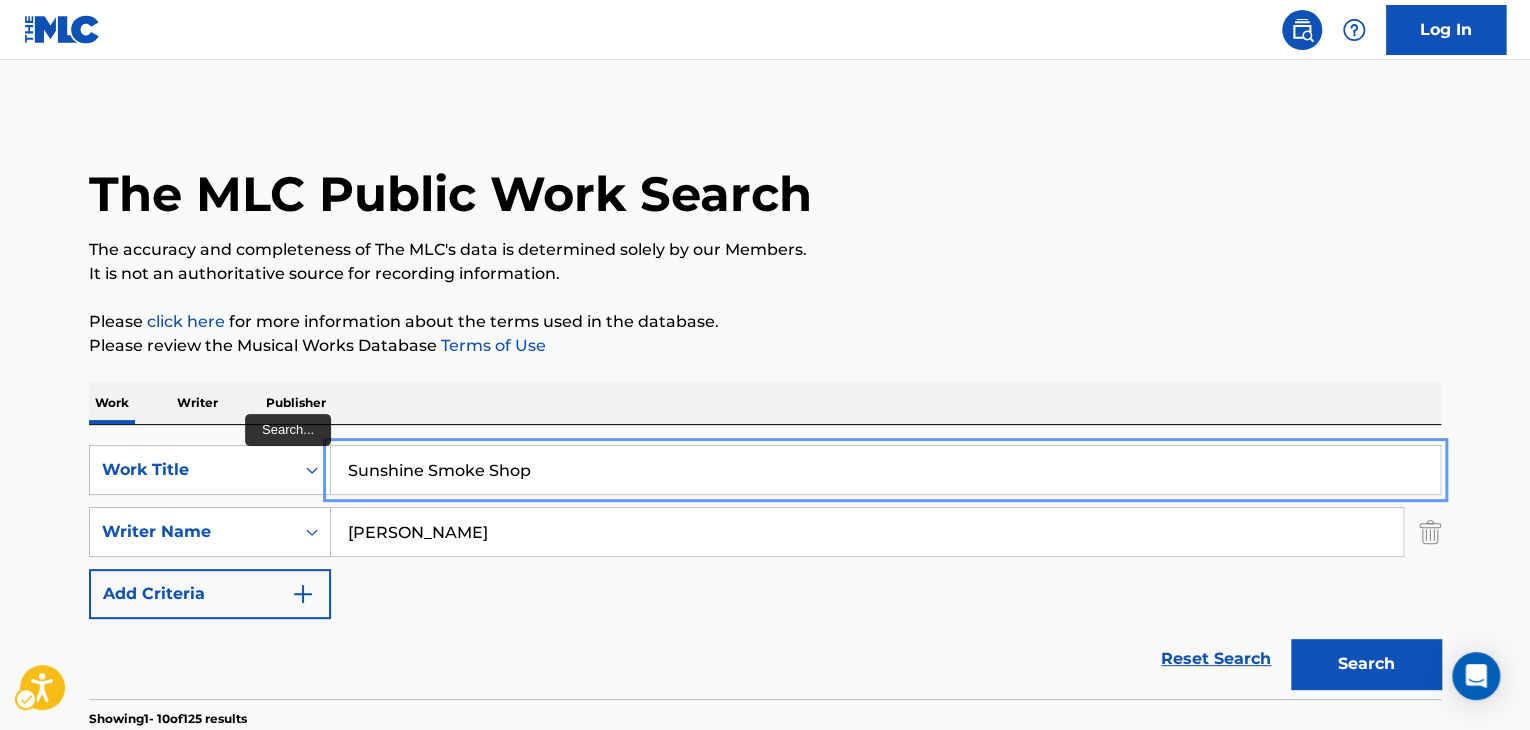 click on "Sunshine Smoke Shop" at bounding box center (885, 470) 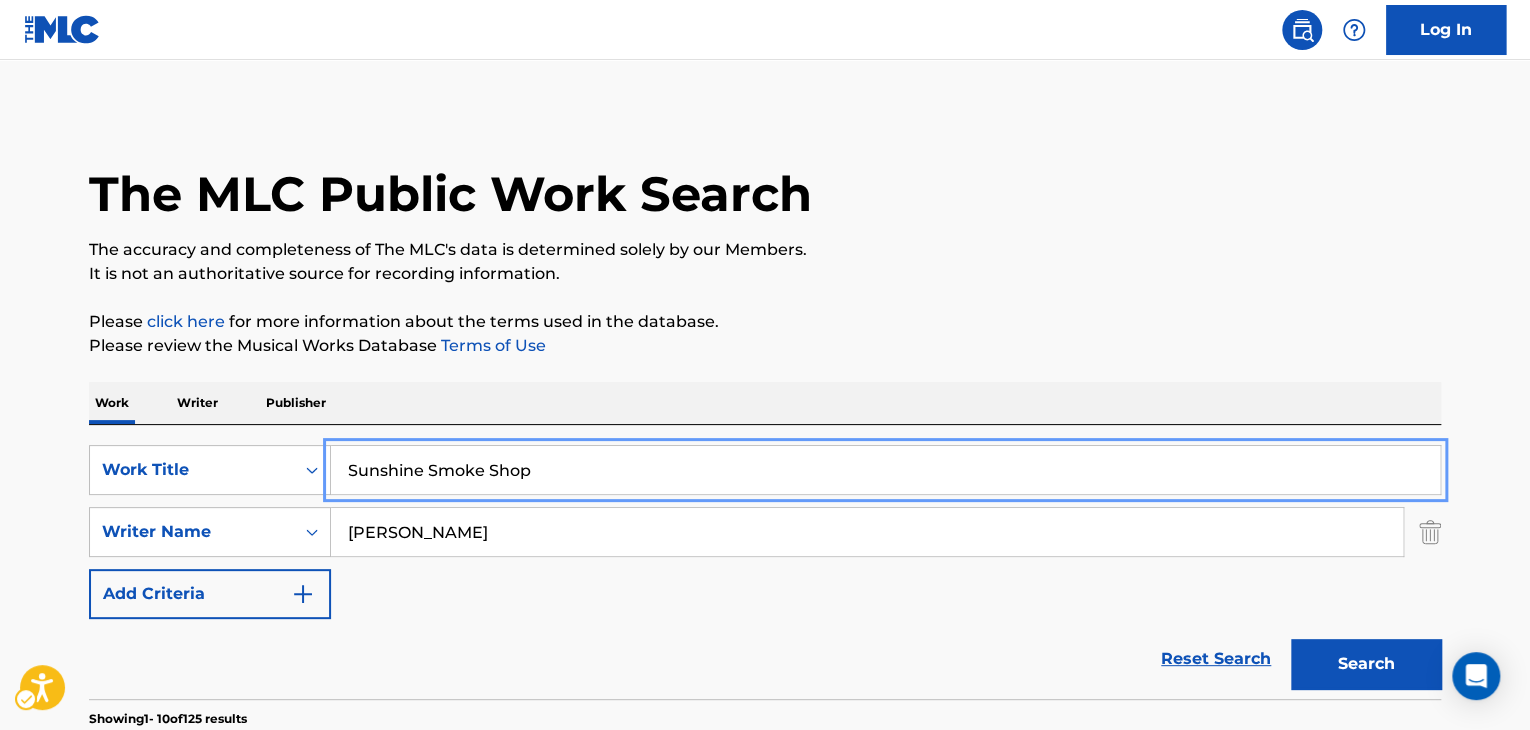 paste on "You Cut Your Hair!" 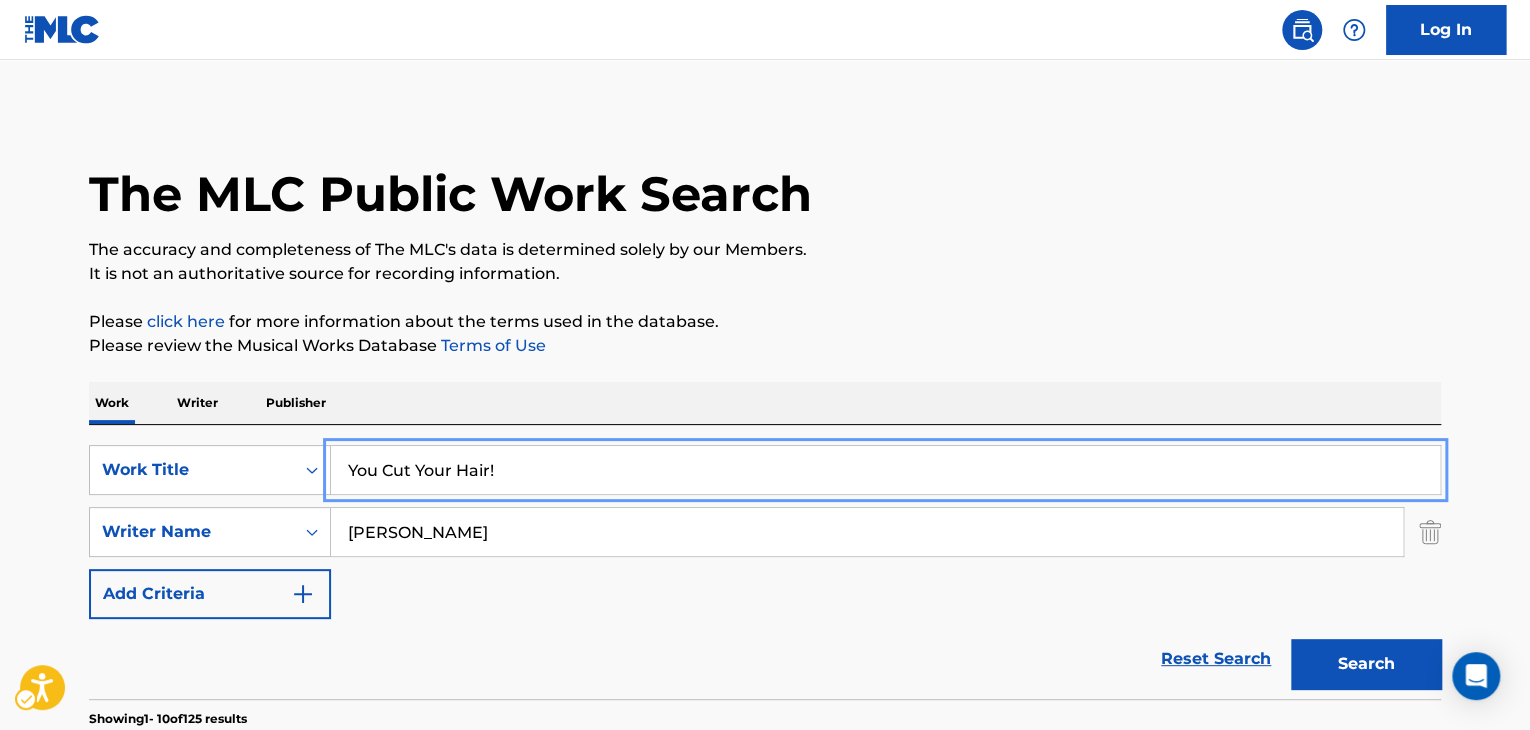 click on "It is not an authoritative source for recording information." at bounding box center [765, 274] 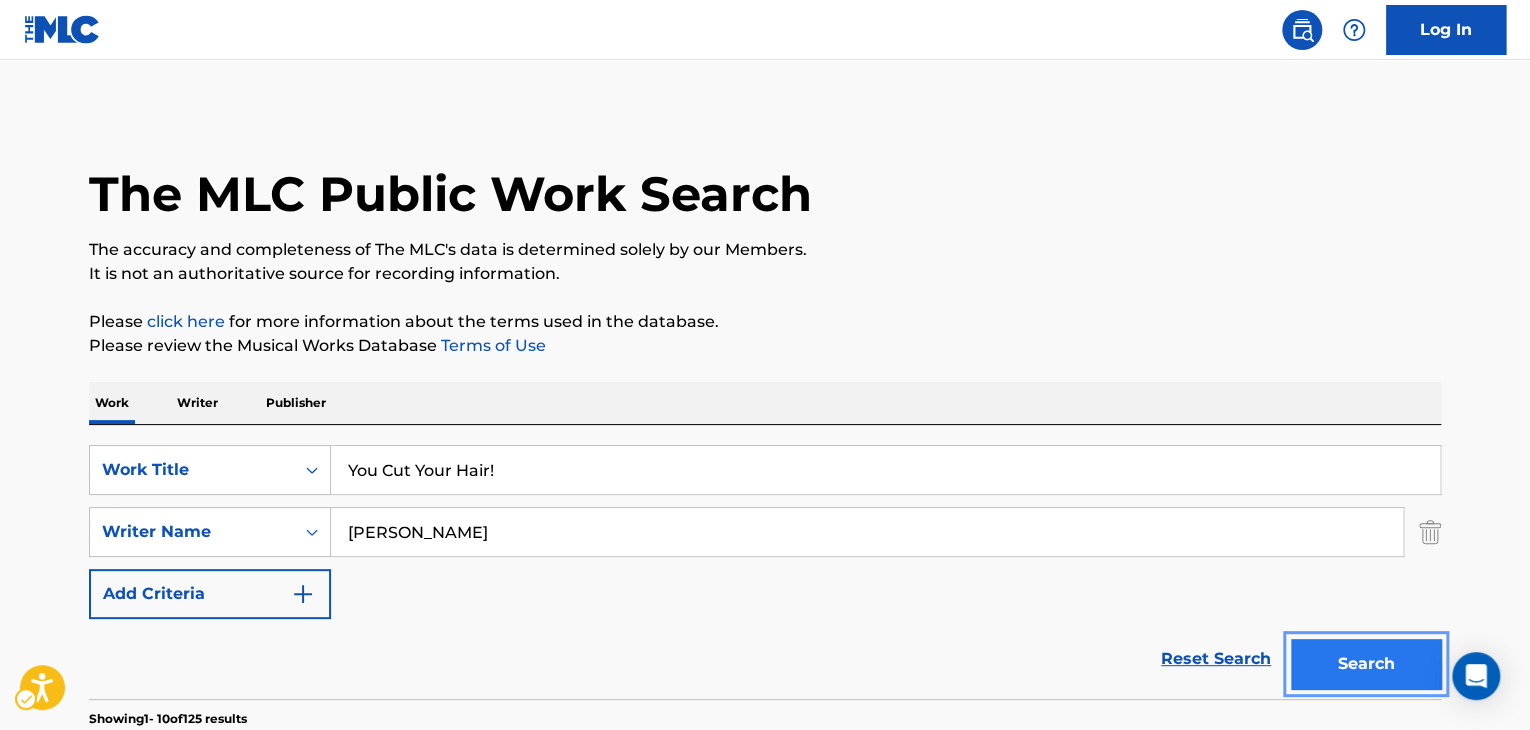 click on "Search" at bounding box center [1366, 664] 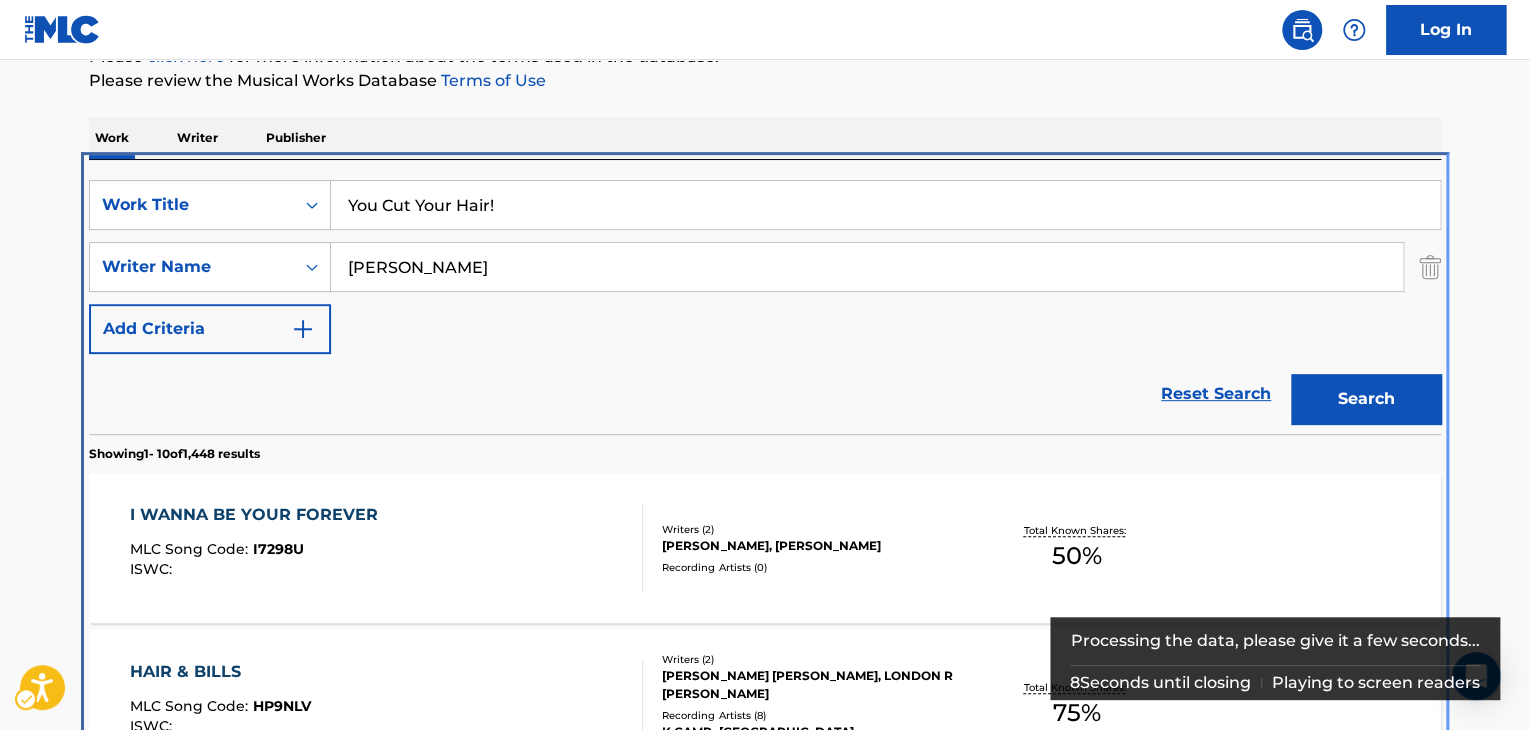scroll, scrollTop: 486, scrollLeft: 0, axis: vertical 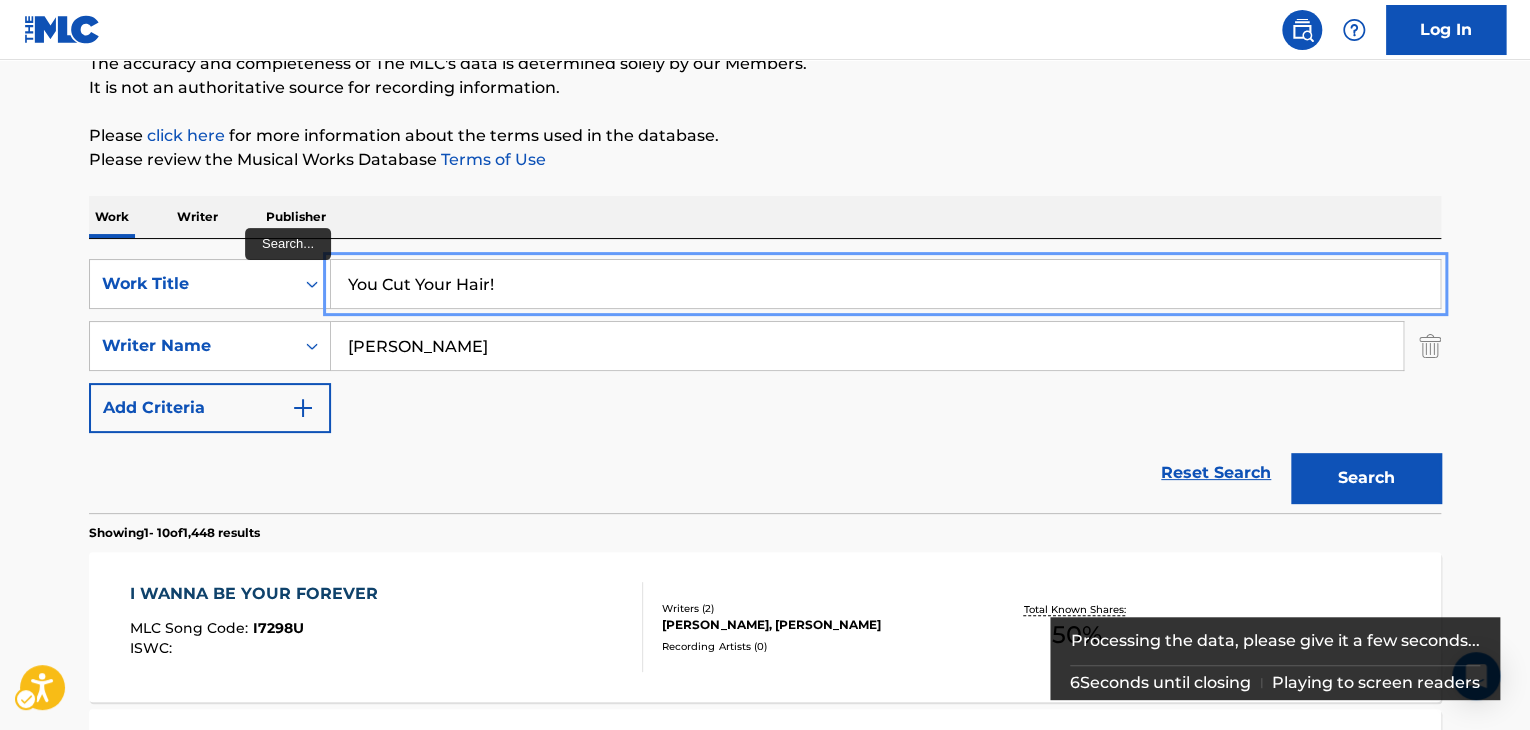 click on "You Cut Your Hair!" at bounding box center (885, 284) 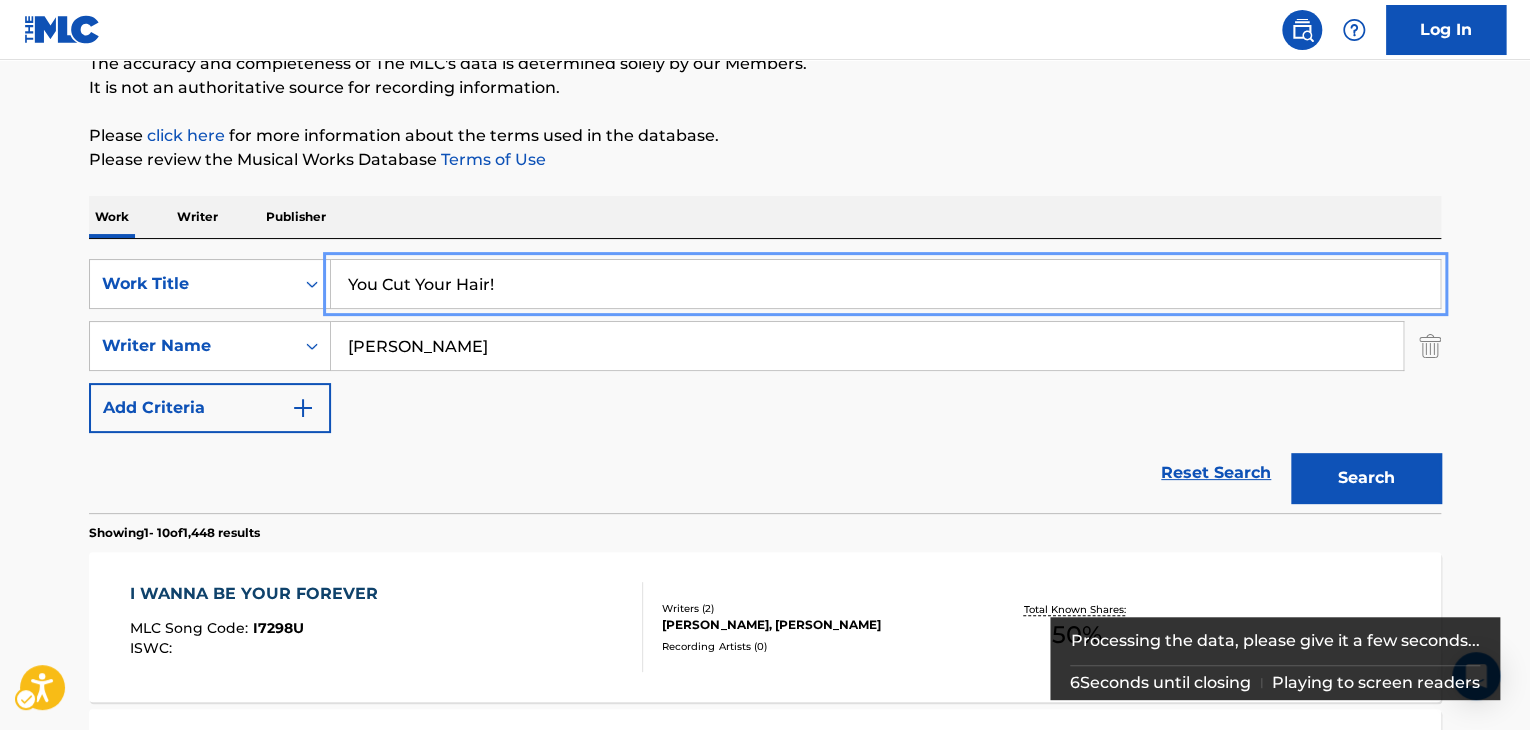 paste on "Pray 4 My Hat" 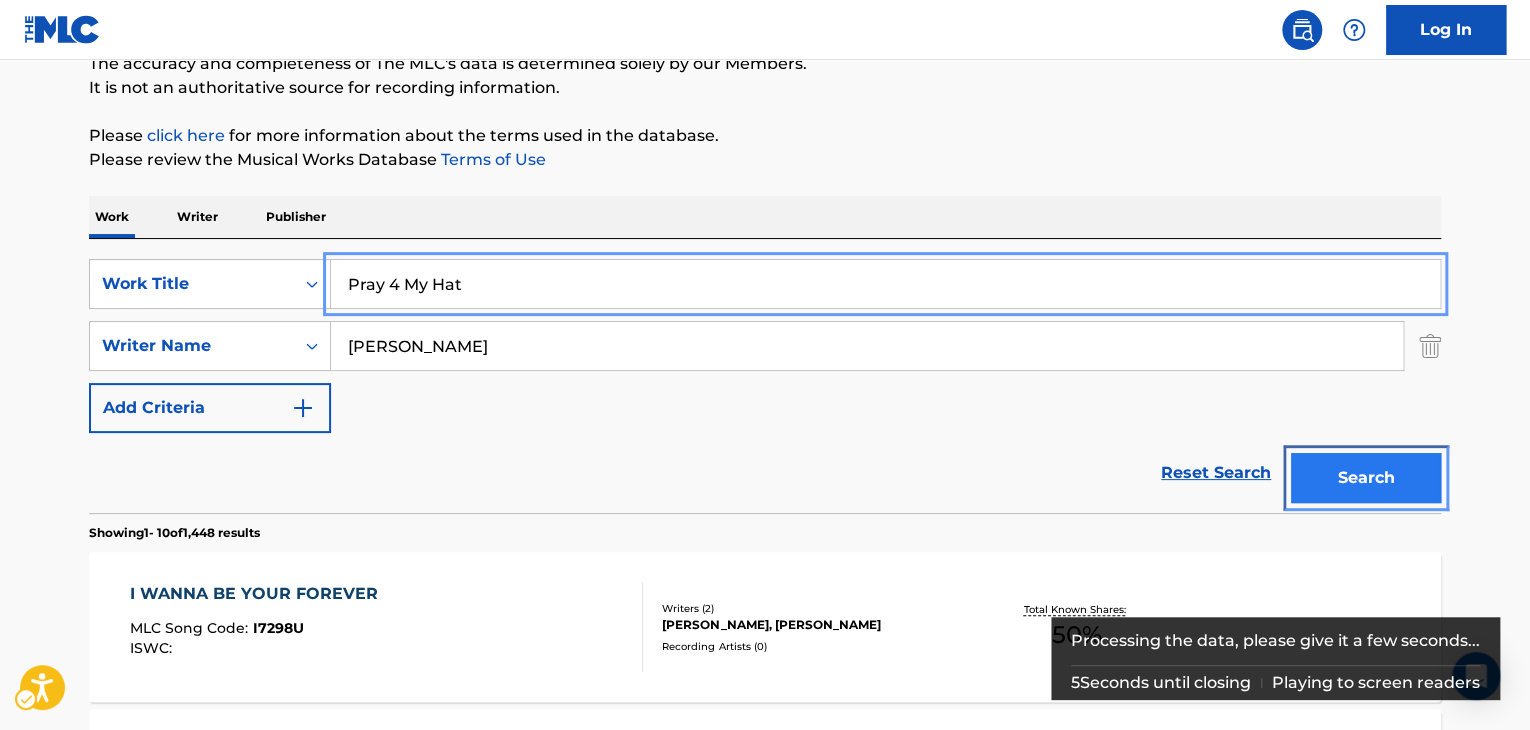 click on "Search" at bounding box center [1366, 478] 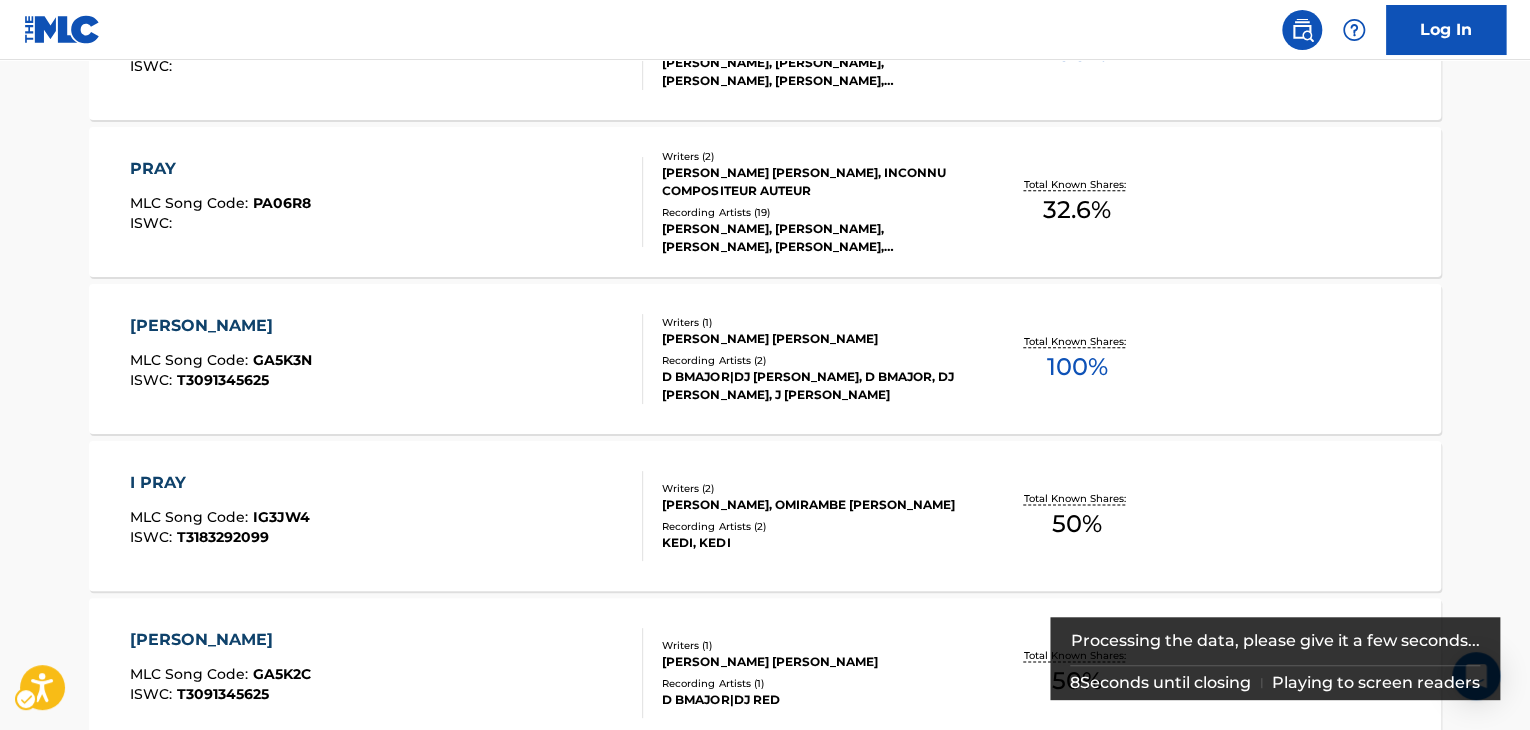 scroll, scrollTop: 1086, scrollLeft: 0, axis: vertical 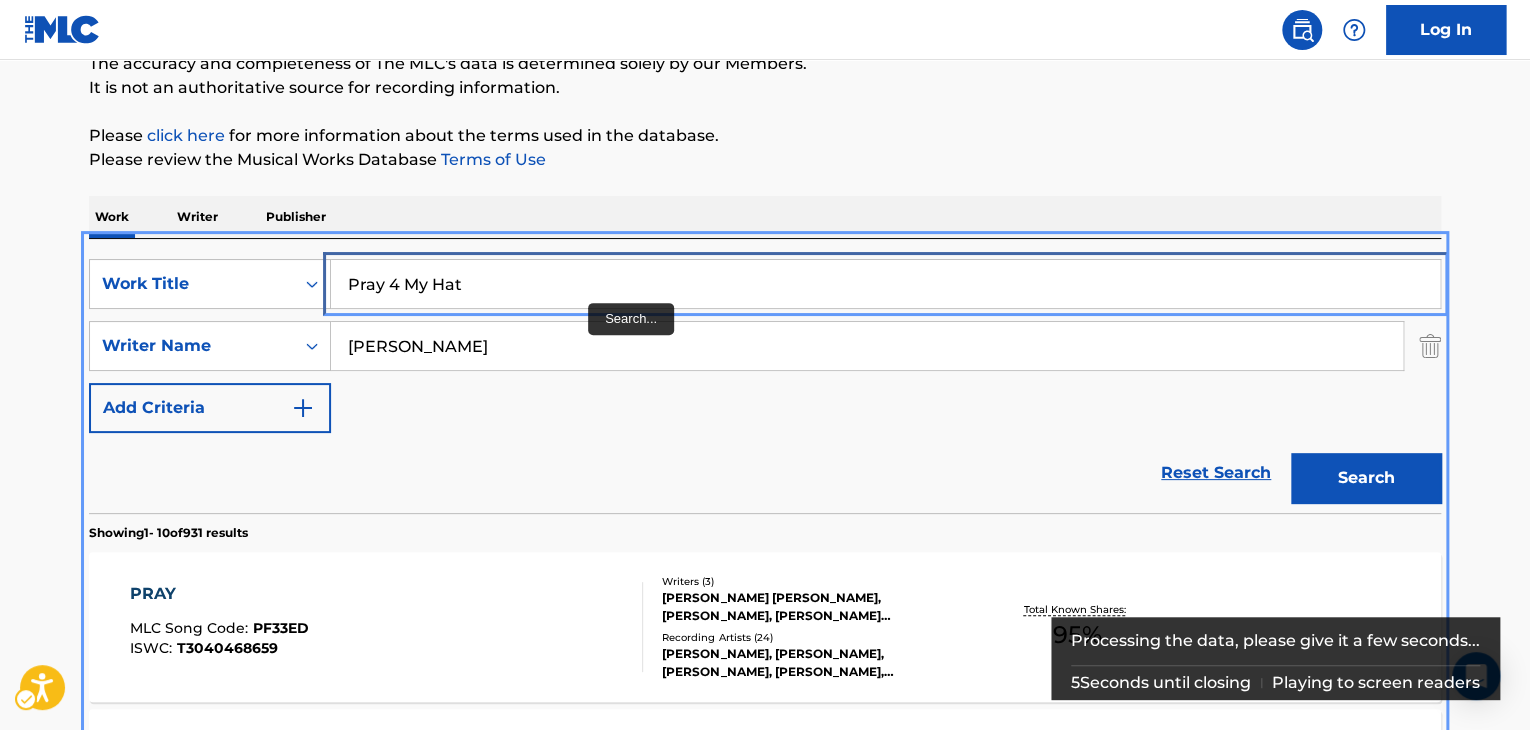 click on "Pray 4 My Hat" at bounding box center [885, 284] 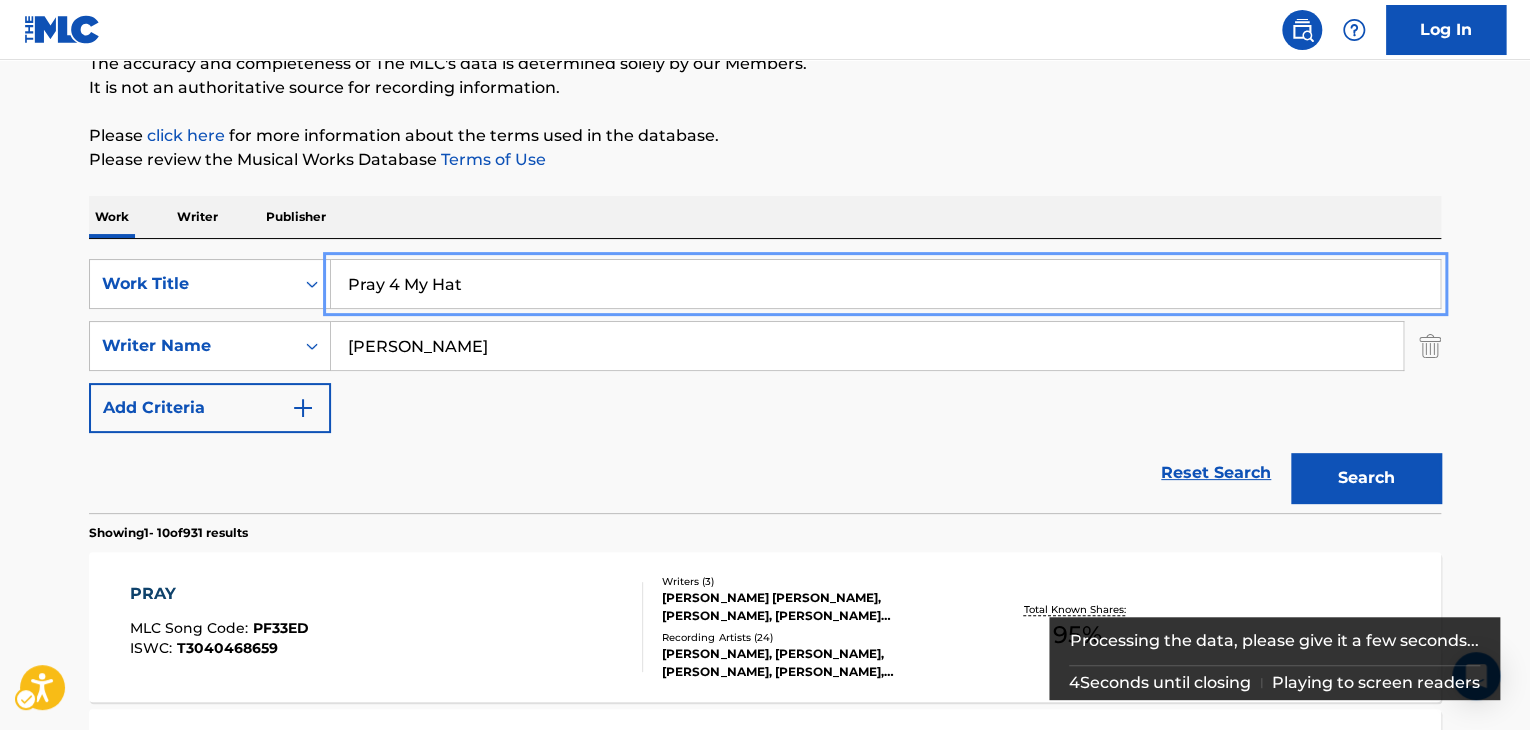paste on "LSD 3000" 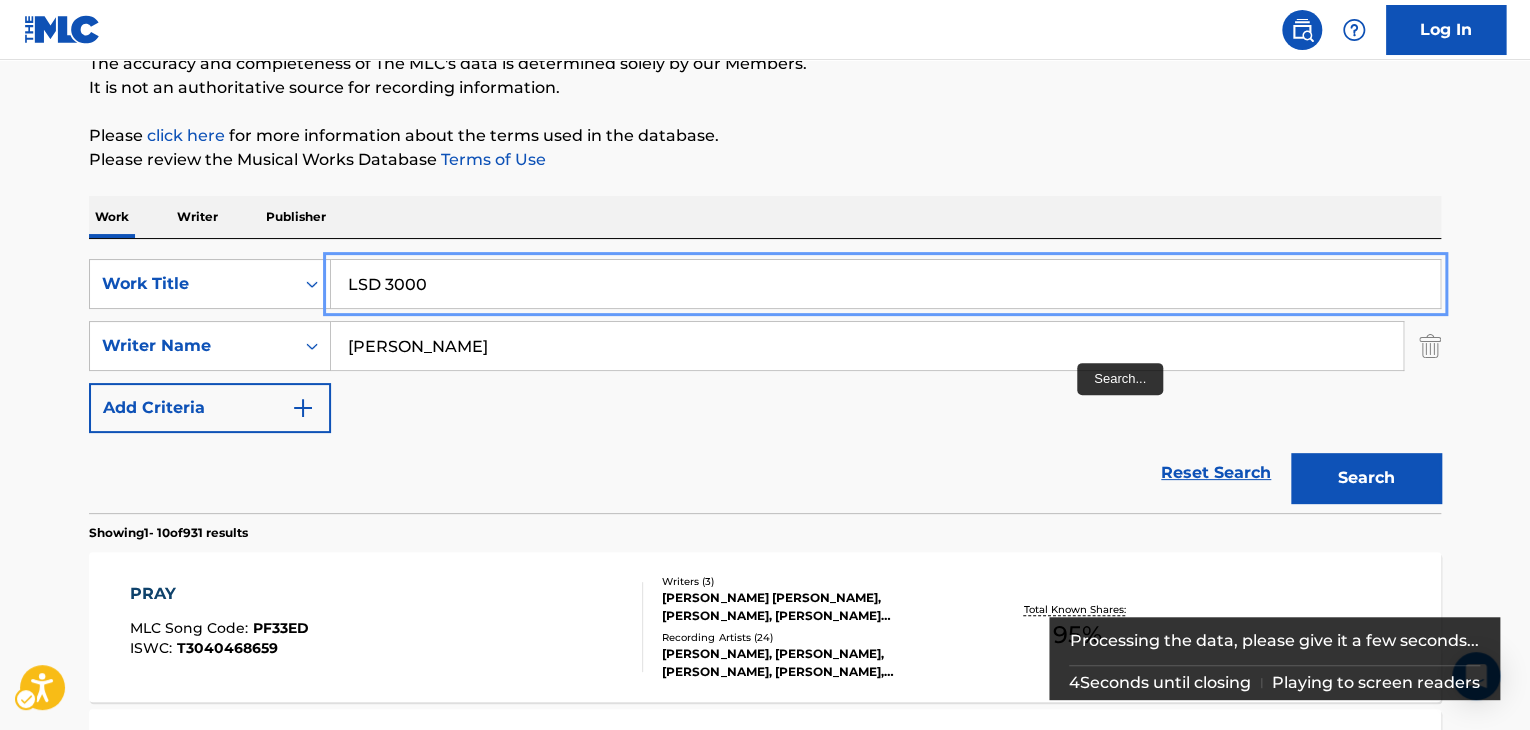 paste on "LSD 3000" 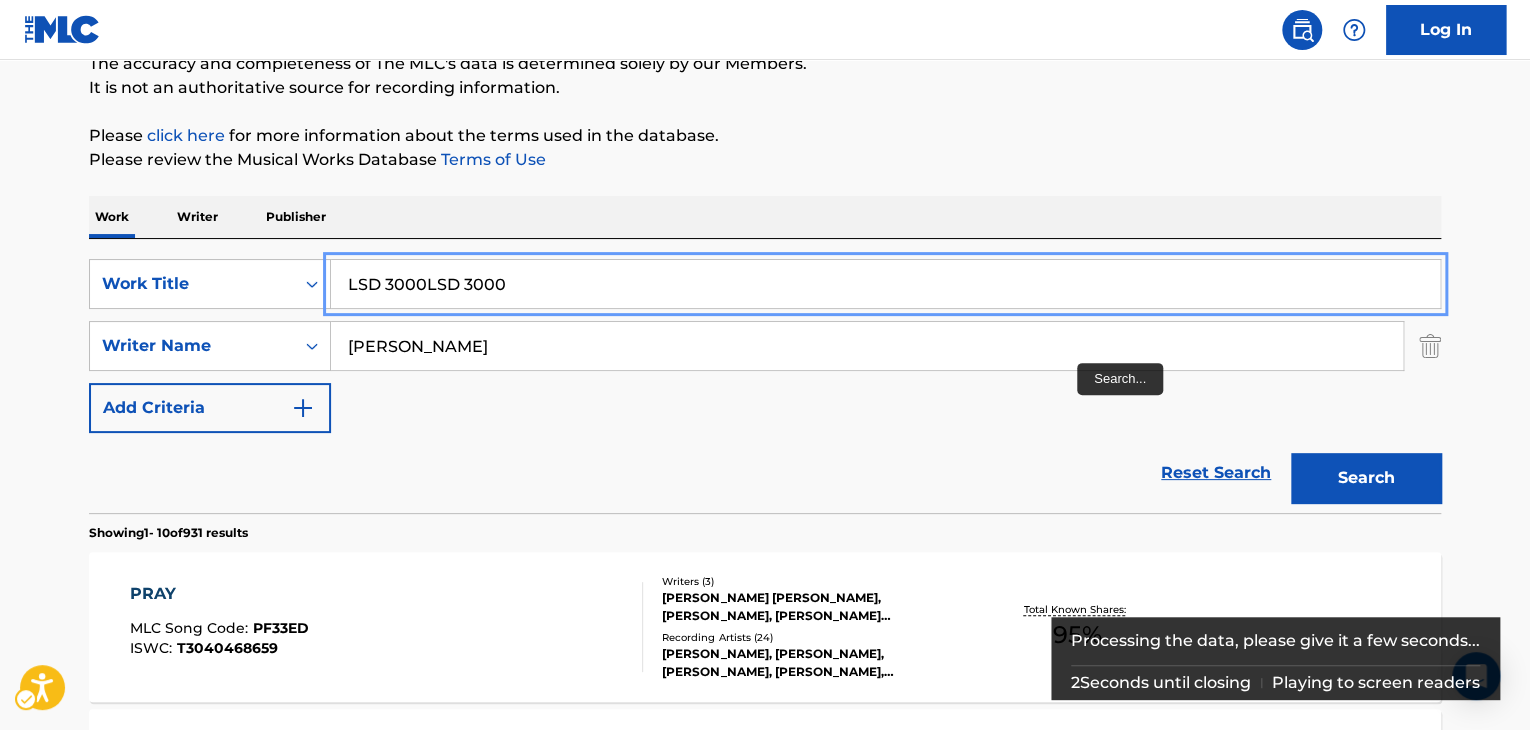 paste 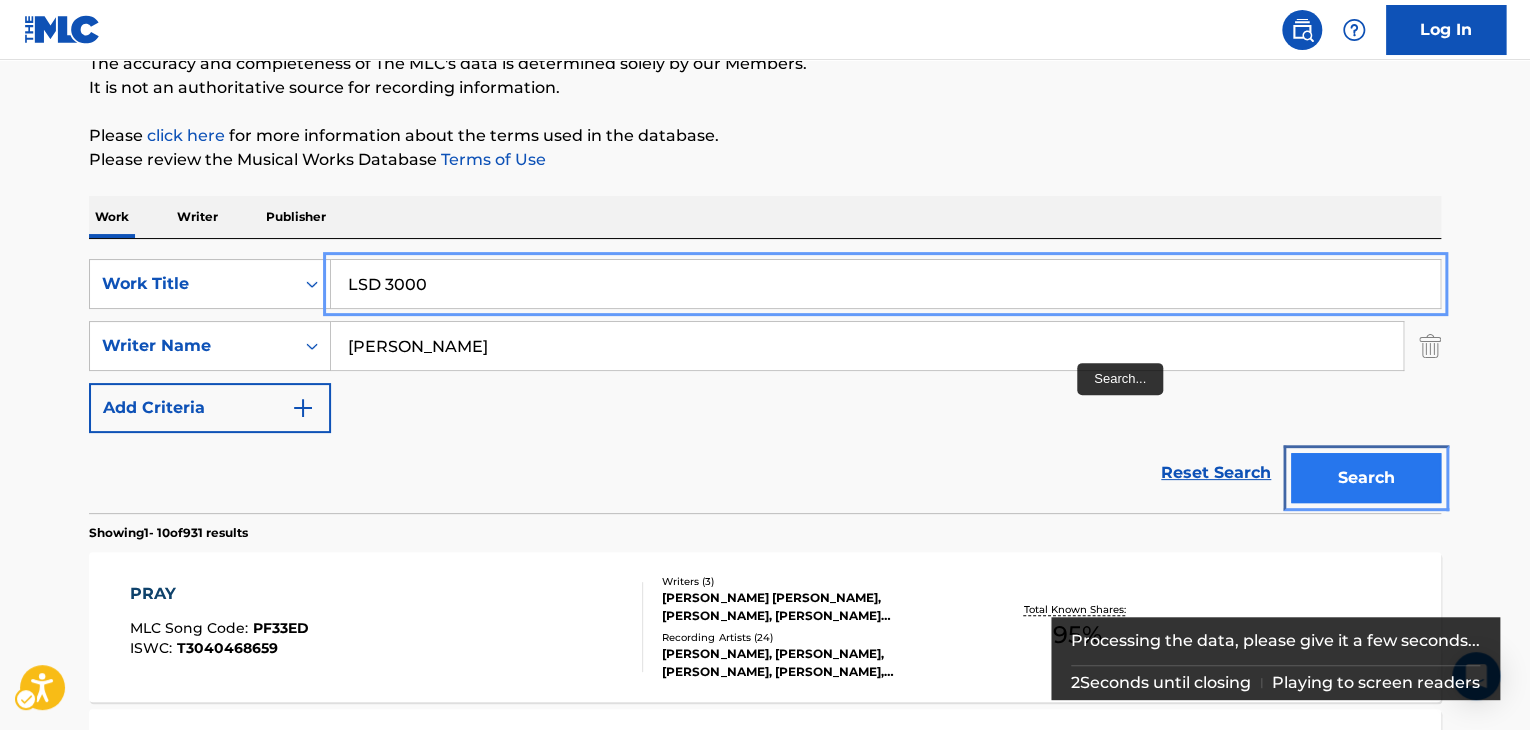 click on "Search" at bounding box center [1366, 478] 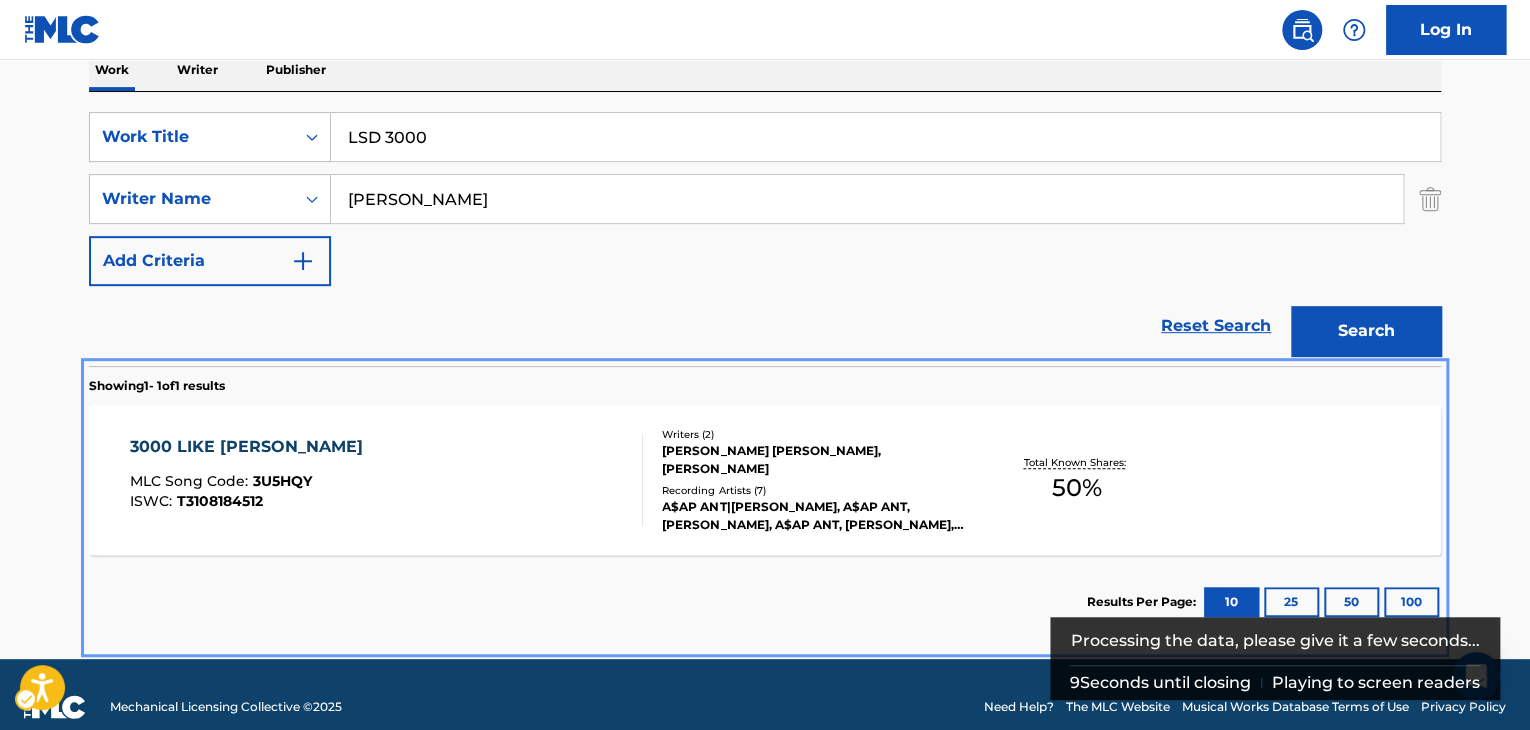 scroll, scrollTop: 358, scrollLeft: 0, axis: vertical 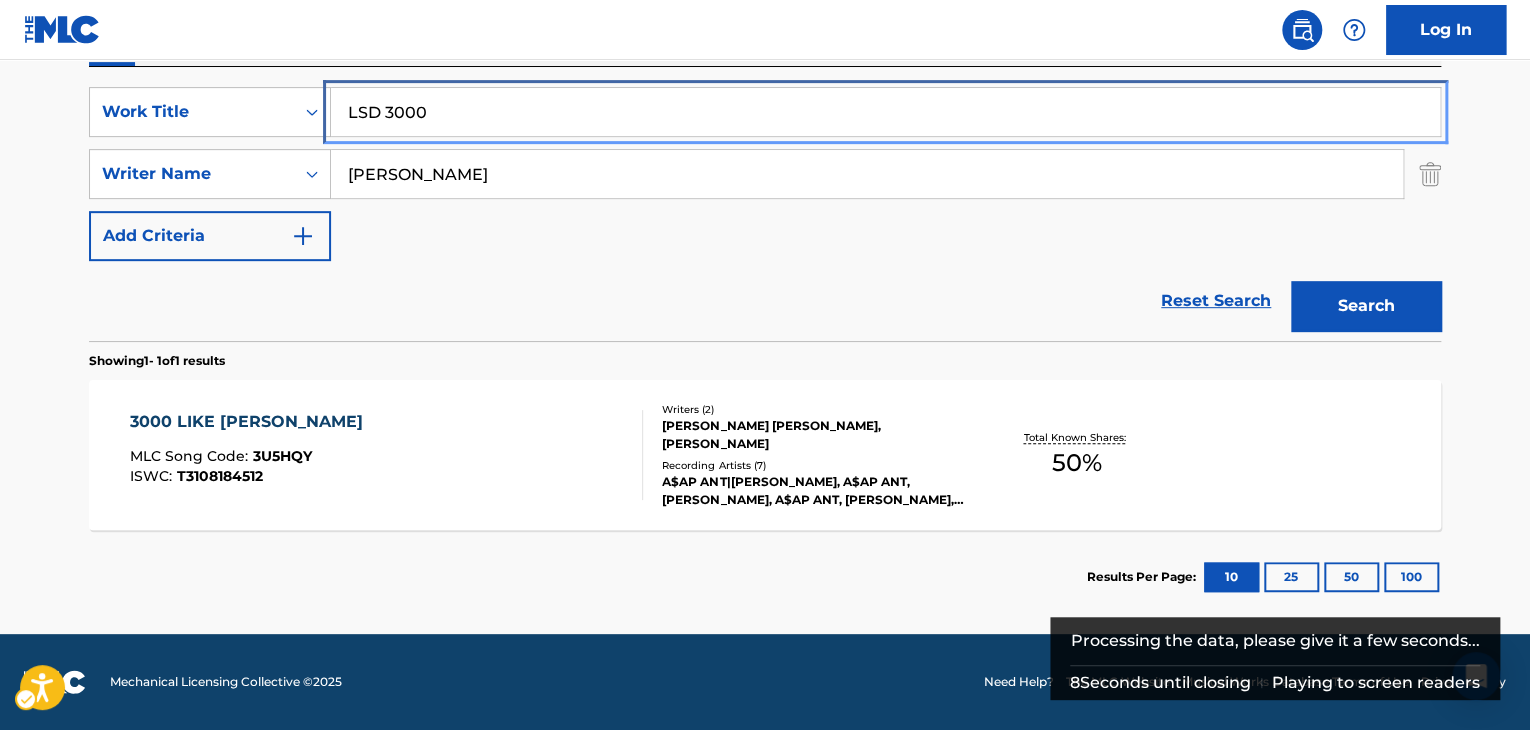 click on "LSD 3000" at bounding box center [885, 112] 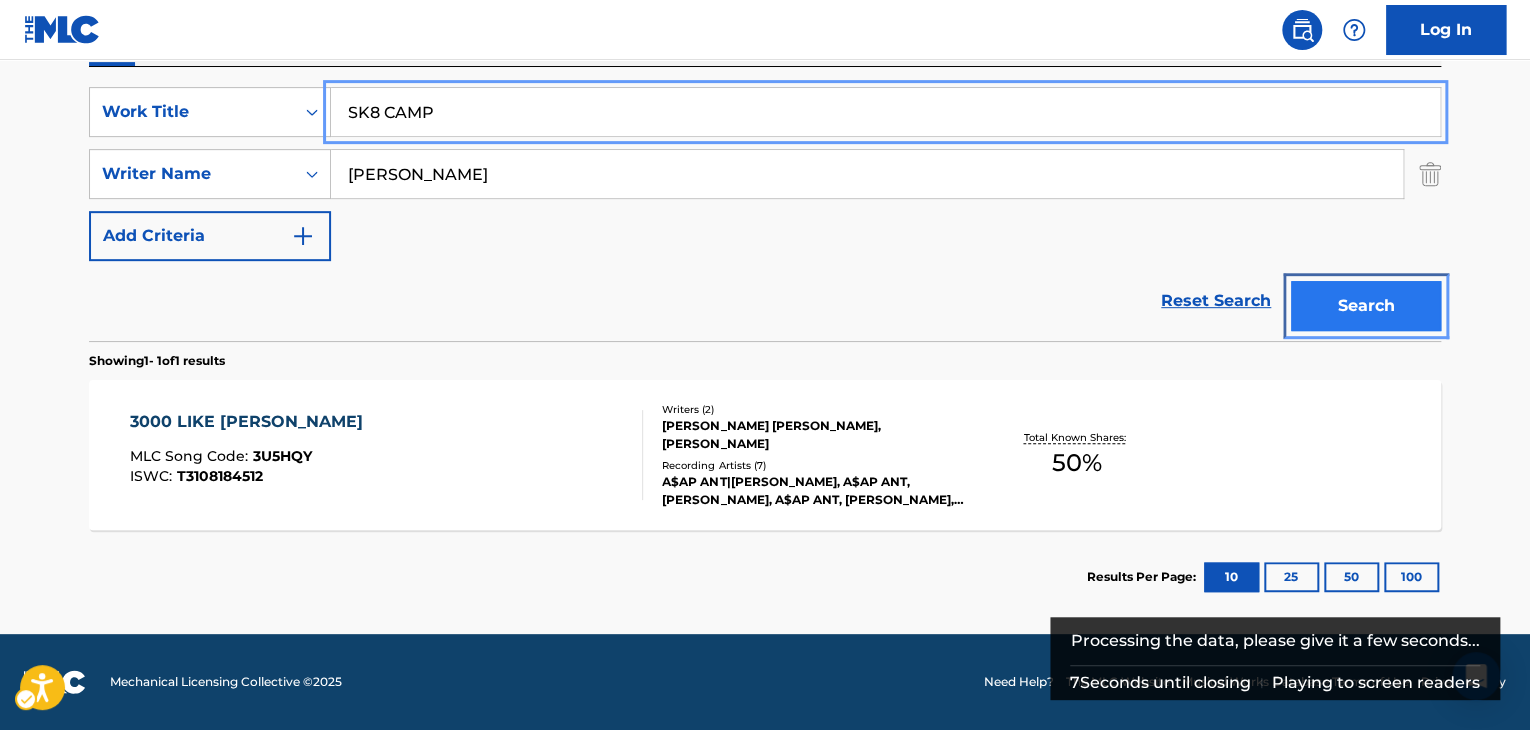 click on "Search" at bounding box center (1366, 306) 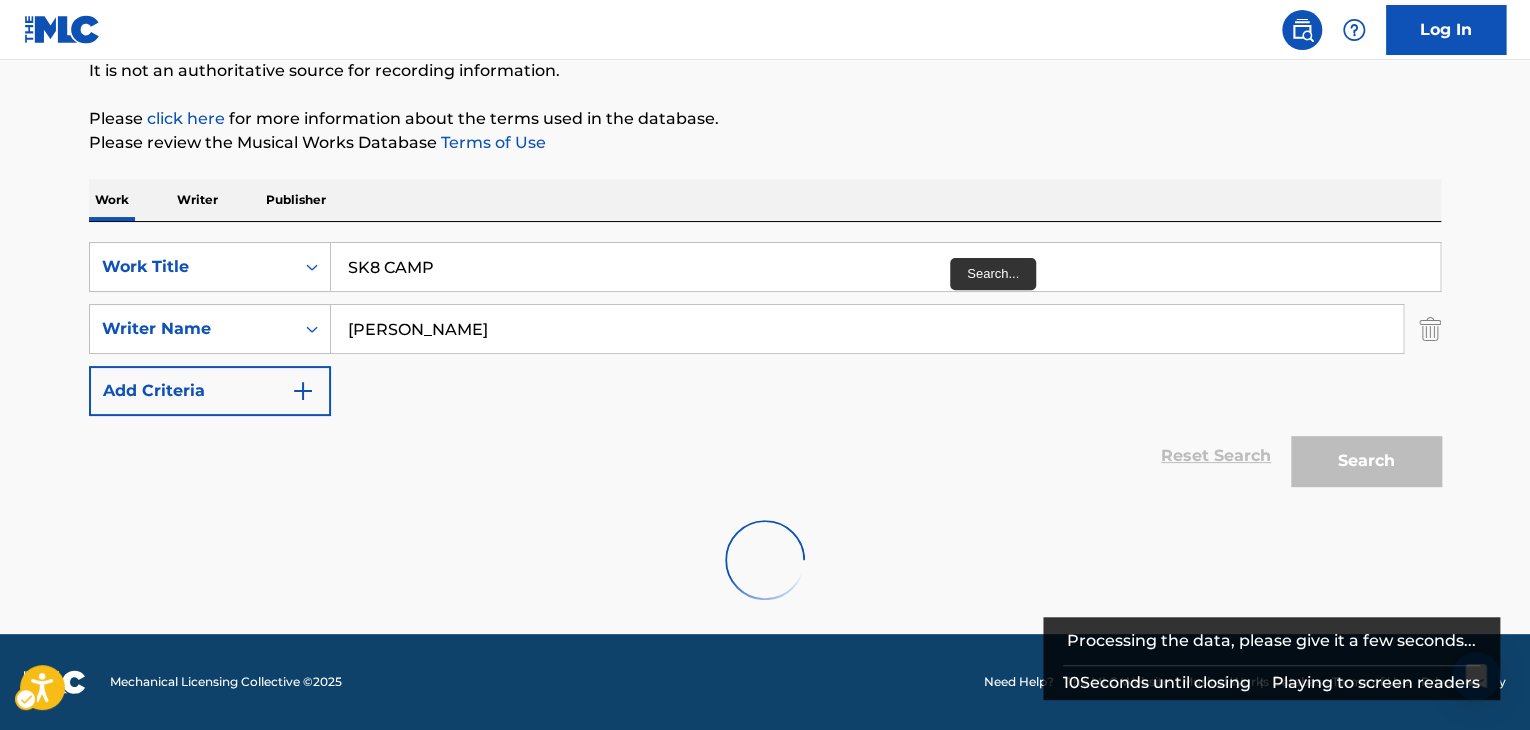 scroll, scrollTop: 358, scrollLeft: 0, axis: vertical 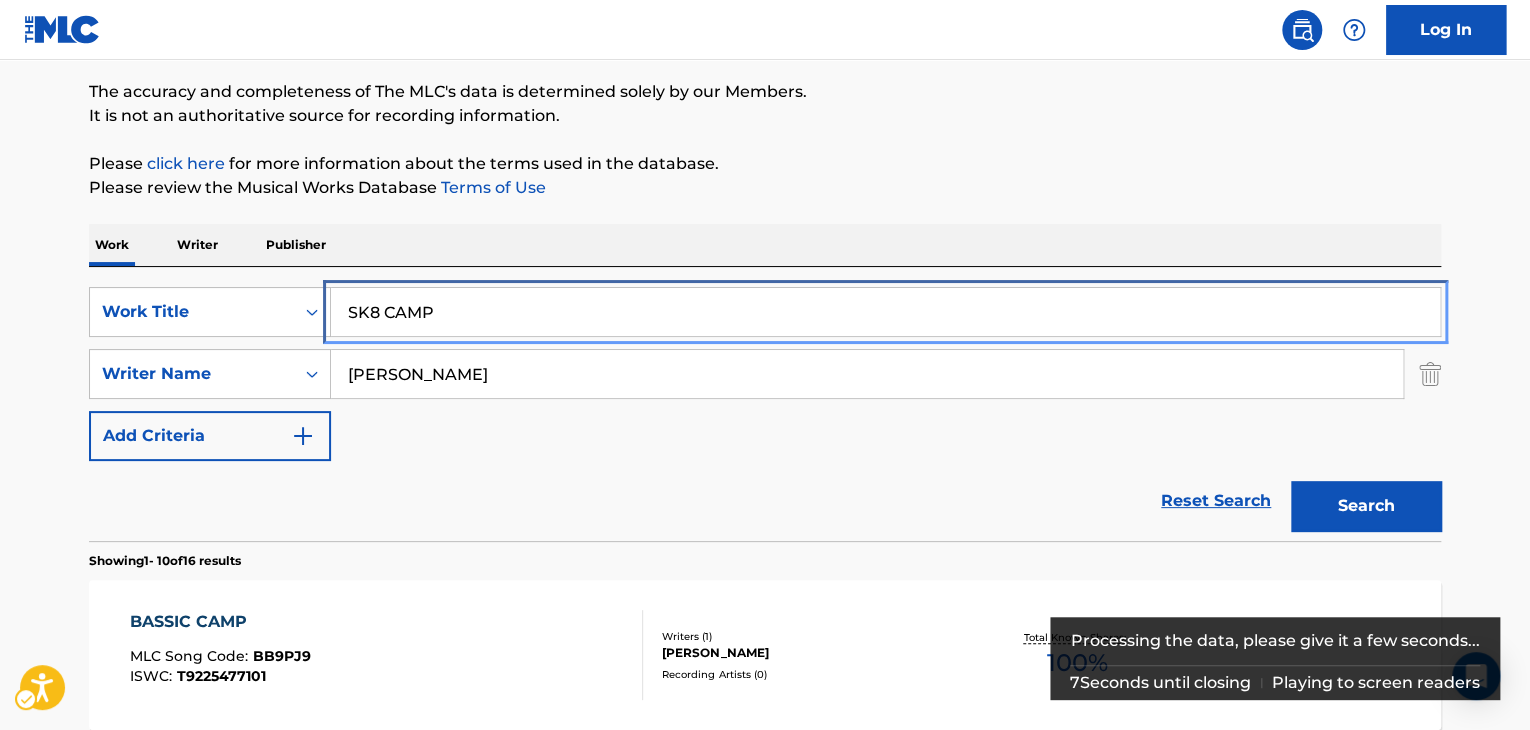click on "SK8 CAMP" at bounding box center [885, 312] 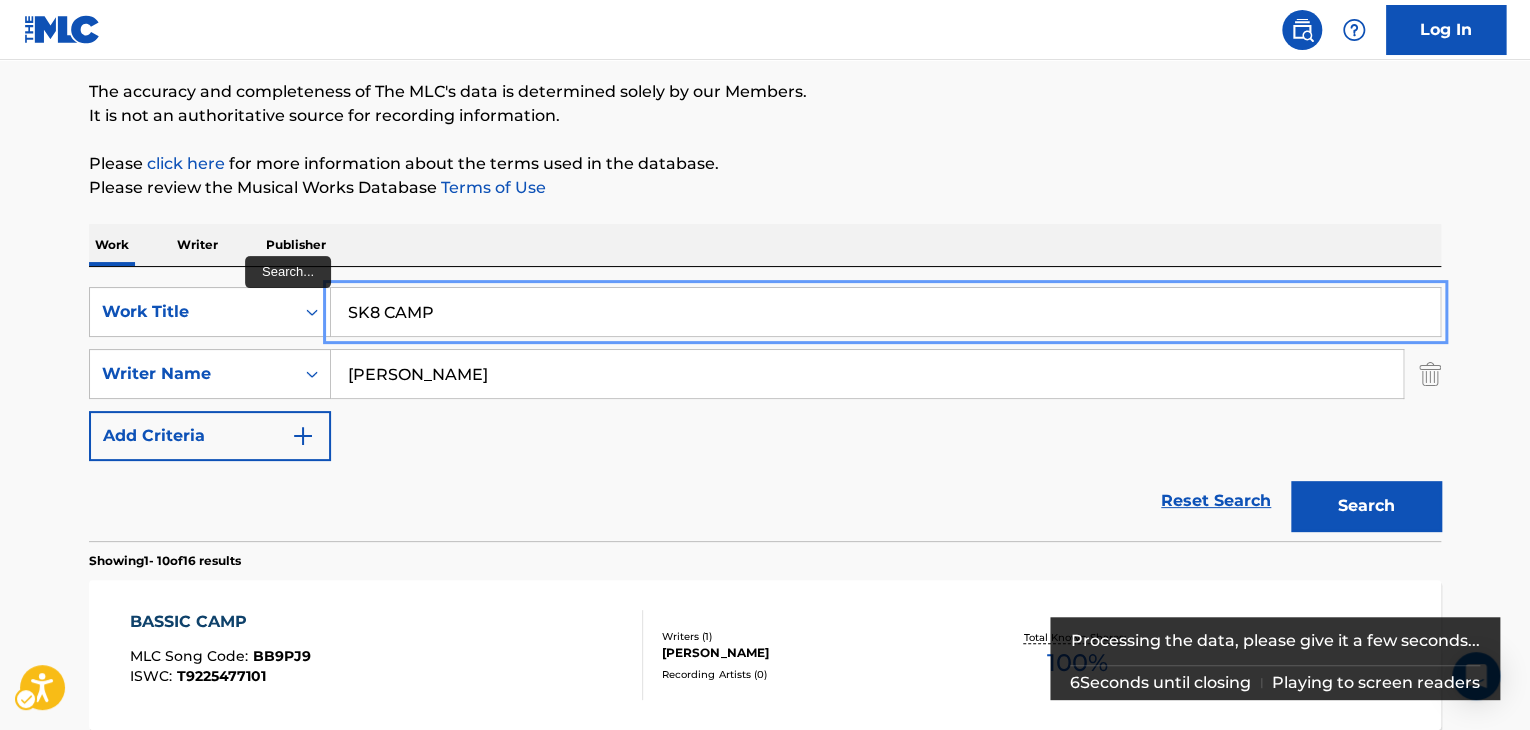 paste on "ONLYU" 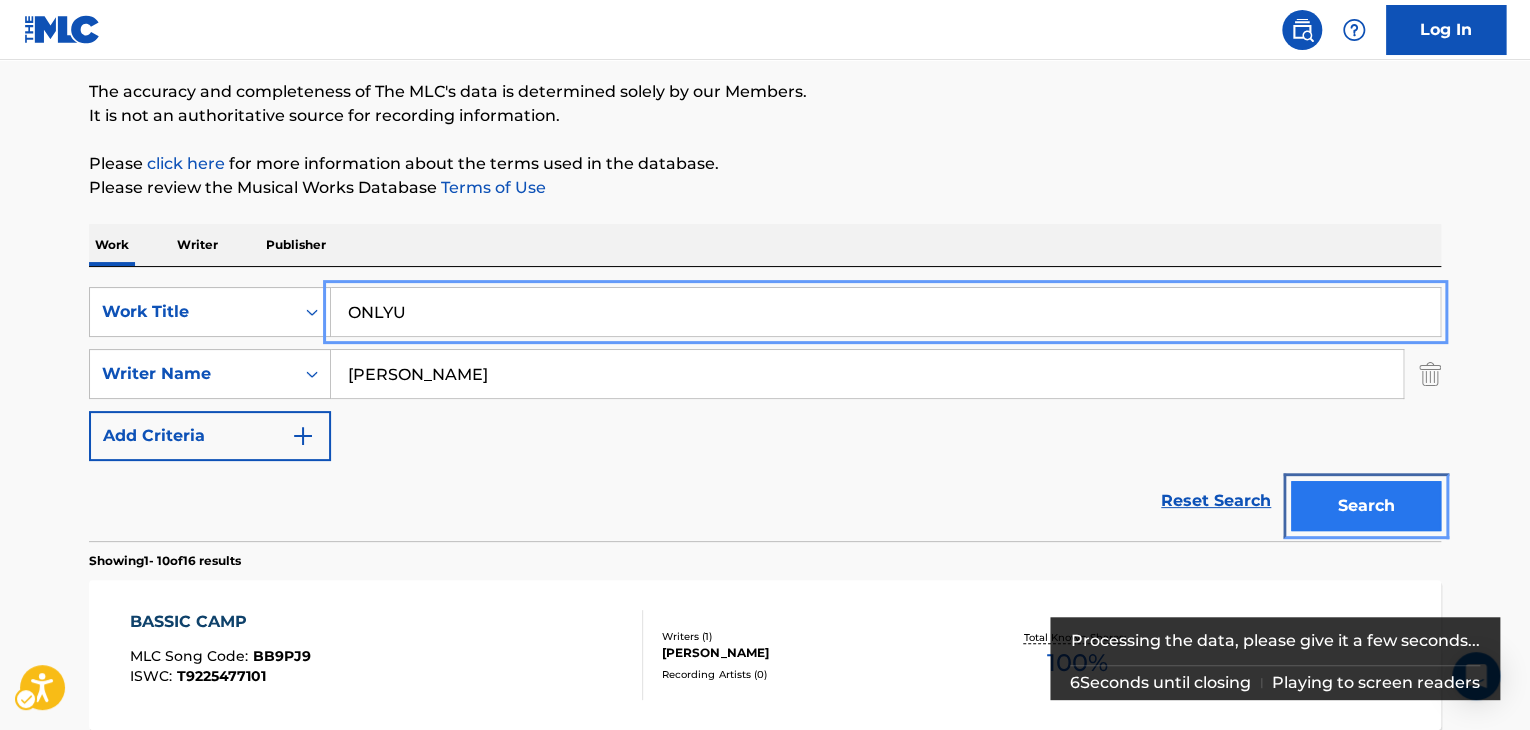 click on "Search" at bounding box center (1366, 506) 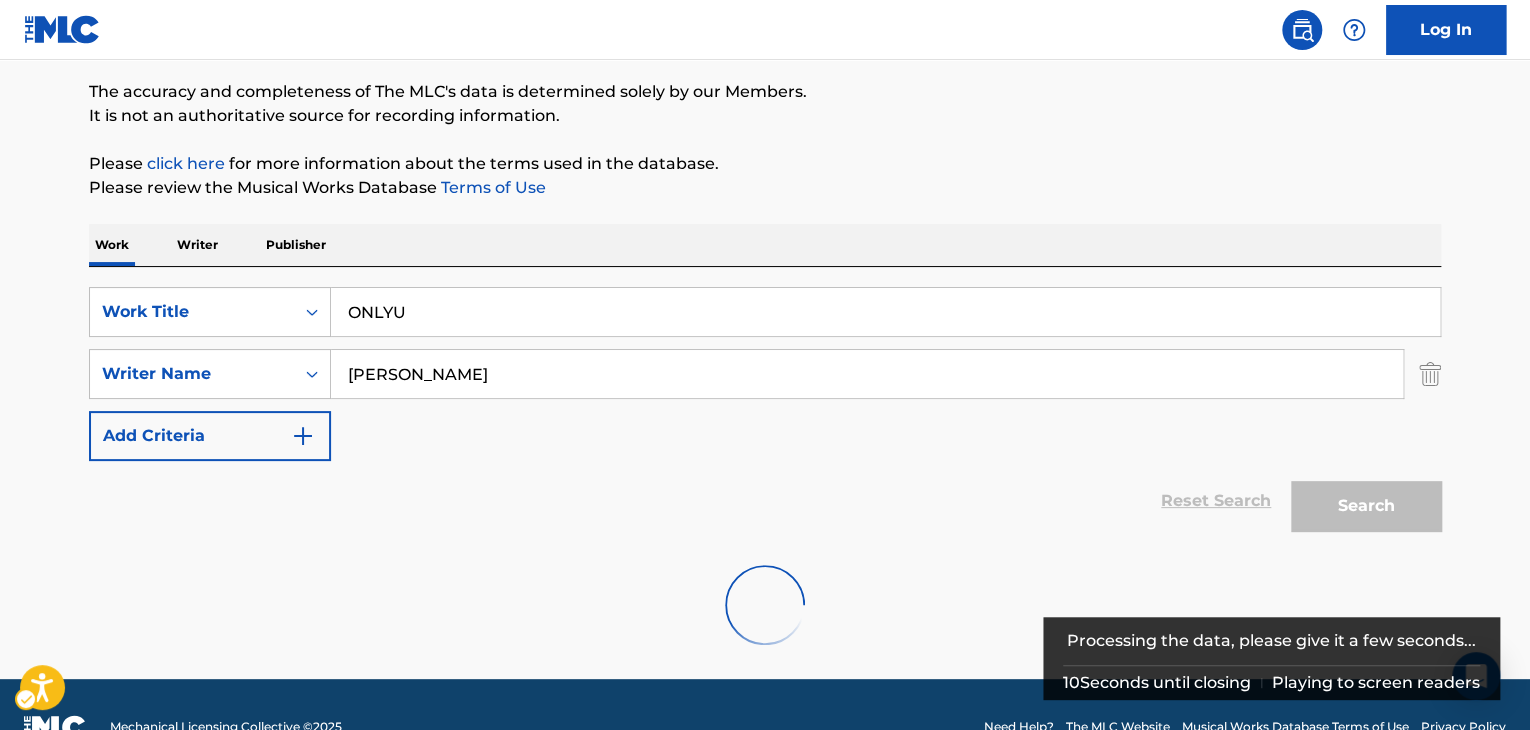 scroll, scrollTop: 138, scrollLeft: 0, axis: vertical 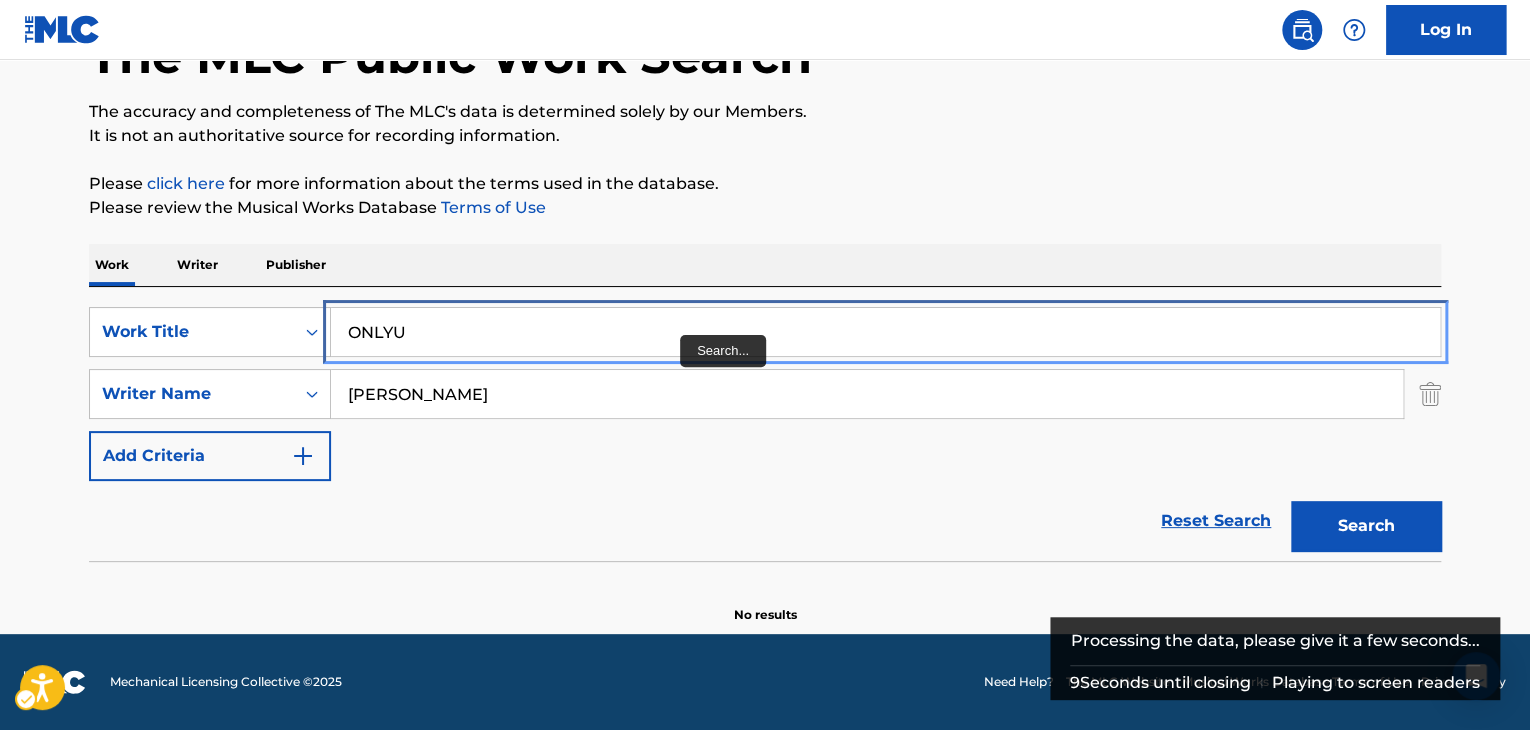 click on "ONLYU" at bounding box center [885, 332] 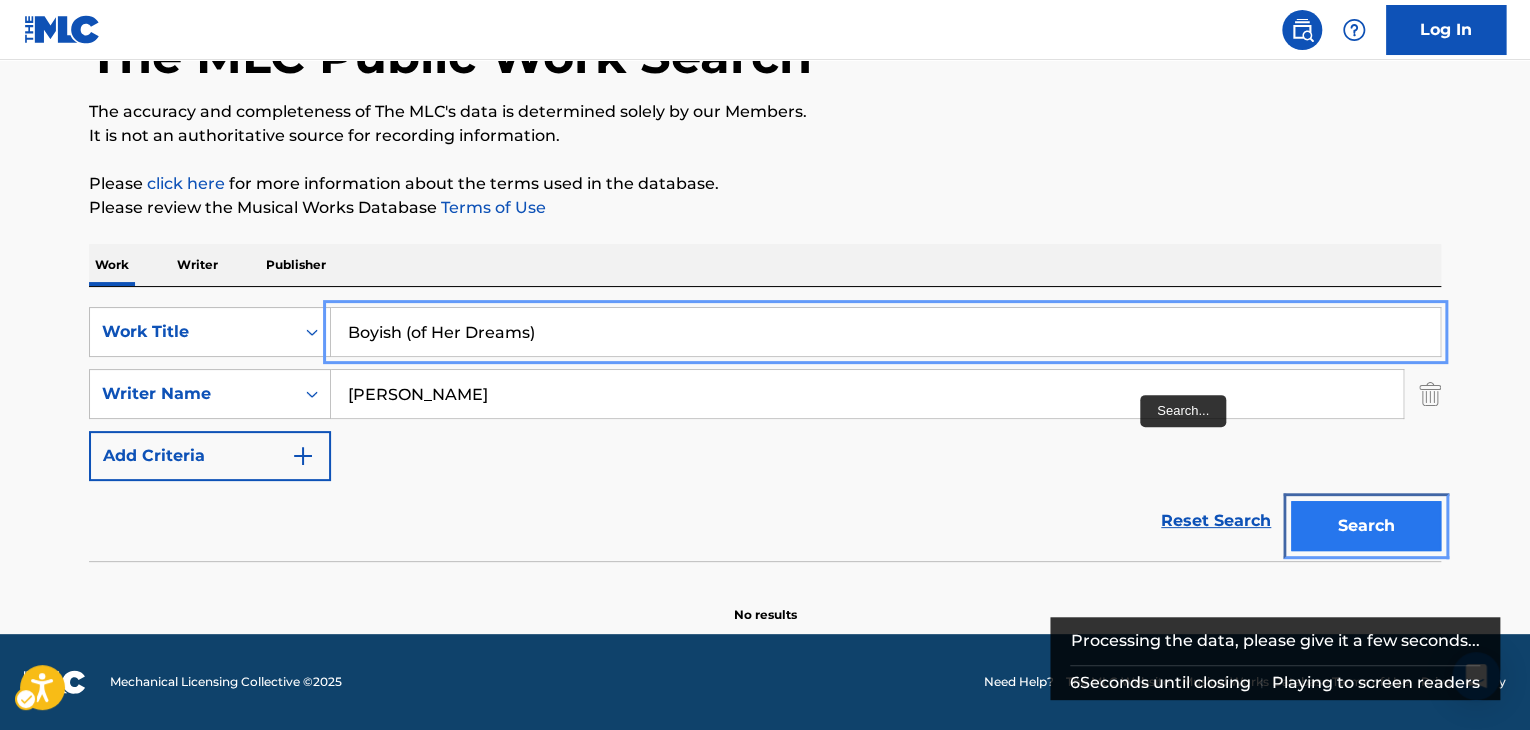 click on "Search" at bounding box center [1366, 526] 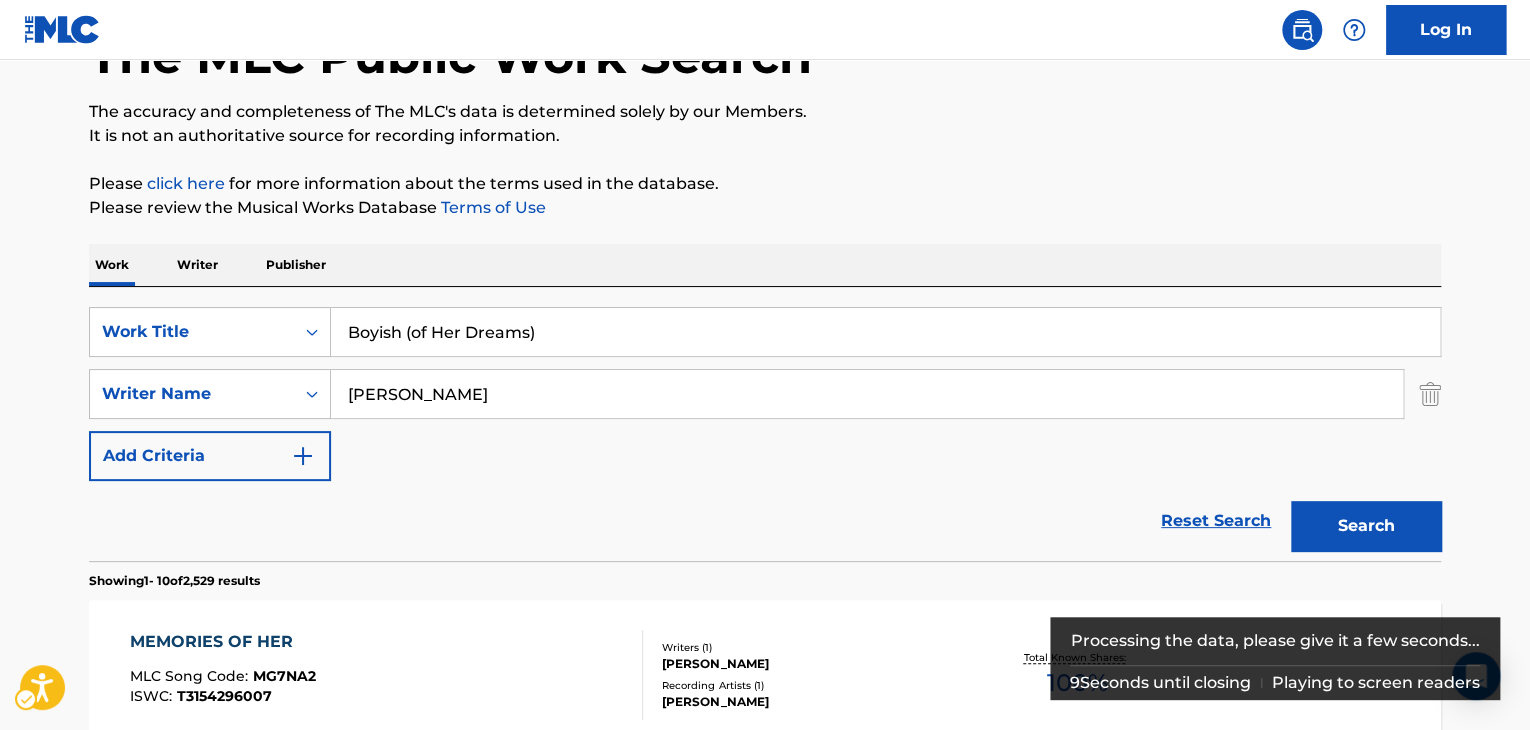 scroll, scrollTop: 638, scrollLeft: 0, axis: vertical 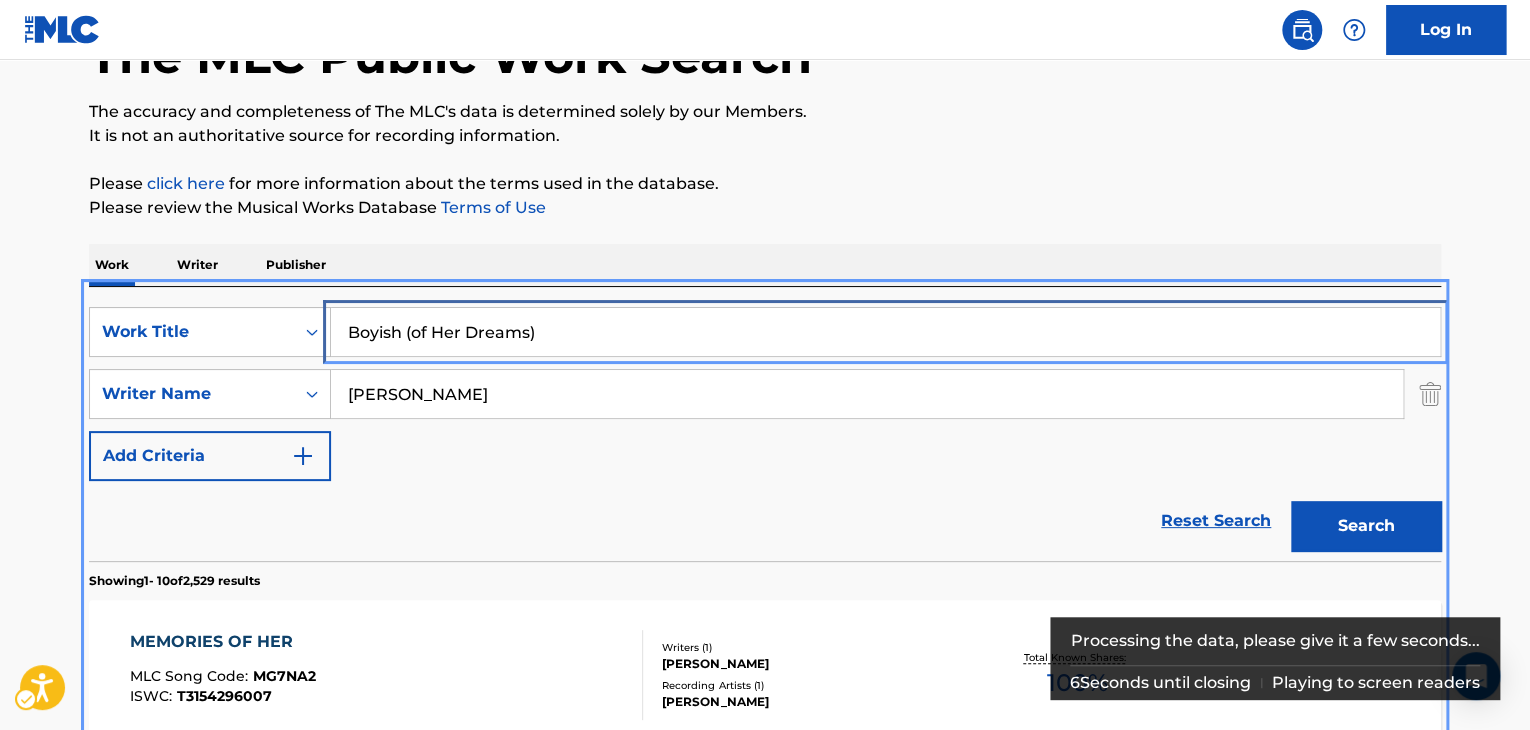 click on "Boyish (of Her Dreams)" at bounding box center (885, 332) 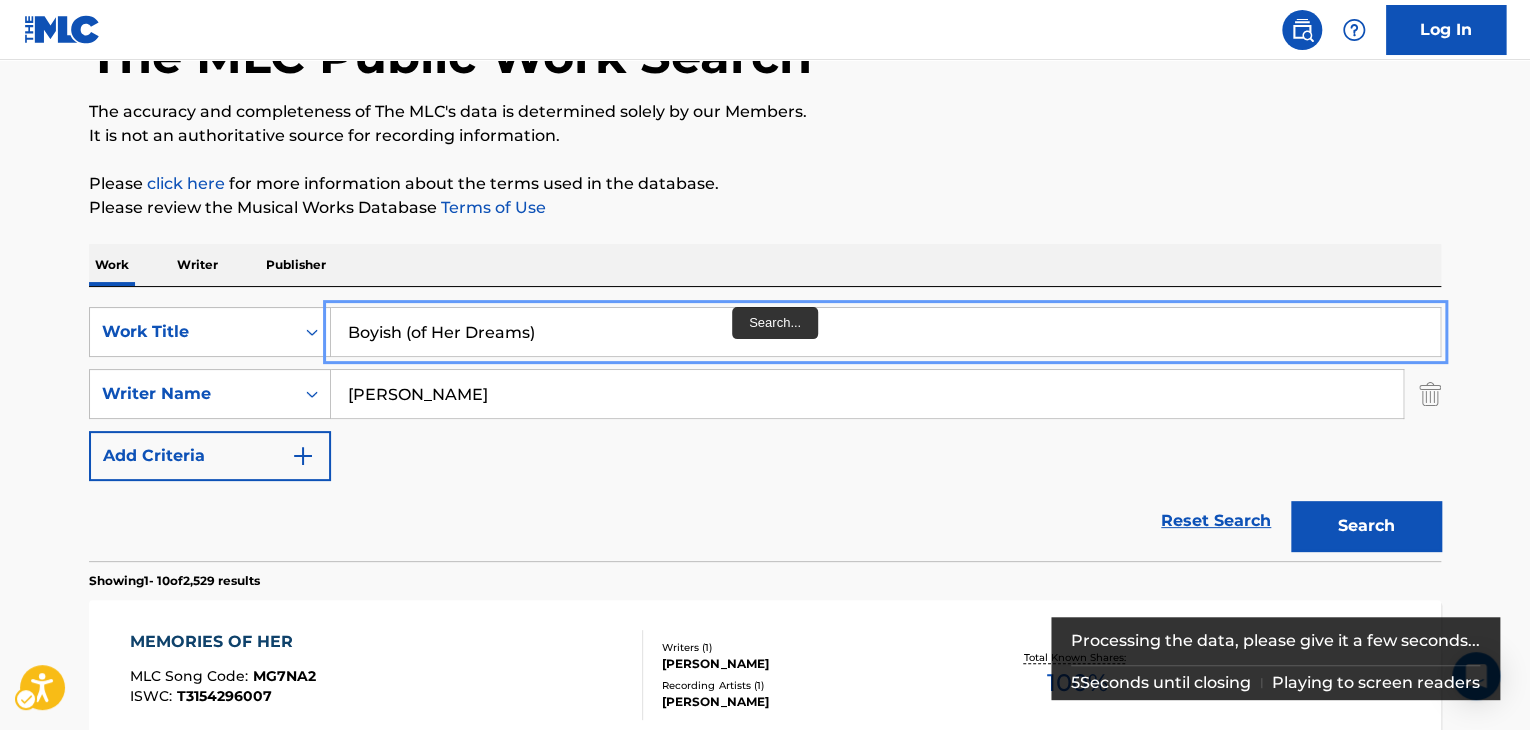 click on "Boyish (of Her Dreams)" at bounding box center (885, 332) 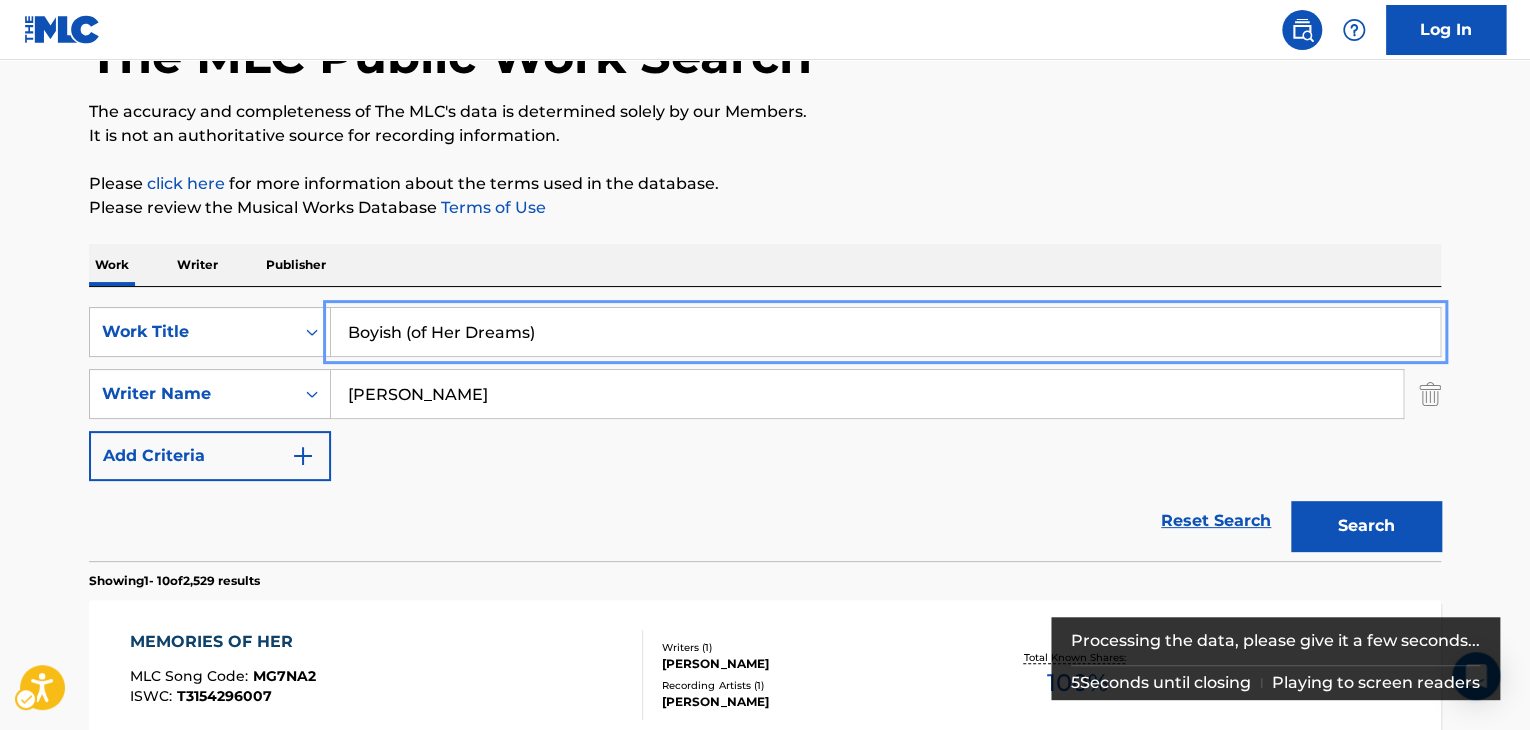 paste on "Sicksh!t (Avant-Garde" 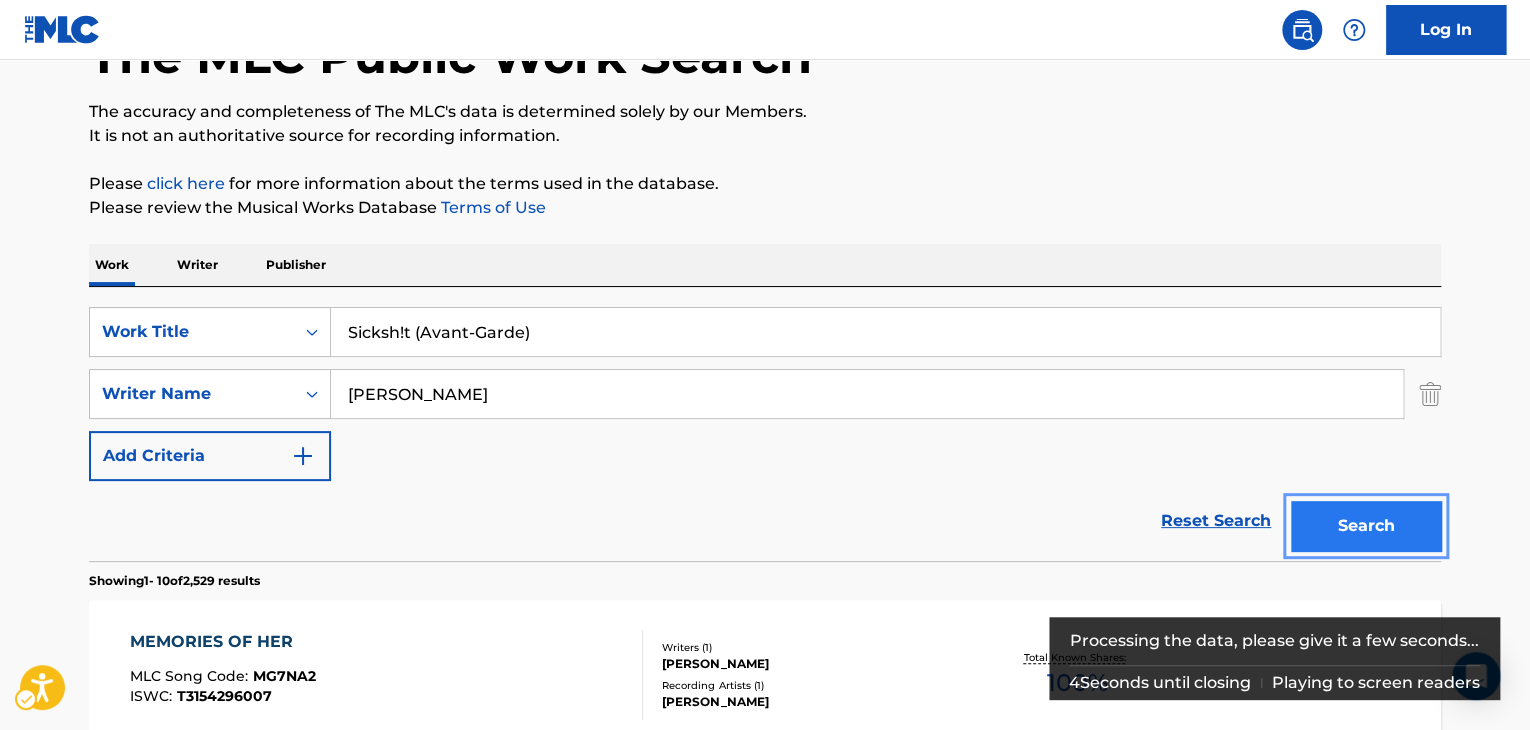 click on "Search" at bounding box center [1366, 526] 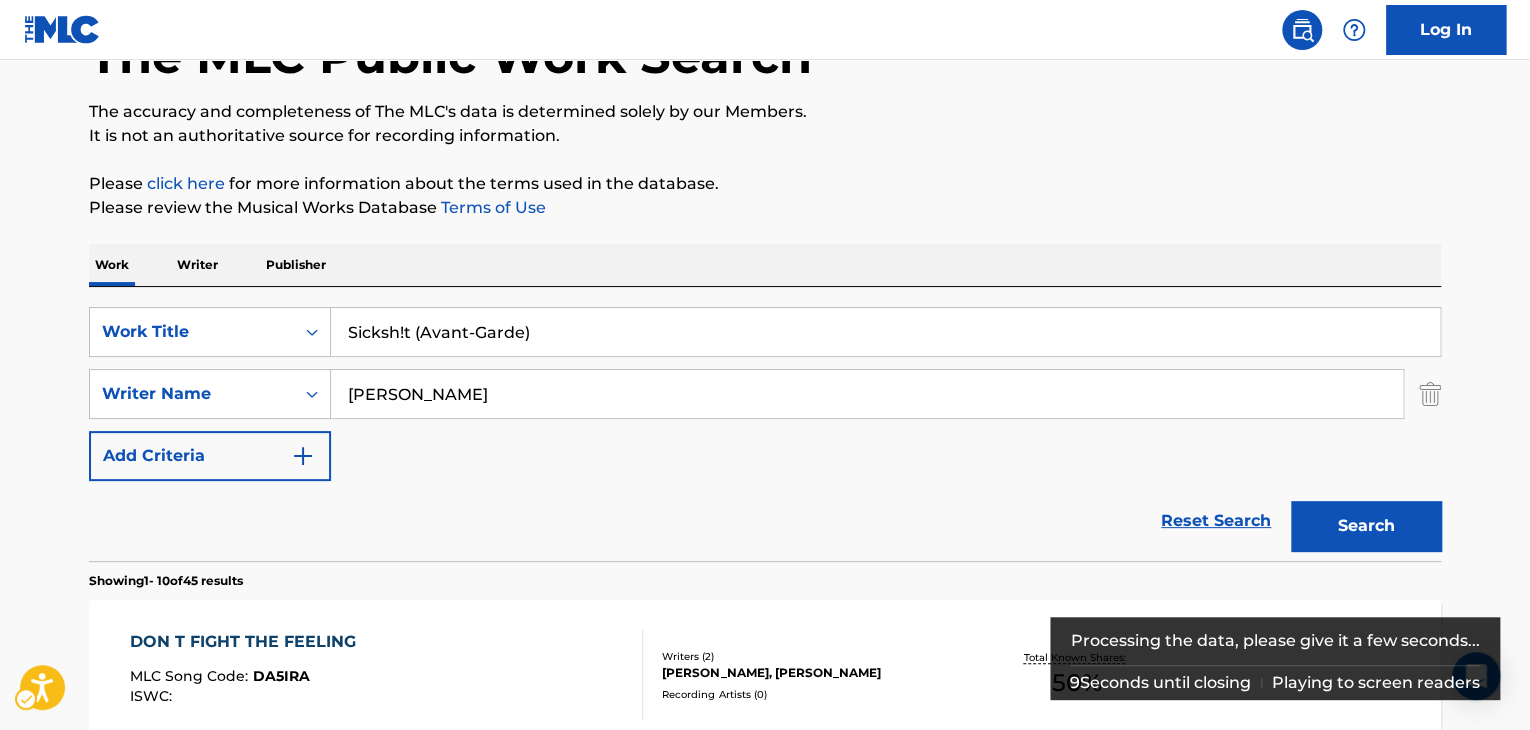 scroll, scrollTop: 338, scrollLeft: 0, axis: vertical 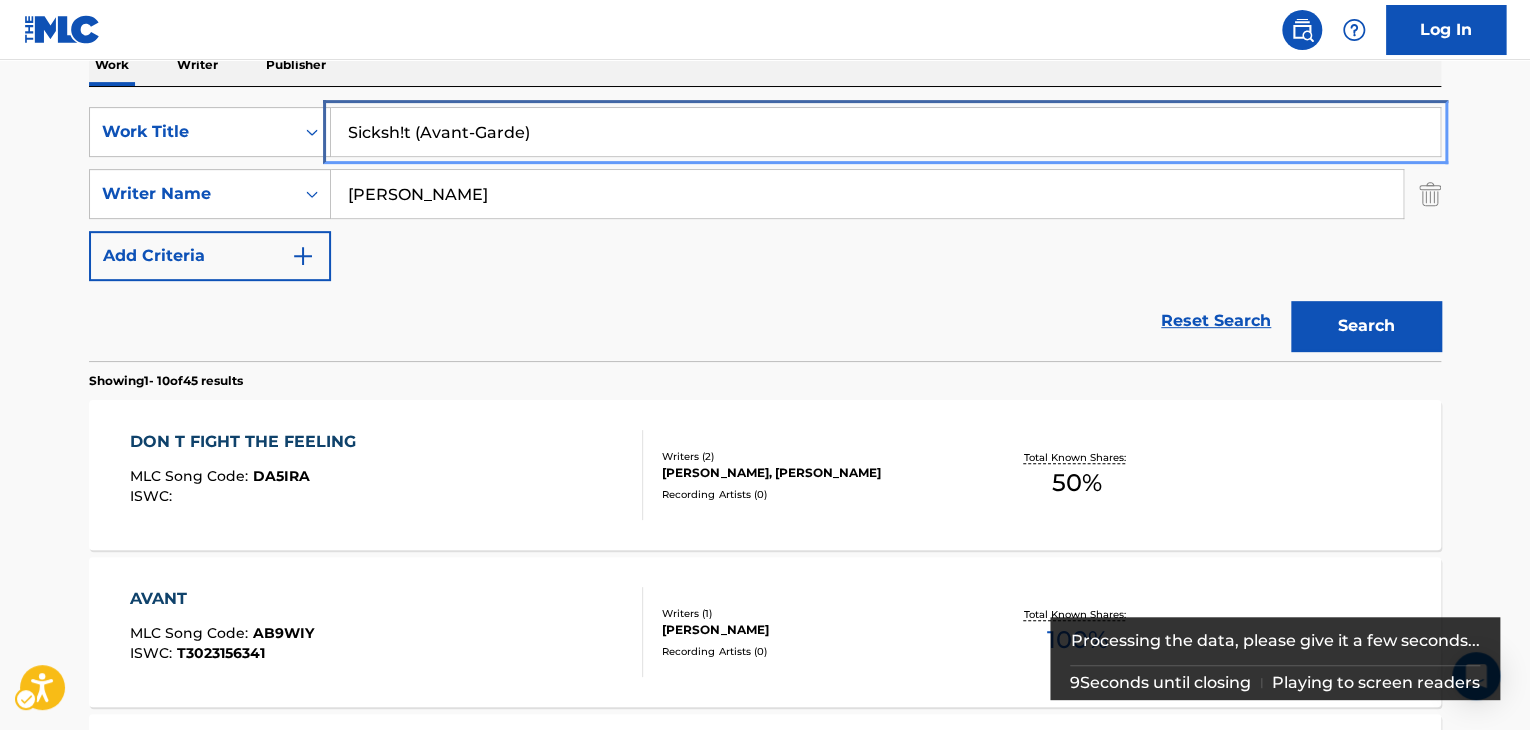 click on "Sicksh!t (Avant-Garde)" at bounding box center [885, 132] 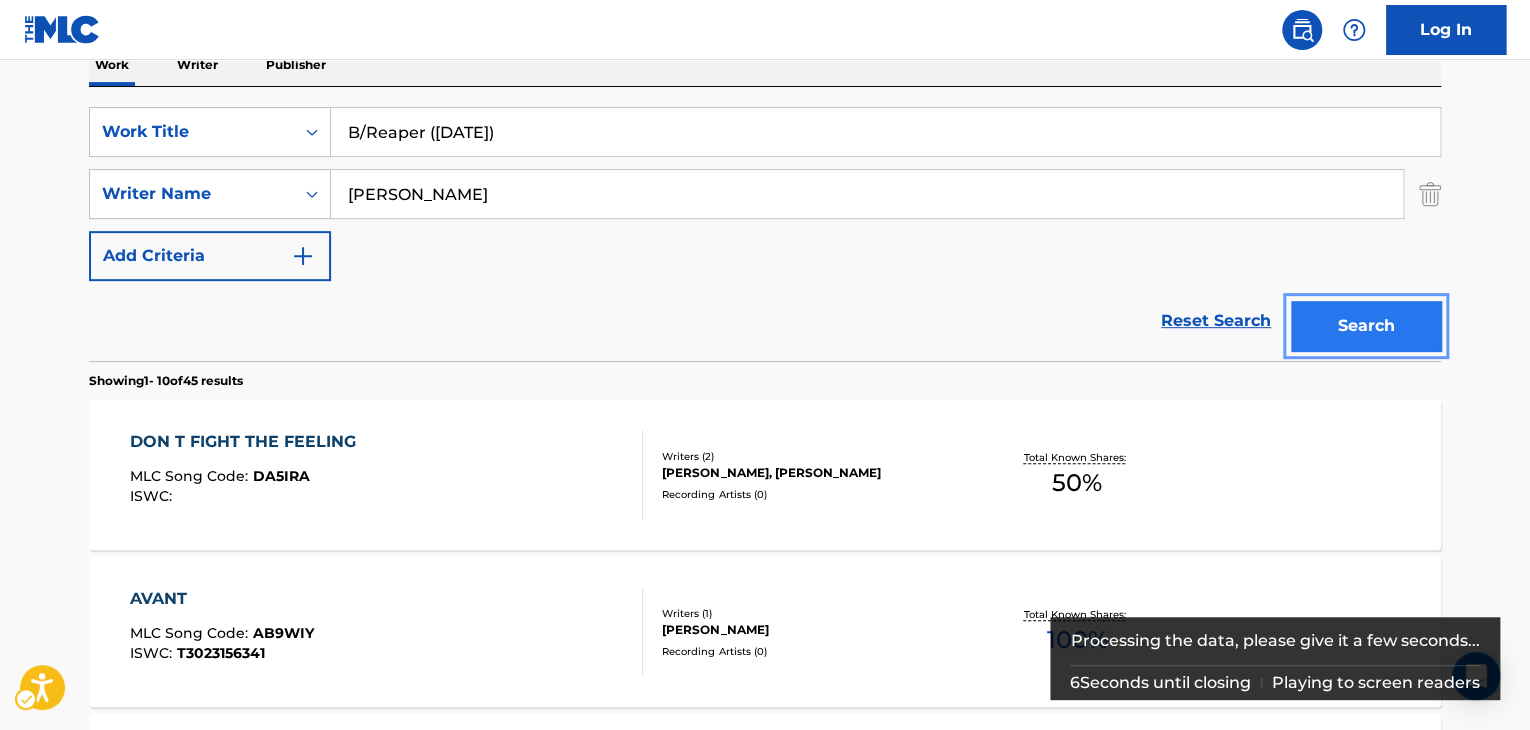 click on "Search" at bounding box center [1366, 326] 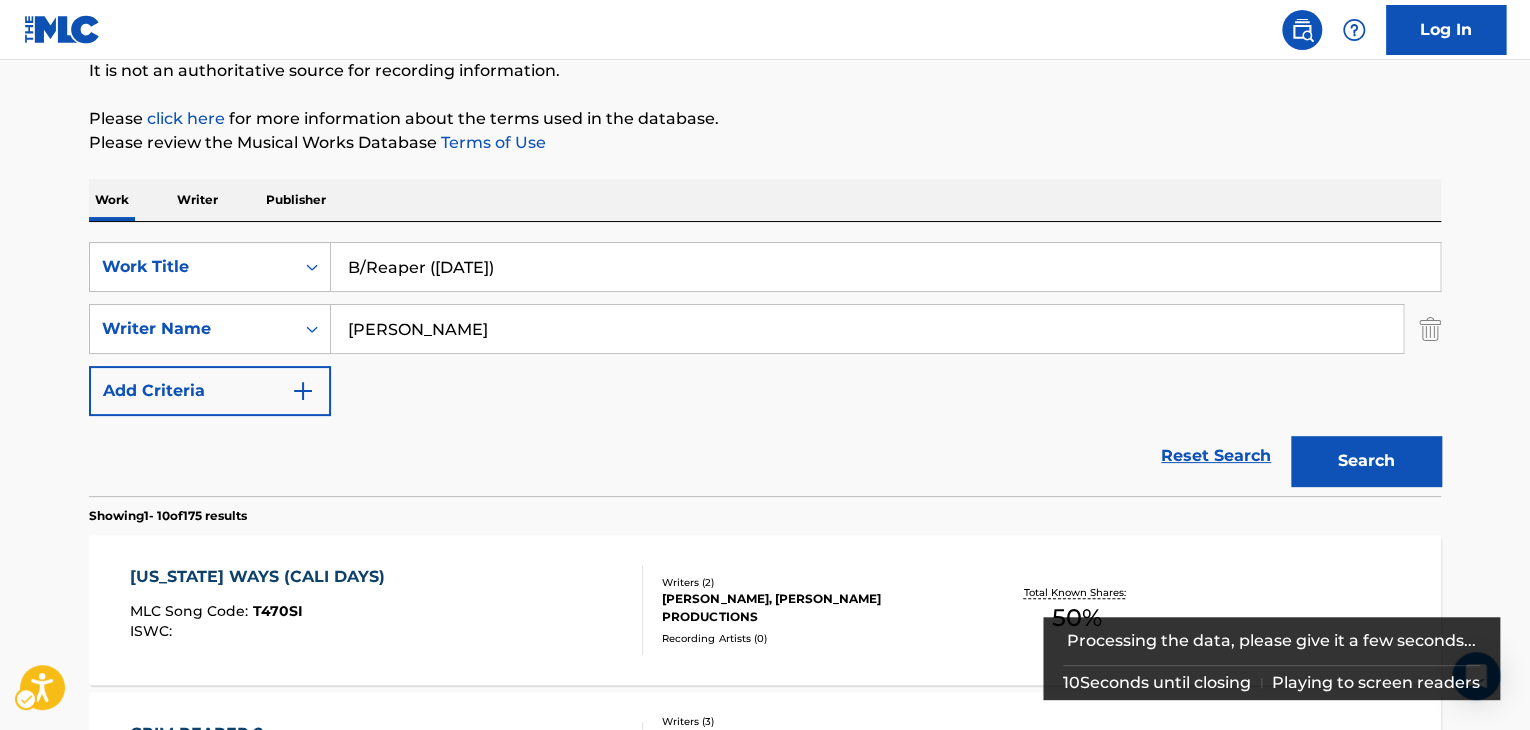 scroll, scrollTop: 338, scrollLeft: 0, axis: vertical 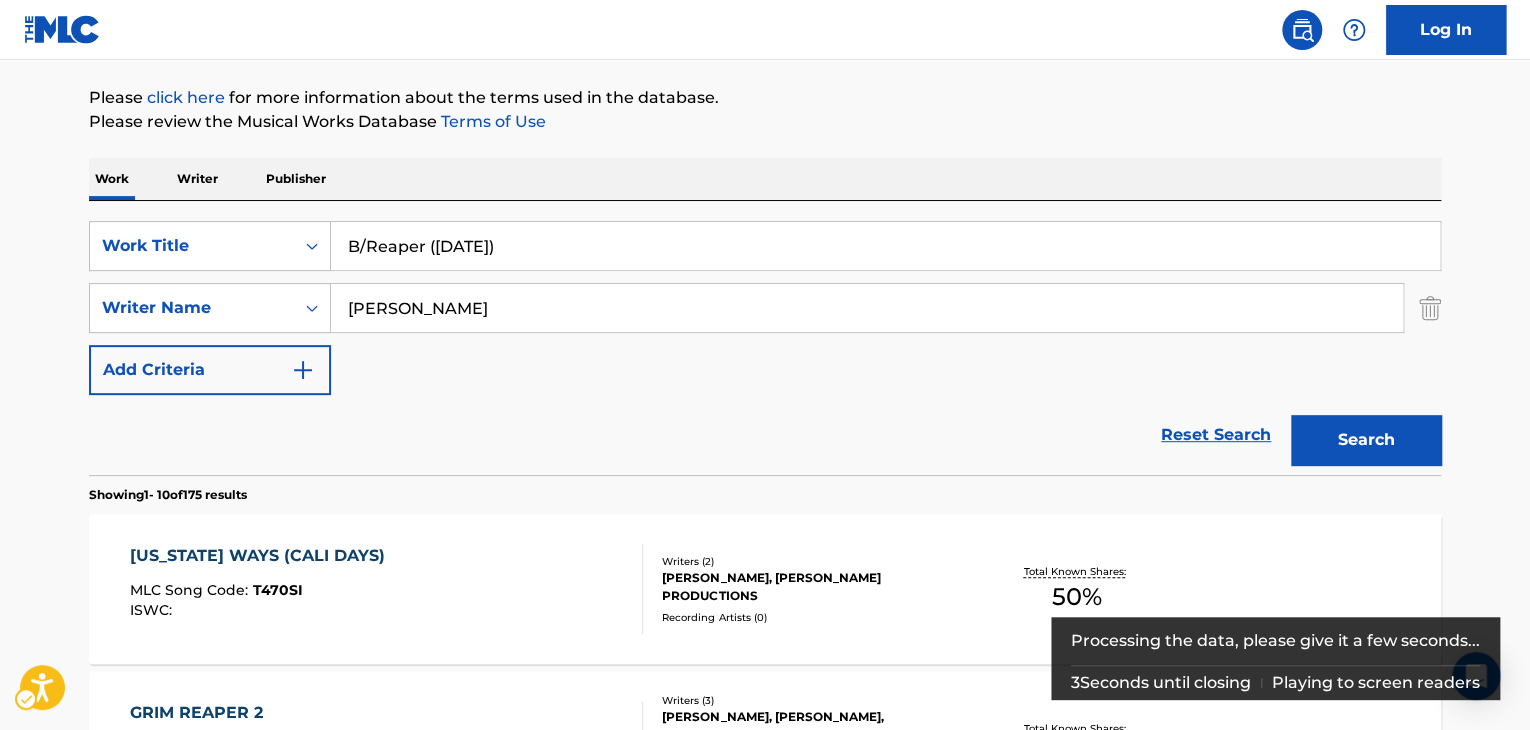 click on "SearchWithCriteria273f5c38-4b5f-43f0-a303-74d40b0cd58c Work Title B/Reaper ([DATE]) SearchWithCriteriafaf58cd7-2337-4fad-b1a1-21b4634b537a Writer Name [PERSON_NAME] Add Criteria" at bounding box center (765, 308) 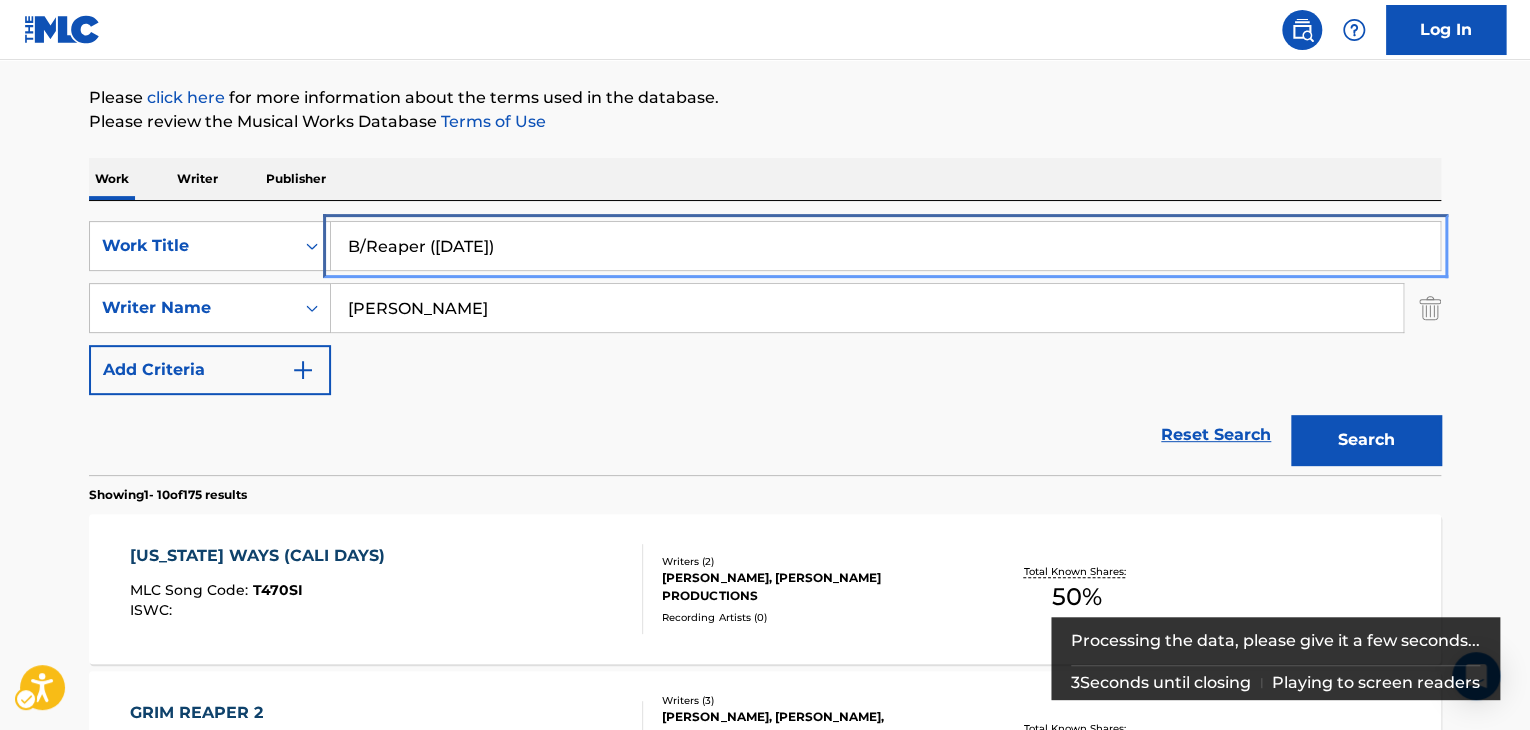 click on "B/Reaper ([DATE])" at bounding box center [885, 246] 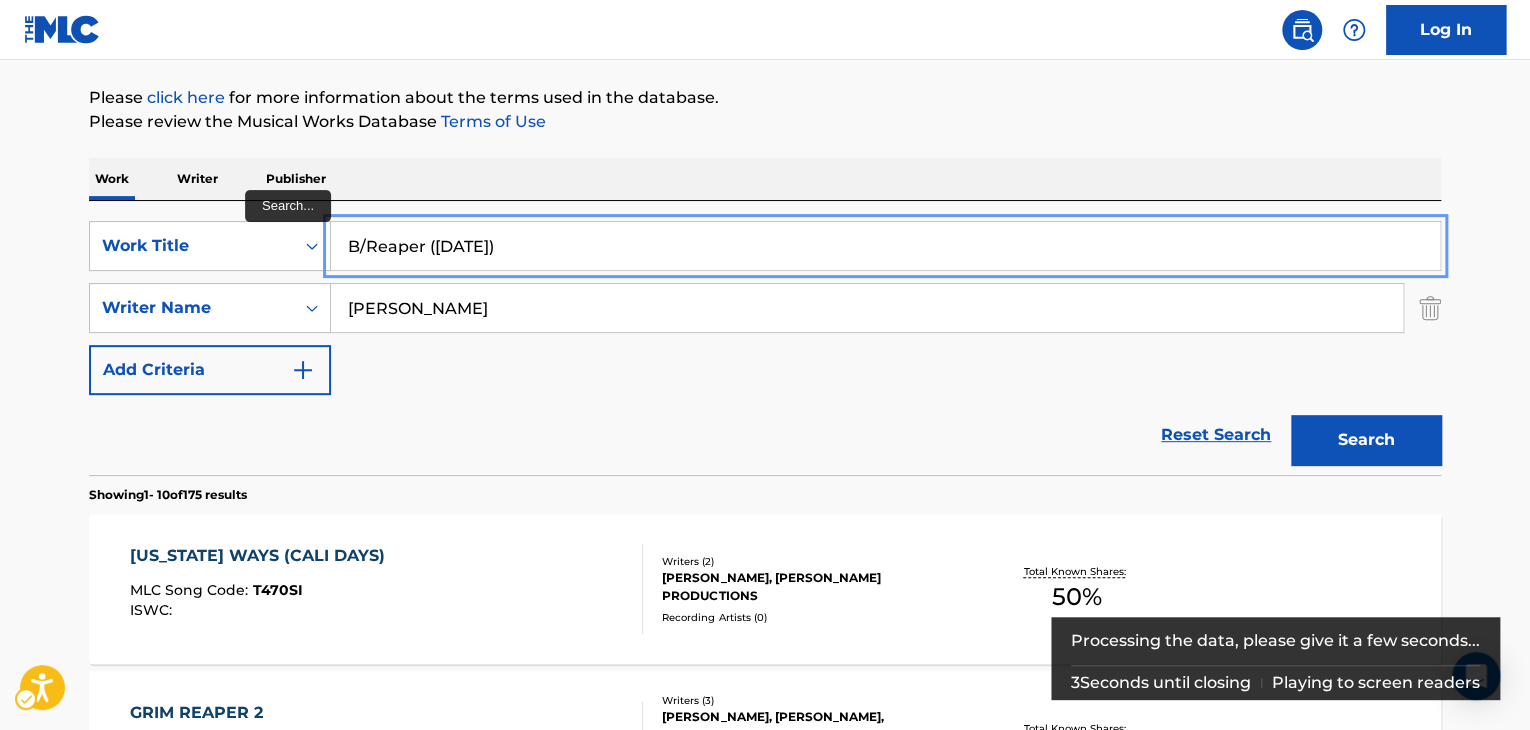 paste on "E28 (Burning Rubber" 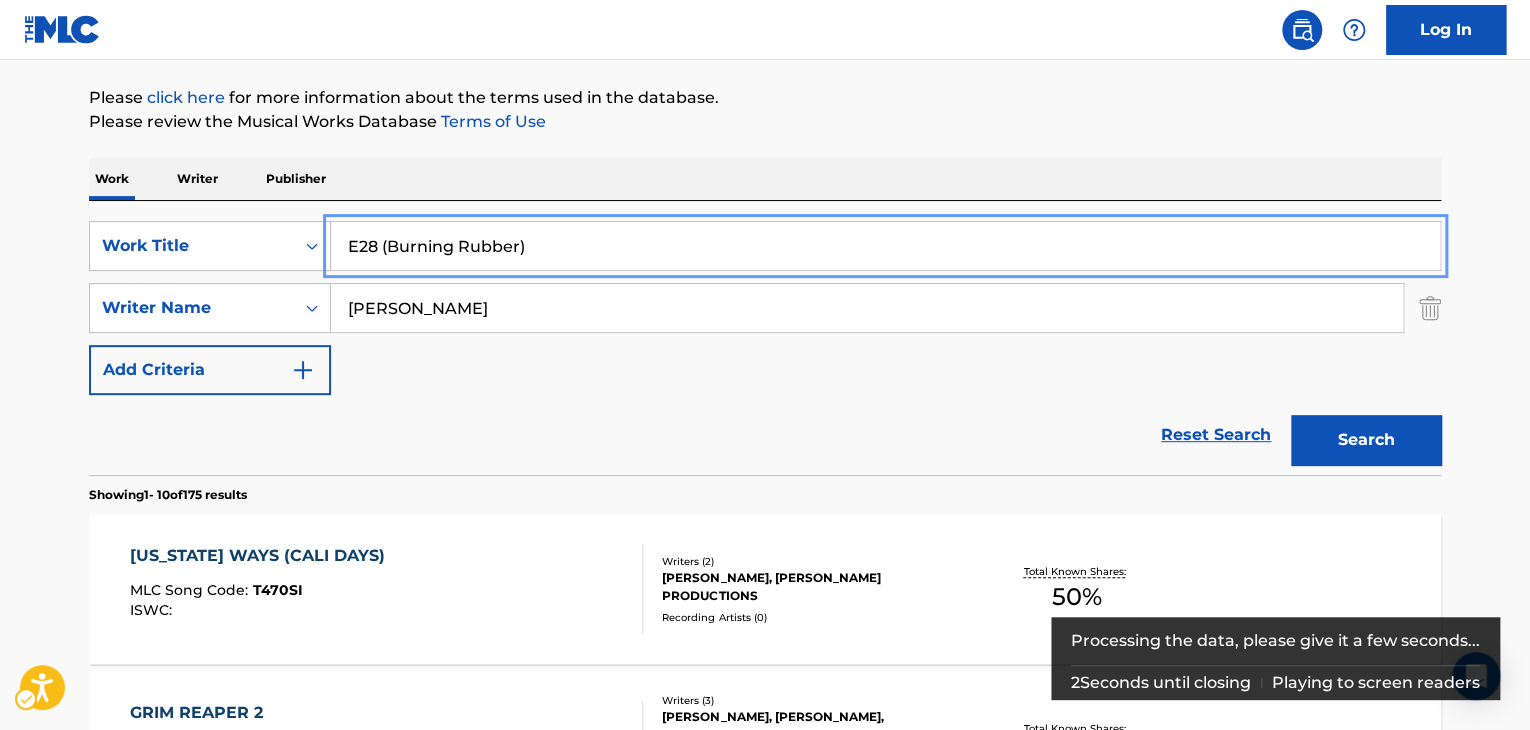 type on "E28 (Burning Rubber)" 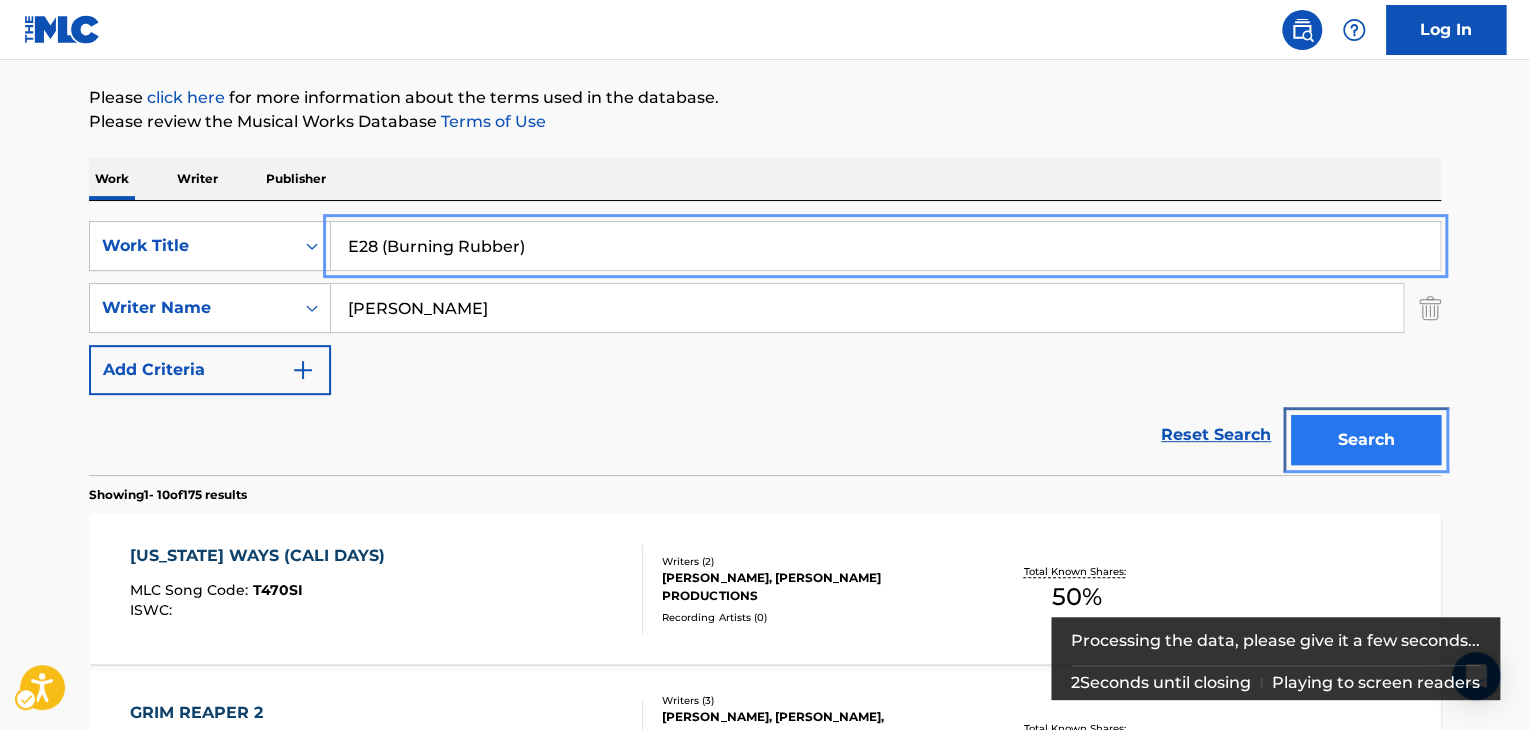 click on "Search" at bounding box center [1366, 440] 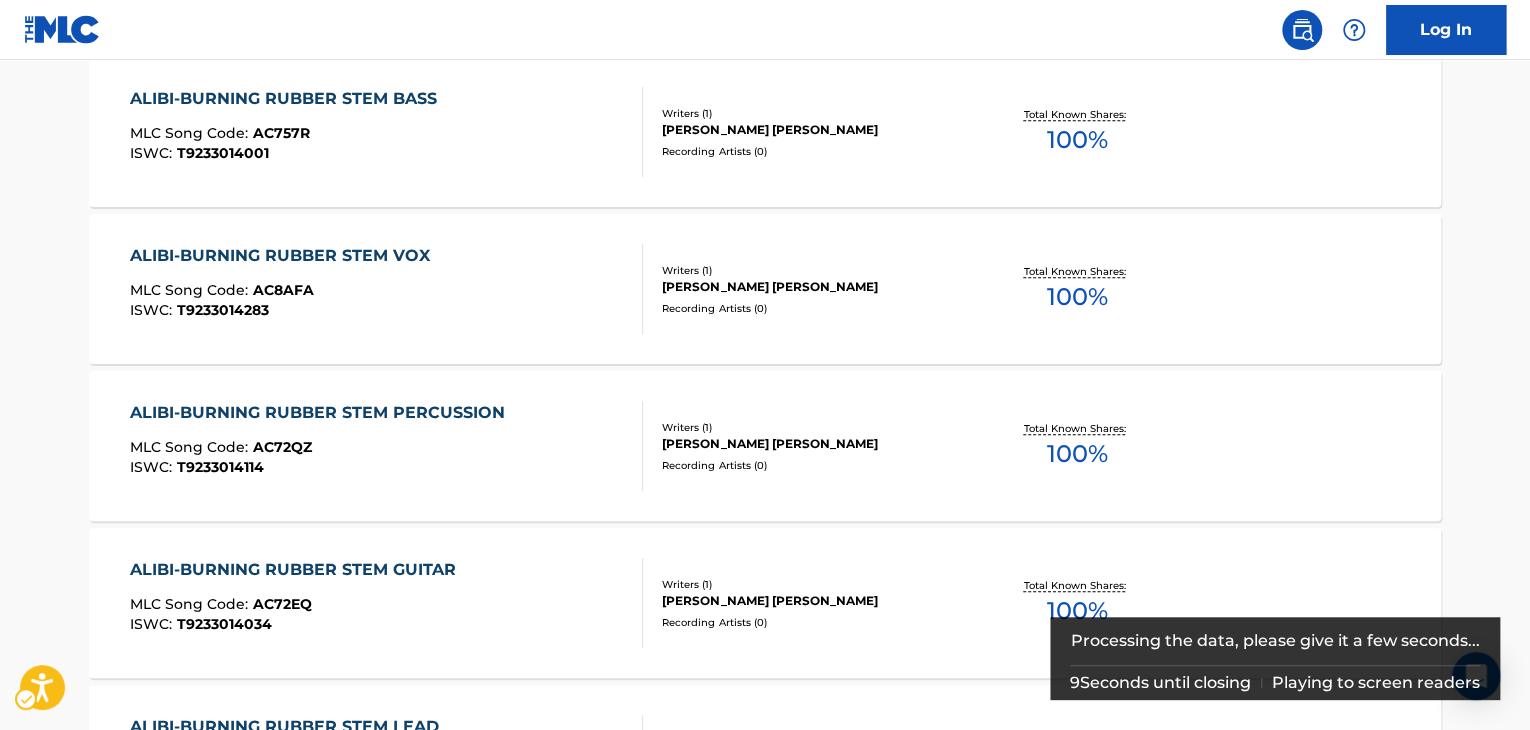 scroll, scrollTop: 816, scrollLeft: 0, axis: vertical 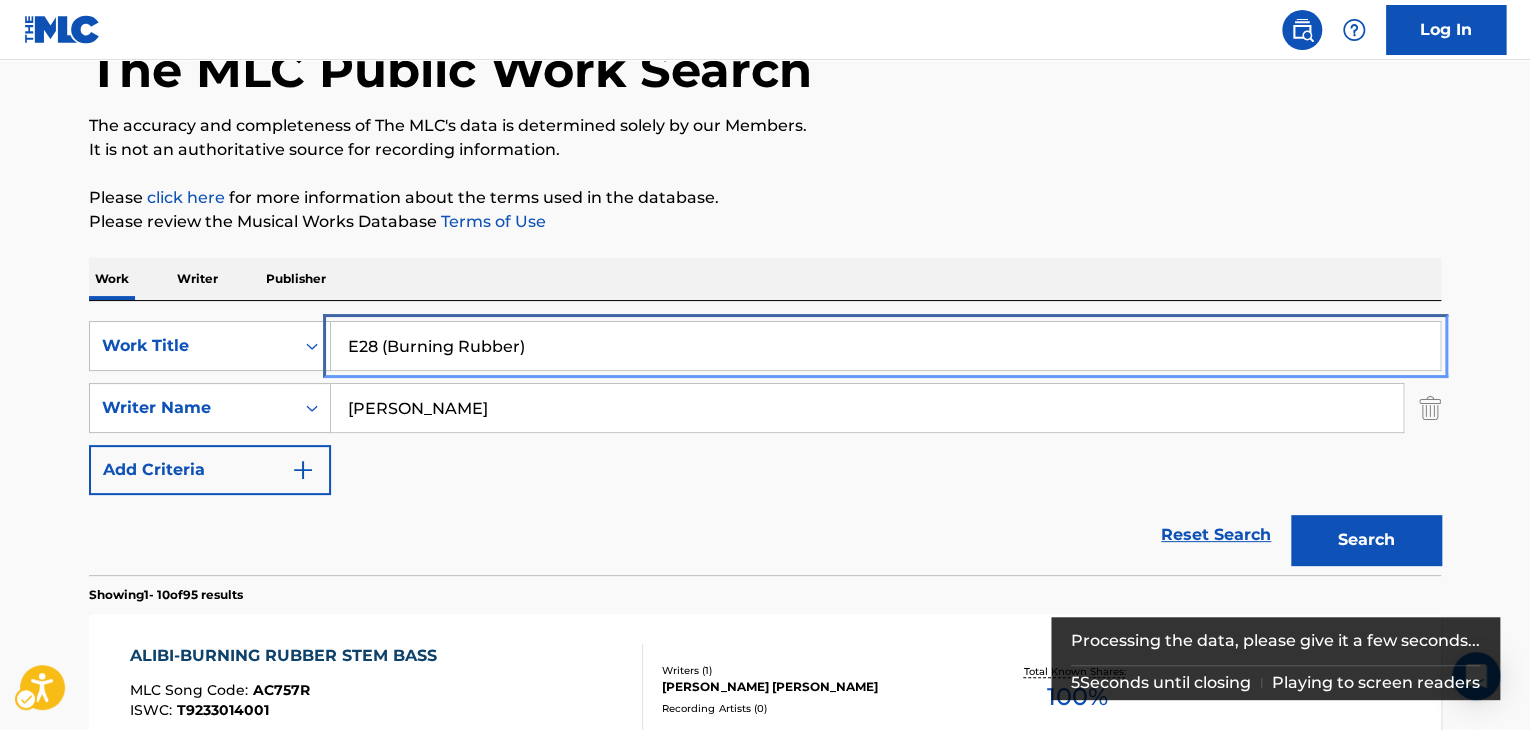 click on "E28 (Burning Rubber)" at bounding box center (885, 346) 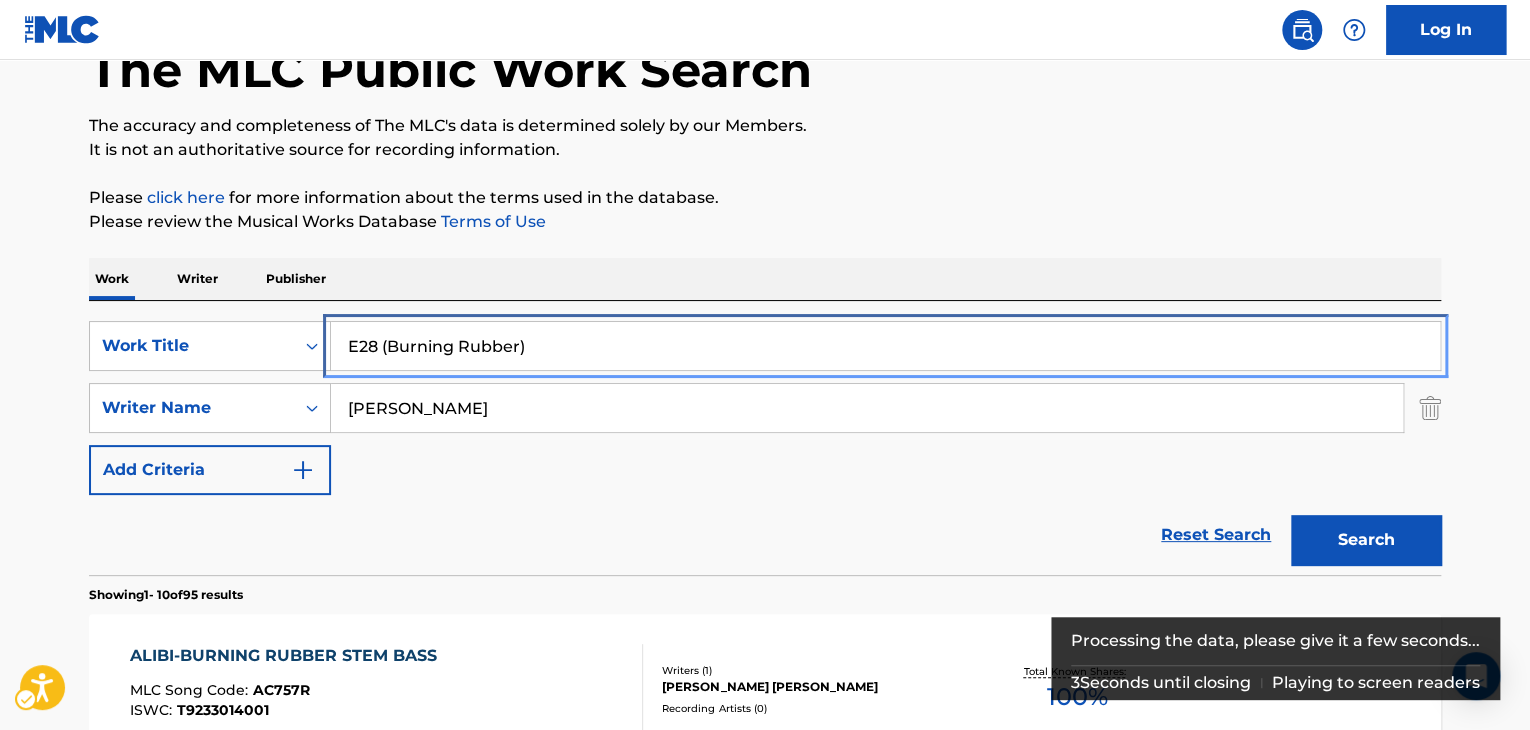 click on "E28 (Burning Rubber)" at bounding box center (885, 346) 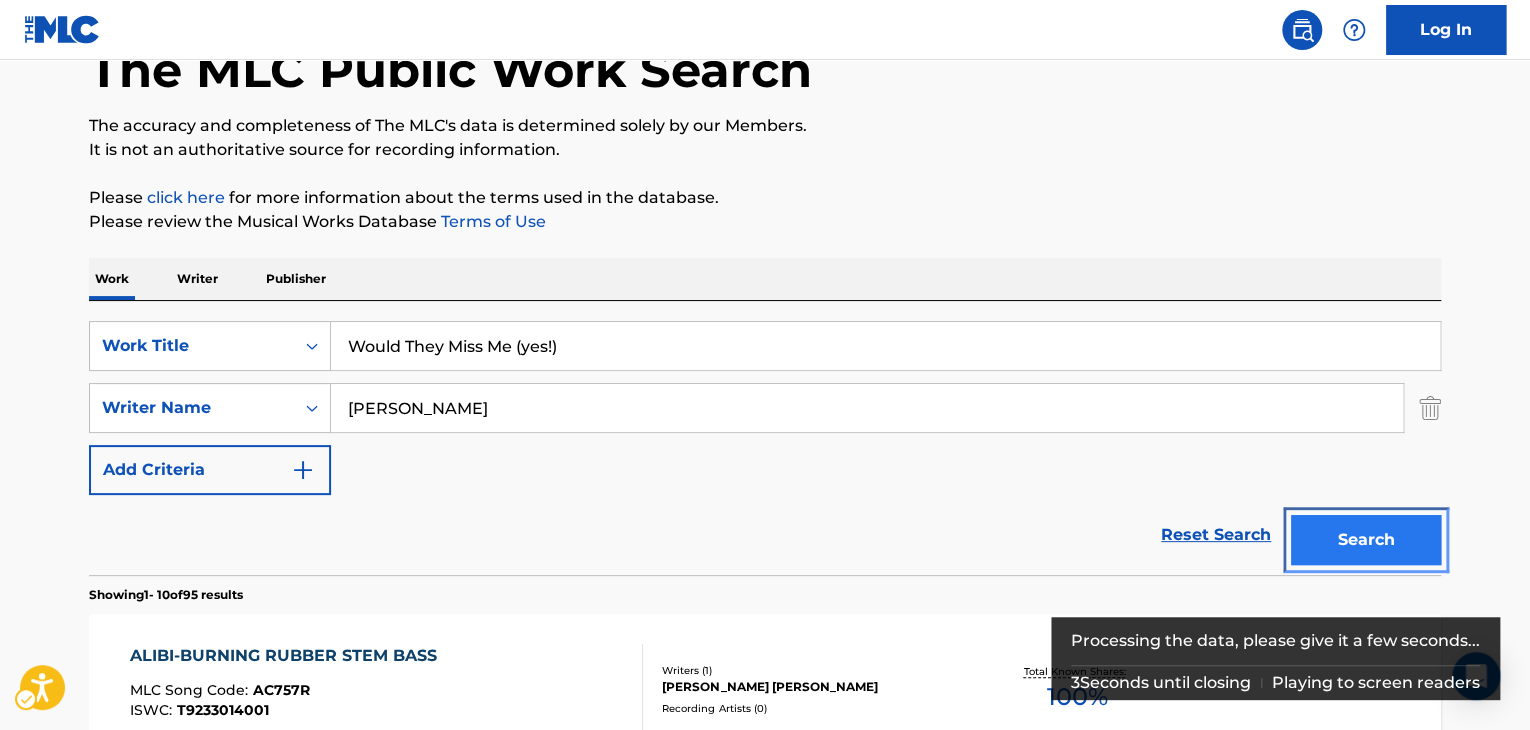 click on "Search" at bounding box center (1366, 540) 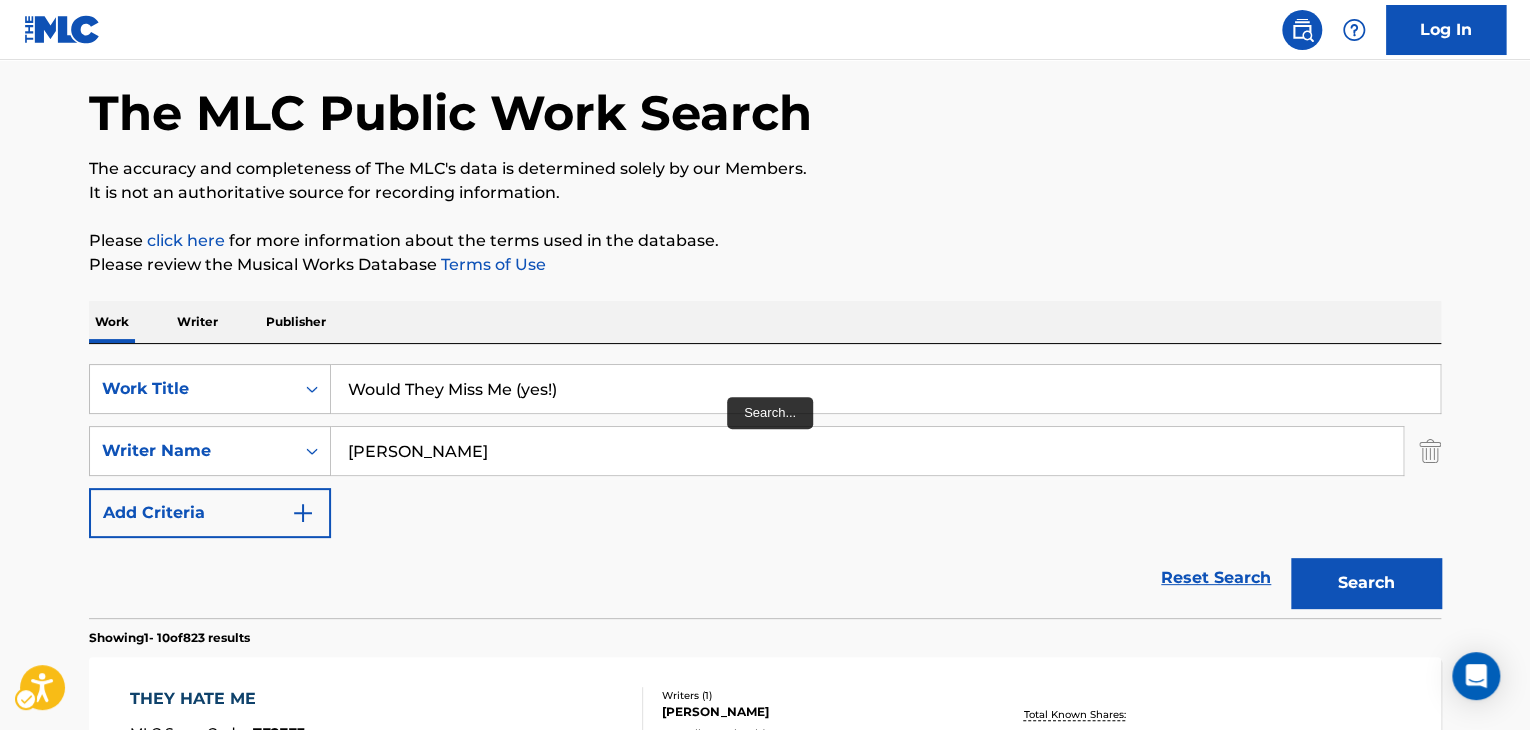 scroll, scrollTop: 25, scrollLeft: 0, axis: vertical 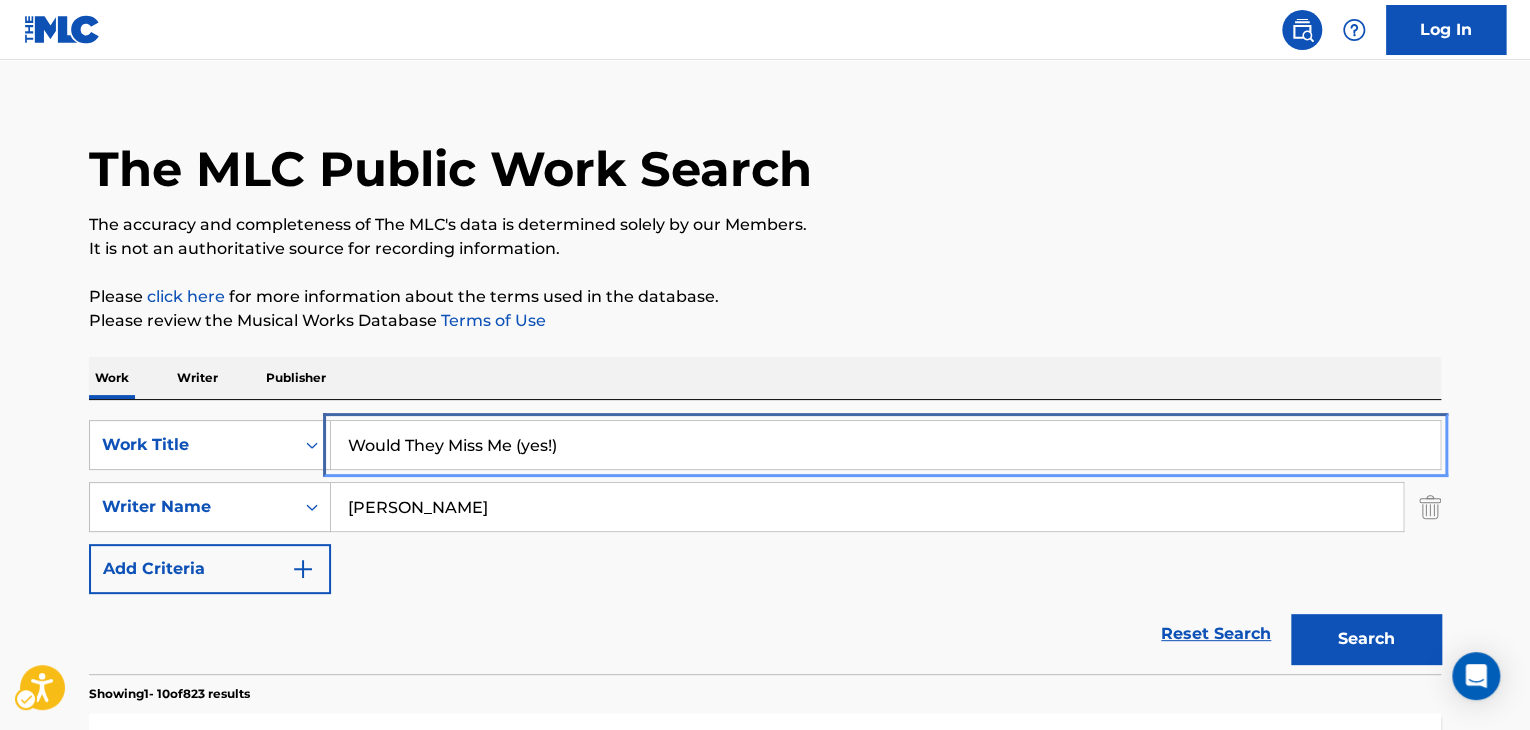 click on "Would They Miss Me (yes!)" at bounding box center (885, 445) 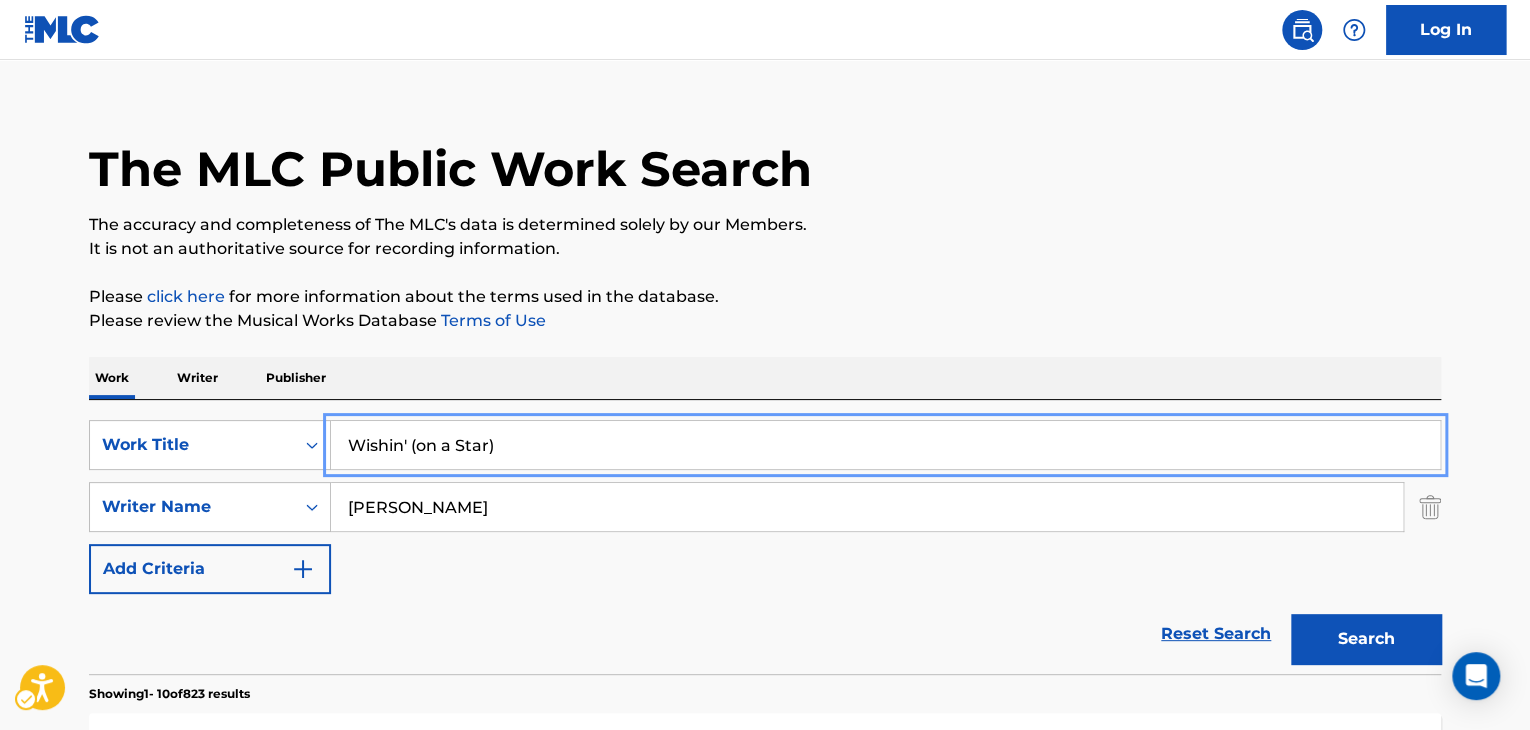 click on "The MLC Public Work Search The accuracy and completeness of The MLC's data is determined solely by our Members. It is not an authoritative source for recording information. Please   click here  | New Window   for more information about the terms used in the database. Please review the Musical Works Database   Terms of Use  | New Window Work Writer Publisher SearchWithCriteria273f5c38-4b5f-43f0-a303-74d40b0cd58c Work Title Wishin' (on a Star) SearchWithCriteriafaf58cd7-2337-4fad-b1a1-21b4634b537a Writer Name Darius Add Criteria Reset Search Search Showing  1  -   10  of  823   results   THEY HATE ME MLC Song Code : TE2FE3 ISWC : Writers ( 1 ) DARIUS IRBY Recording Artists ( 3 ) MAYNE EAZY, MAYNE EAZY, MAYNE EAZY Total Known Shares: 50 % THEY MLC Song Code : TE6XET ISWC : T3200170958 Writers ( 1 ) DARIUS SCOTT DIXSON Recording Artists ( 6 ) DIXSON, DIXSON, DIXSON, DIXSON, DIXSON Total Known Shares: 100 % IF YOU MISS ME MLC Song Code : I4301Q ISWC : Writers ( 1 ) DARIUS BROOKS Recording Artists ( 17 ) 100 % : :" at bounding box center [765, 1232] 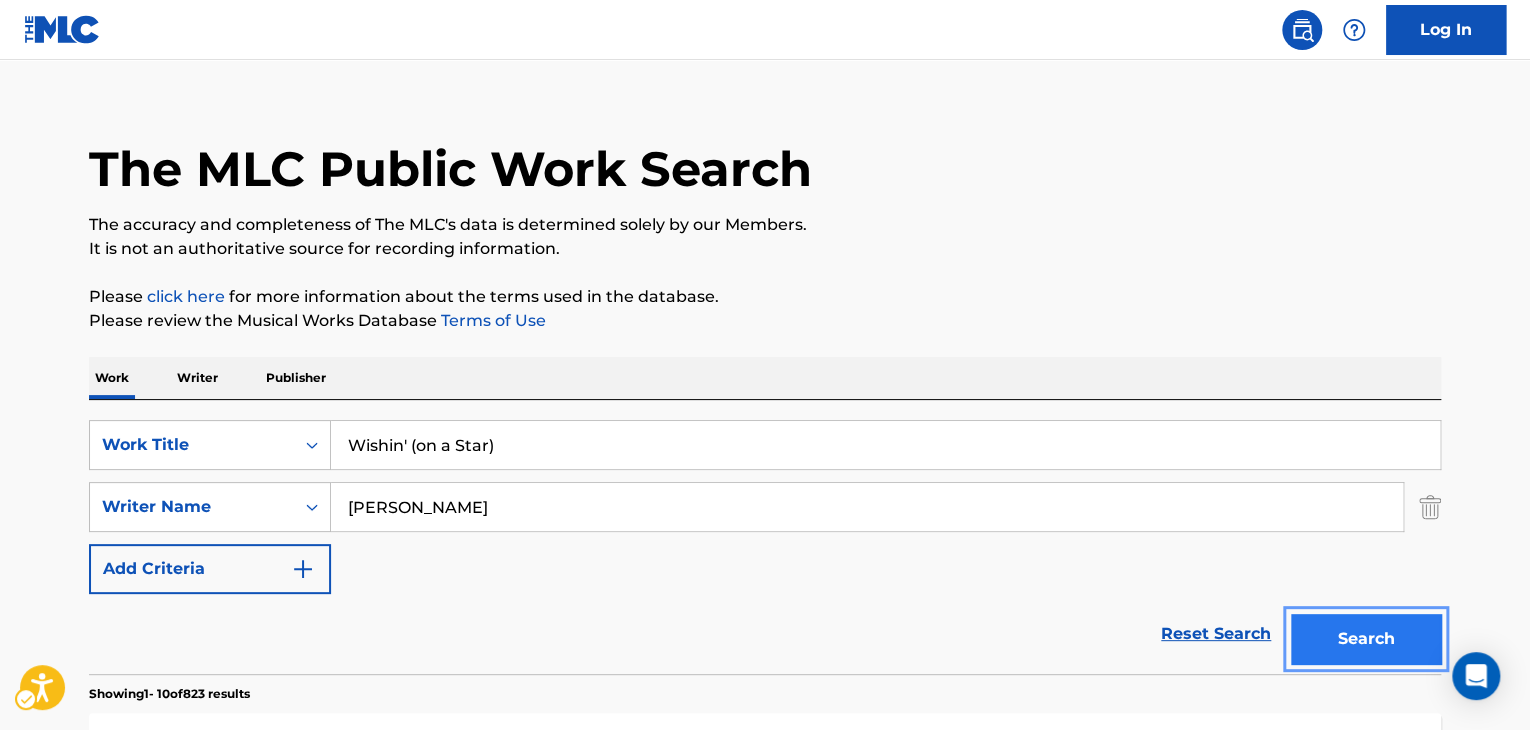 click on "Search" at bounding box center (1366, 639) 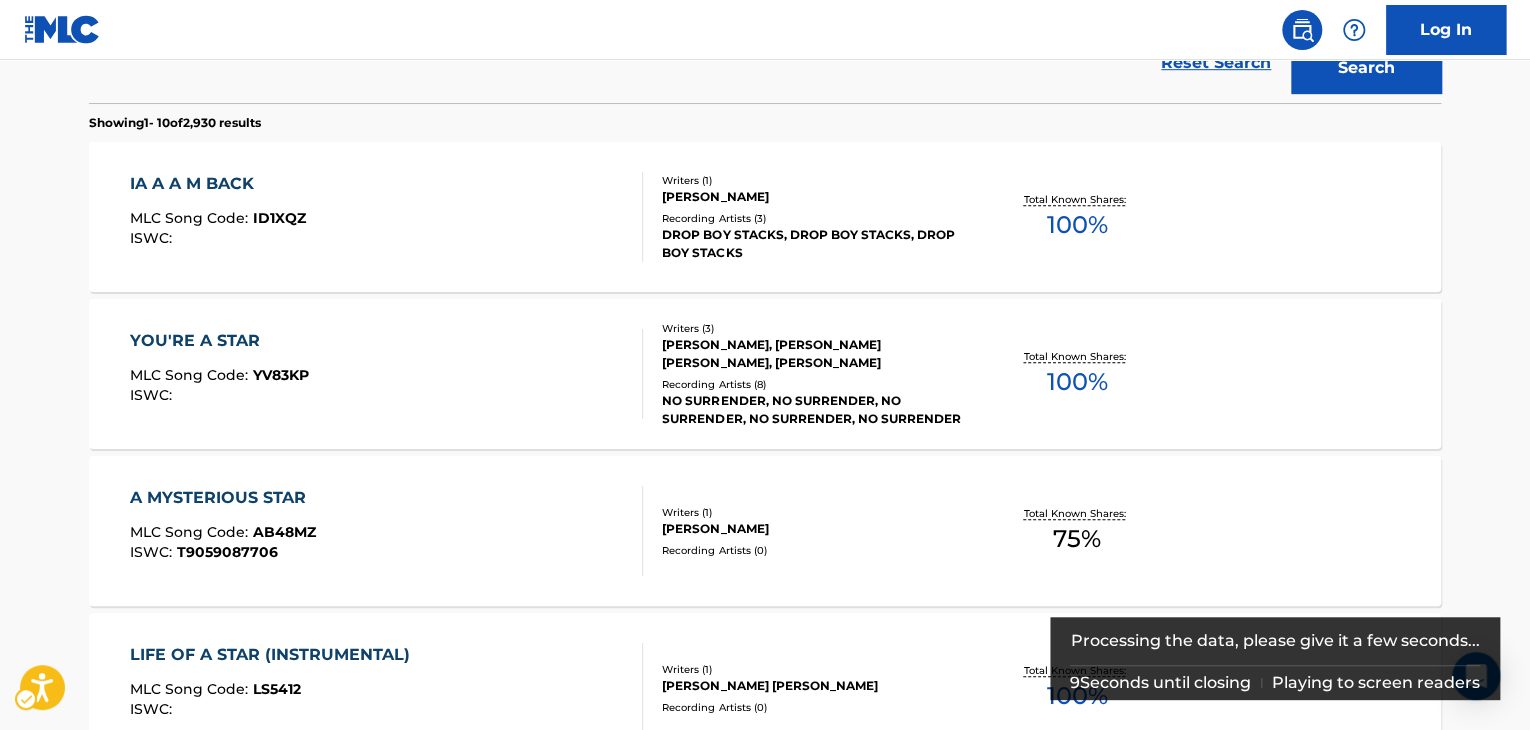 scroll, scrollTop: 603, scrollLeft: 0, axis: vertical 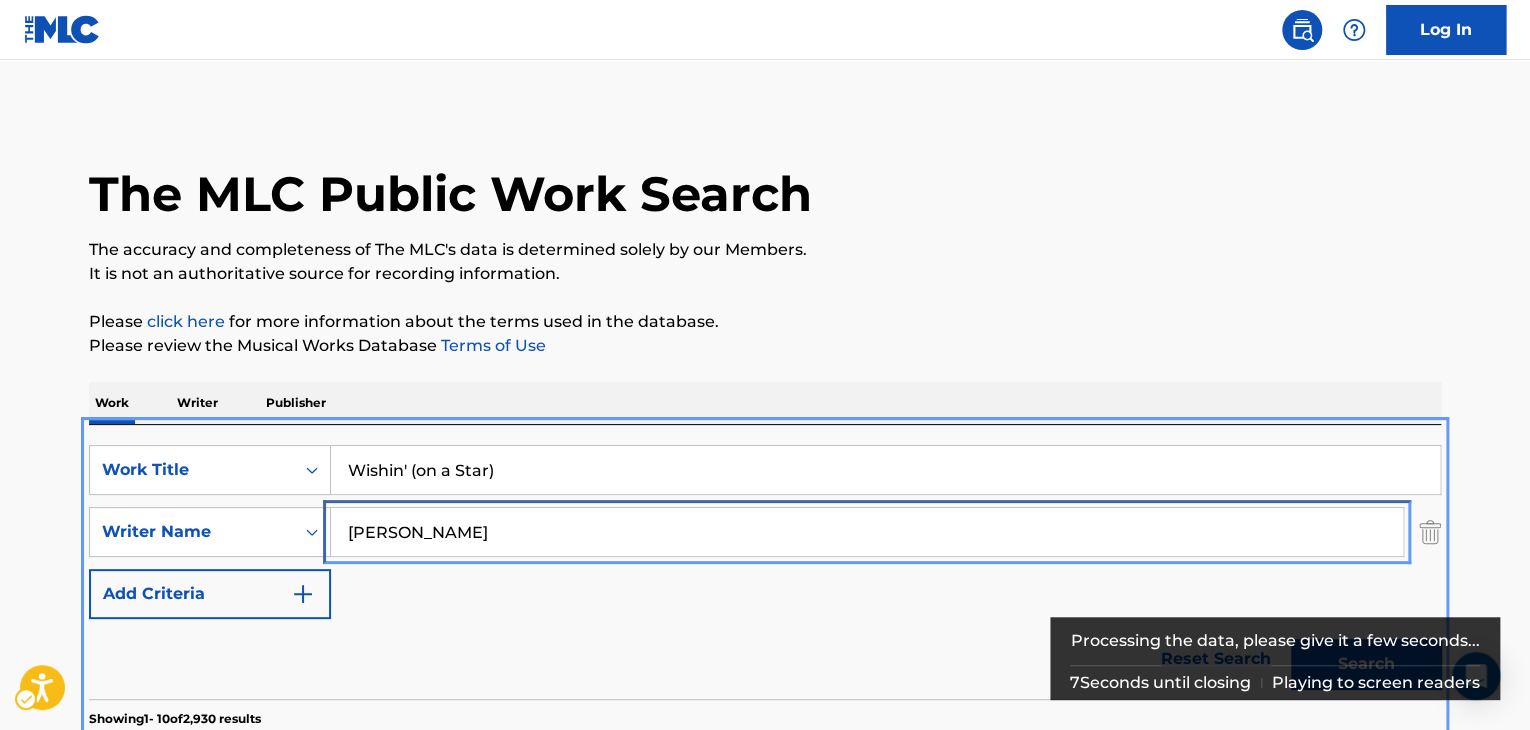 click on "[PERSON_NAME]" at bounding box center (867, 532) 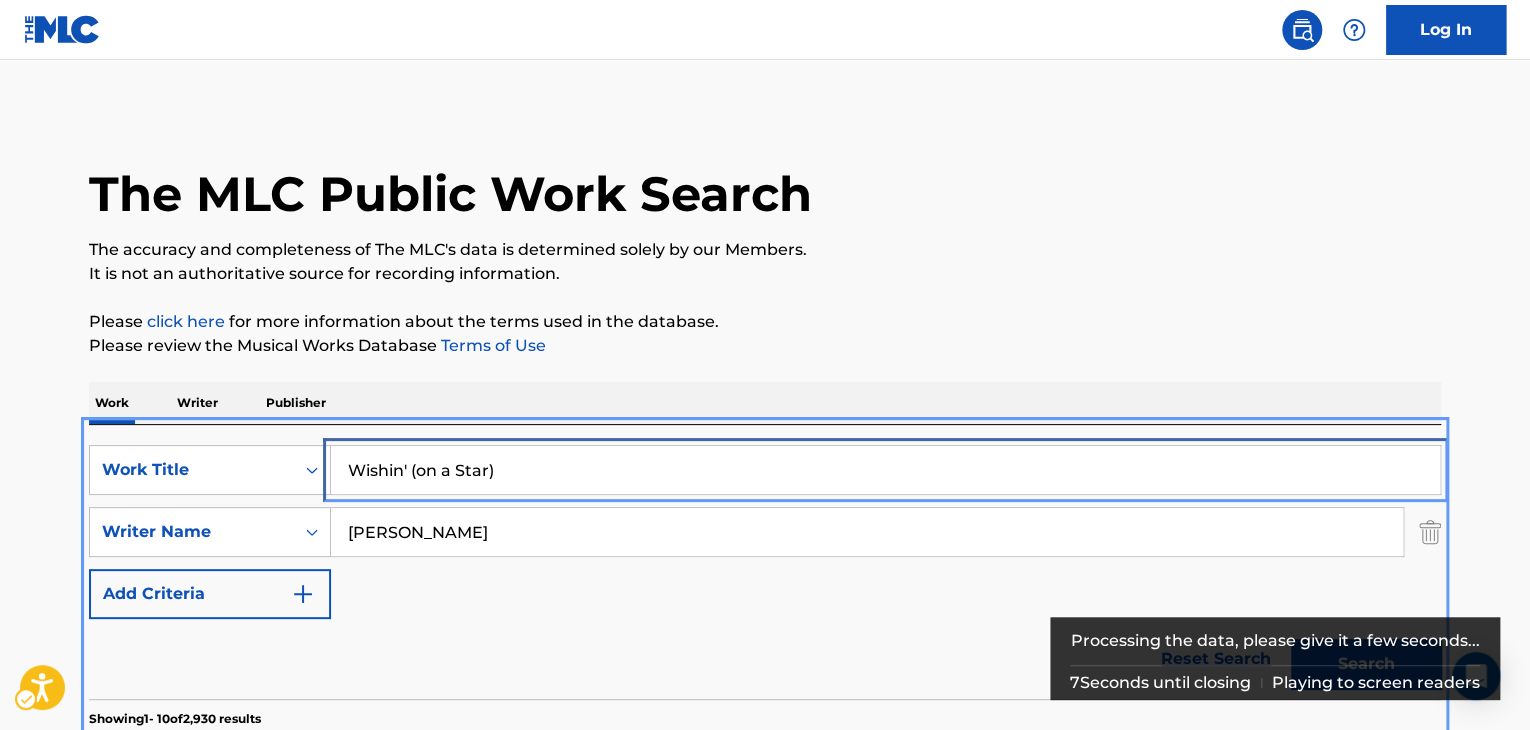 click on "Wishin' (on a Star)" at bounding box center [885, 470] 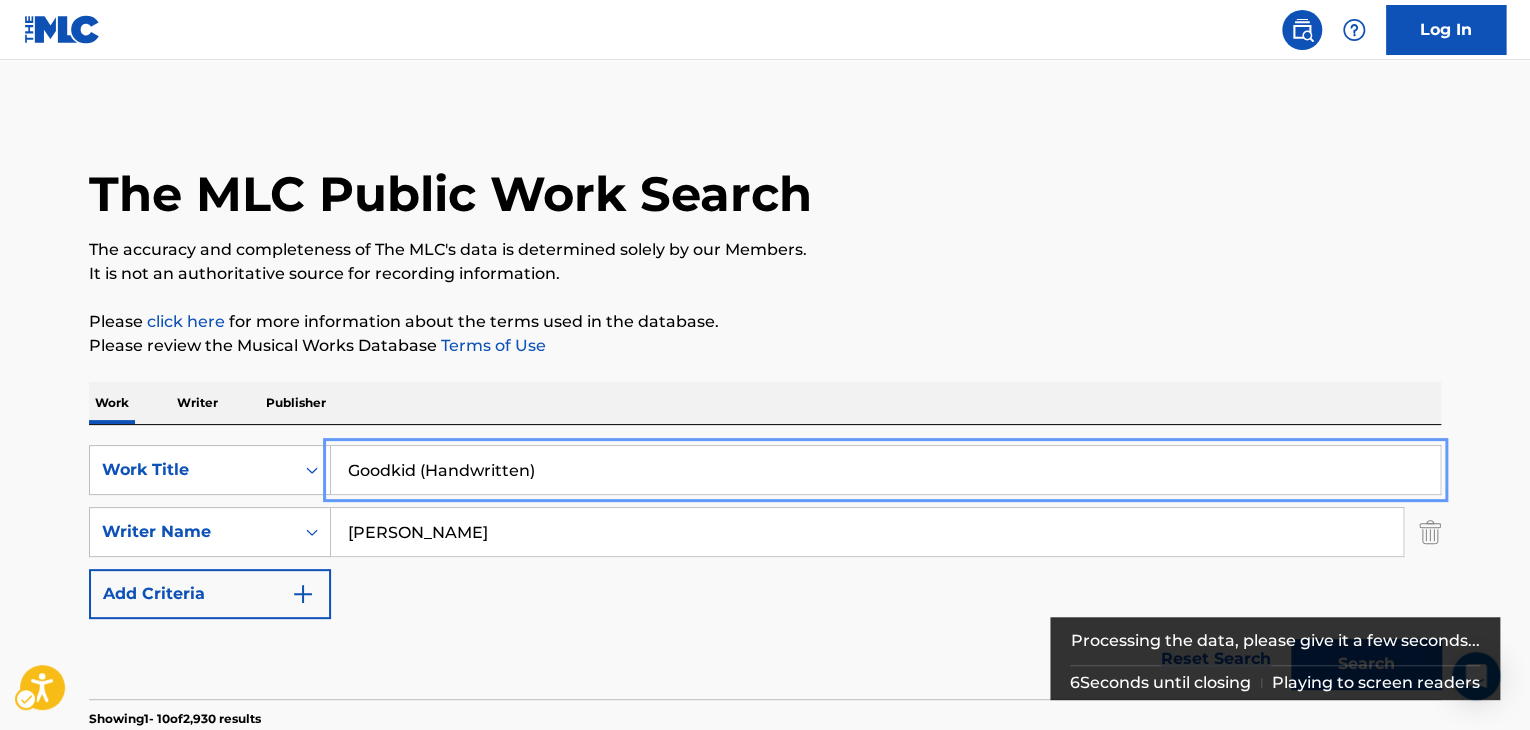 click on "6  Seconds until closing
Playing to screen readers" at bounding box center (1275, 682) 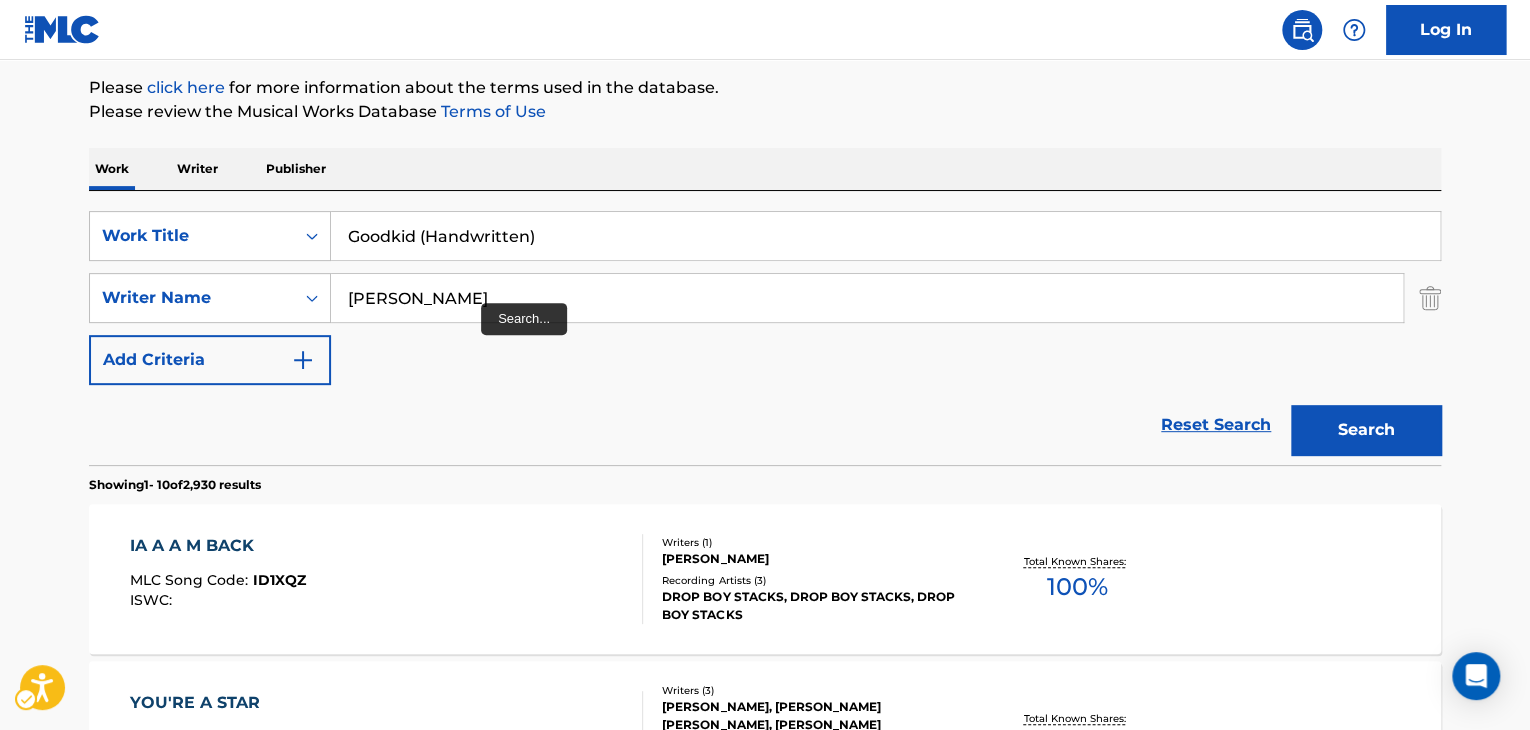 scroll, scrollTop: 200, scrollLeft: 0, axis: vertical 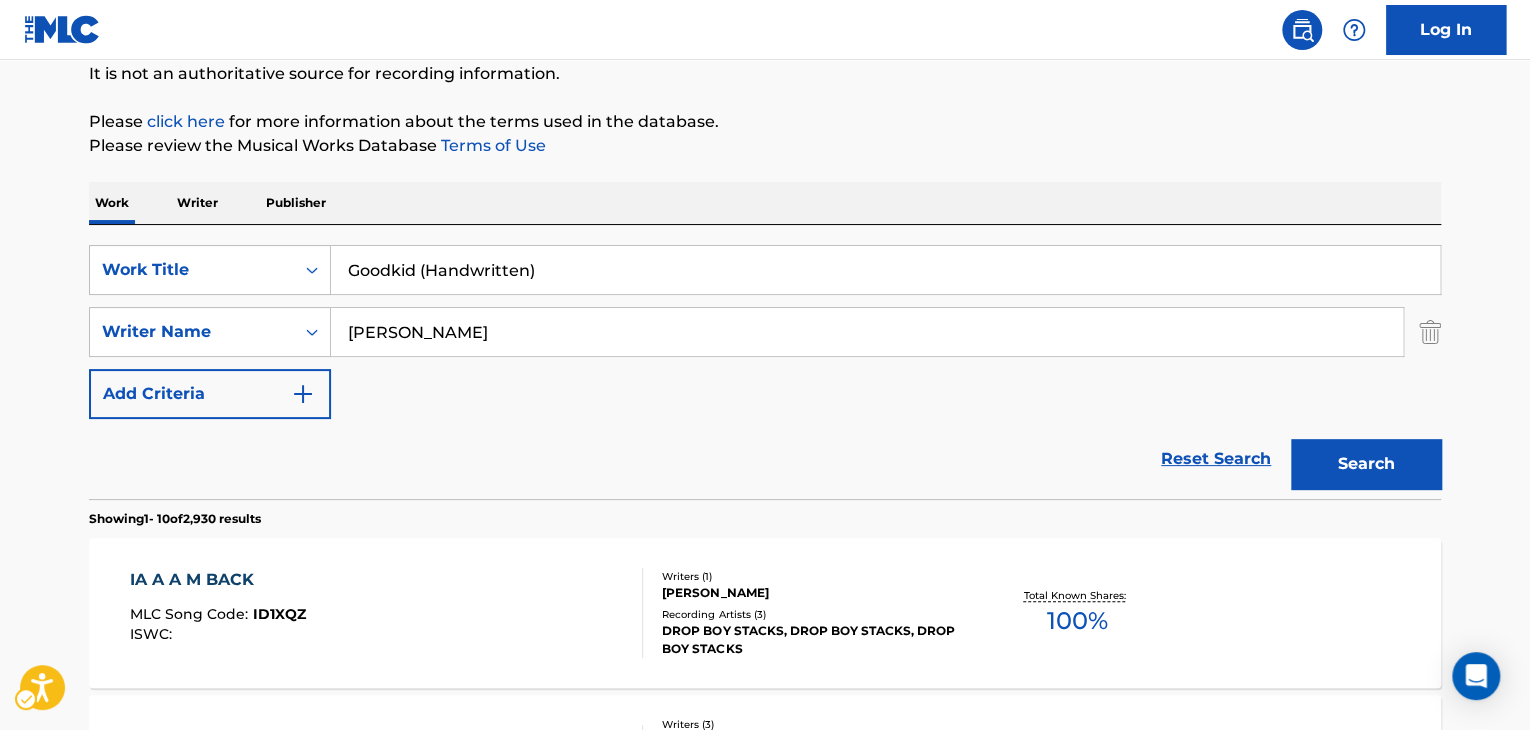 click on "SearchWithCriteria273f5c38-4b5f-43f0-a303-74d40b0cd58c Work Title Goodkid (Handwritten) SearchWithCriteriafaf58cd7-2337-4fad-b1a1-21b4634b537a Writer Name Darius Add Criteria Reset Search Search" at bounding box center [765, 362] 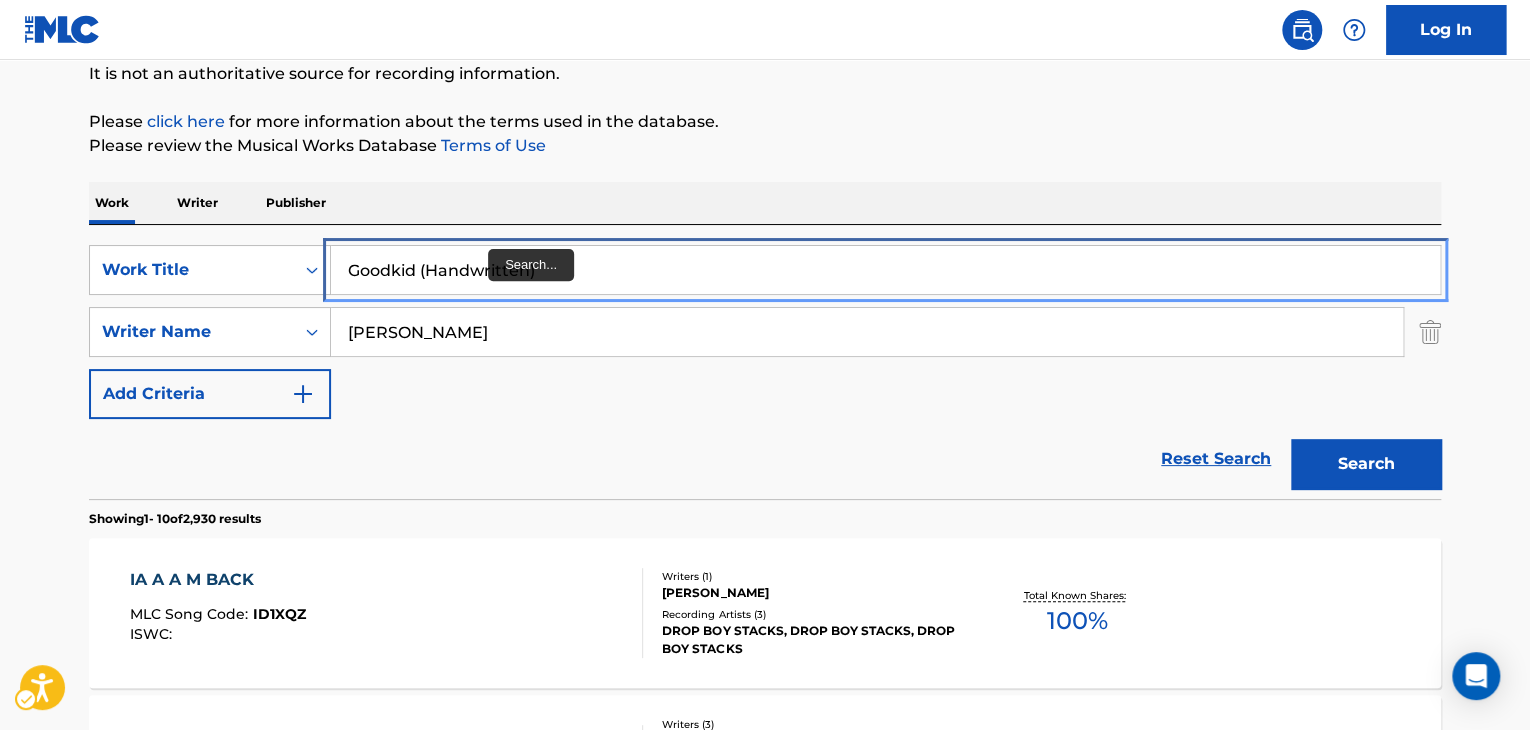 click on "Goodkid (Handwritten)" at bounding box center (885, 270) 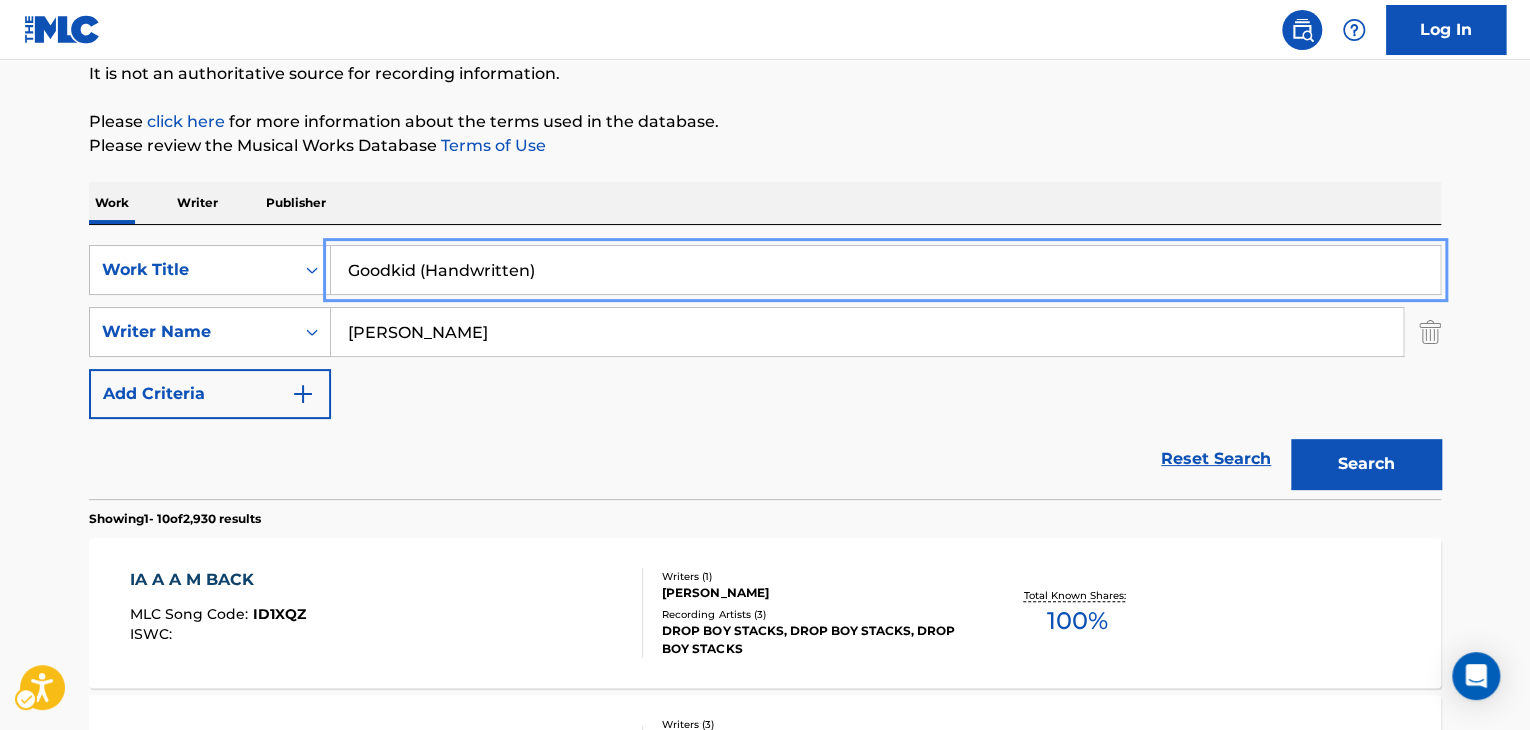 paste on "TV Girl (Rock Star" 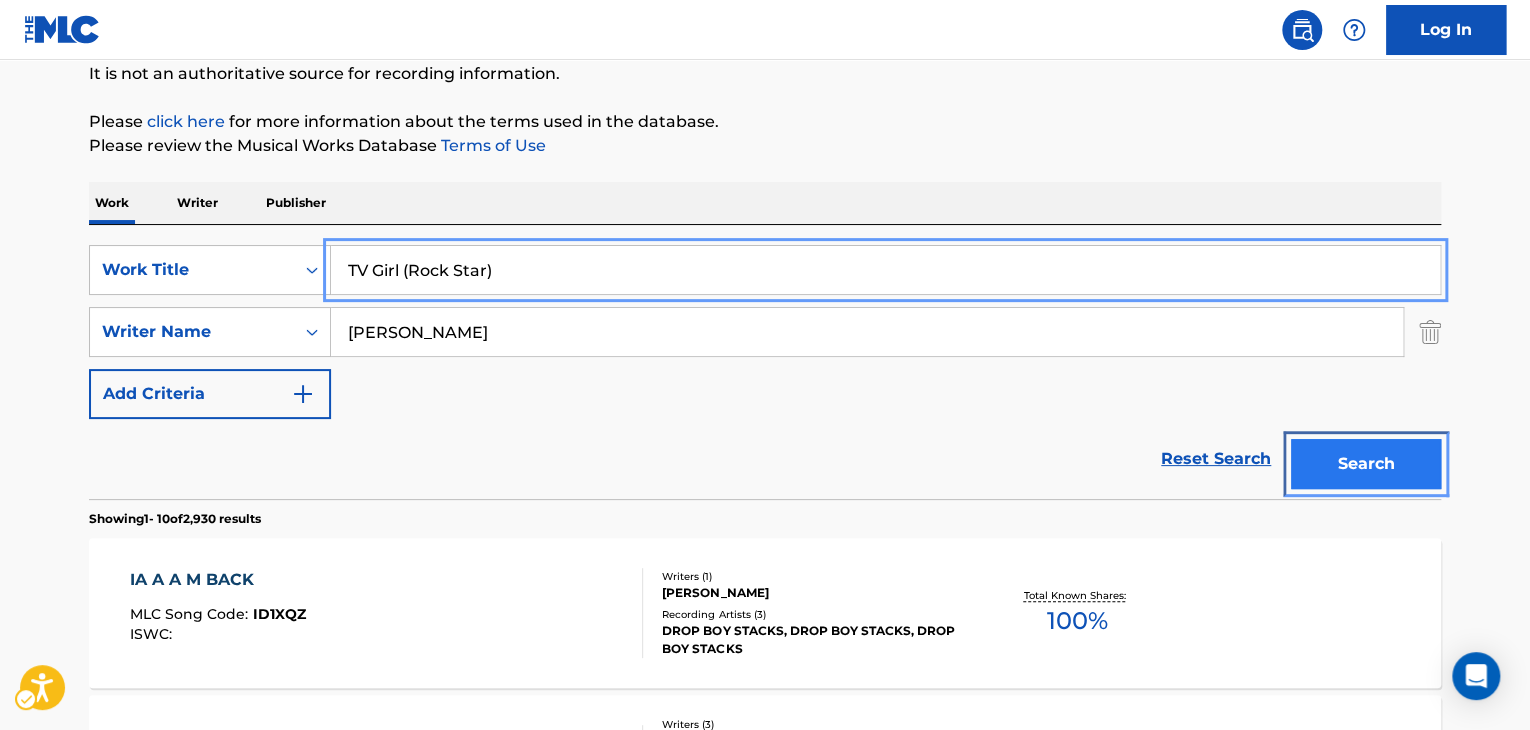 click on "Search" at bounding box center (1366, 464) 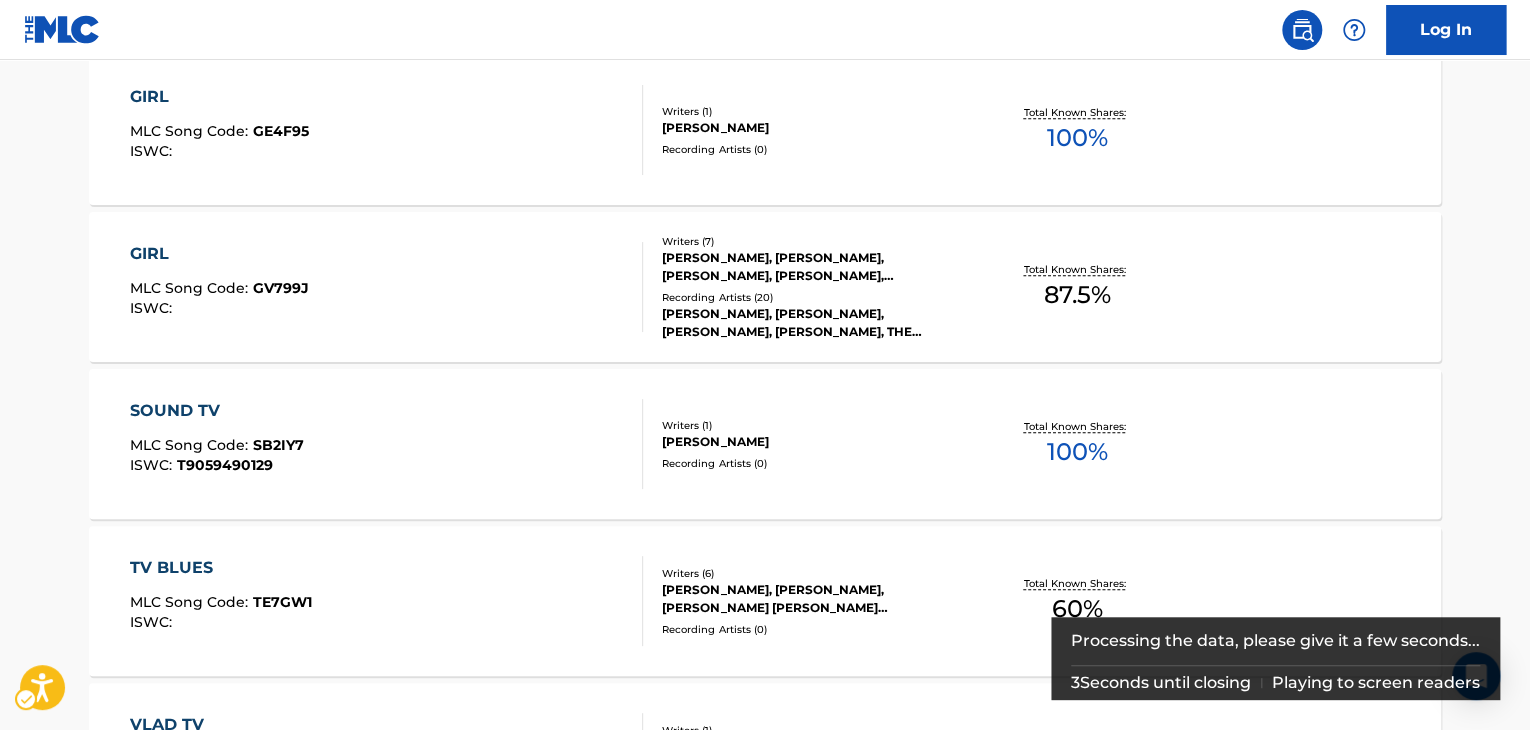 scroll, scrollTop: 0, scrollLeft: 0, axis: both 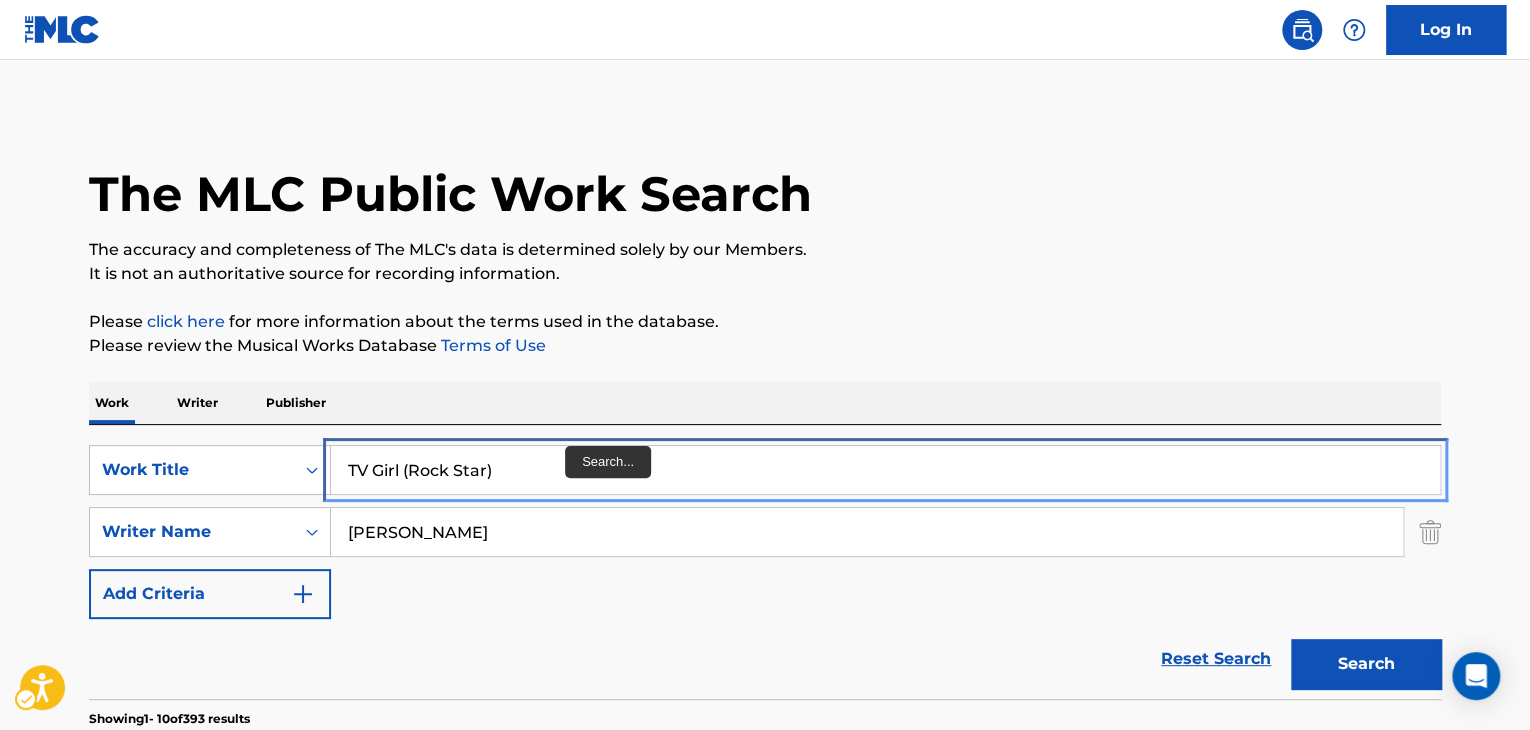 click on "TV Girl (Rock Star)" at bounding box center (885, 470) 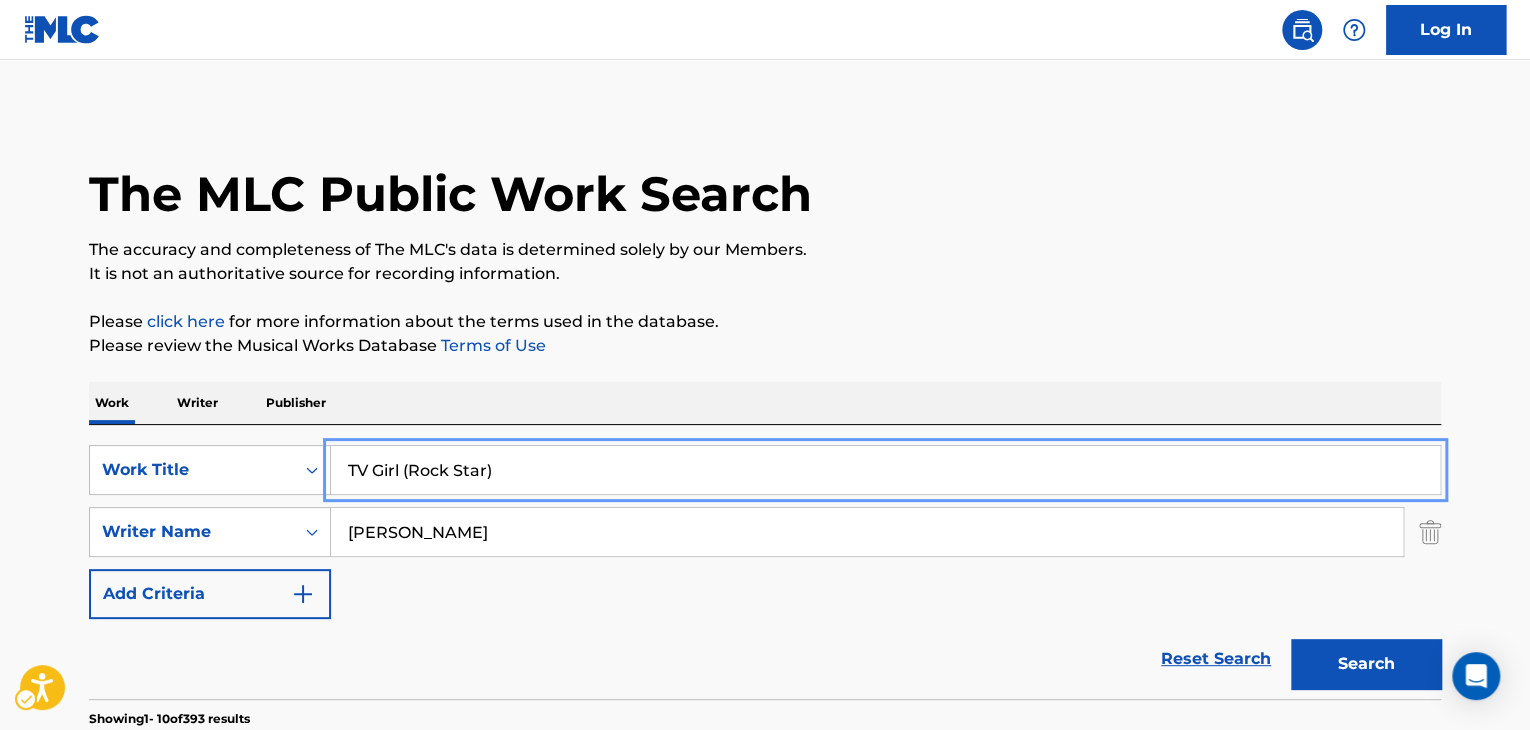 paste on "Painkiller (the Light" 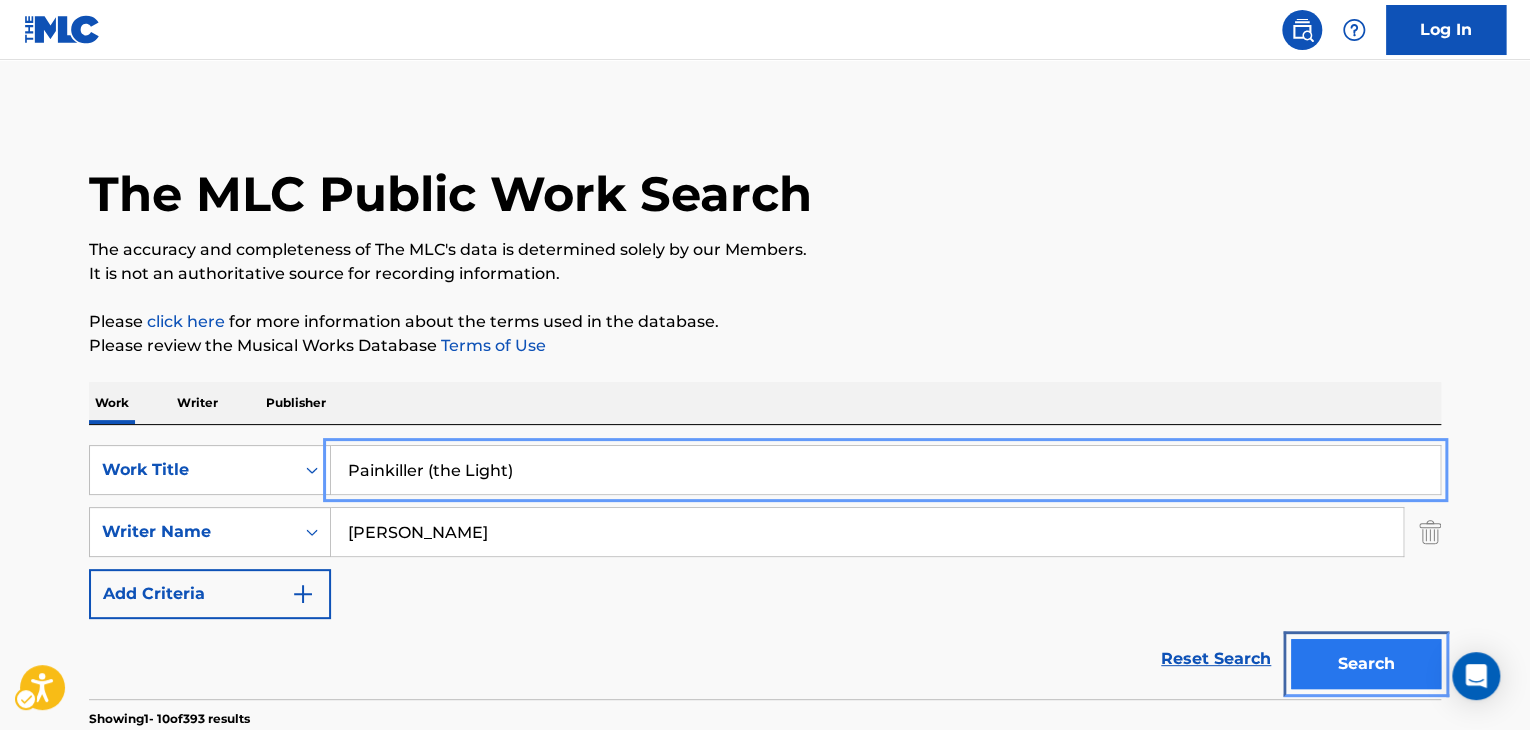 click on "Search" at bounding box center [1366, 664] 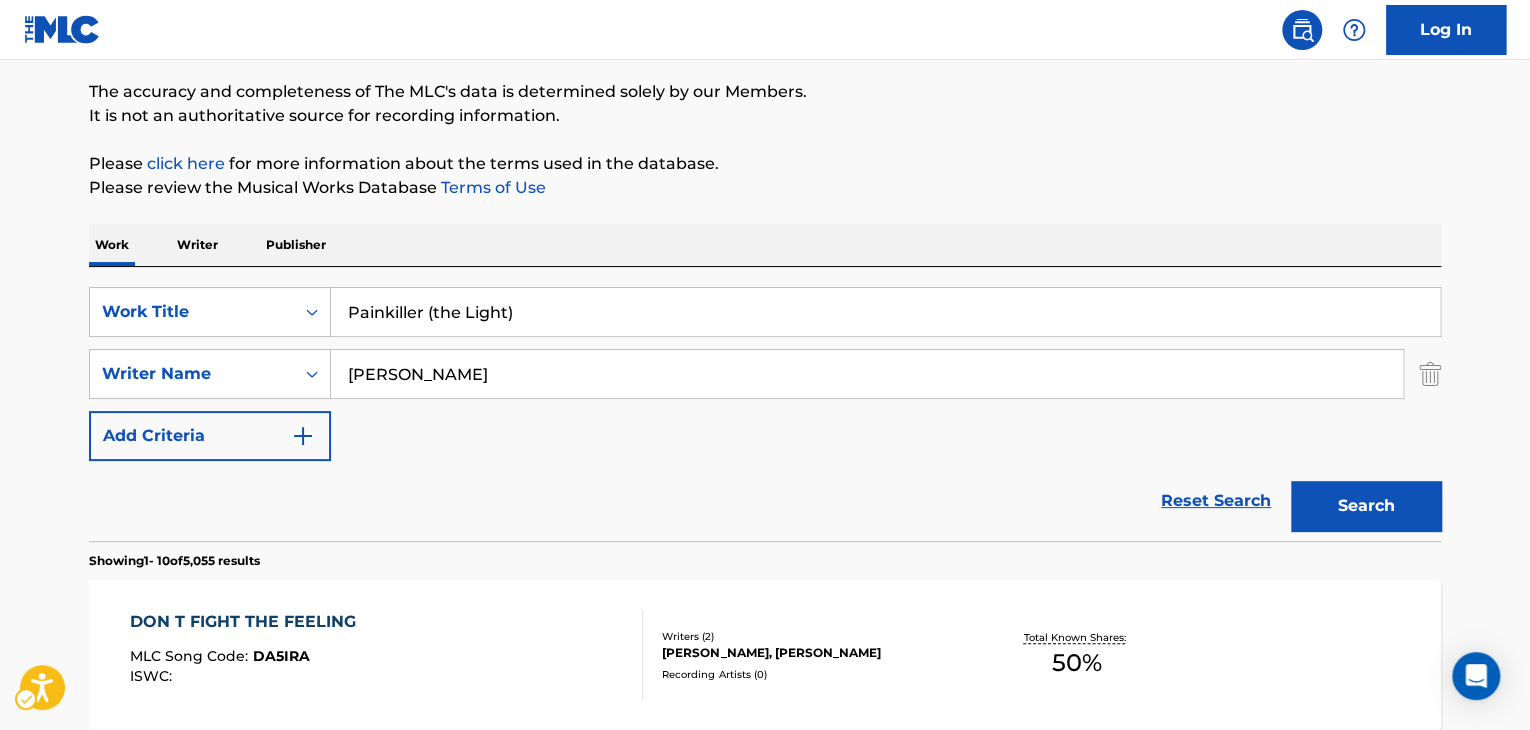 scroll, scrollTop: 100, scrollLeft: 0, axis: vertical 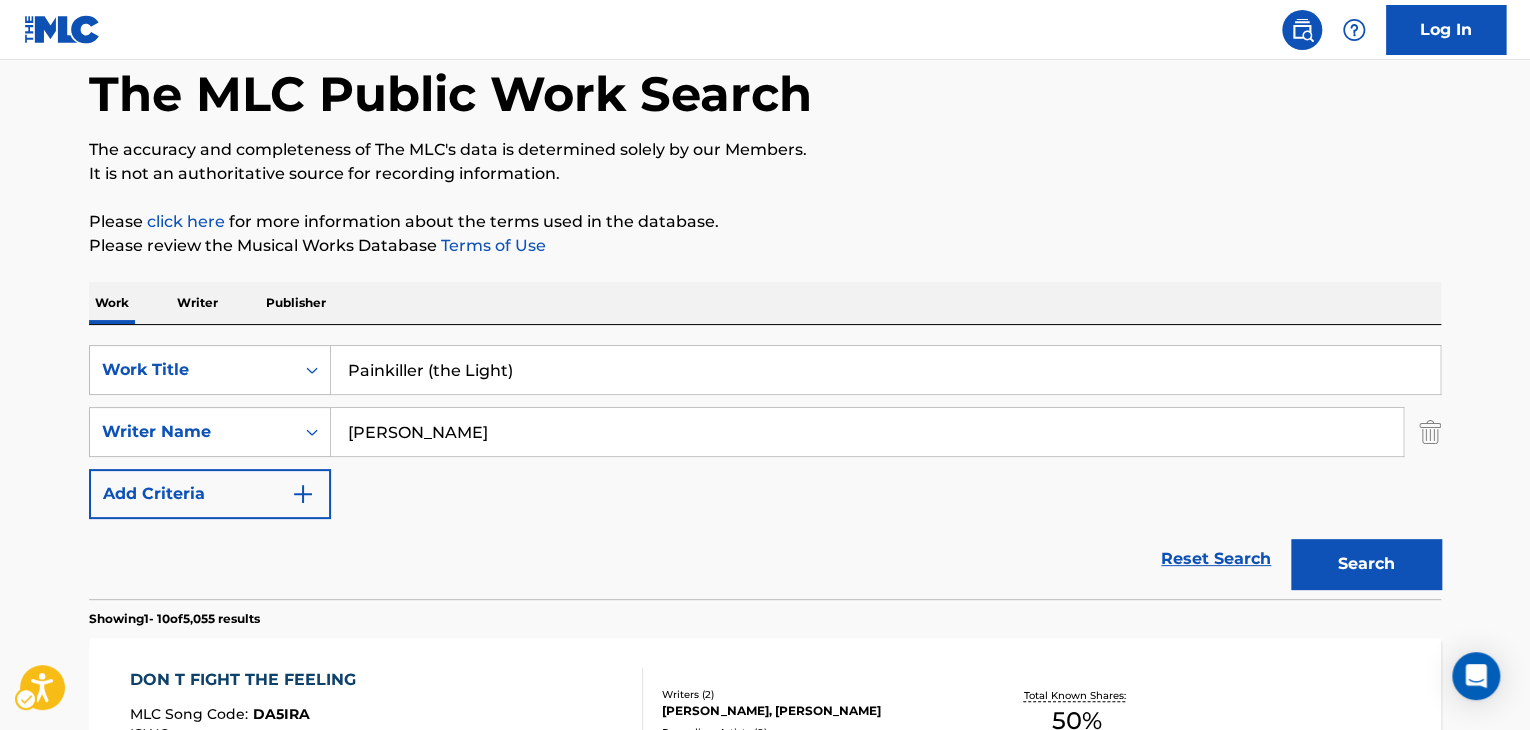 click on "[PERSON_NAME]" at bounding box center (867, 432) 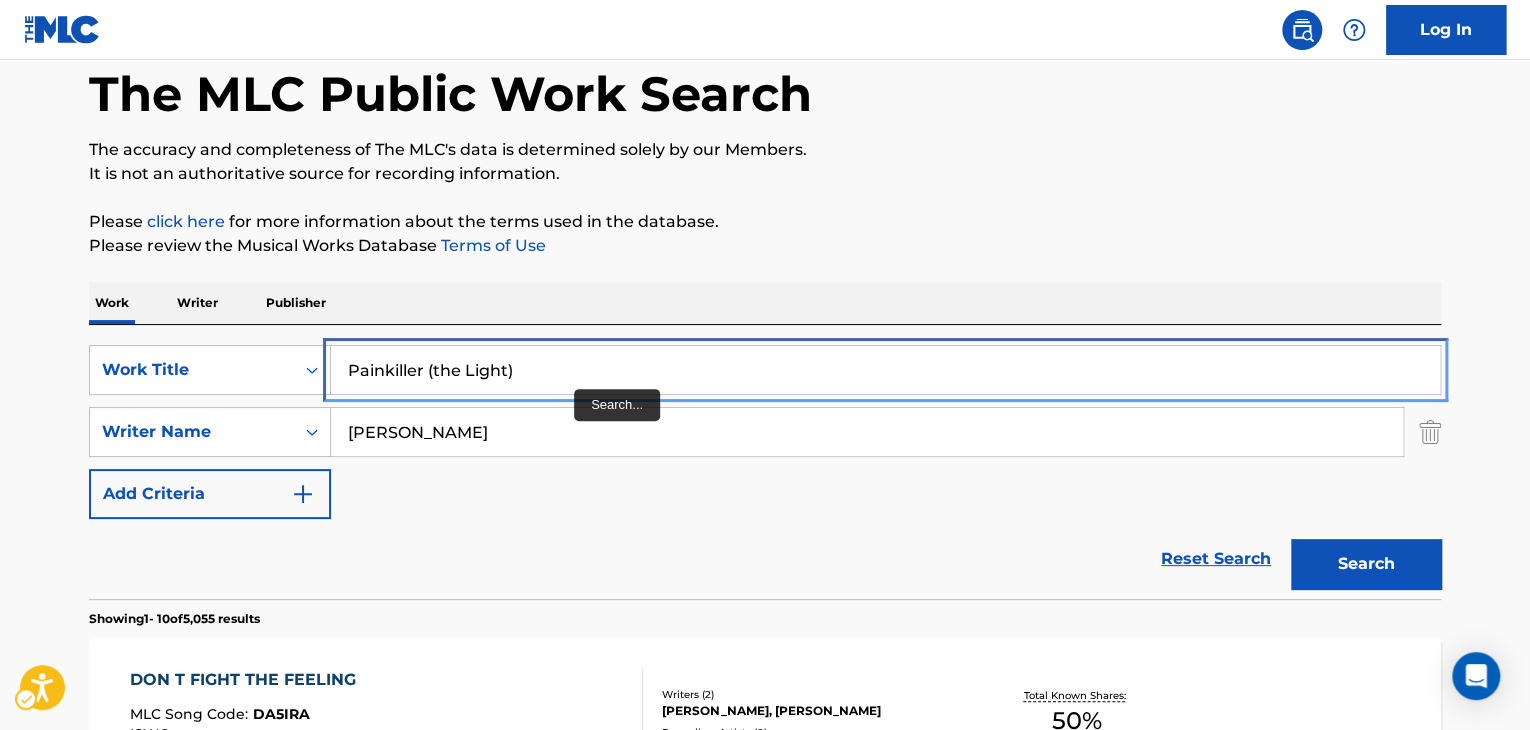 click on "Painkiller (the Light)" at bounding box center (885, 370) 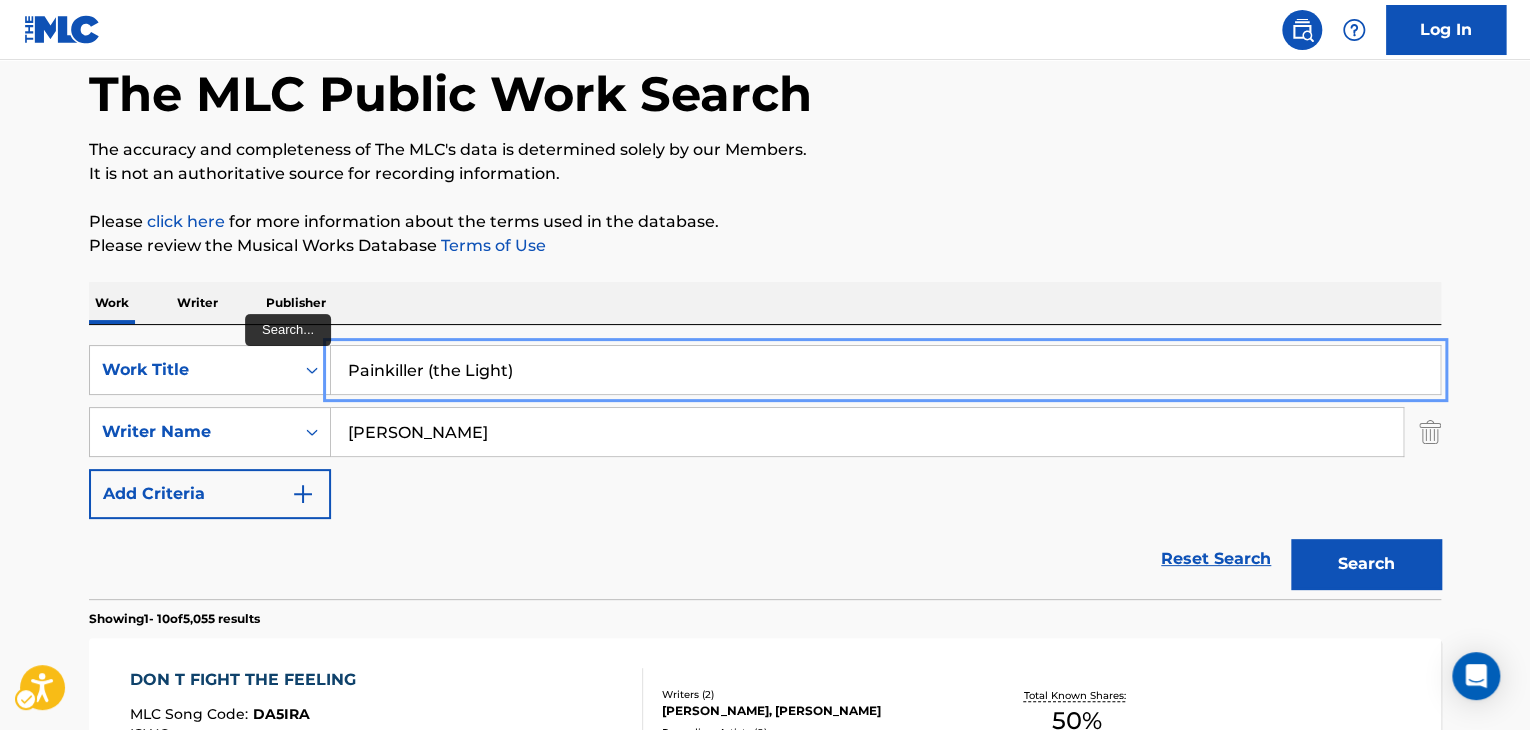 paste on "Boyish" 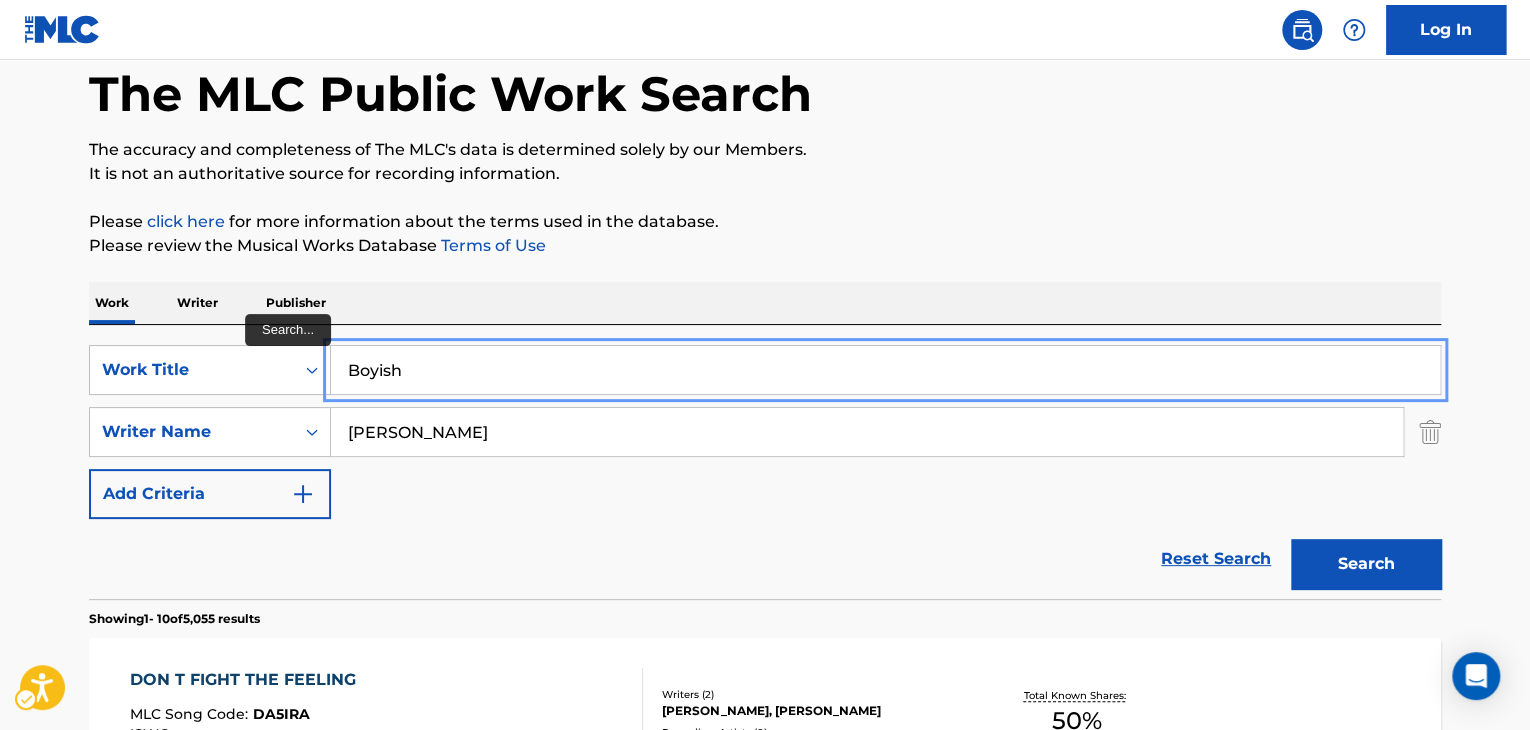 click on "Search" at bounding box center (1361, 559) 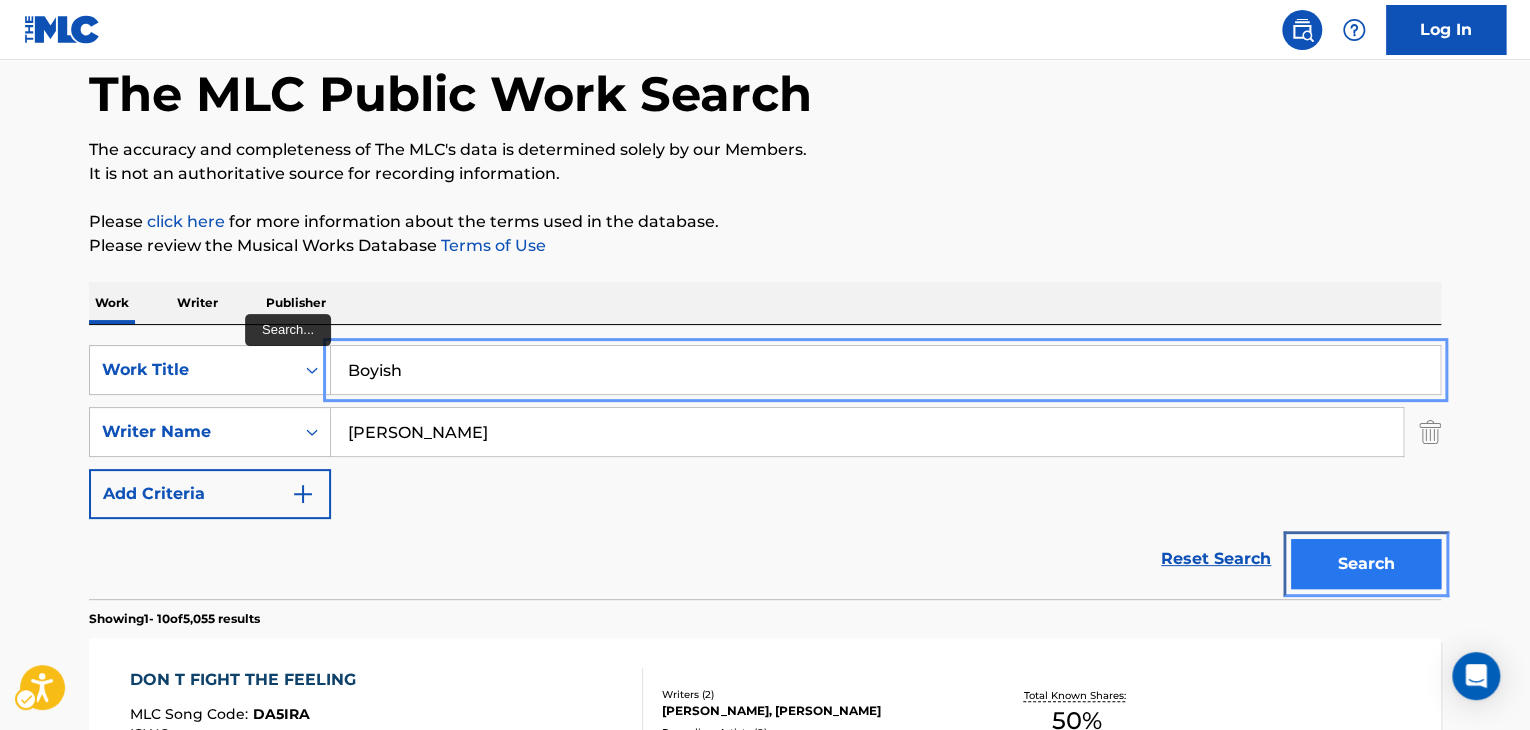 click on "Search" at bounding box center (1366, 564) 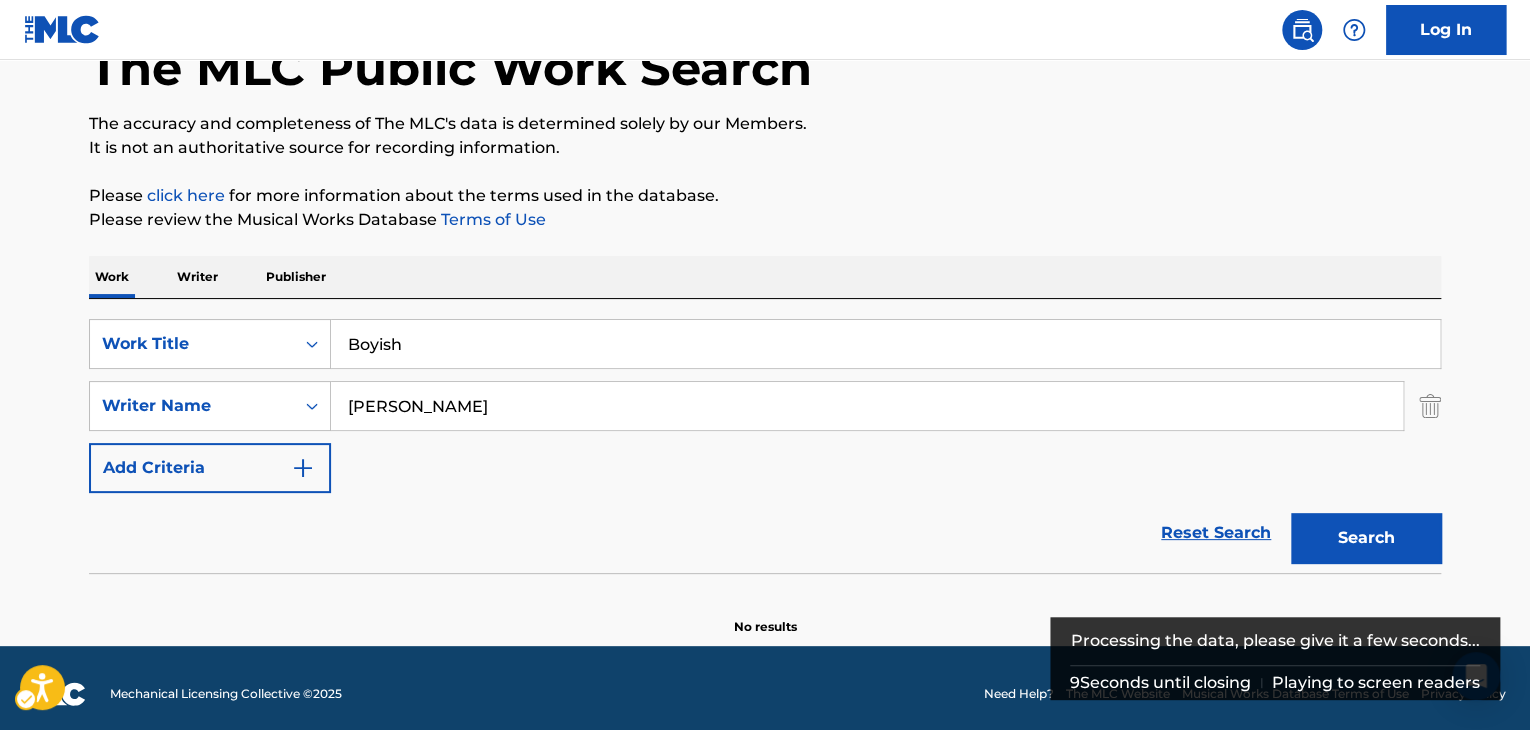 scroll, scrollTop: 138, scrollLeft: 0, axis: vertical 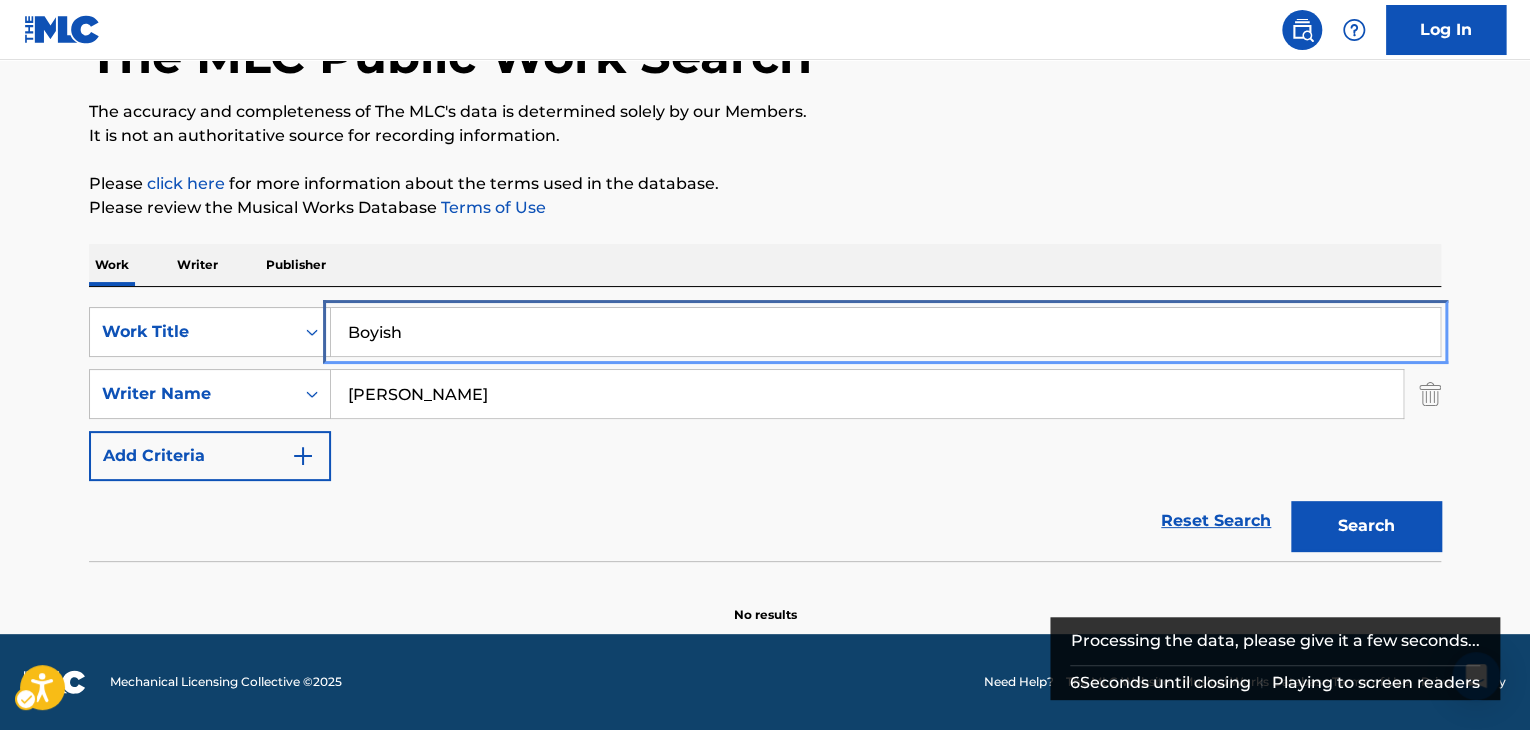 click on "Boyish" at bounding box center [885, 332] 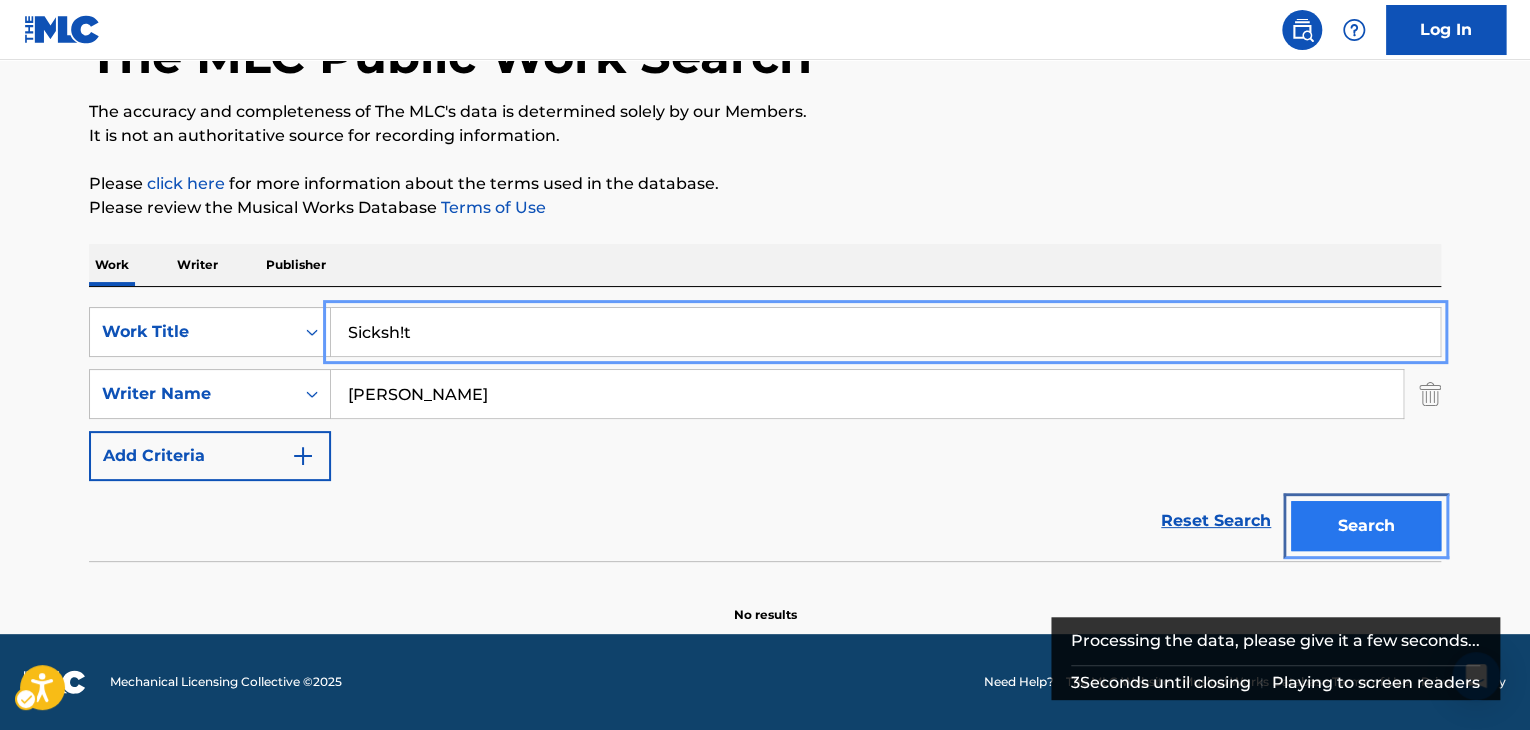 click on "Search" at bounding box center (1366, 526) 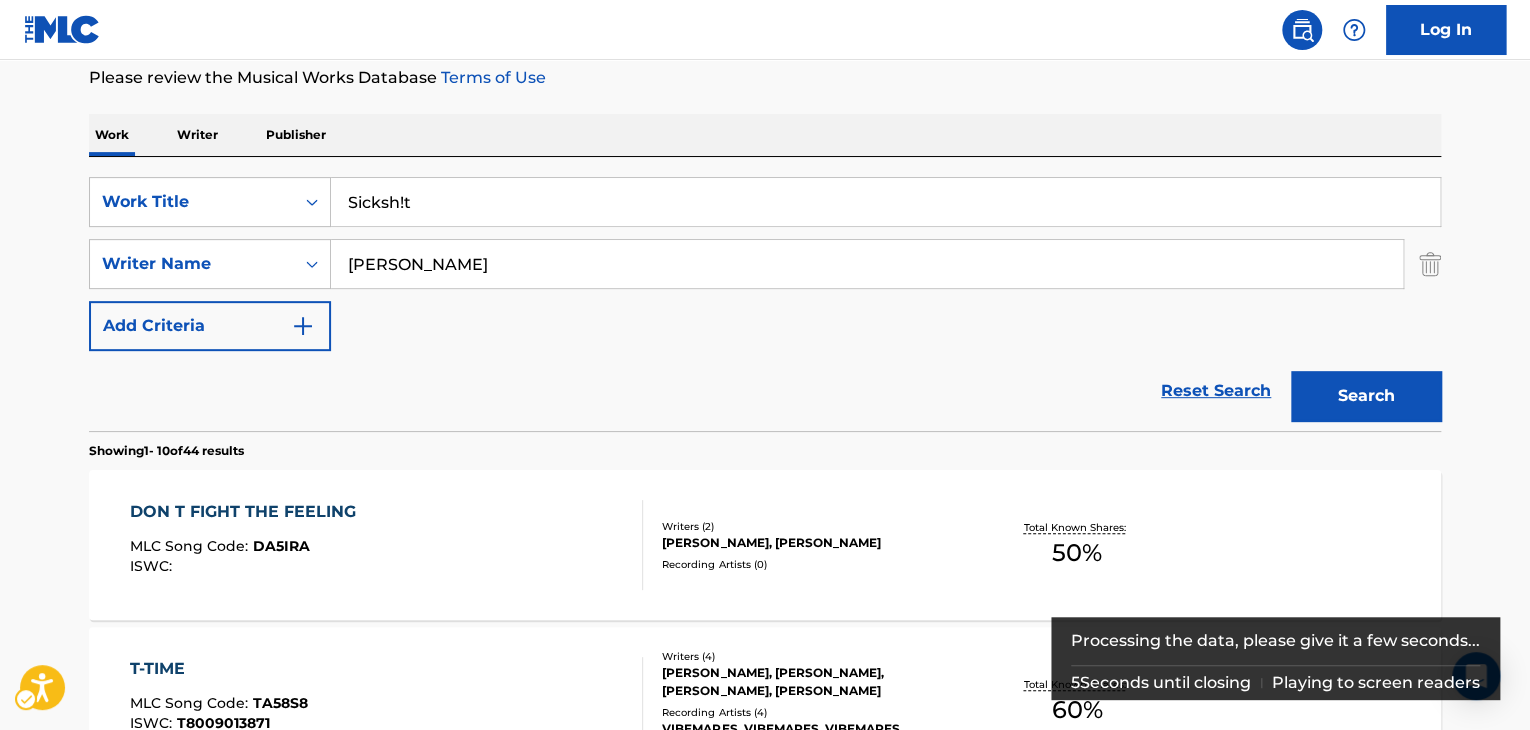 scroll, scrollTop: 238, scrollLeft: 0, axis: vertical 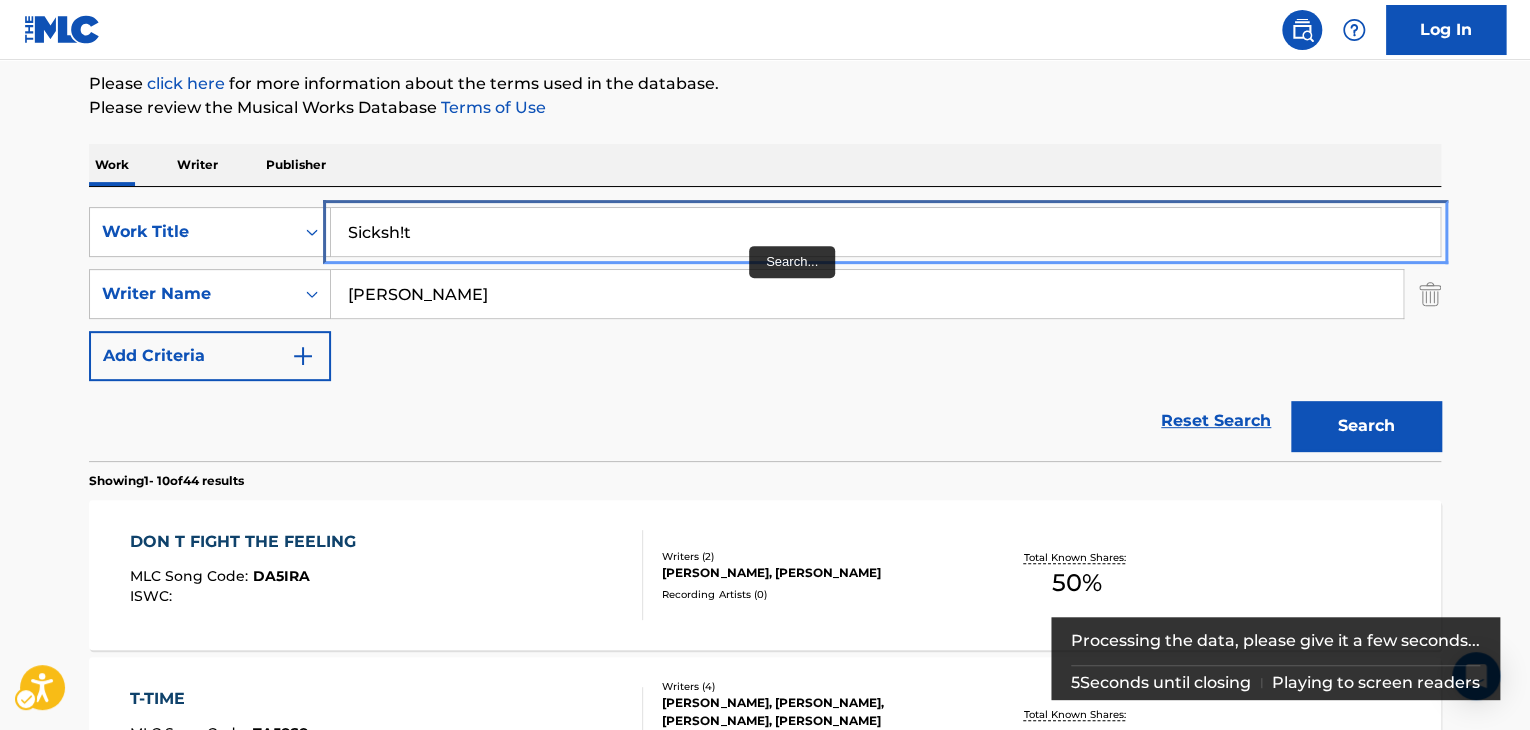 click on "Sicksh!t" at bounding box center [885, 232] 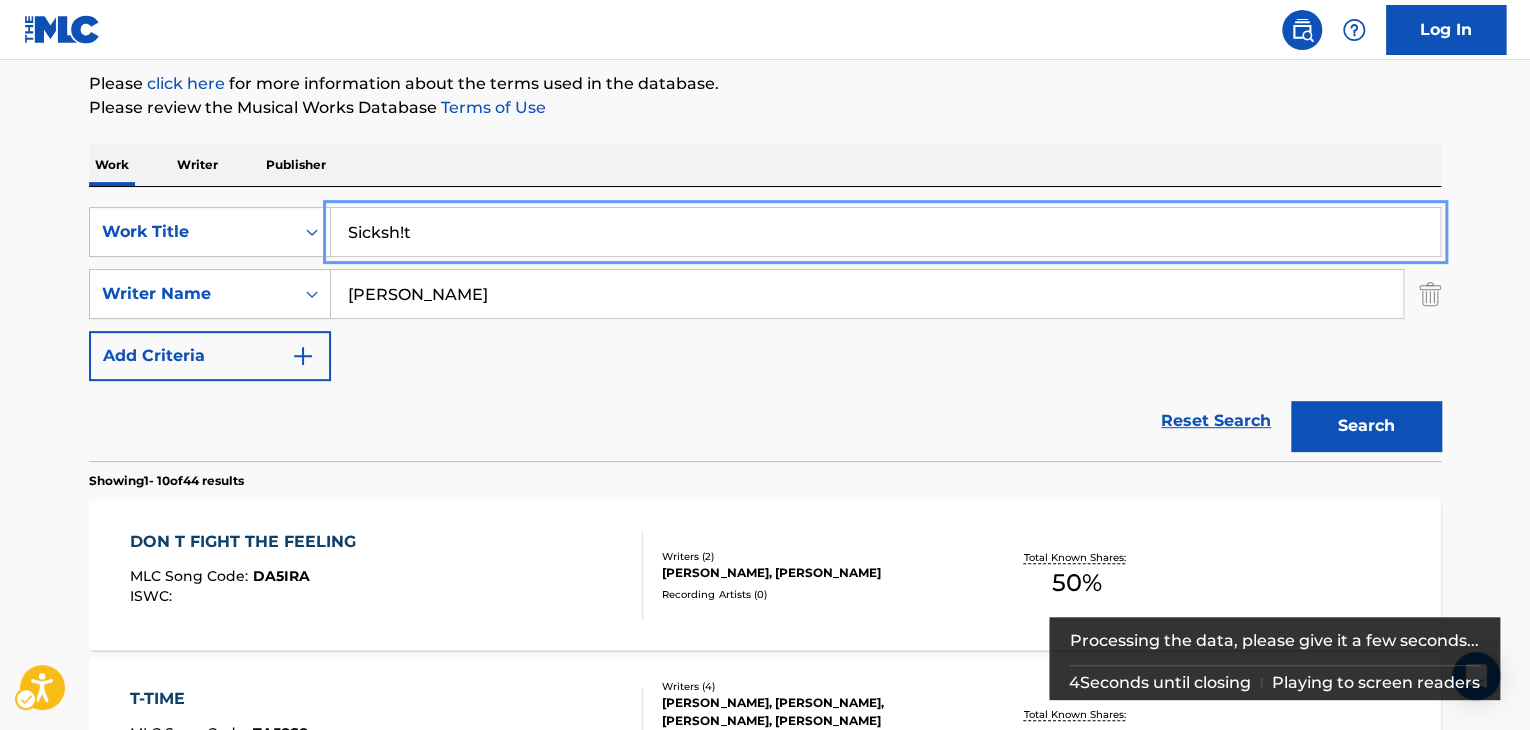 paste on "B/Reaper" 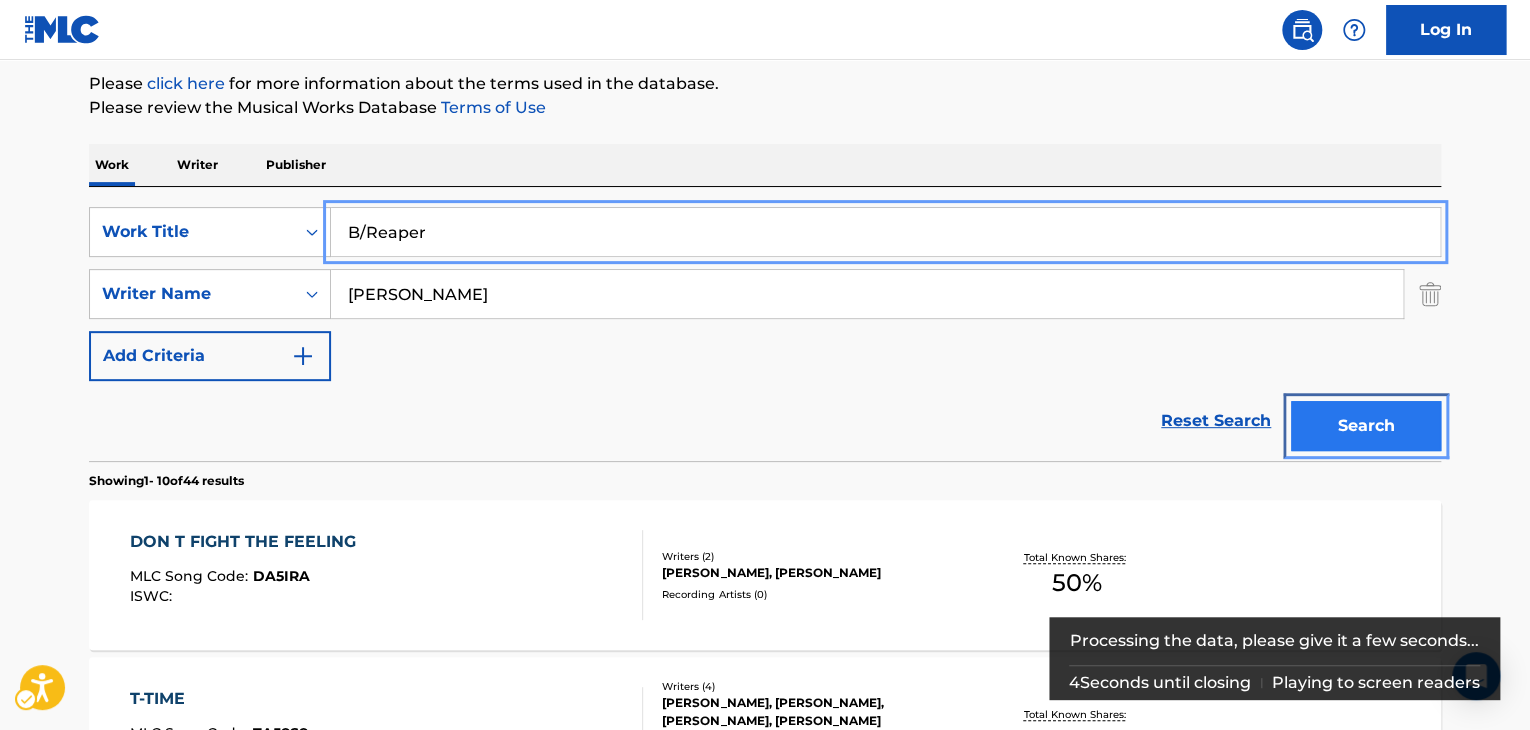 click on "Search" at bounding box center [1366, 426] 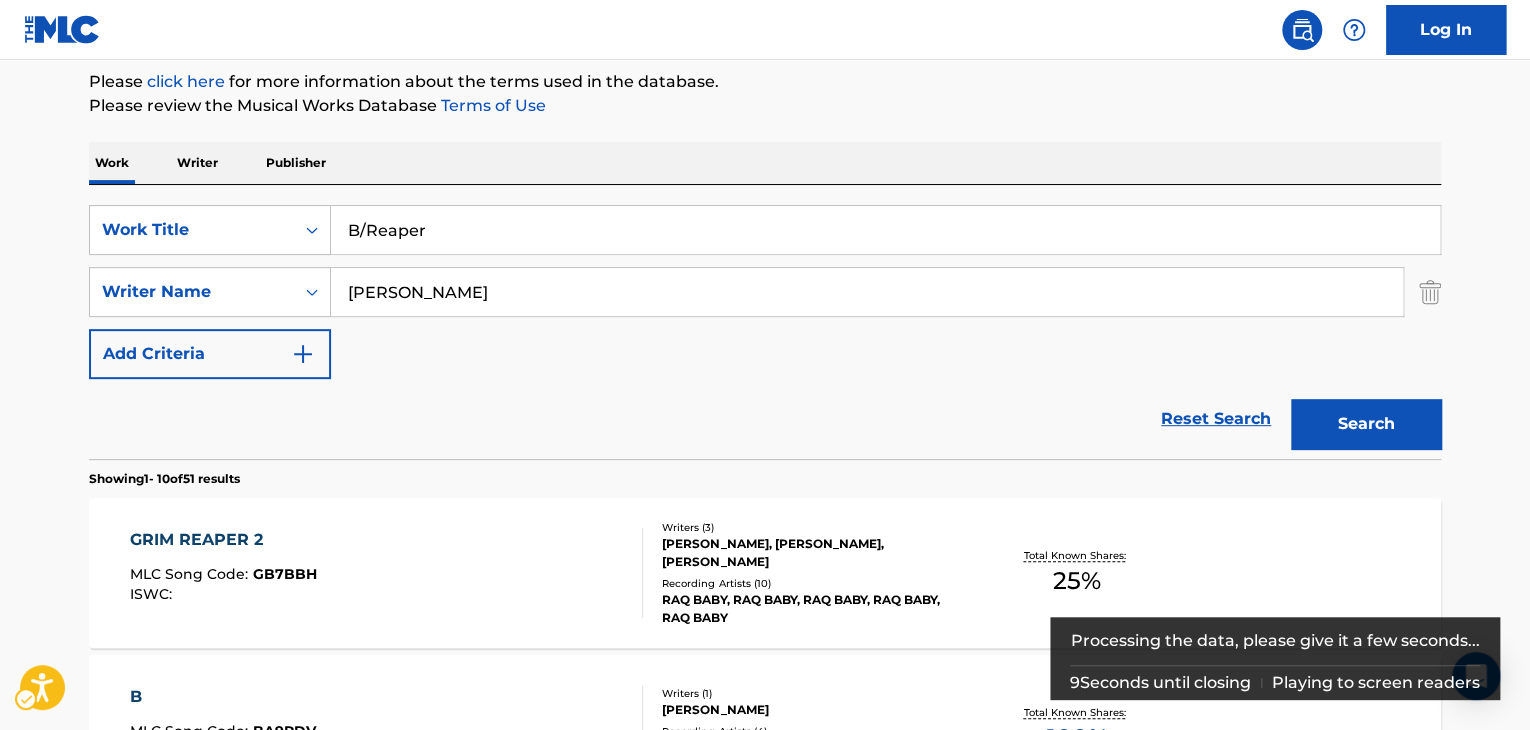 scroll, scrollTop: 438, scrollLeft: 0, axis: vertical 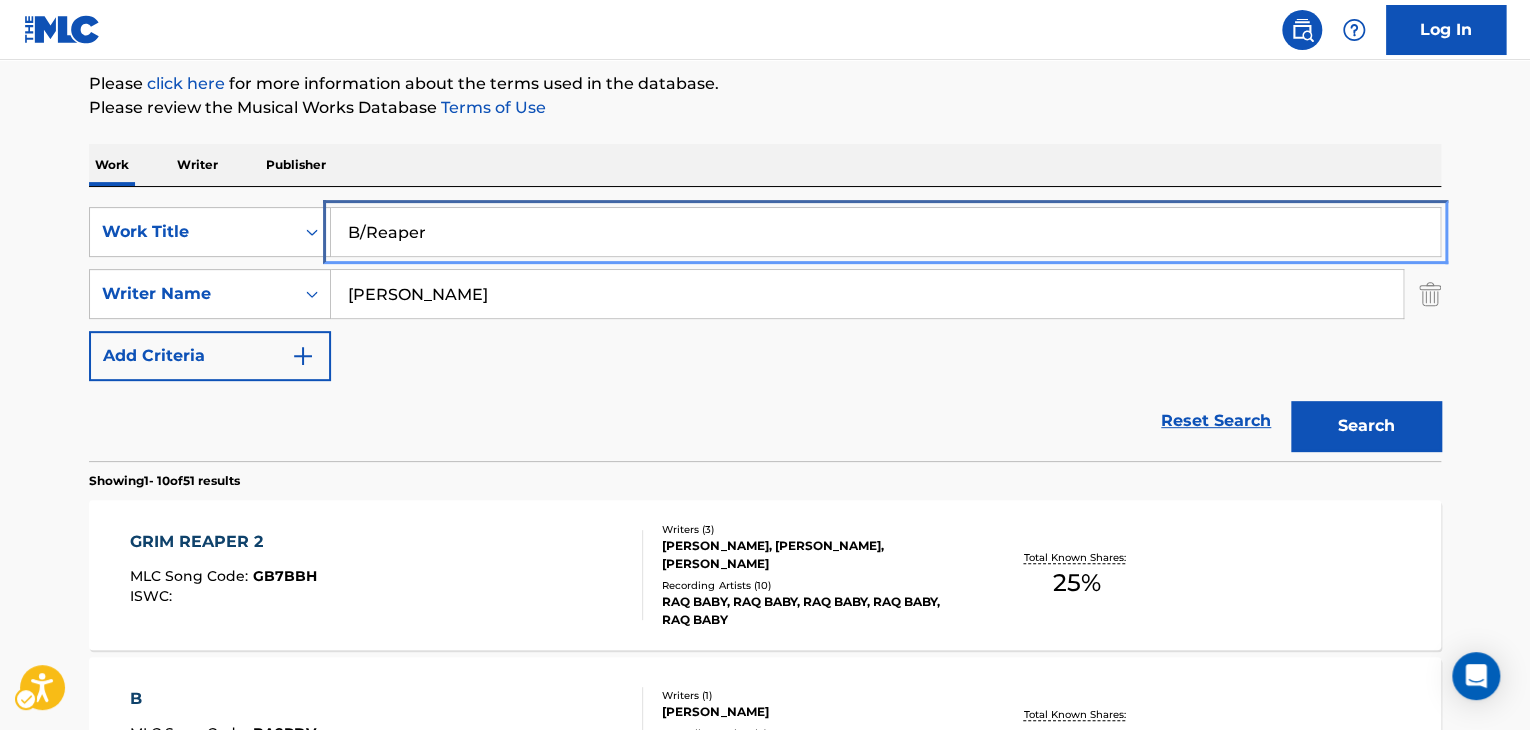 click on "B/Reaper" at bounding box center (885, 232) 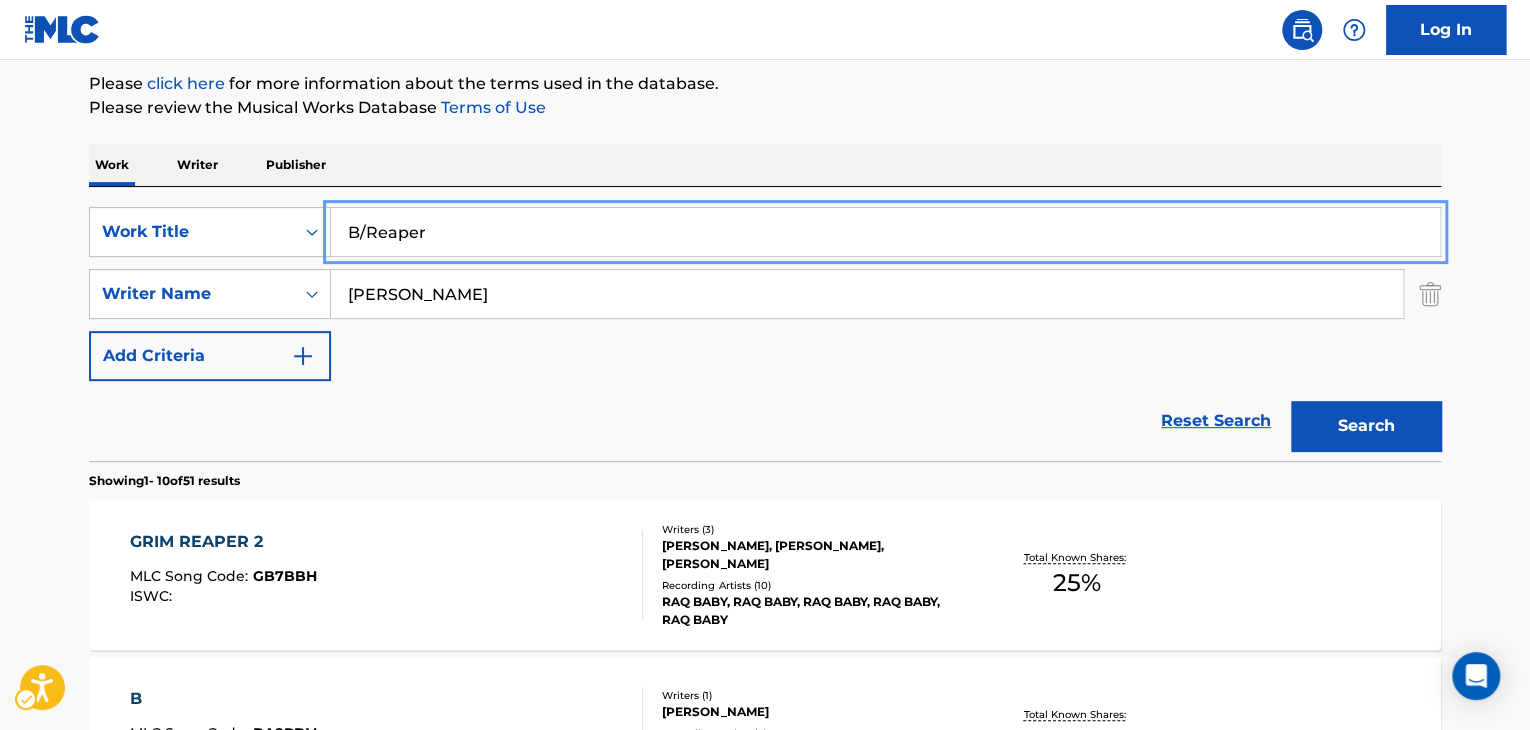 paste on "E28" 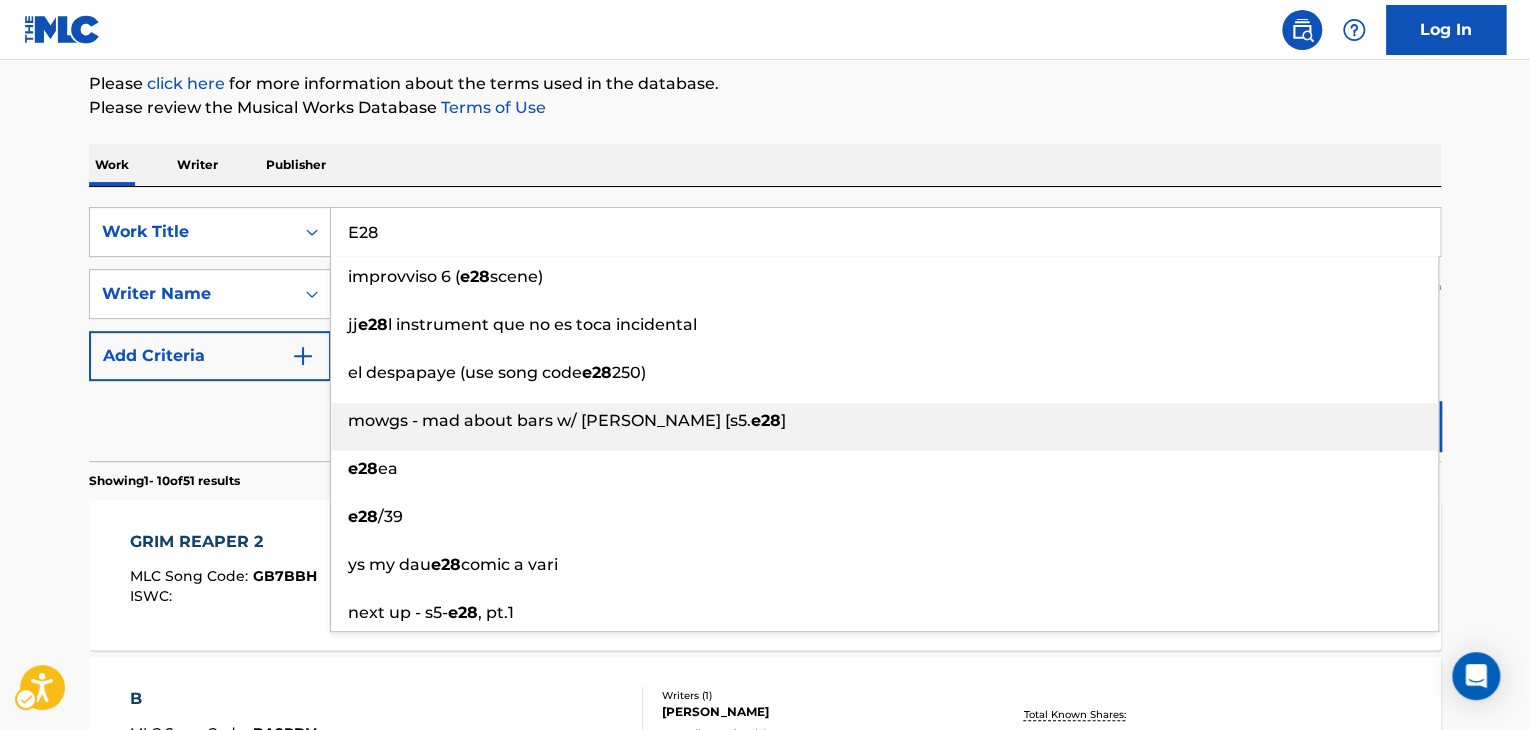 click on "mowgs - mad about bars w/ kenny allstar [s5. e28 ]" at bounding box center [884, 421] 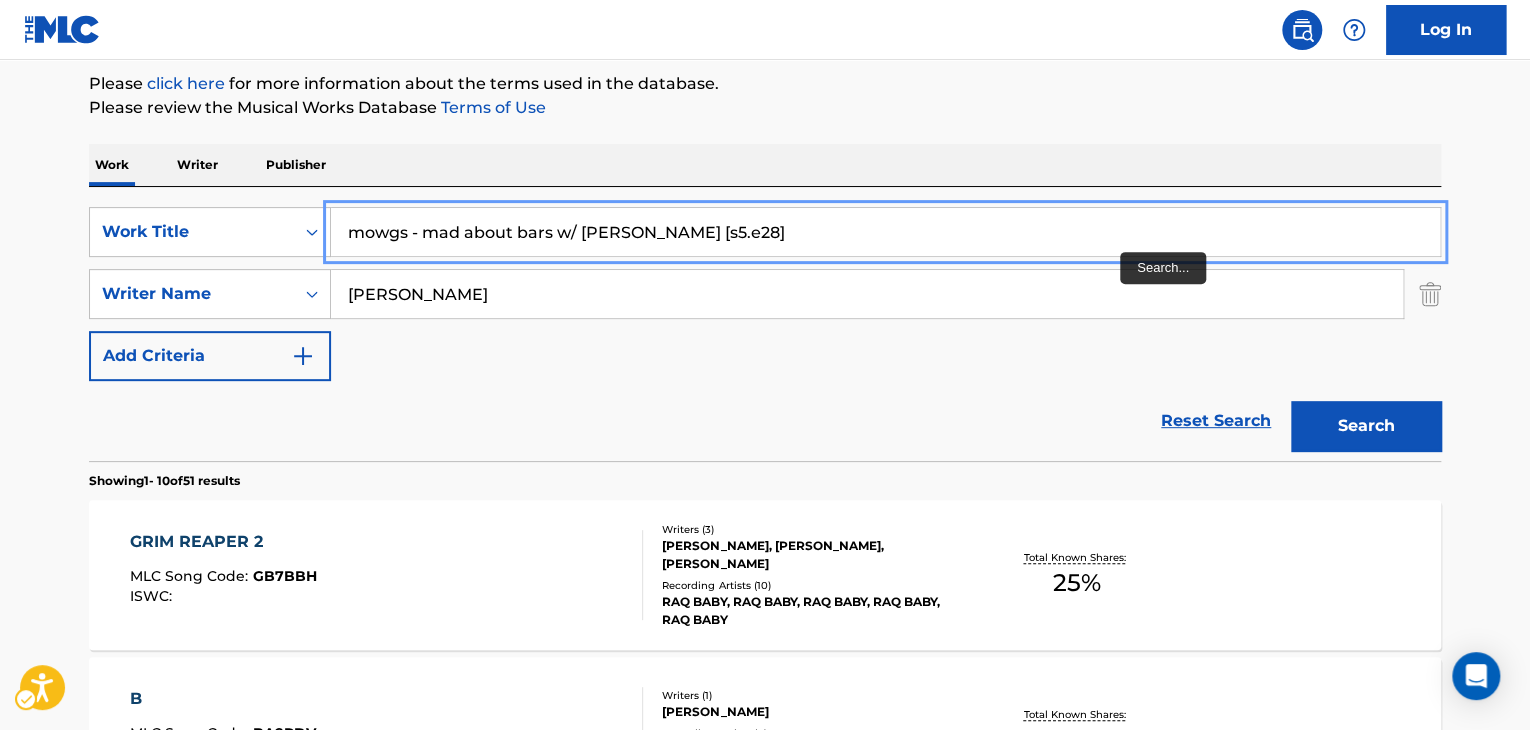 click on "mowgs - mad about bars w/ kenny allstar [s5.e28]" at bounding box center [885, 232] 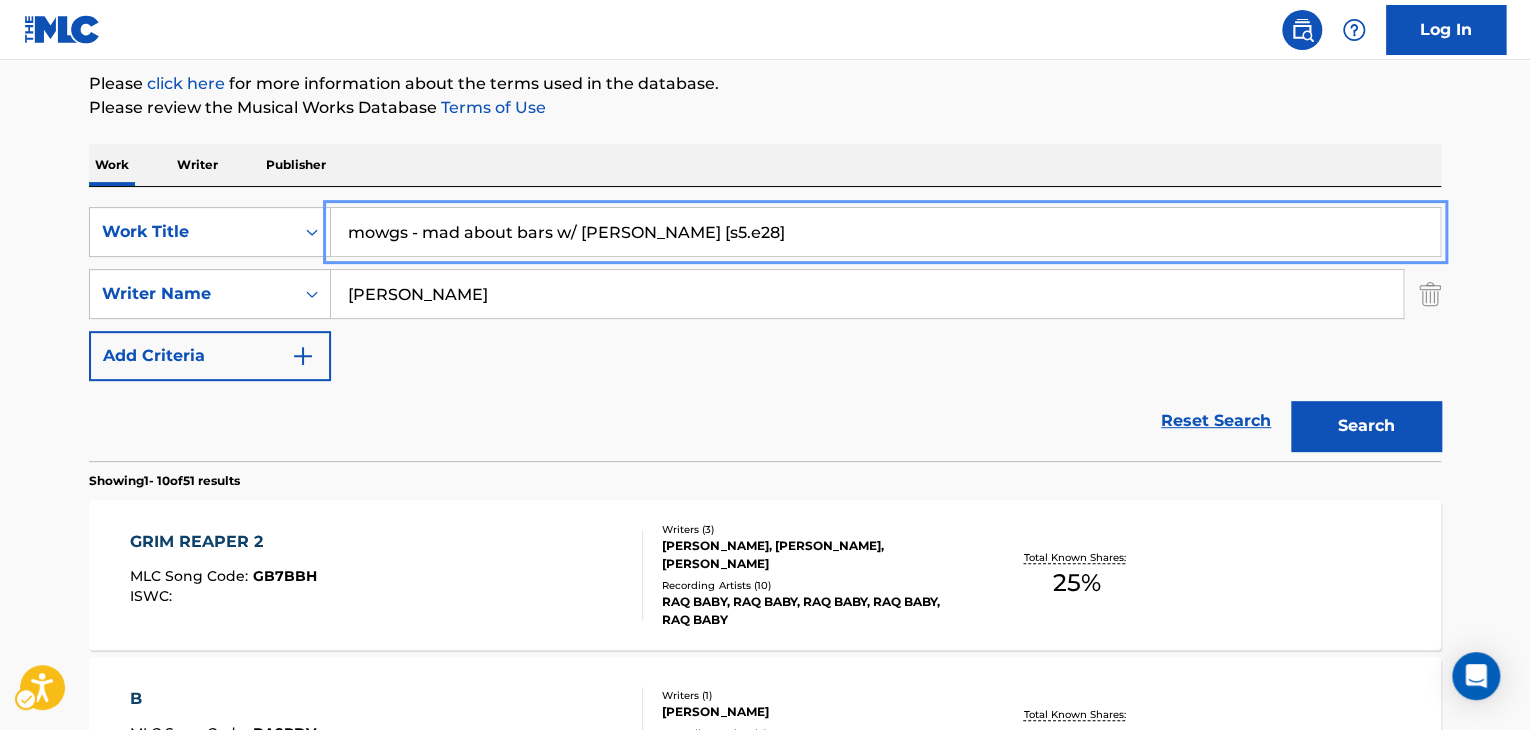 paste on "E28" 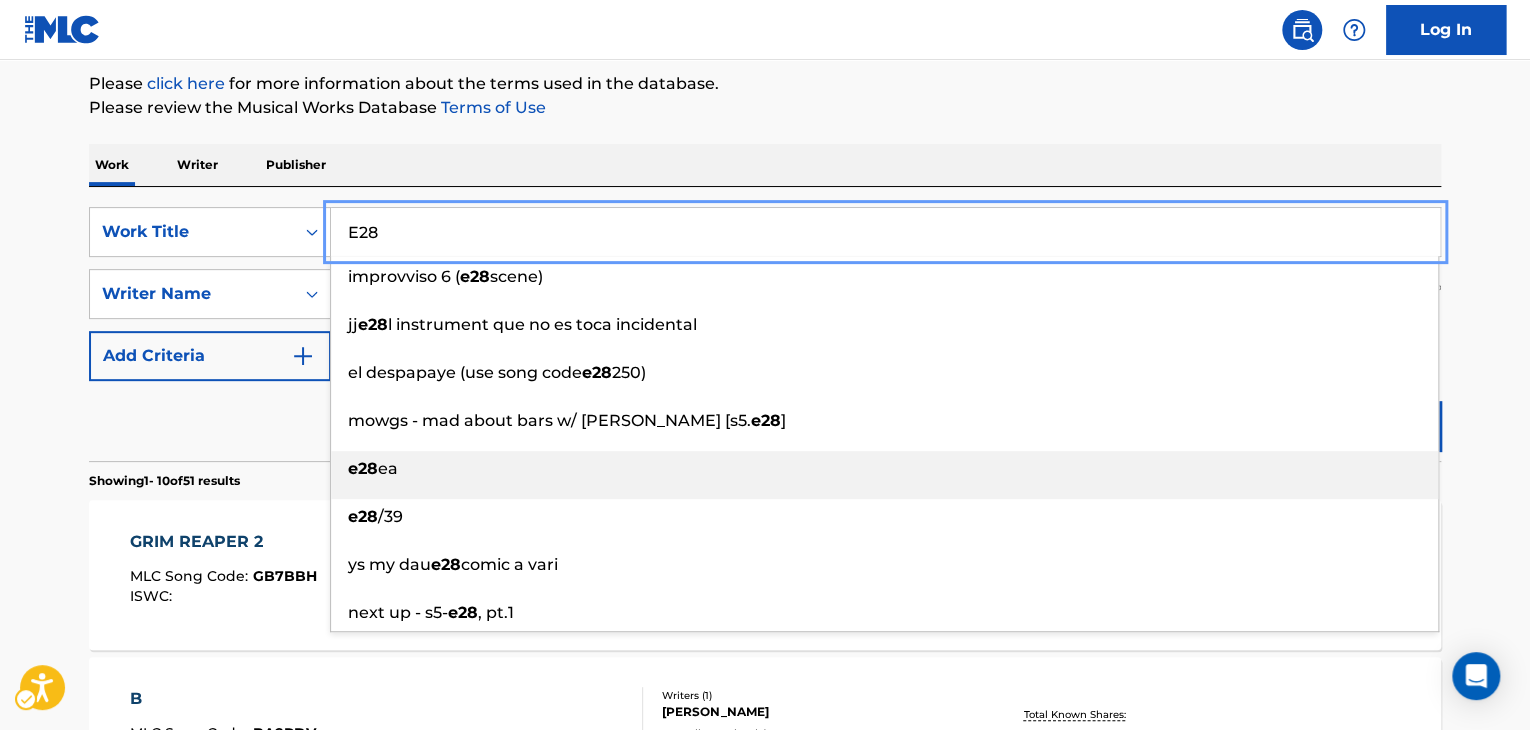 click on "The MLC Public Work Search The accuracy and completeness of The MLC's data is determined solely by our Members. It is not an authoritative source for recording information. Please   click here  | New Window   for more information about the terms used in the database. Please review the Musical Works Database   Terms of Use  | New Window Work Writer Publisher SearchWithCriteria273f5c38-4b5f-43f0-a303-74d40b0cd58c Work Title E28 improvviso 6 ( e28  scene) jj  e28  l instrument que no es toca incidental el despapaye (use song code  e28 250) mowgs - mad about bars w/ kenny allstar [s5. e28 ] e28 ea e28 /39 ys my dau  e28  comic a vari next up - s5- e28 , pt.1 SearchWithCriteriafaf58cd7-2337-4fad-b1a1-21b4634b537a Writer Name Darius Add Criteria Reset Search Search Showing  1  -   10  of  51   results   GRIM REAPER 2 MLC Song Code : GB7BBH ISWC : Writers ( 3 ) DARIUS POVILIUNAS, LARRY GOODWIN JR, BRIAN BEDFORD Recording Artists ( 10 ) RAQ BABY, RAQ BABY, RAQ BABY, RAQ BABY, RAQ BABY Total Known Shares: 25 % B : :" at bounding box center [765, 999] 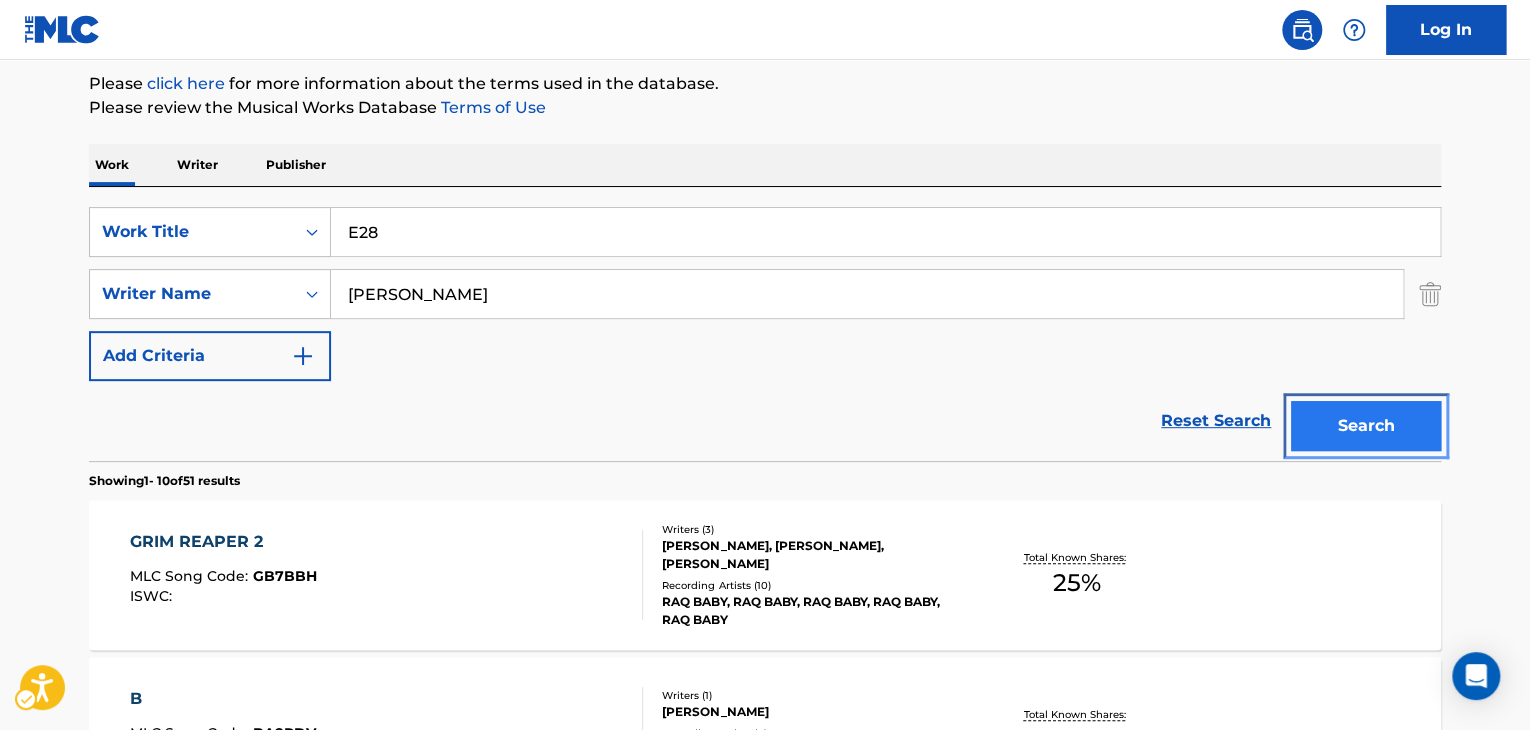 click on "Search" at bounding box center [1366, 426] 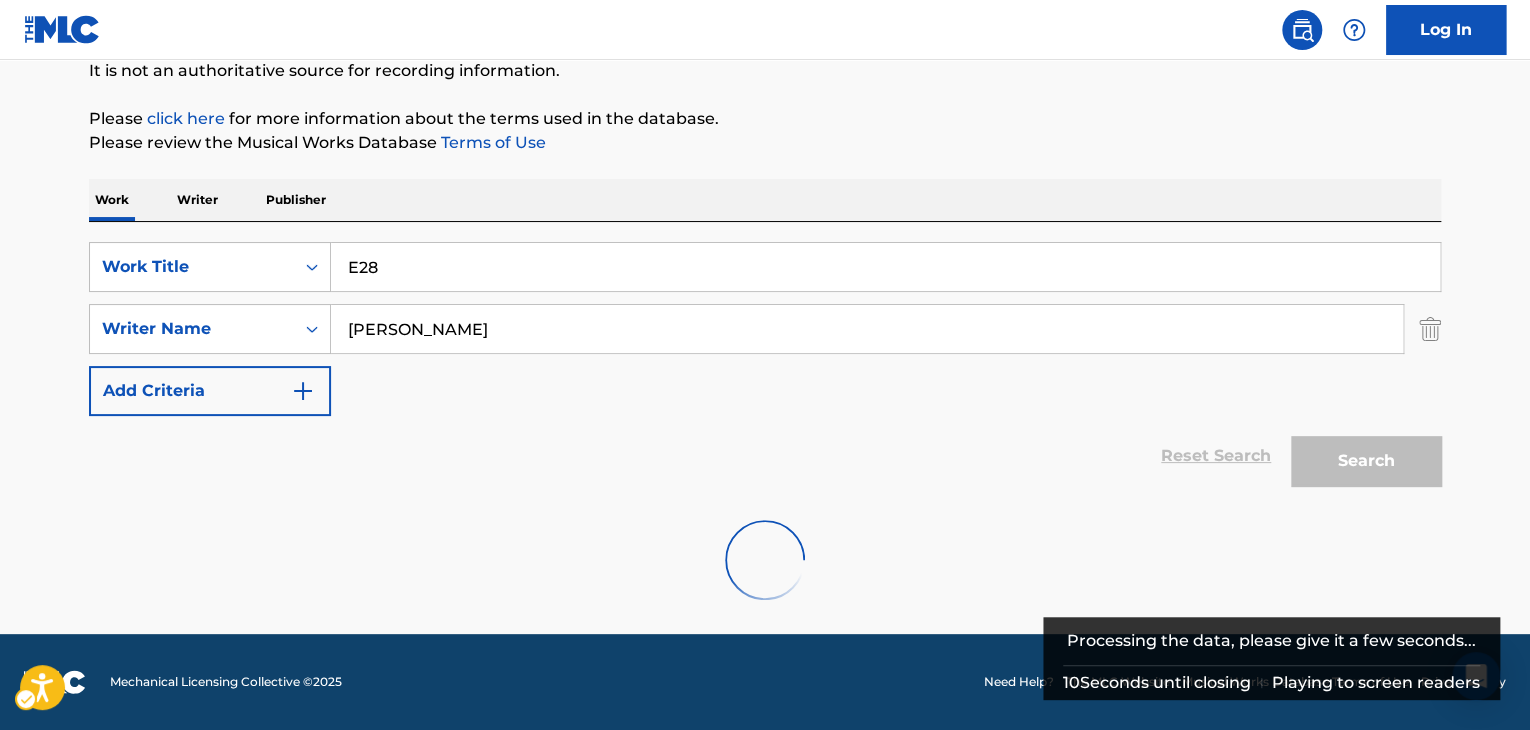 scroll, scrollTop: 138, scrollLeft: 0, axis: vertical 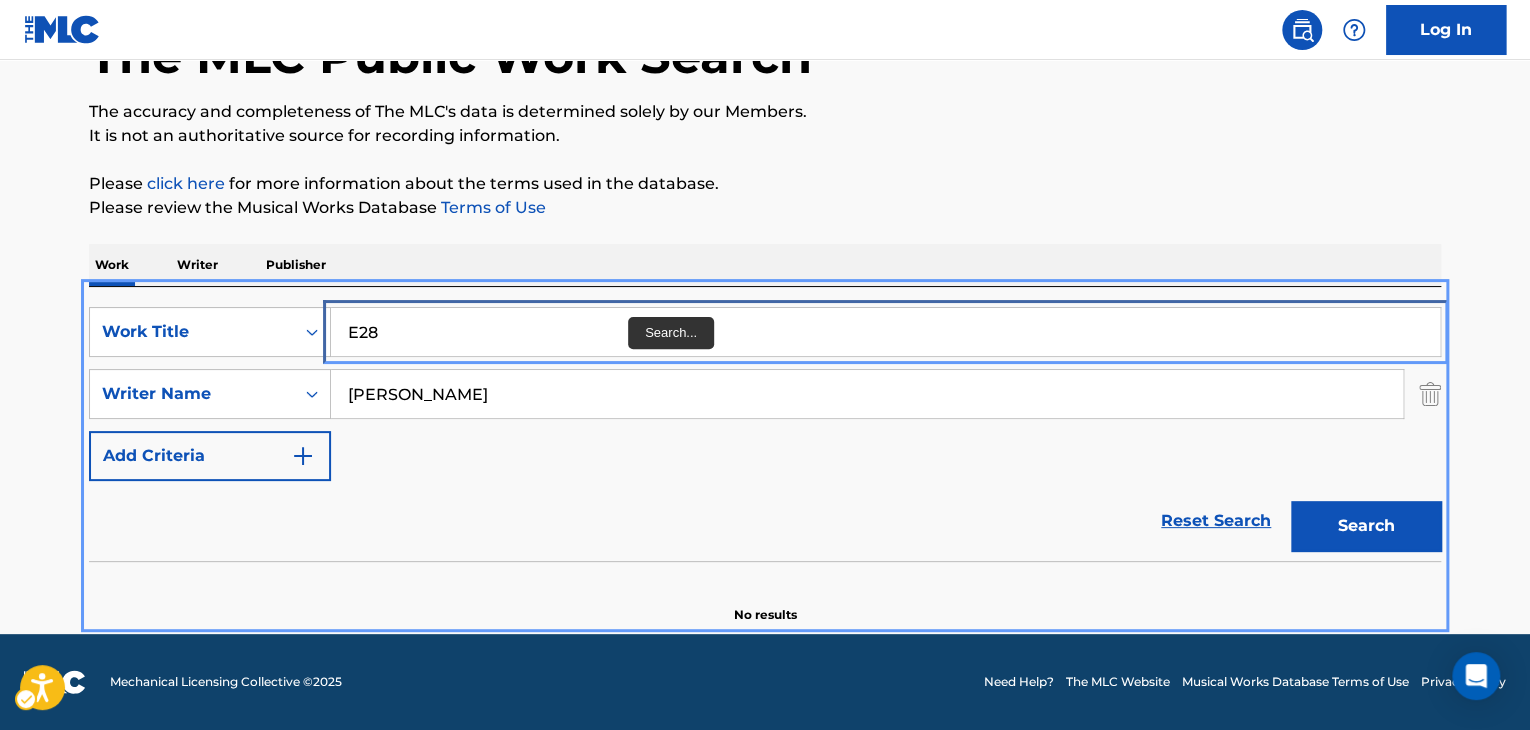 click on "E28" at bounding box center [885, 332] 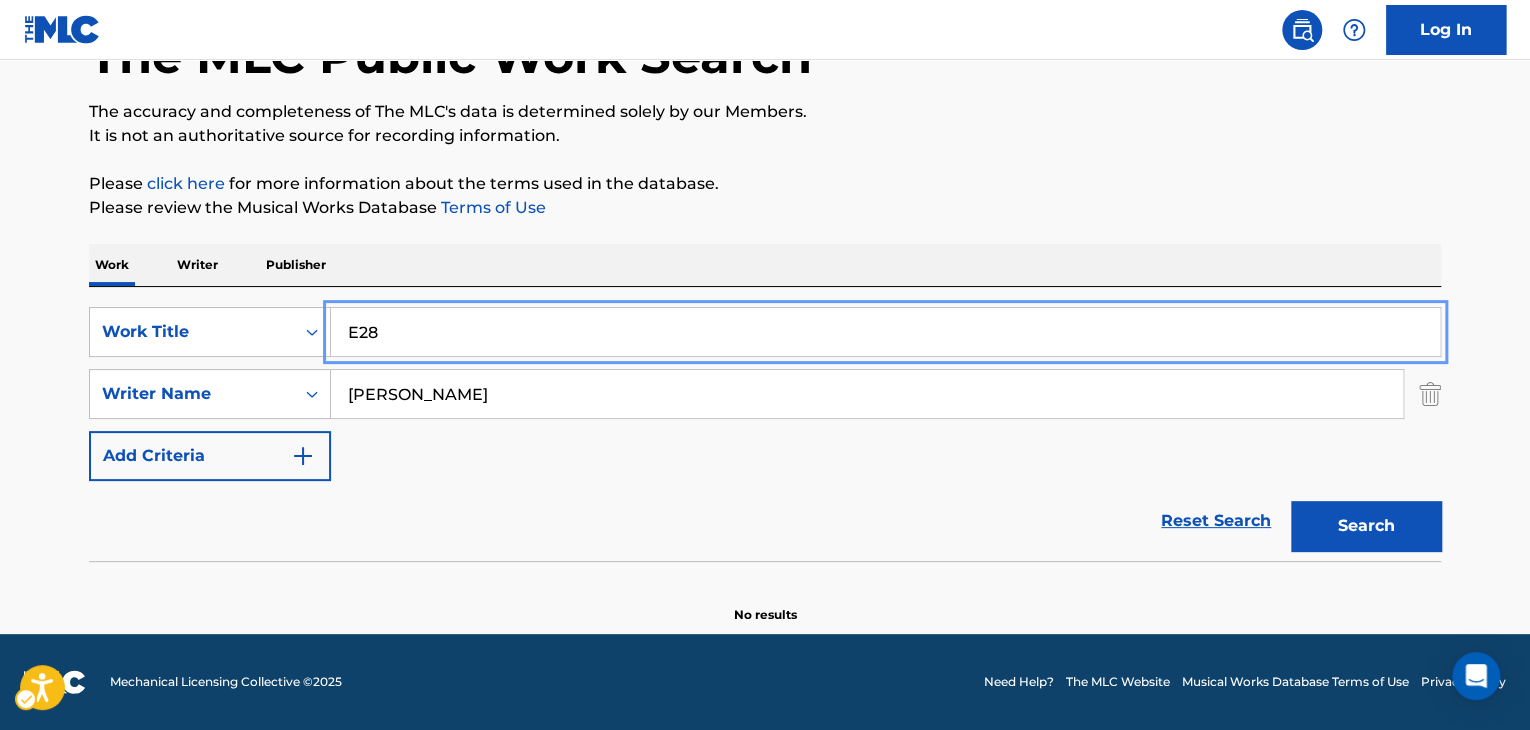 paste on "Kids" 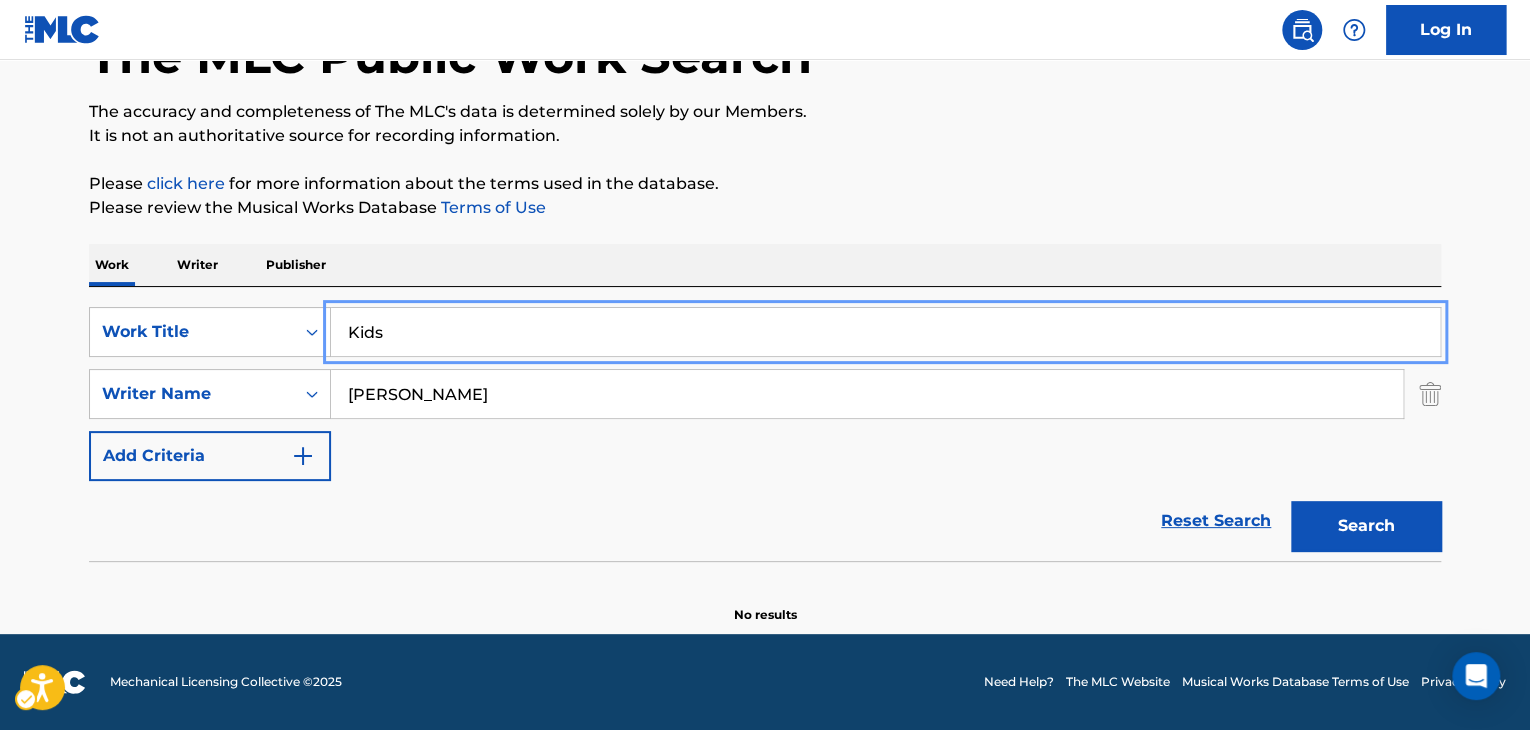 type on "Kids" 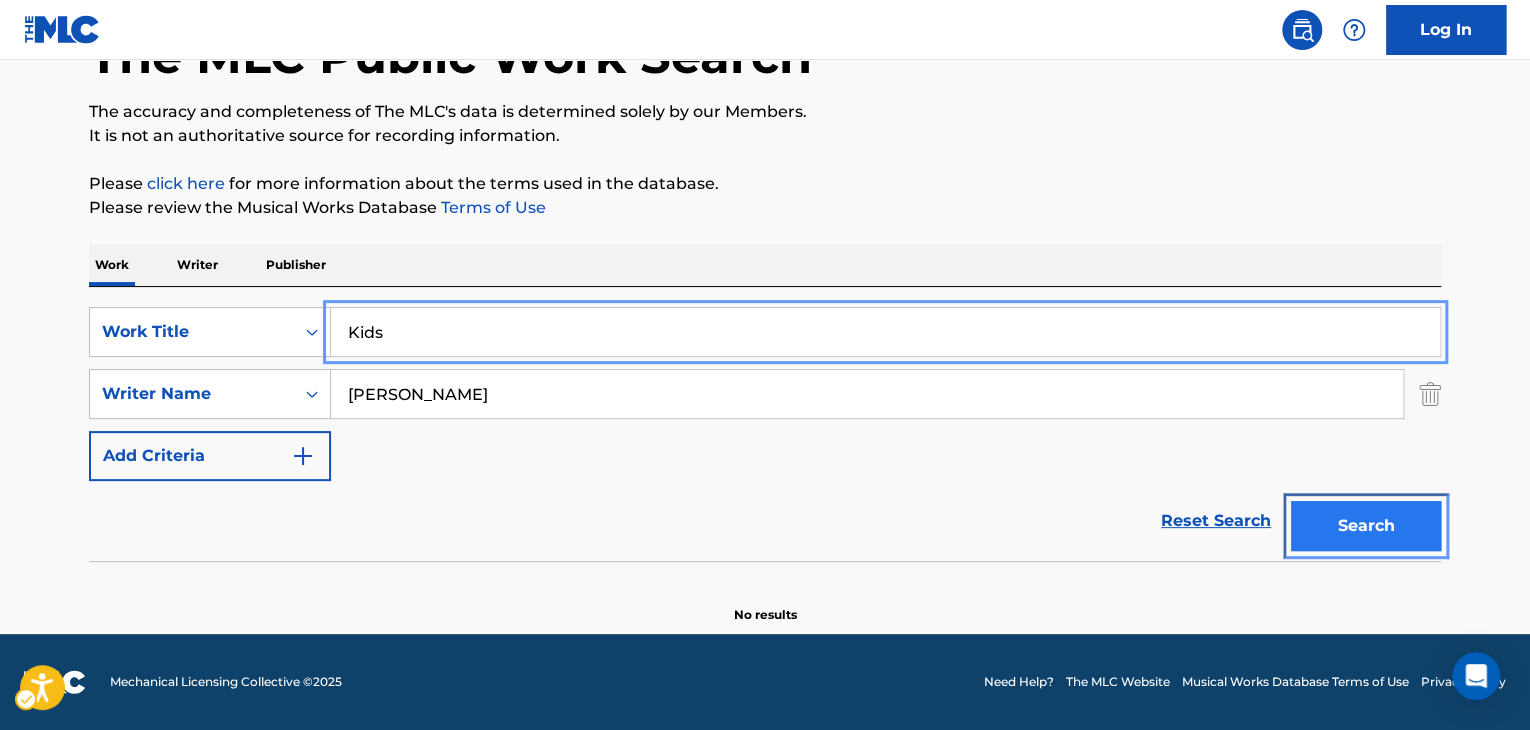 click on "Search" at bounding box center (1366, 526) 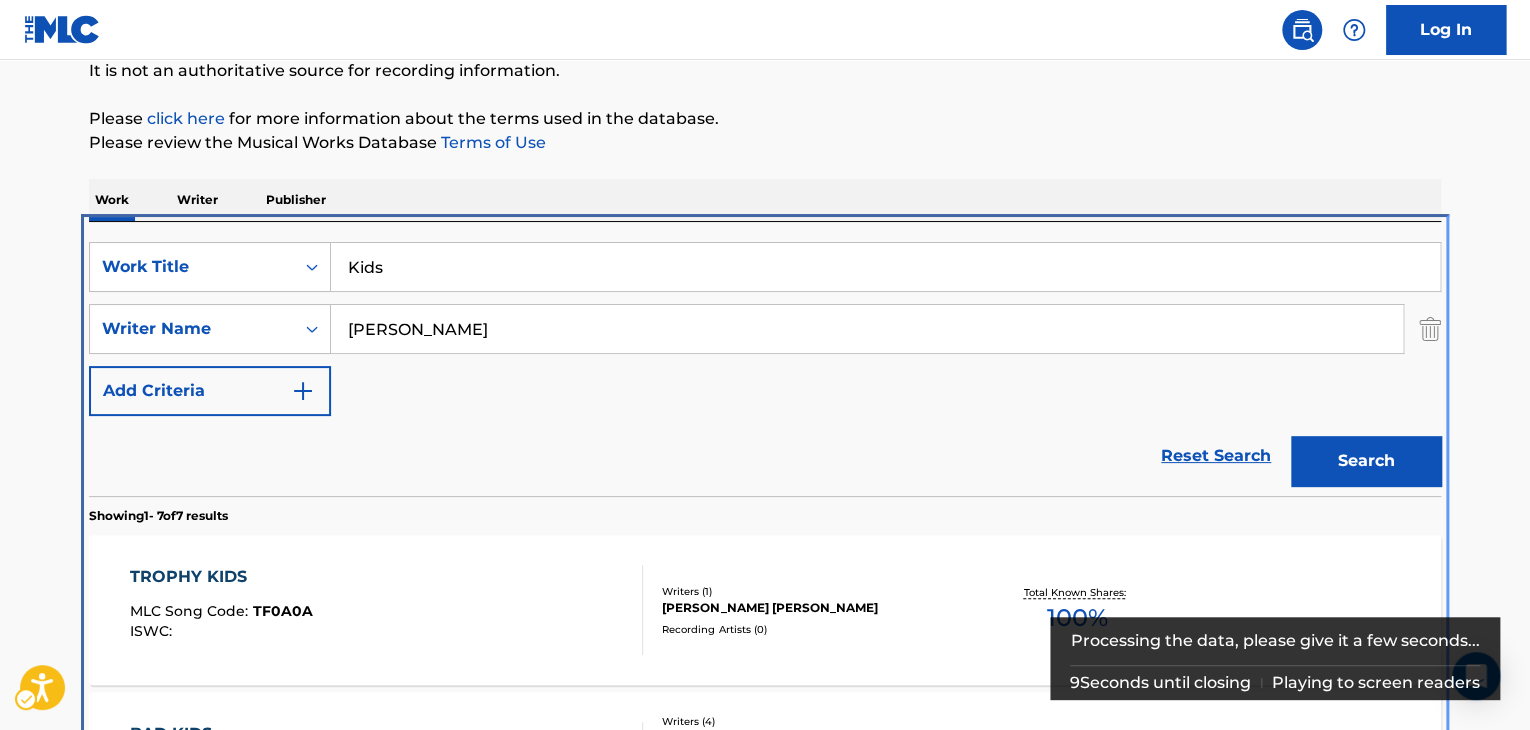 scroll, scrollTop: 503, scrollLeft: 0, axis: vertical 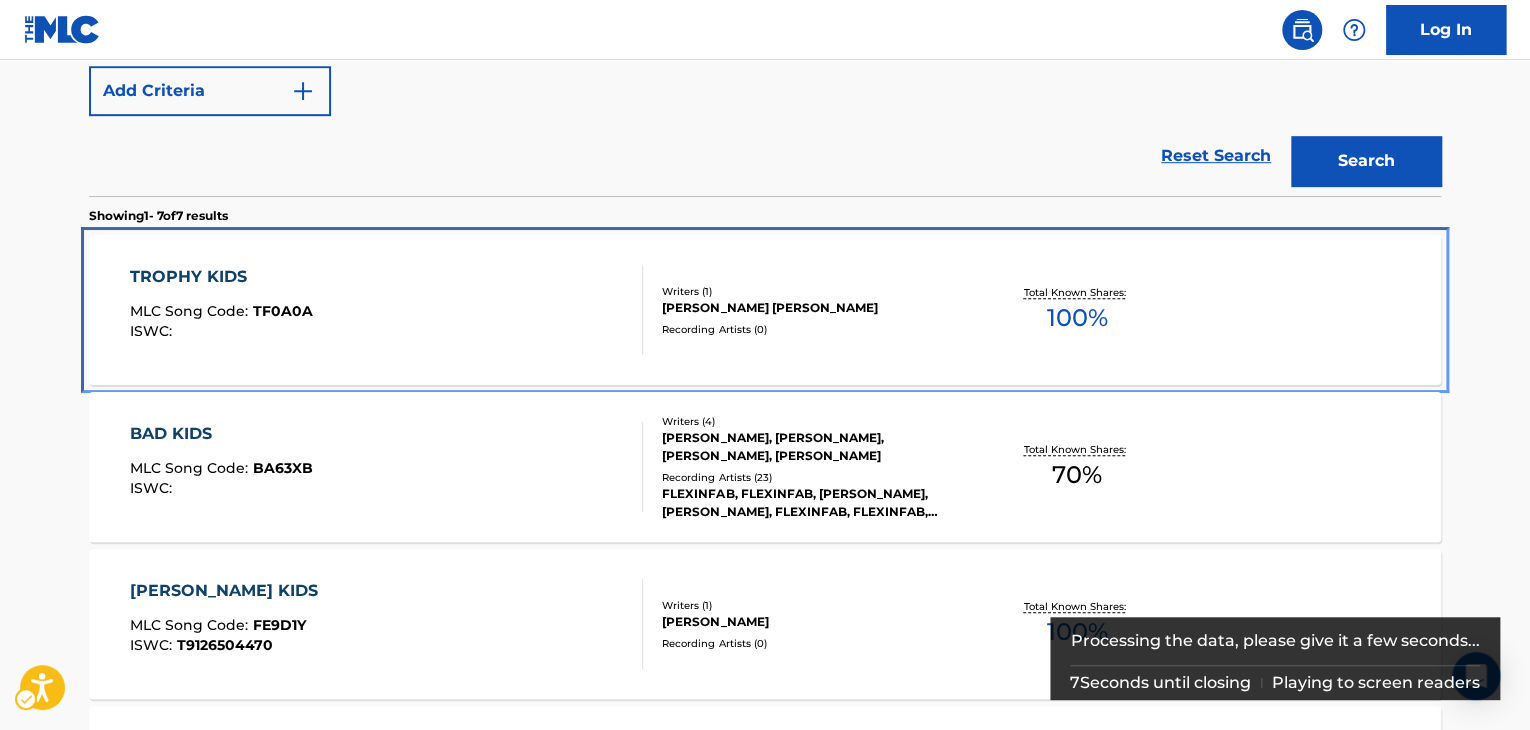 click on "TROPHY KIDS MLC Song Code : TF0A0A ISWC :" at bounding box center [387, 310] 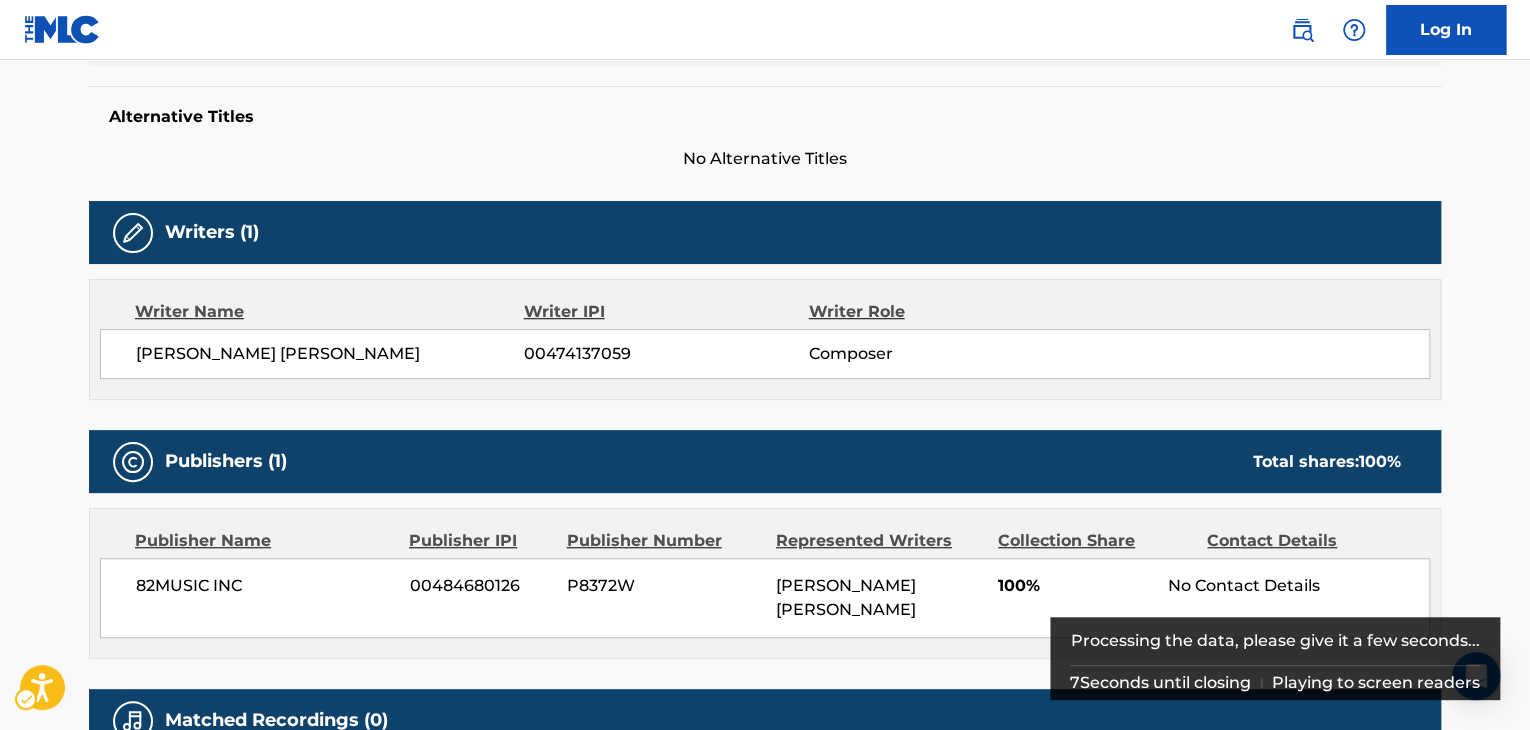 scroll, scrollTop: 300, scrollLeft: 0, axis: vertical 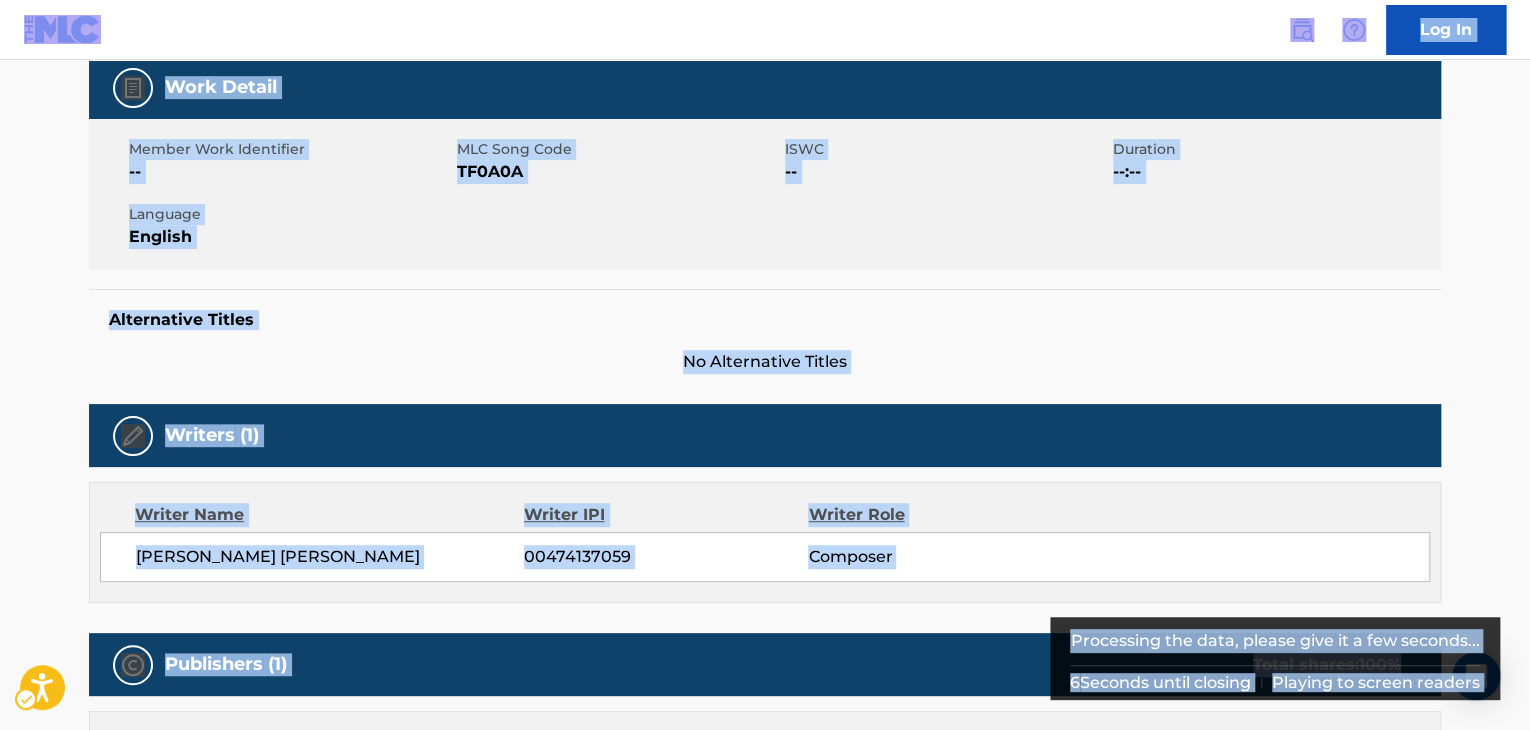 click on "Member Work Identifier -- MLC Song Code TF0A0A ISWC -- Duration --:-- Language English" at bounding box center [765, 194] 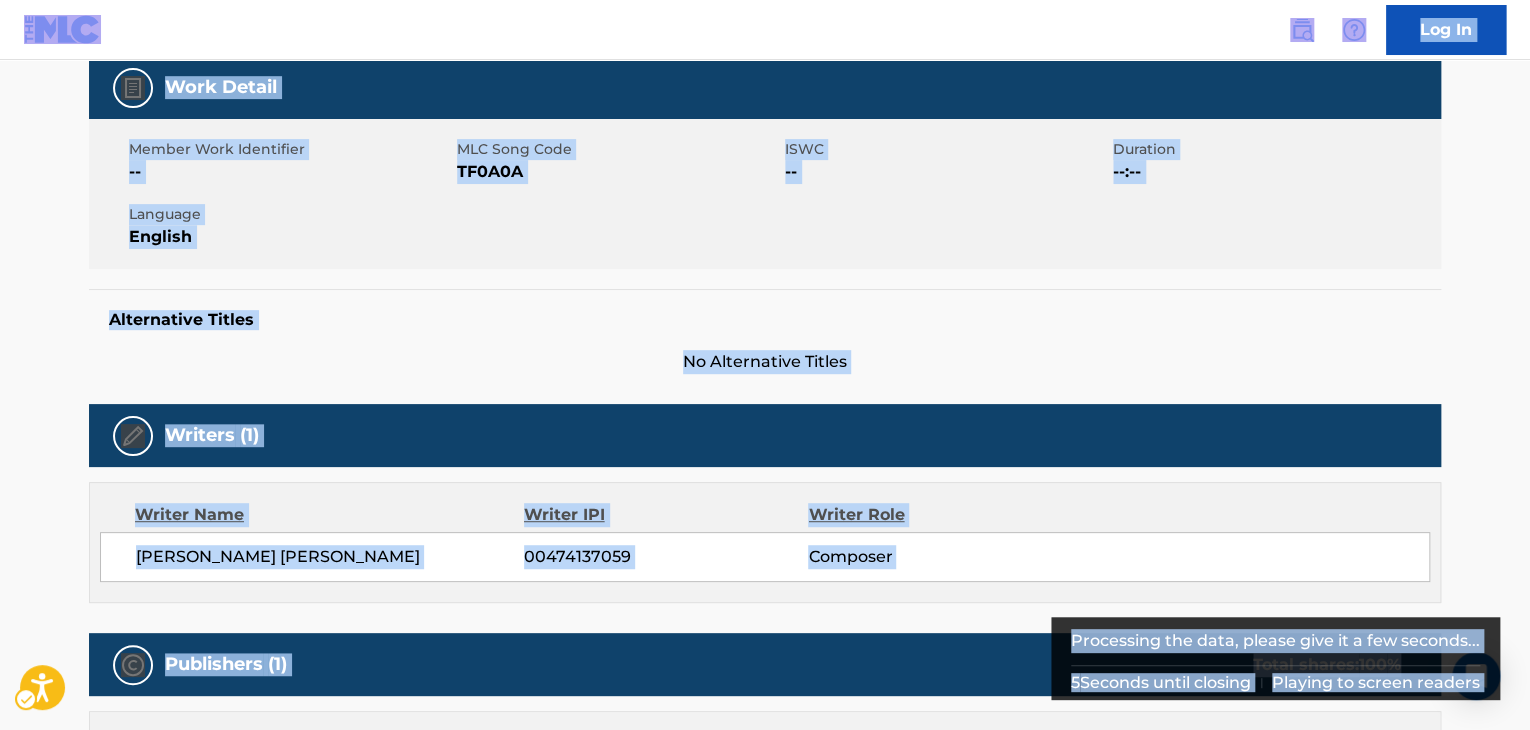 scroll, scrollTop: 0, scrollLeft: 0, axis: both 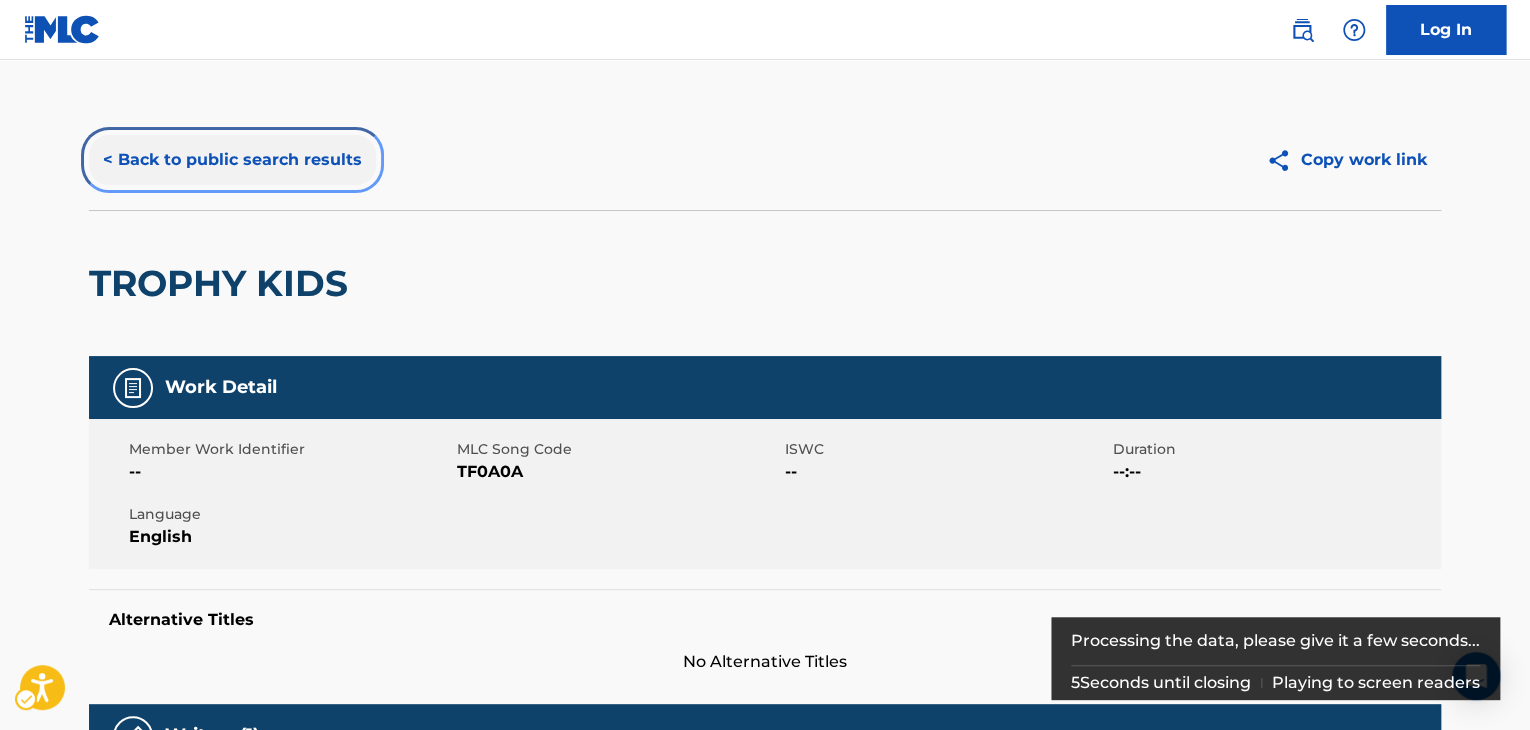 click on "< Back to public search results" at bounding box center [232, 160] 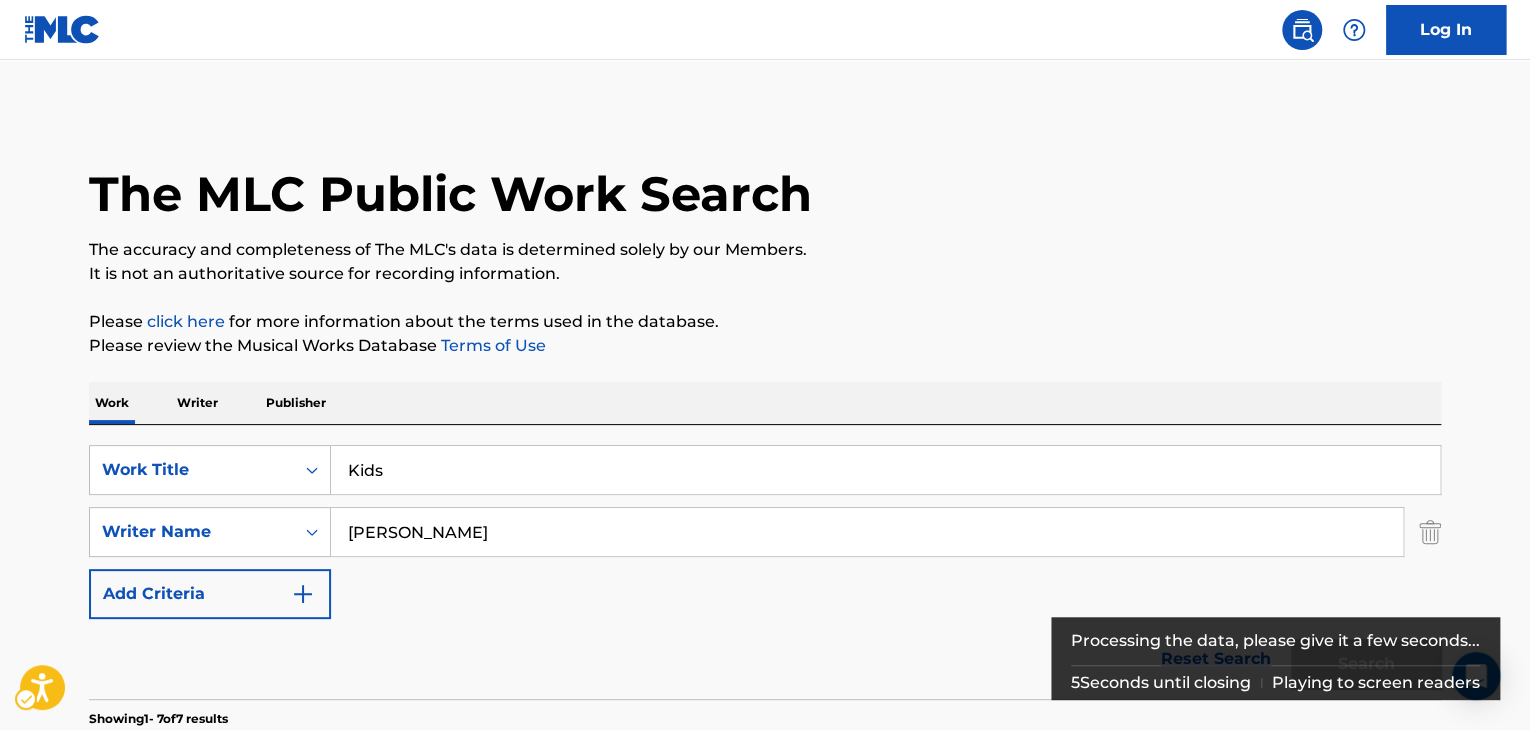 scroll, scrollTop: 616, scrollLeft: 0, axis: vertical 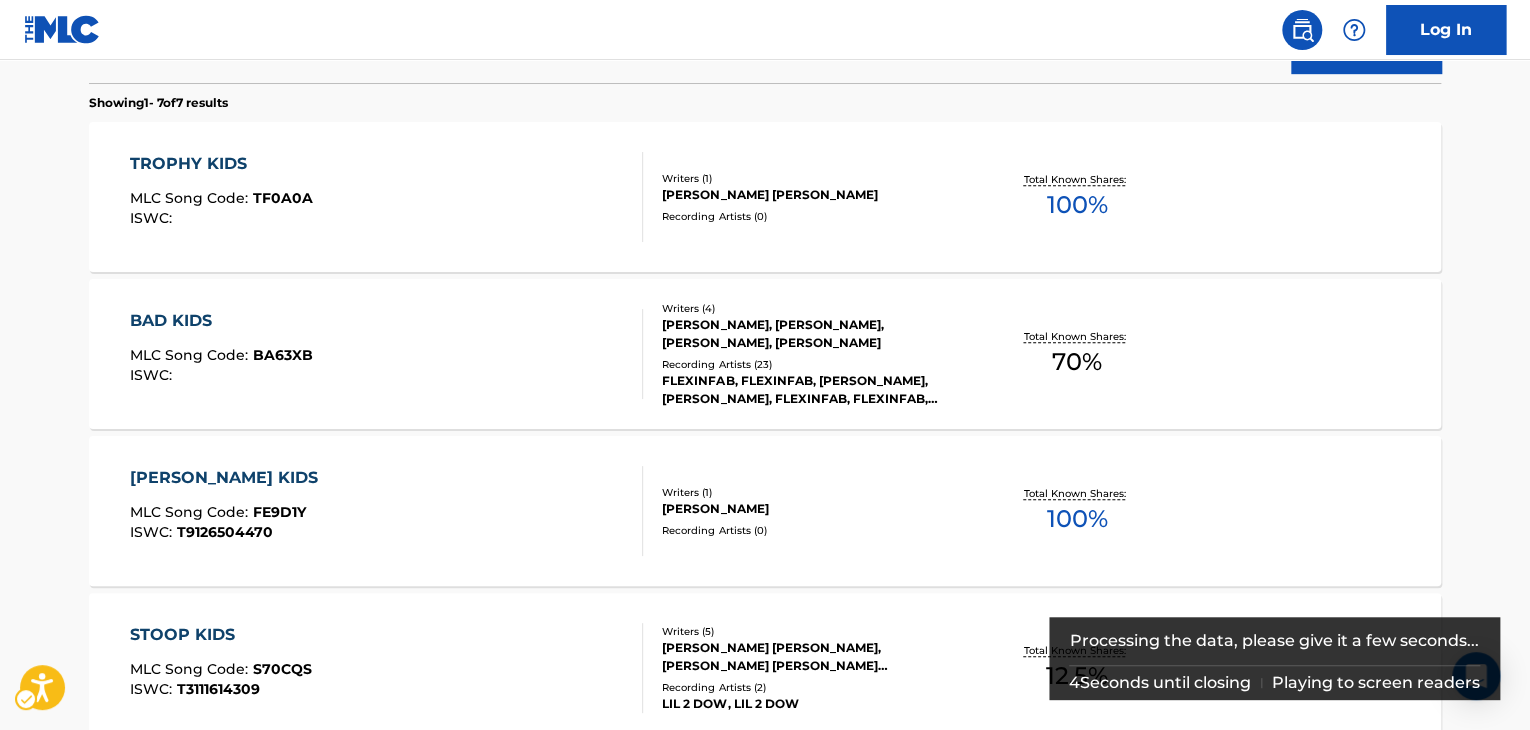 click on "Reset Search Search" at bounding box center (765, 43) 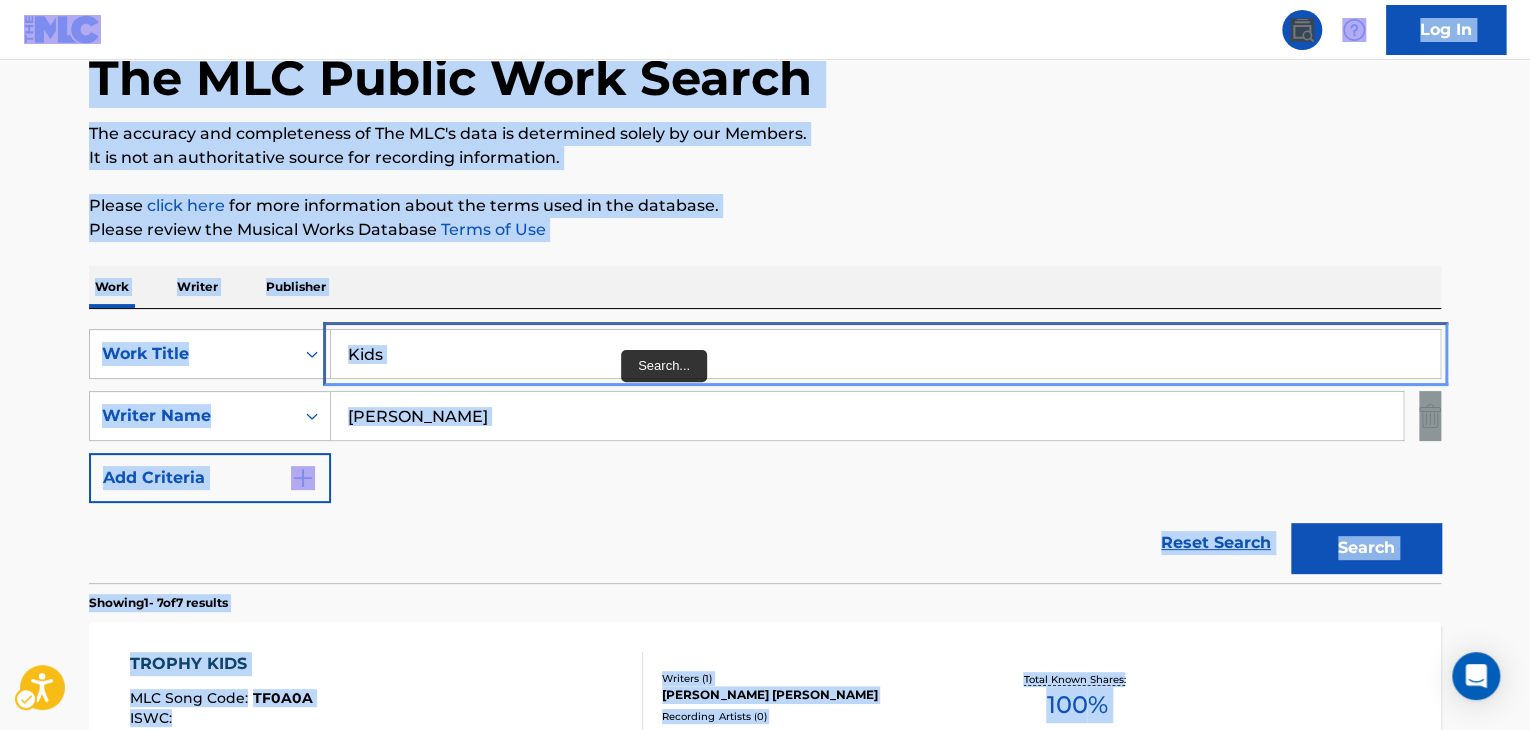 click on "Kids" at bounding box center [885, 354] 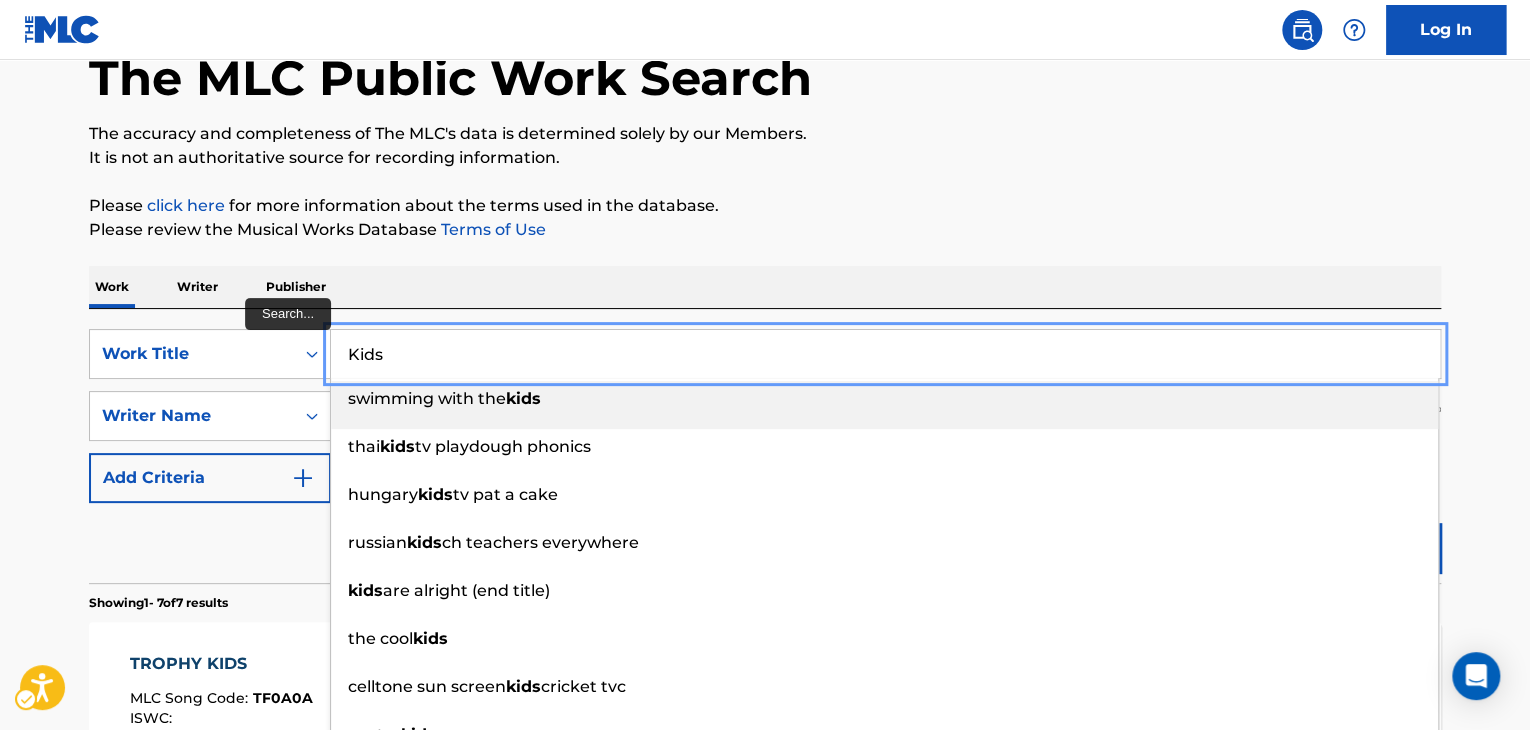 paste on "Would They Miss Me" 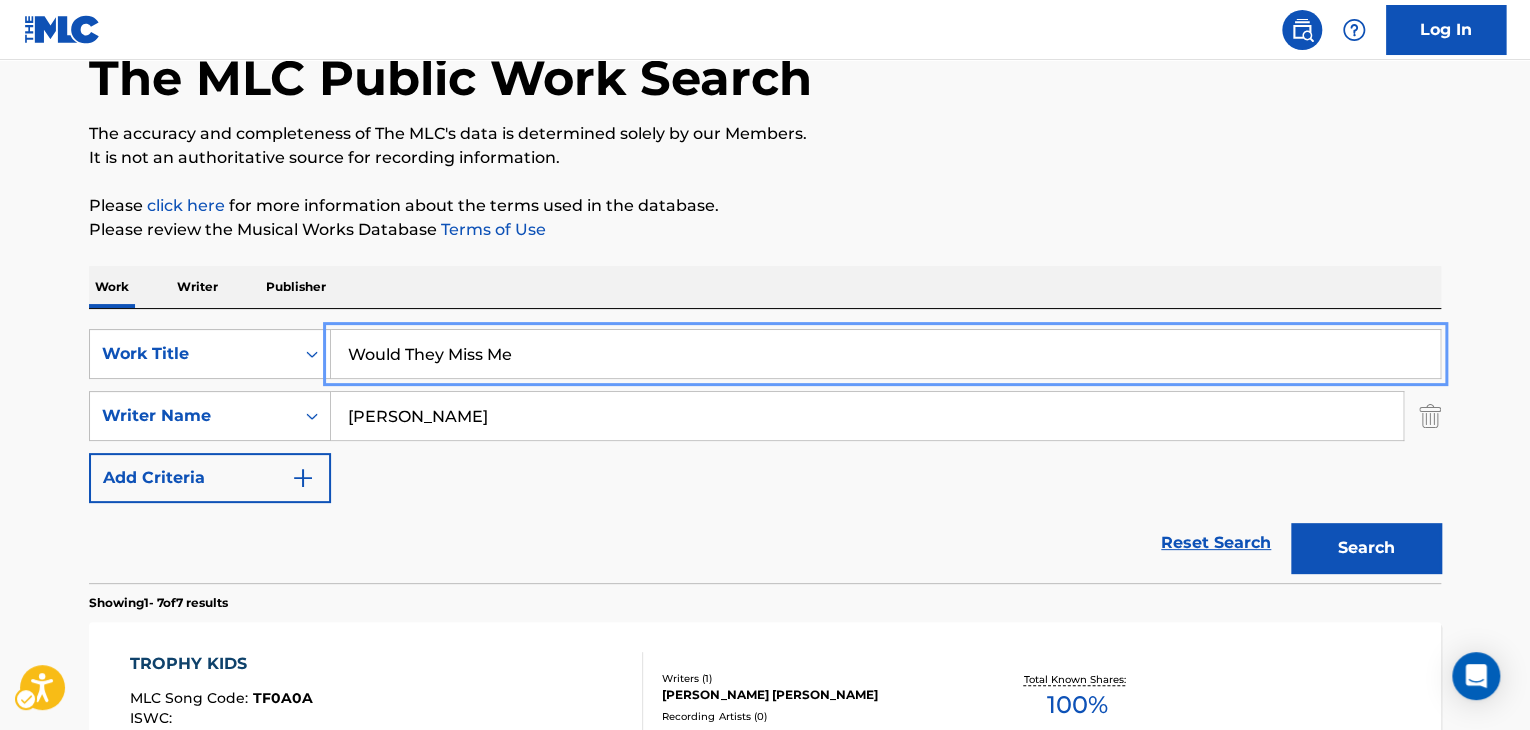 type on "Would They Miss Me" 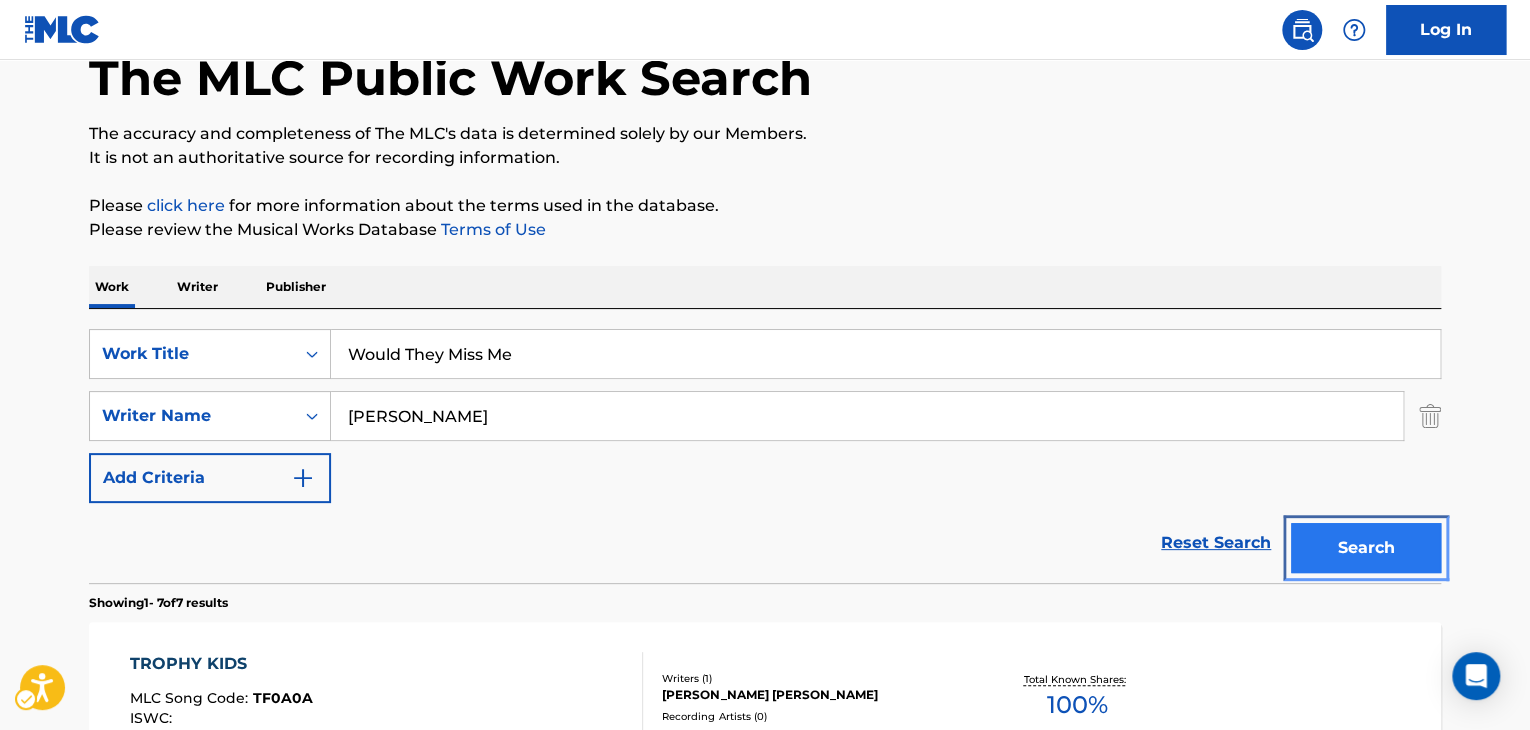 click on "Search" at bounding box center [1366, 548] 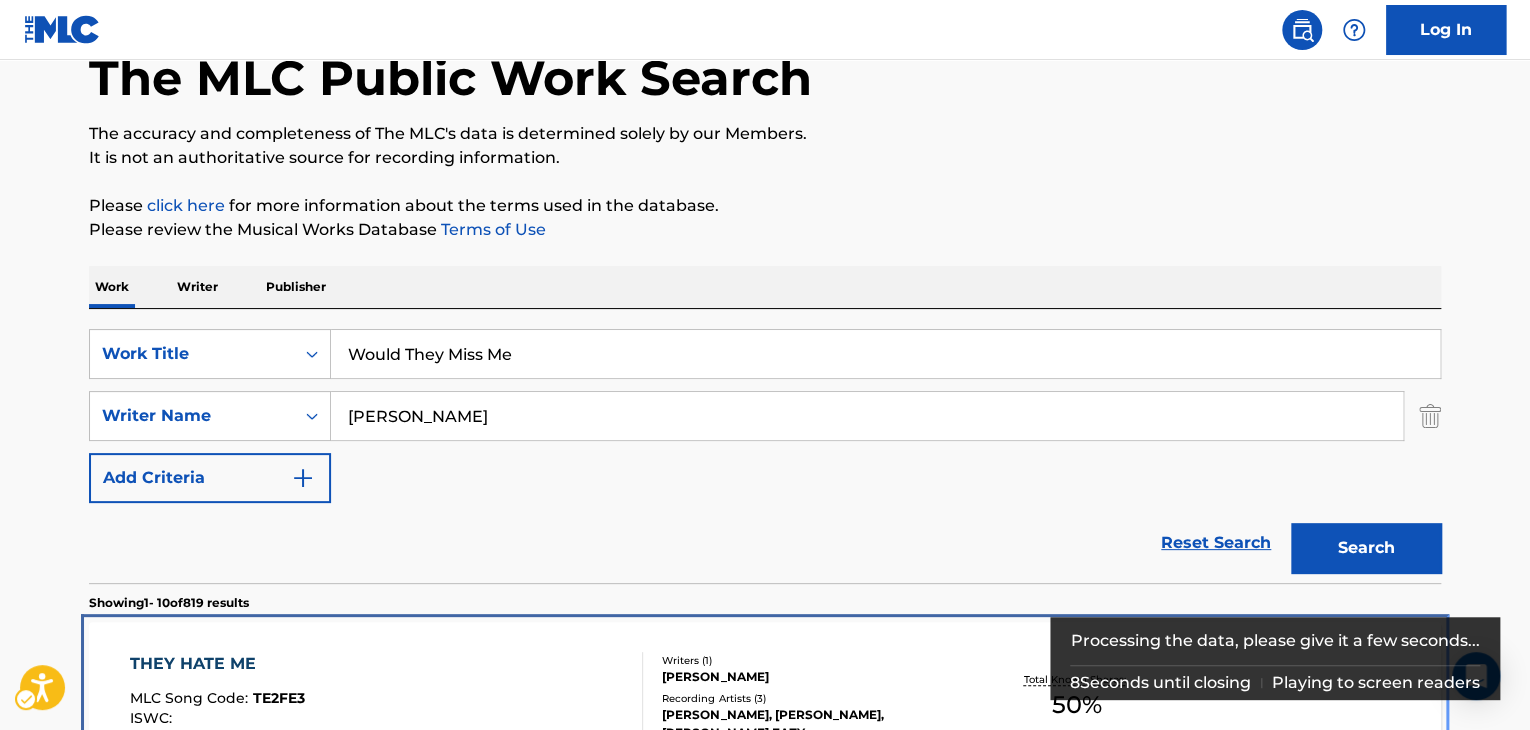 click on "THEY HATE ME MLC Song Code : TE2FE3 ISWC :" at bounding box center [387, 697] 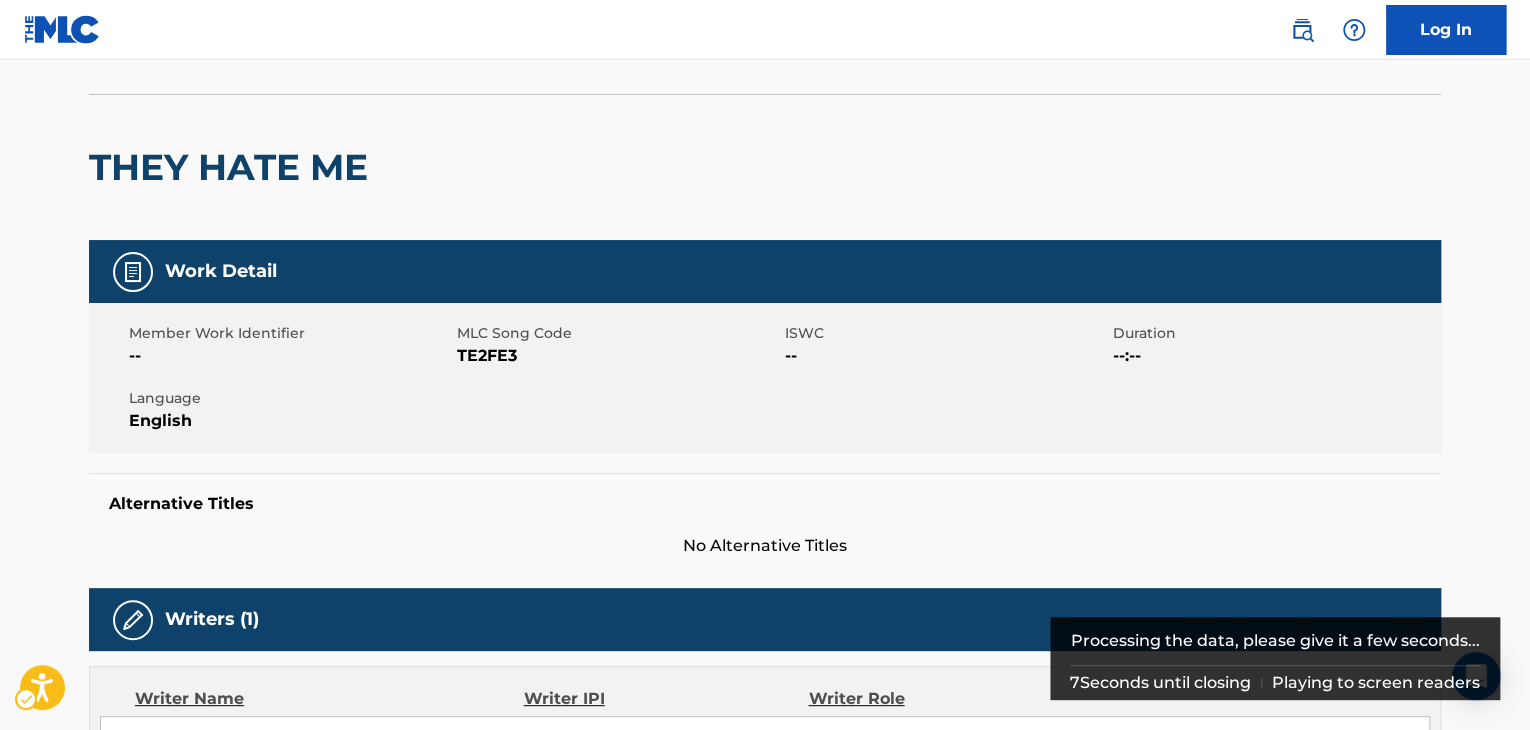 scroll, scrollTop: 0, scrollLeft: 0, axis: both 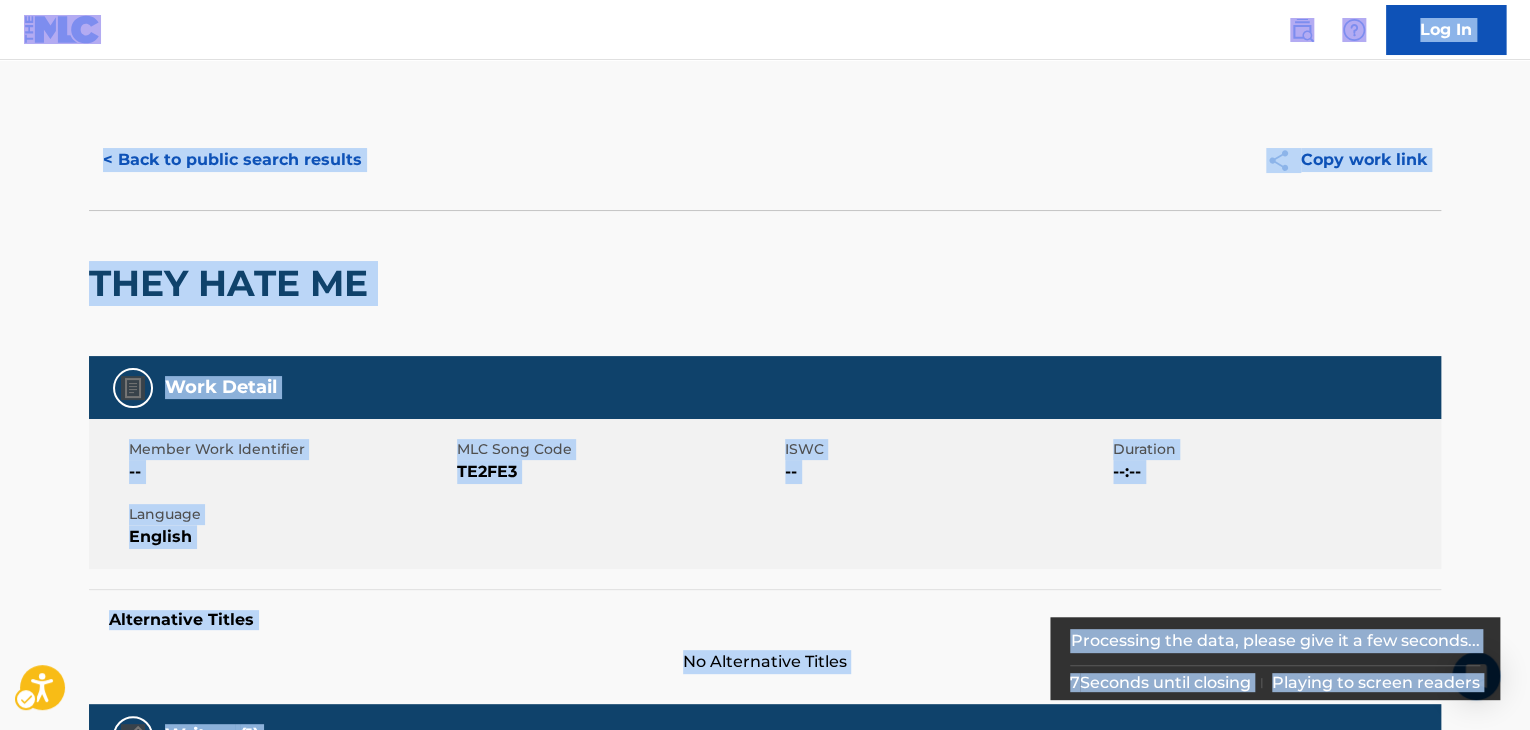 click on "< Back to public search results Copy work link THEY HATE ME     Work Detail   Member Work Identifier -- MLC Song Code MLC Song Code -  TE2FE3 ISWC -- Duration Duration -  --:-- Language English Alternative Titles No Alternative Titles Writers   (1) Writer Name Writer IPI Writer Role DARIUS IRBY -- Composer/Author Publishers   (1) Total shares:  50 % Publisher Name Publisher IPI Publisher Number Represented Writers Collection Share Contact Details MAFIA MONEY ENTERTAINMENT 00590212569 P060DJ DARIUS IRBY 50% No Contact Details Total shares:  50 % Matched Recordings   (0)" at bounding box center [765, 736] 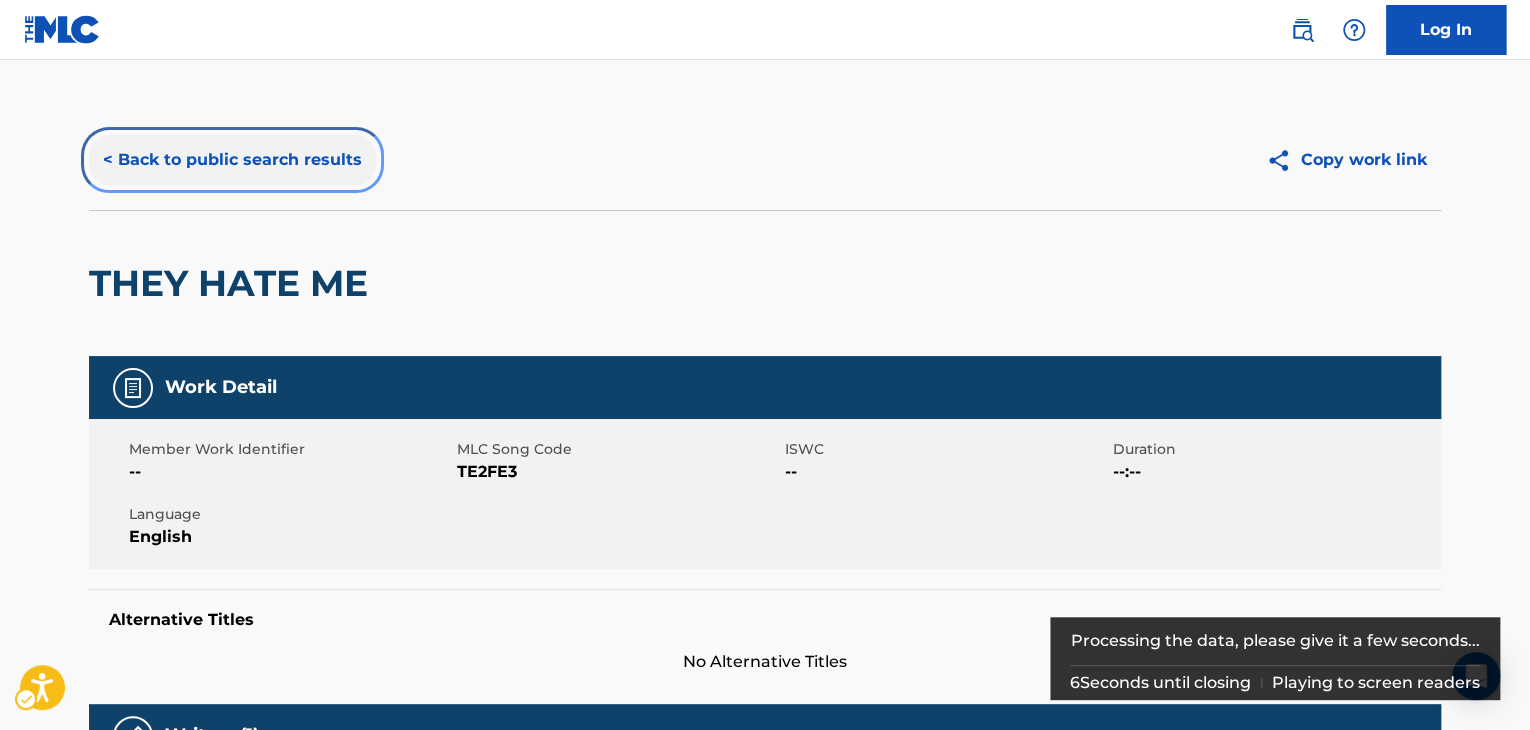 click on "< Back to public search results" at bounding box center (232, 160) 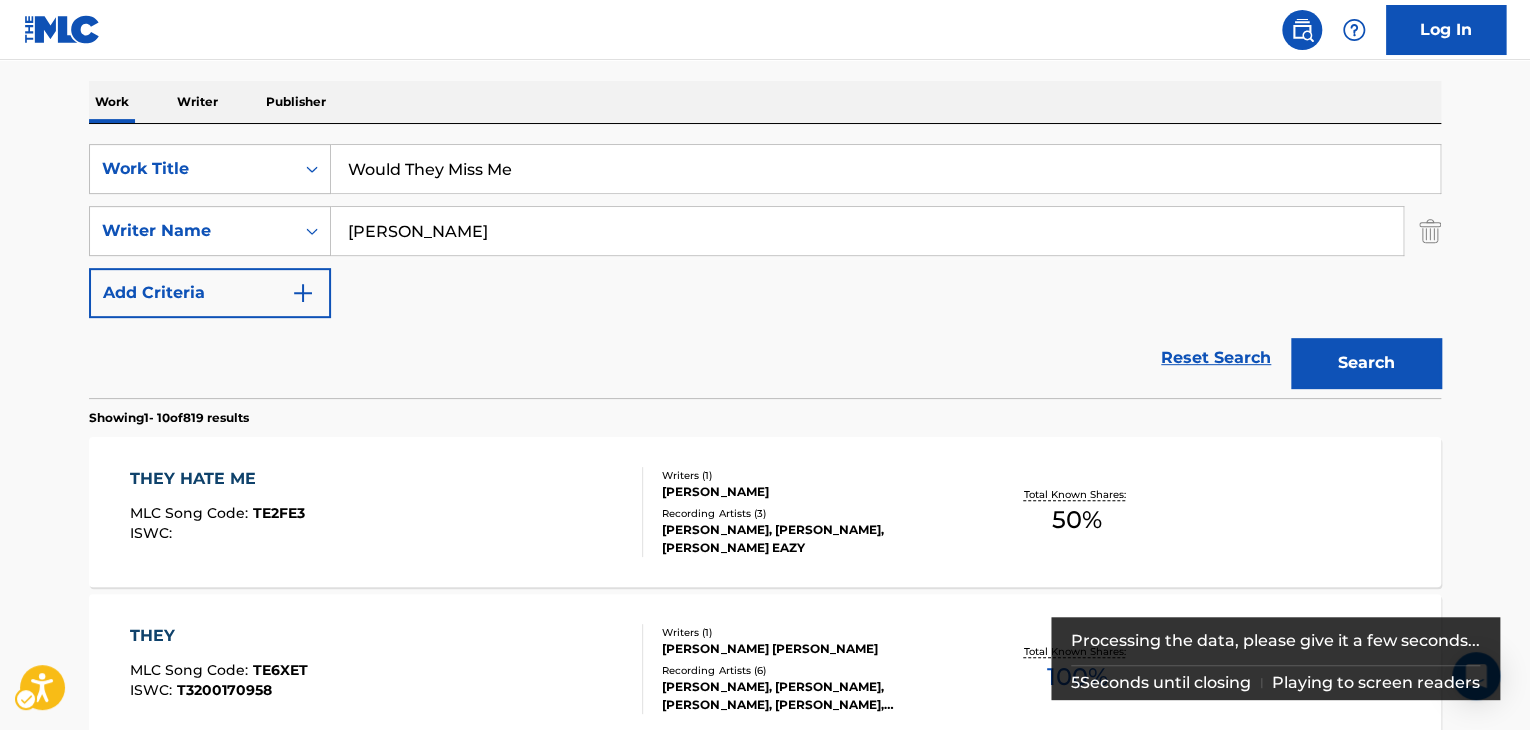 scroll, scrollTop: 124, scrollLeft: 0, axis: vertical 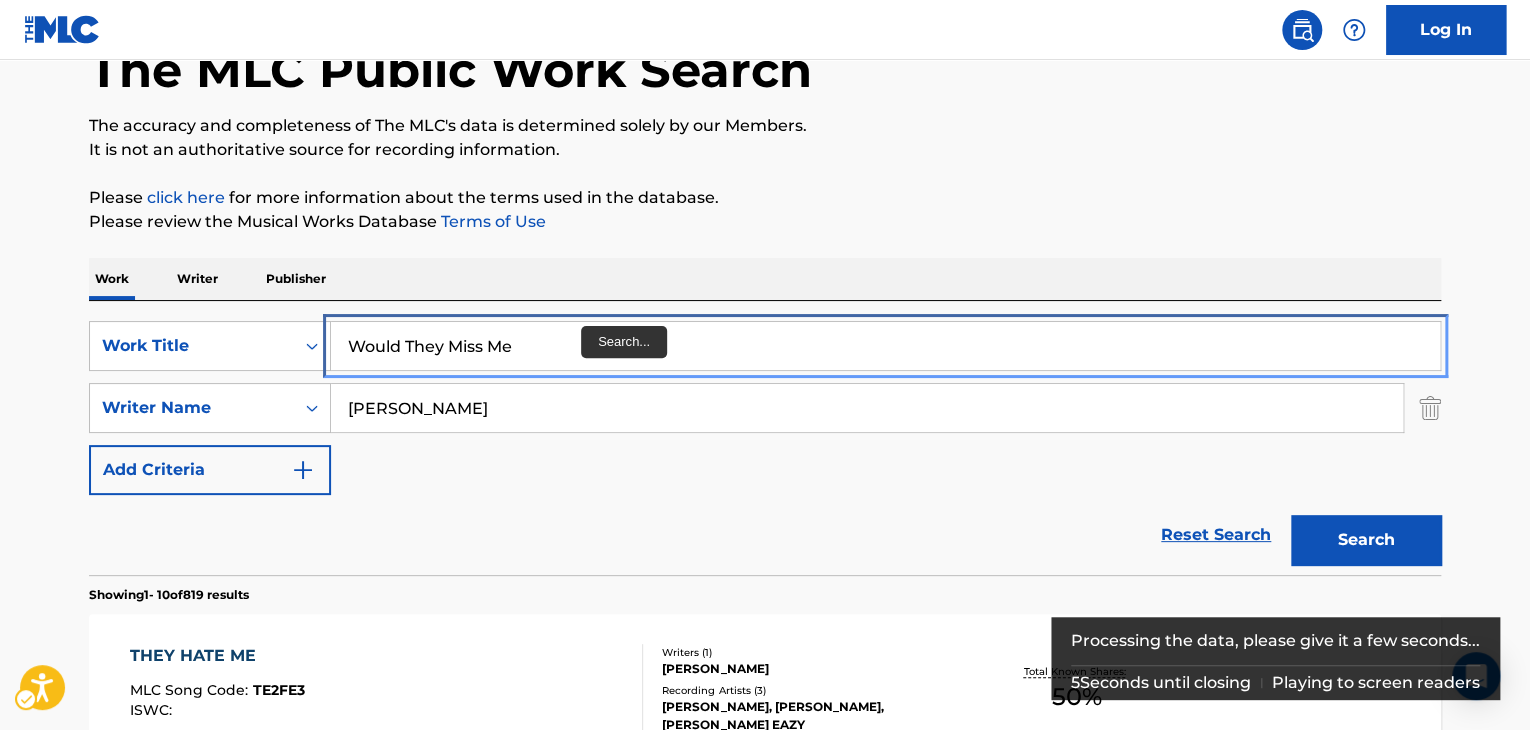 click on "Would They Miss Me" at bounding box center (885, 346) 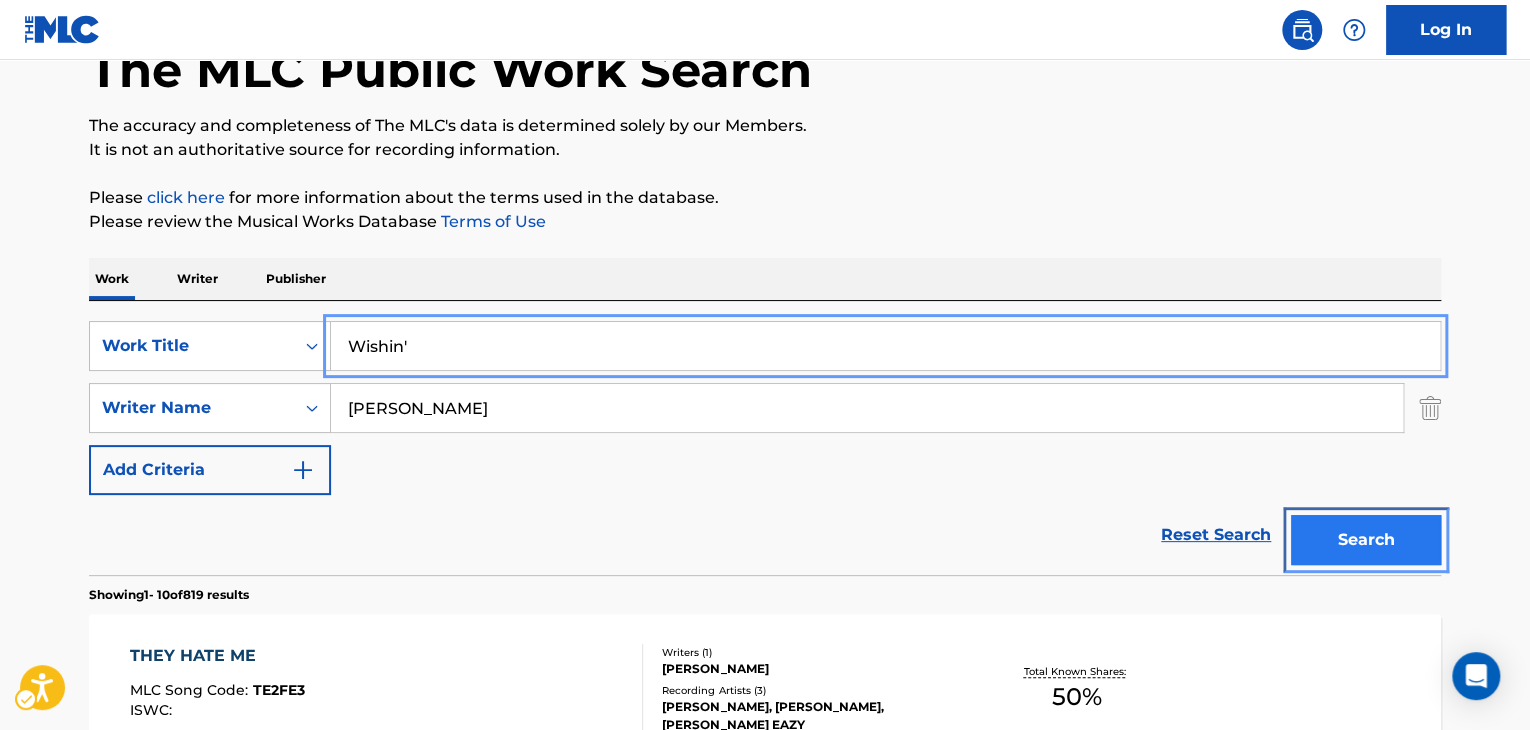 click on "Search" at bounding box center (1366, 540) 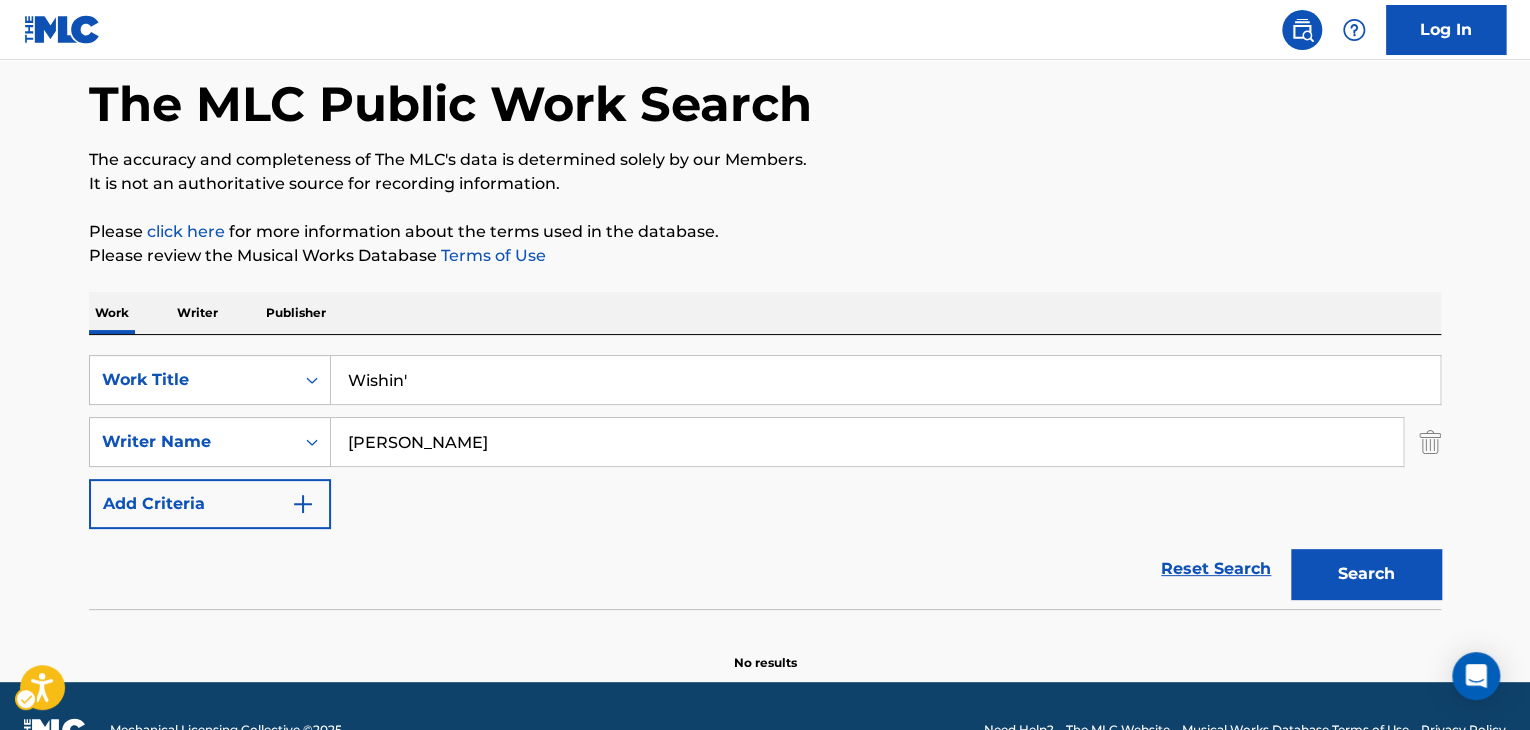 scroll, scrollTop: 138, scrollLeft: 0, axis: vertical 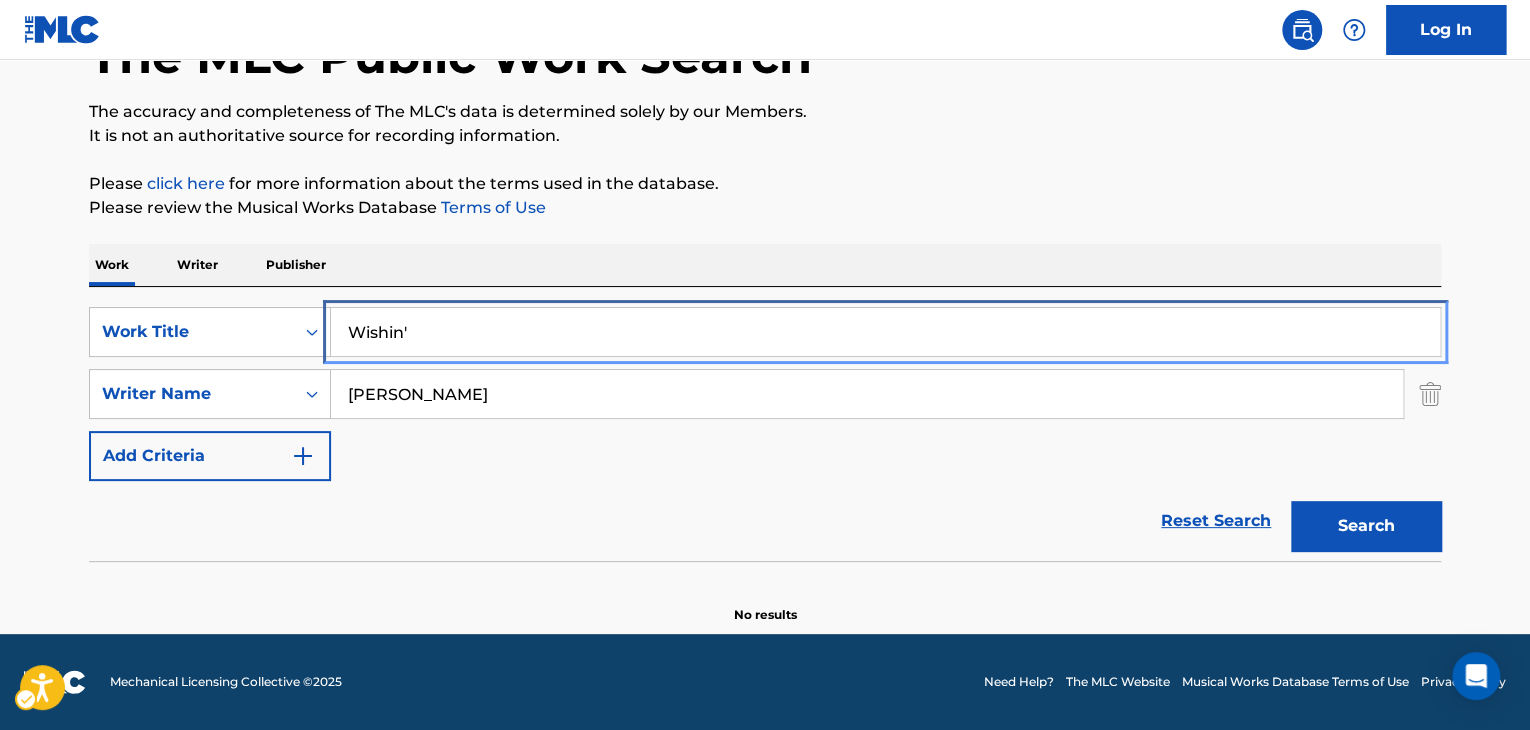 click on "Wishin'" at bounding box center [885, 332] 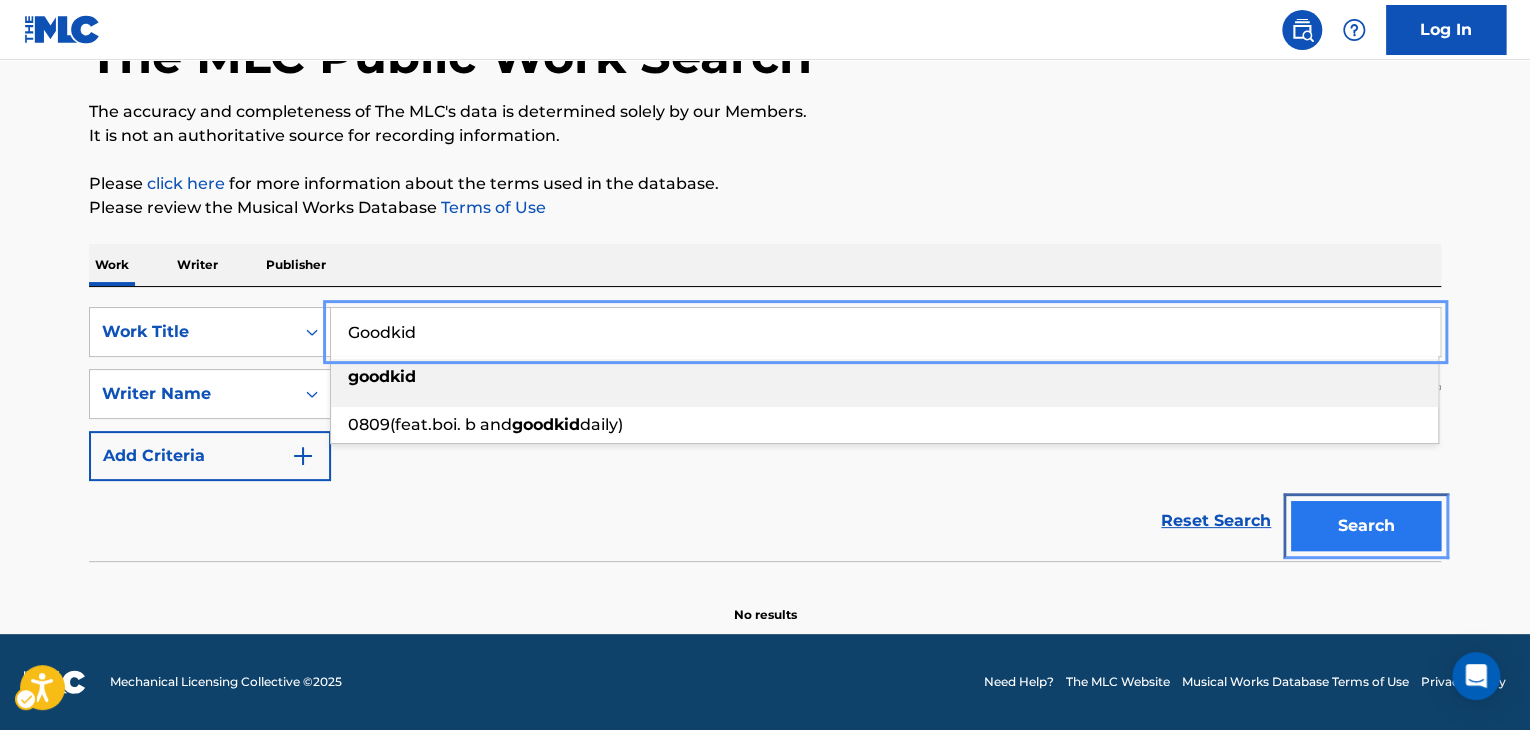 click on "Search" at bounding box center [1366, 526] 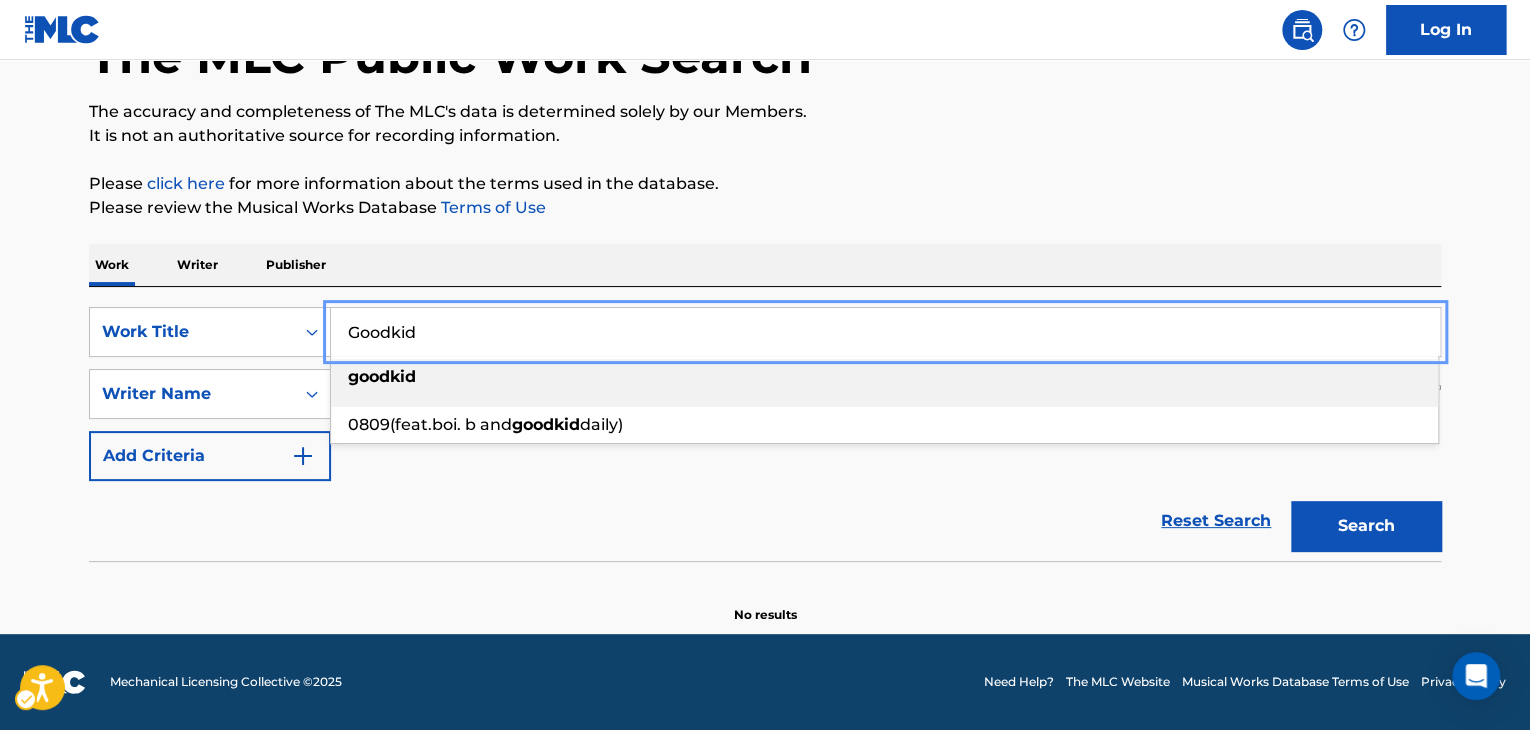 click on "Search" at bounding box center [1361, 521] 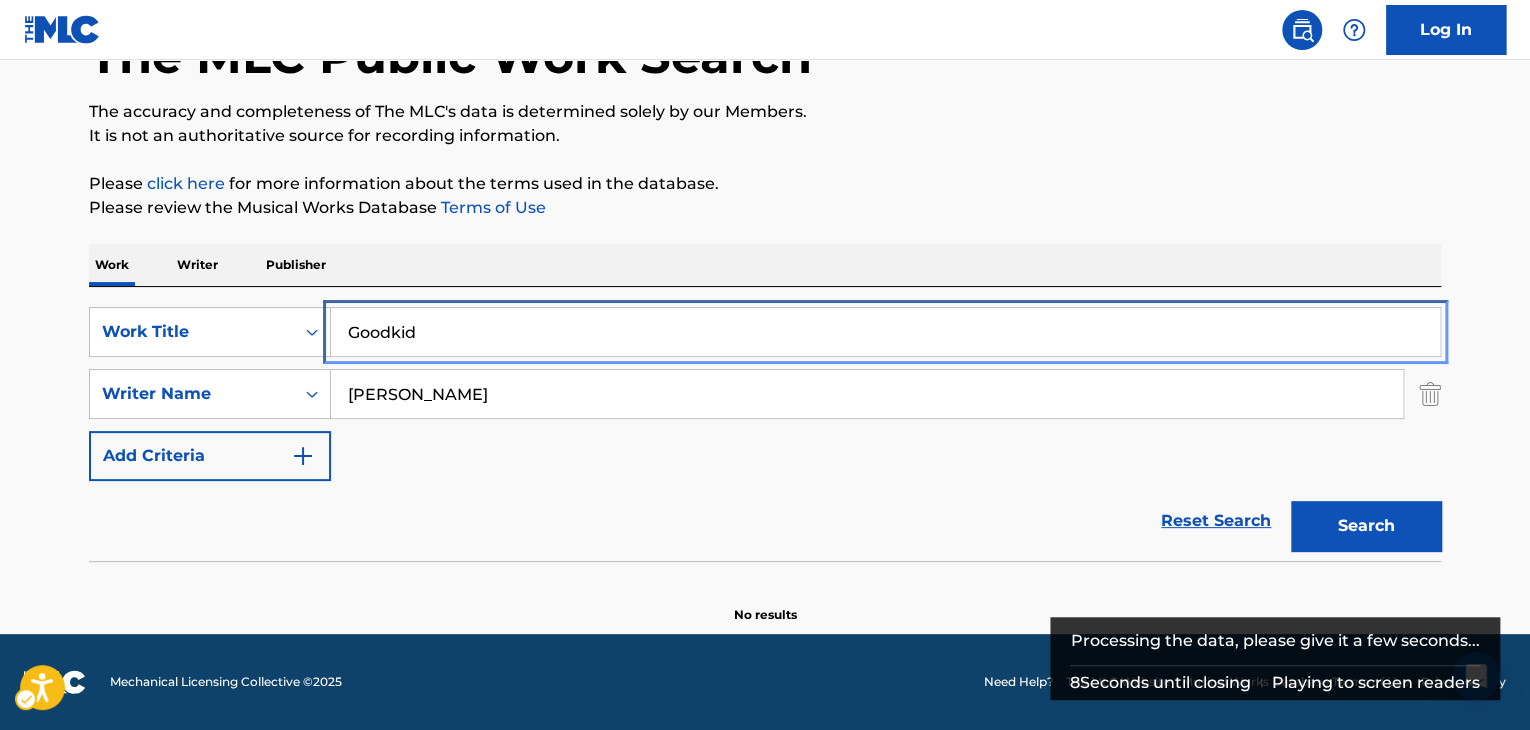 click on "Goodkid" at bounding box center (885, 332) 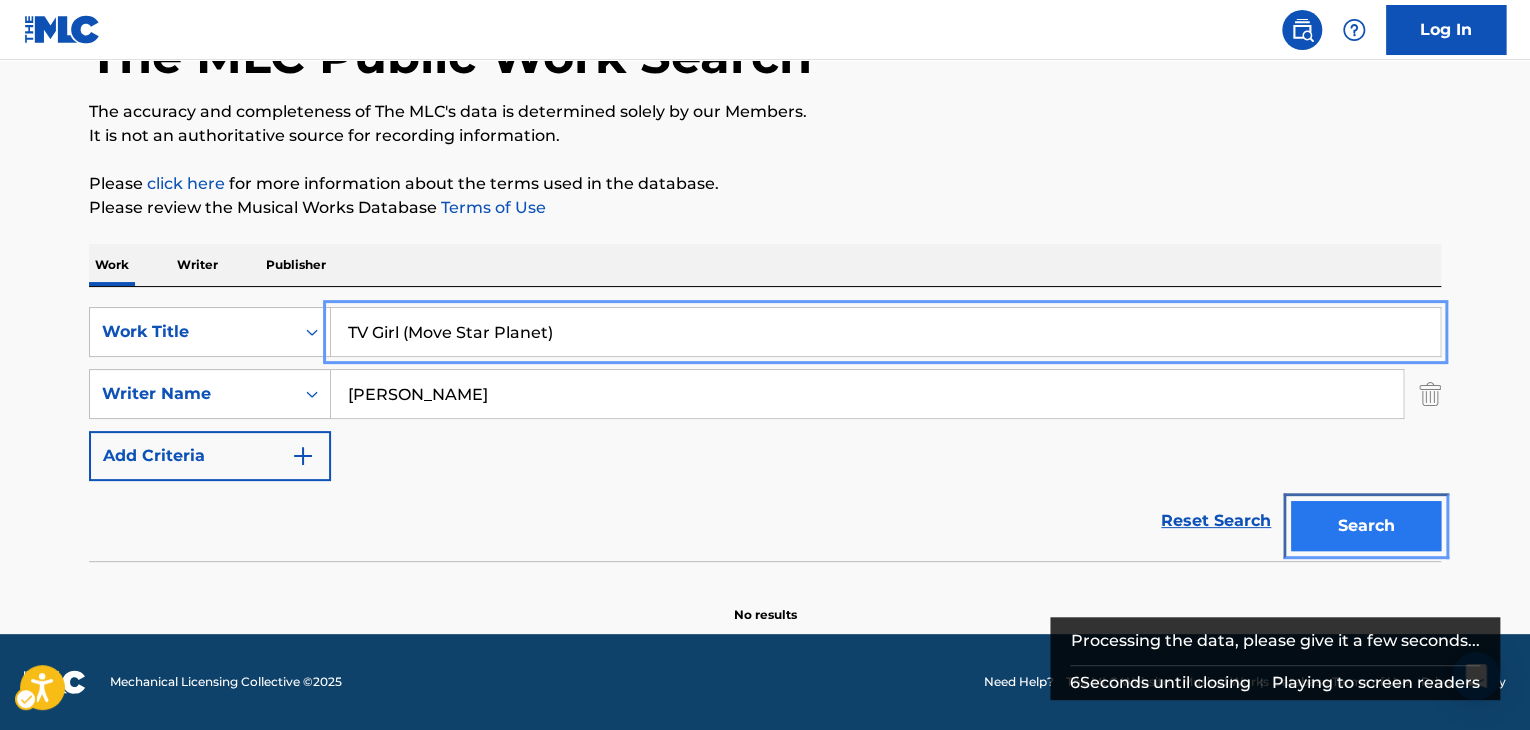 click on "Search" at bounding box center [1366, 526] 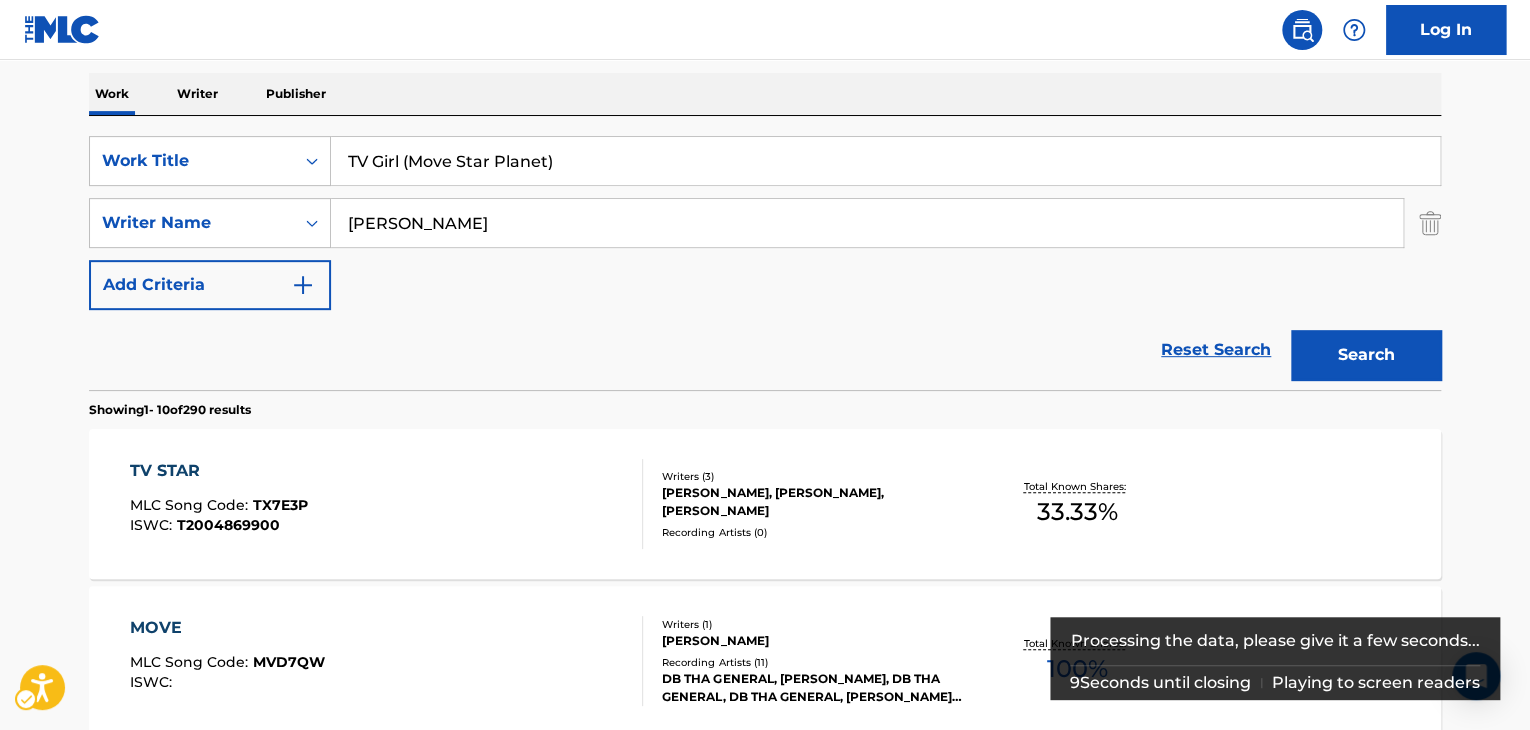scroll, scrollTop: 338, scrollLeft: 0, axis: vertical 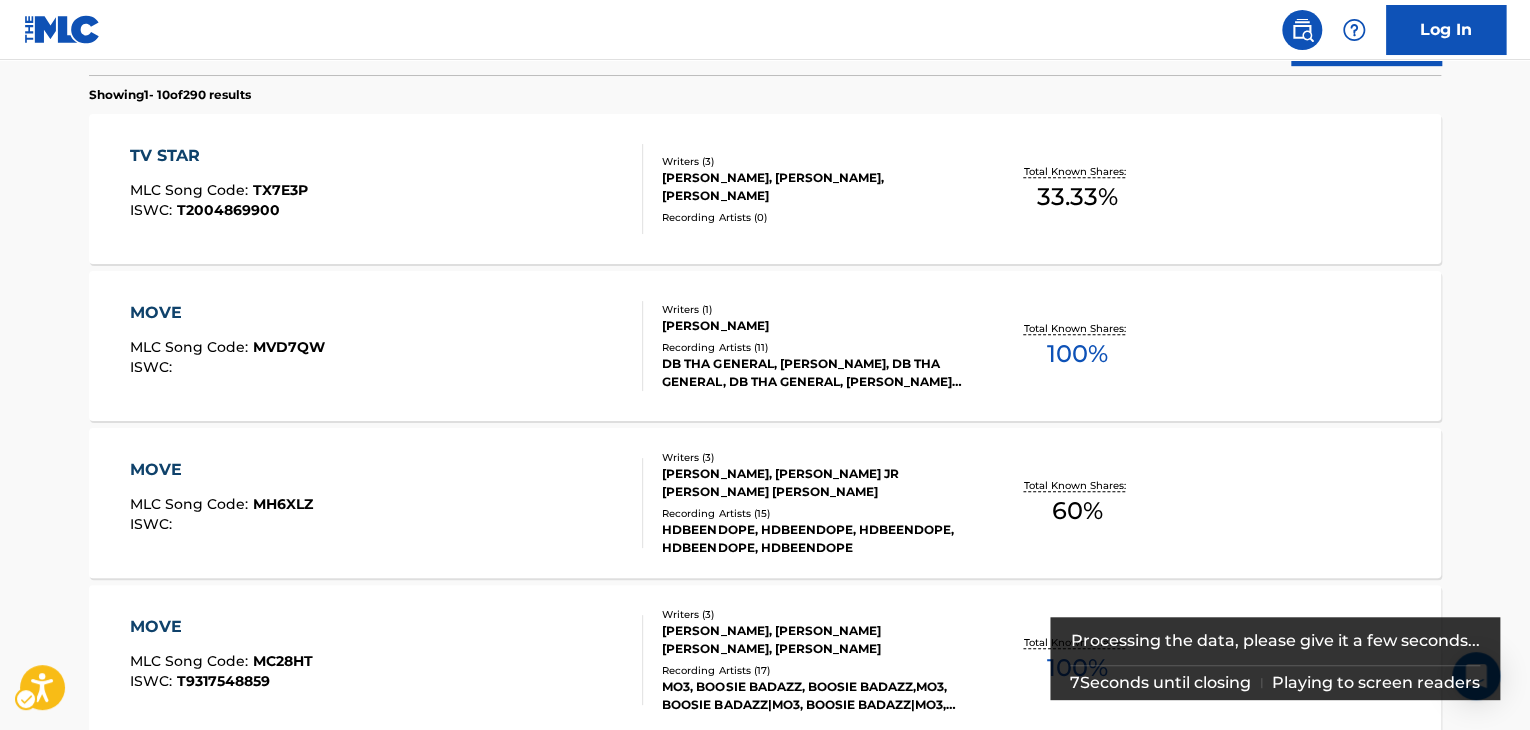 click on "TV Girl (Move Star Planet)" at bounding box center [885, -154] 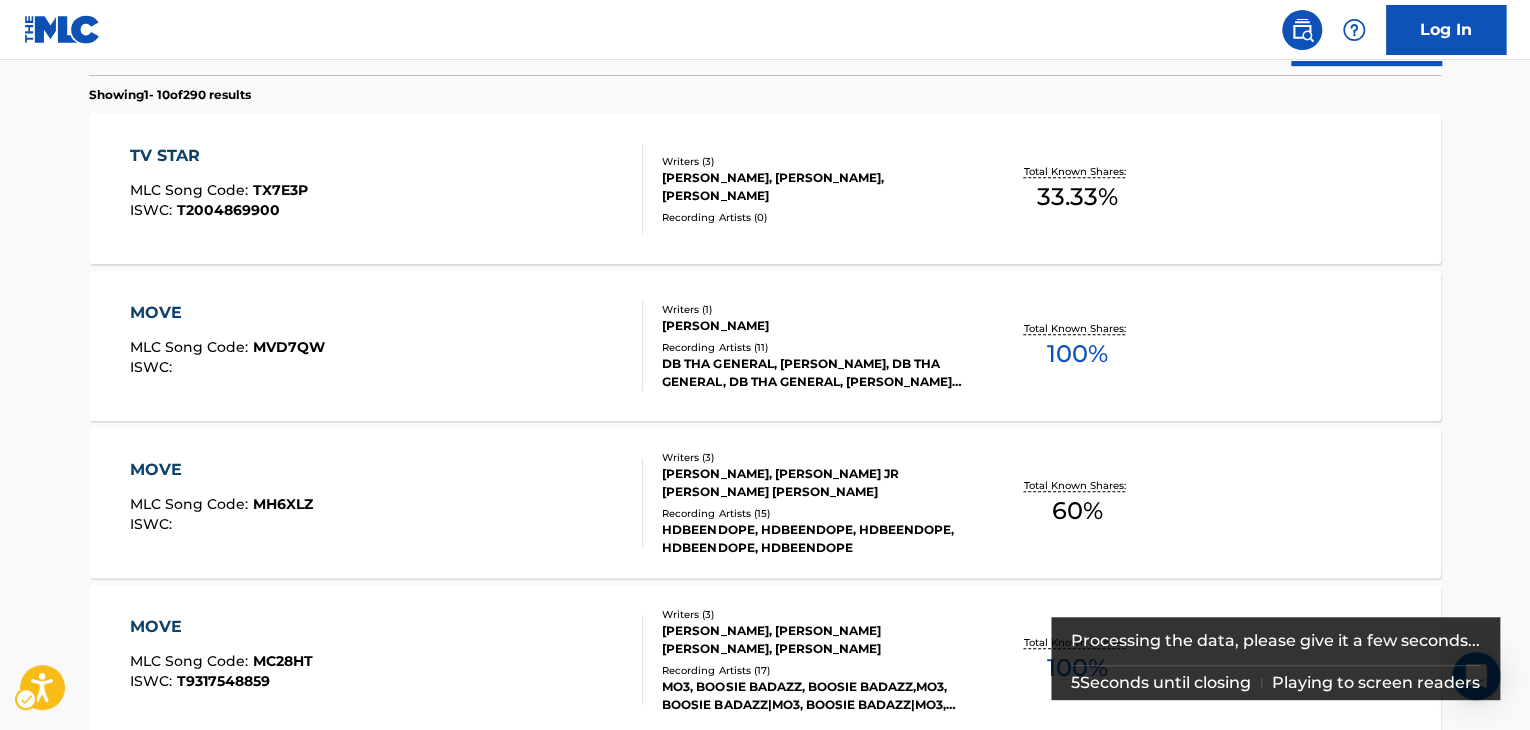 scroll, scrollTop: 124, scrollLeft: 0, axis: vertical 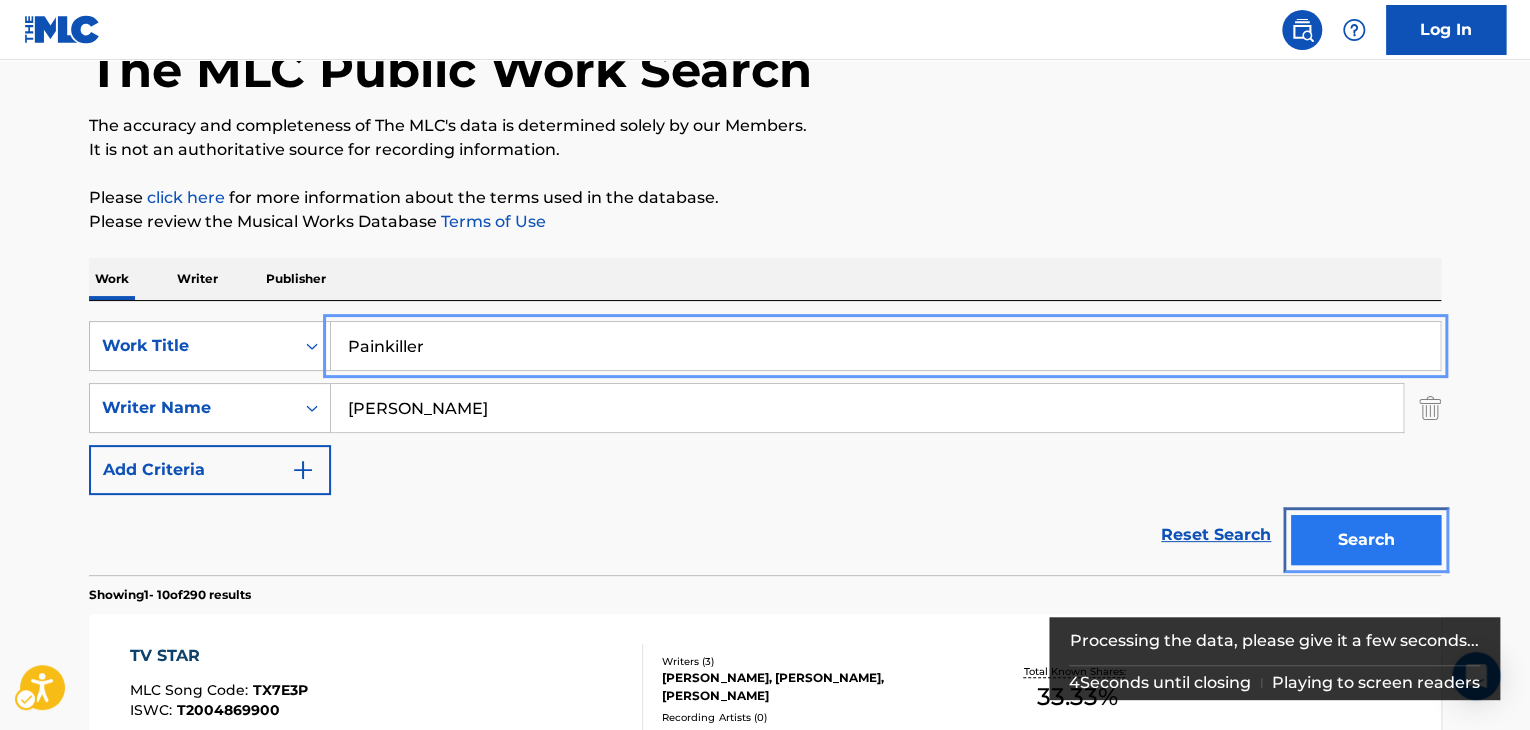 click on "Search" at bounding box center (1366, 540) 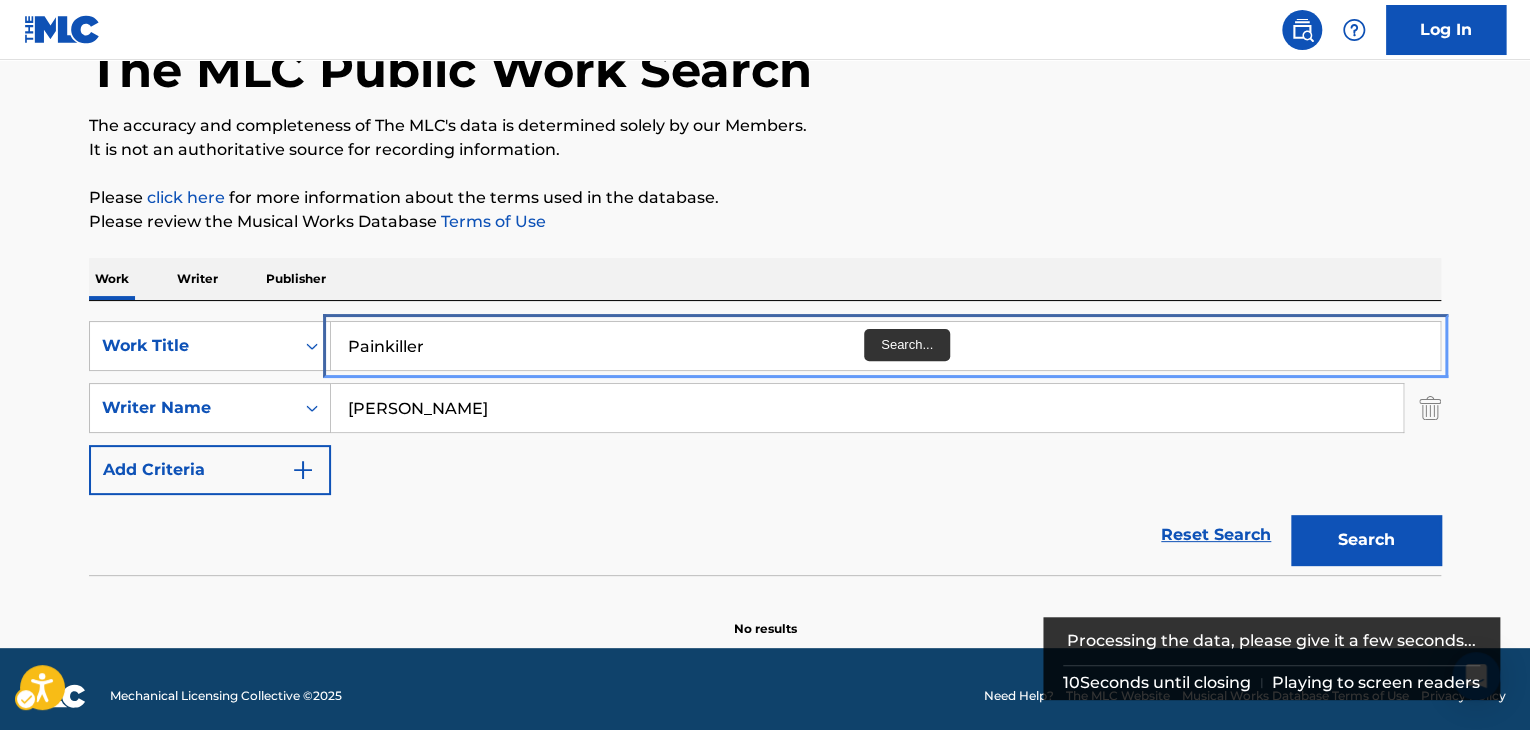 click on "Painkiller" at bounding box center (885, 346) 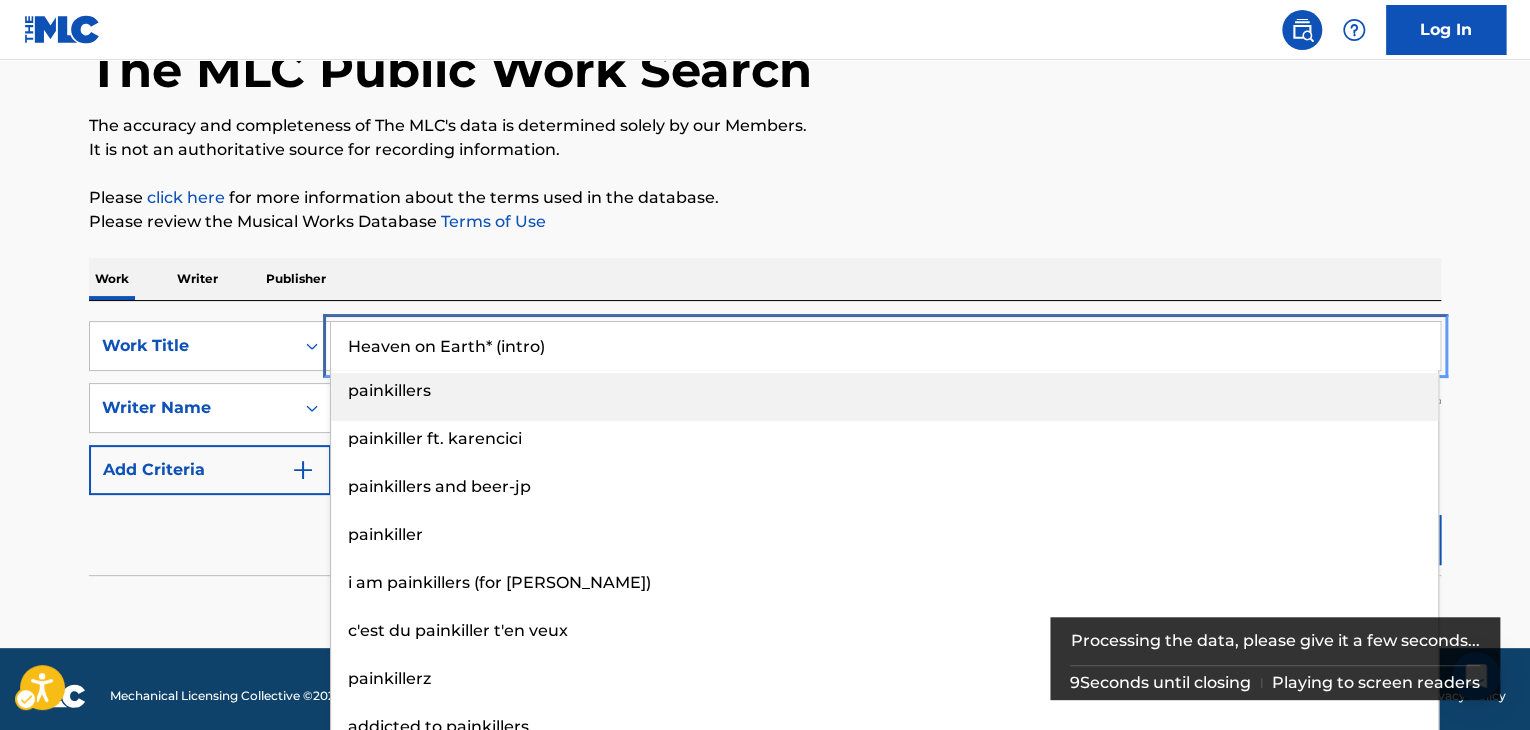 scroll, scrollTop: 138, scrollLeft: 0, axis: vertical 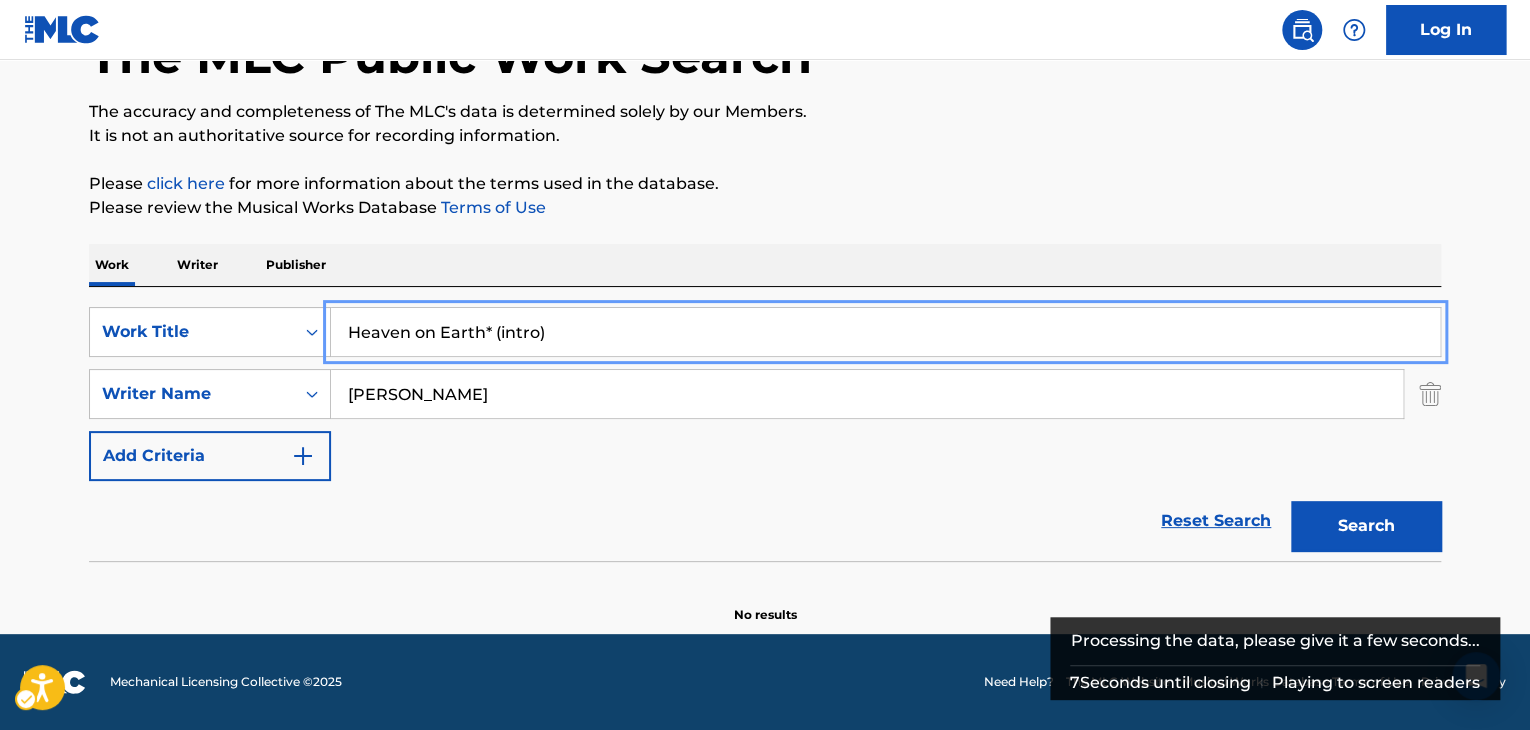 click on "The MLC Public Work Search The accuracy and completeness of The MLC's data is determined solely by our Members. It is not an authoritative source for recording information. Please   click here  | New Window   for more information about the terms used in the database. Please review the Musical Works Database   Terms of Use  | New Window Work Writer Publisher SearchWithCriteria273f5c38-4b5f-43f0-a303-74d40b0cd58c Work Title Heaven on Earth* (intro) SearchWithCriteriafaf58cd7-2337-4fad-b1a1-21b4634b537a Writer Name Darius Add Criteria Reset Search Search No results" at bounding box center (765, 278) 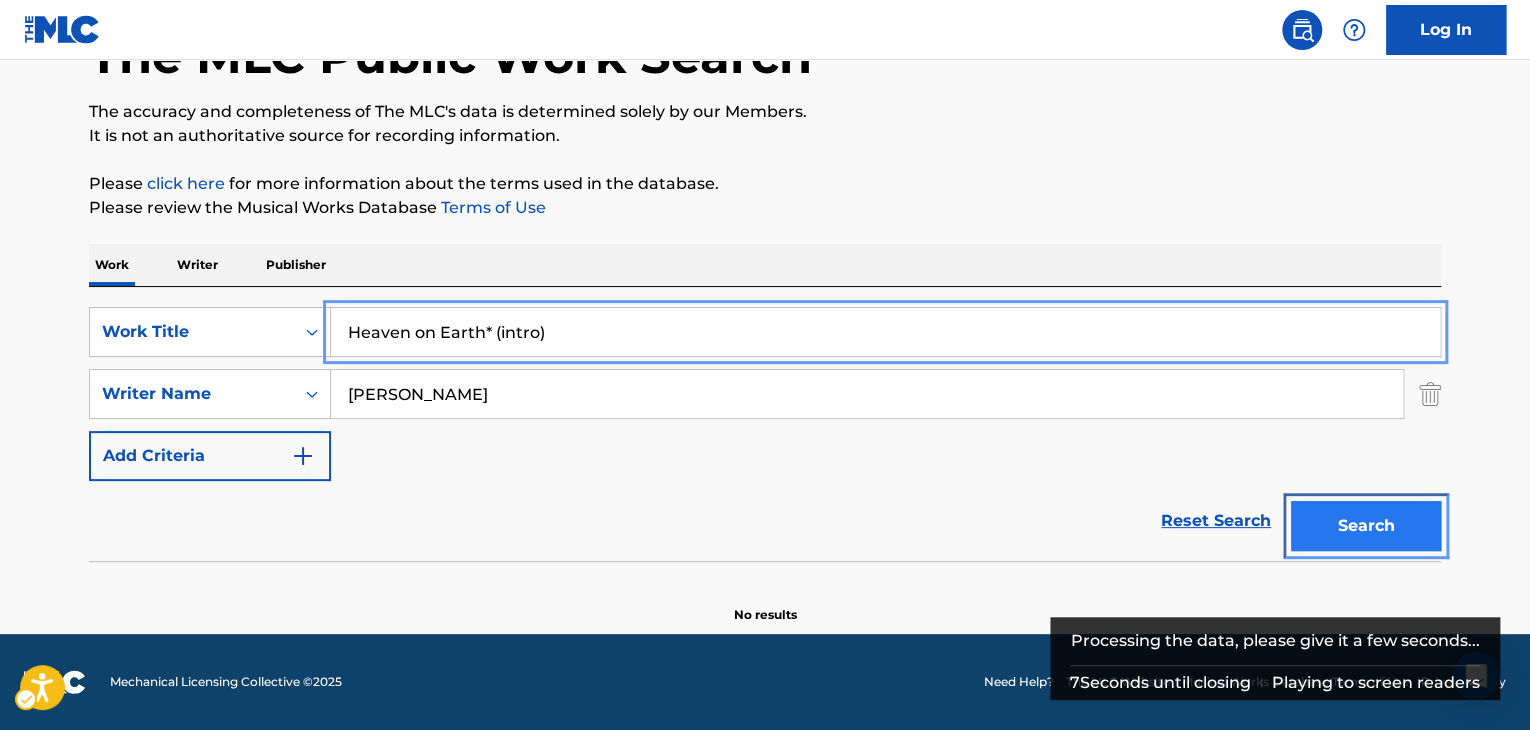 click on "Search" at bounding box center [1366, 526] 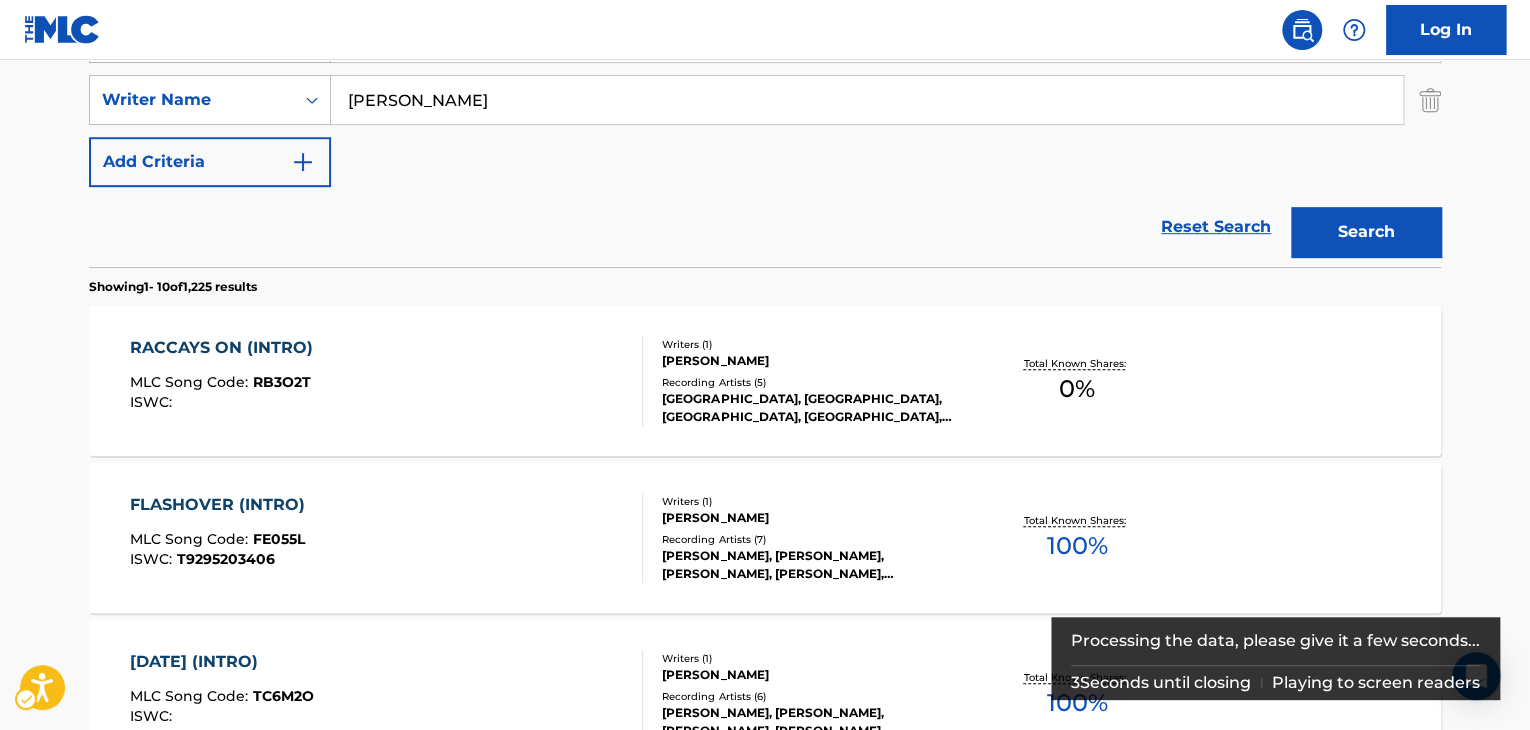 scroll, scrollTop: 132, scrollLeft: 0, axis: vertical 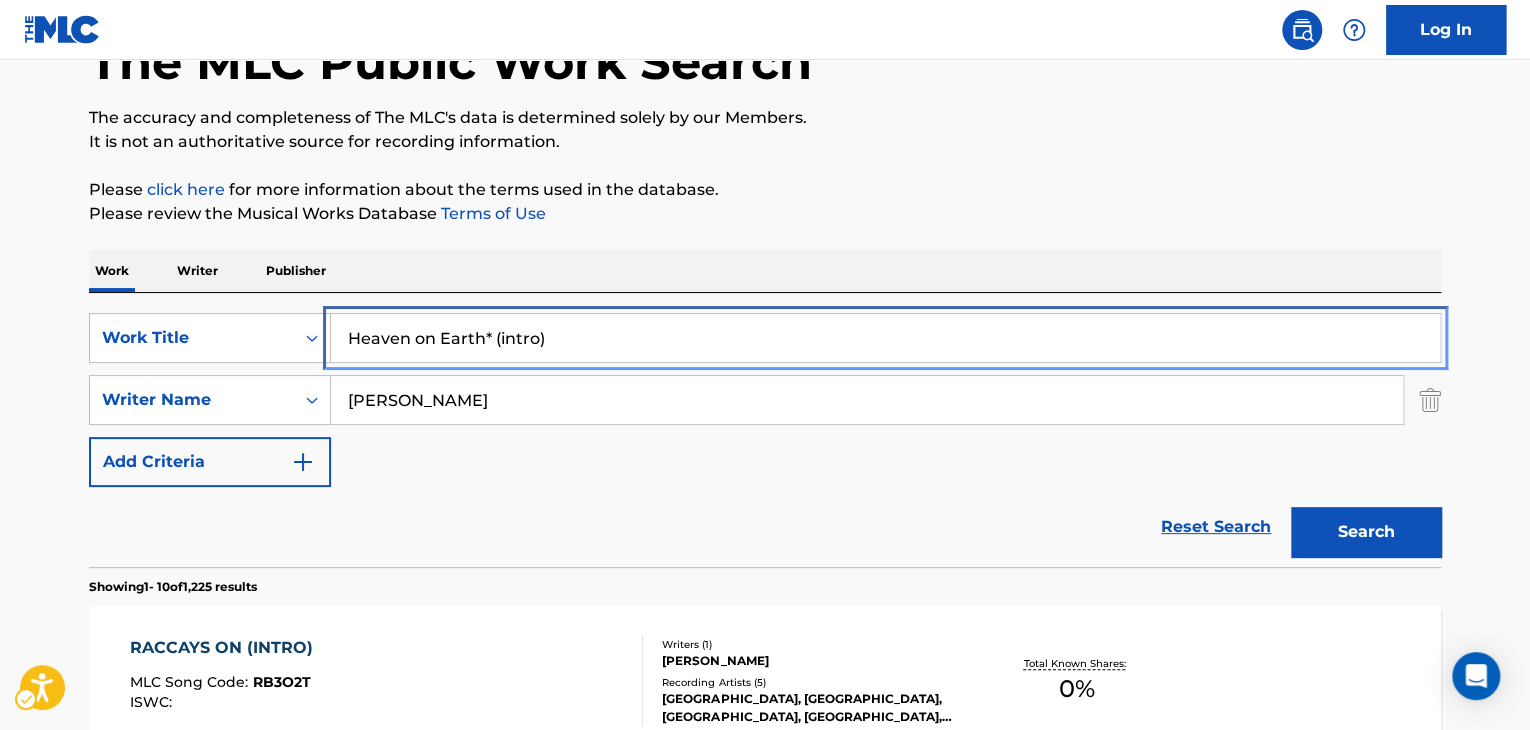 click on "Heaven on Earth* (intro)" at bounding box center (885, 338) 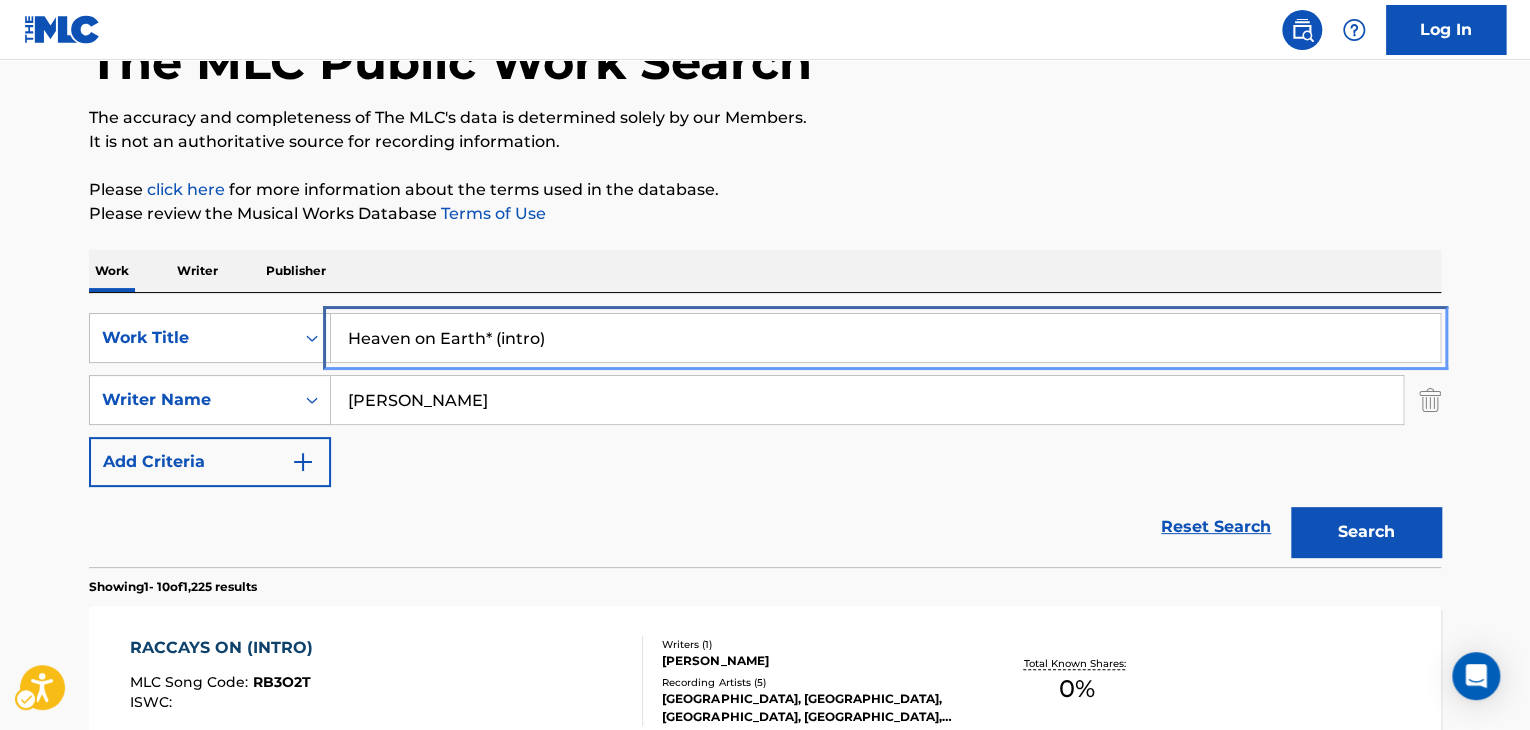 paste on "Stop Time" 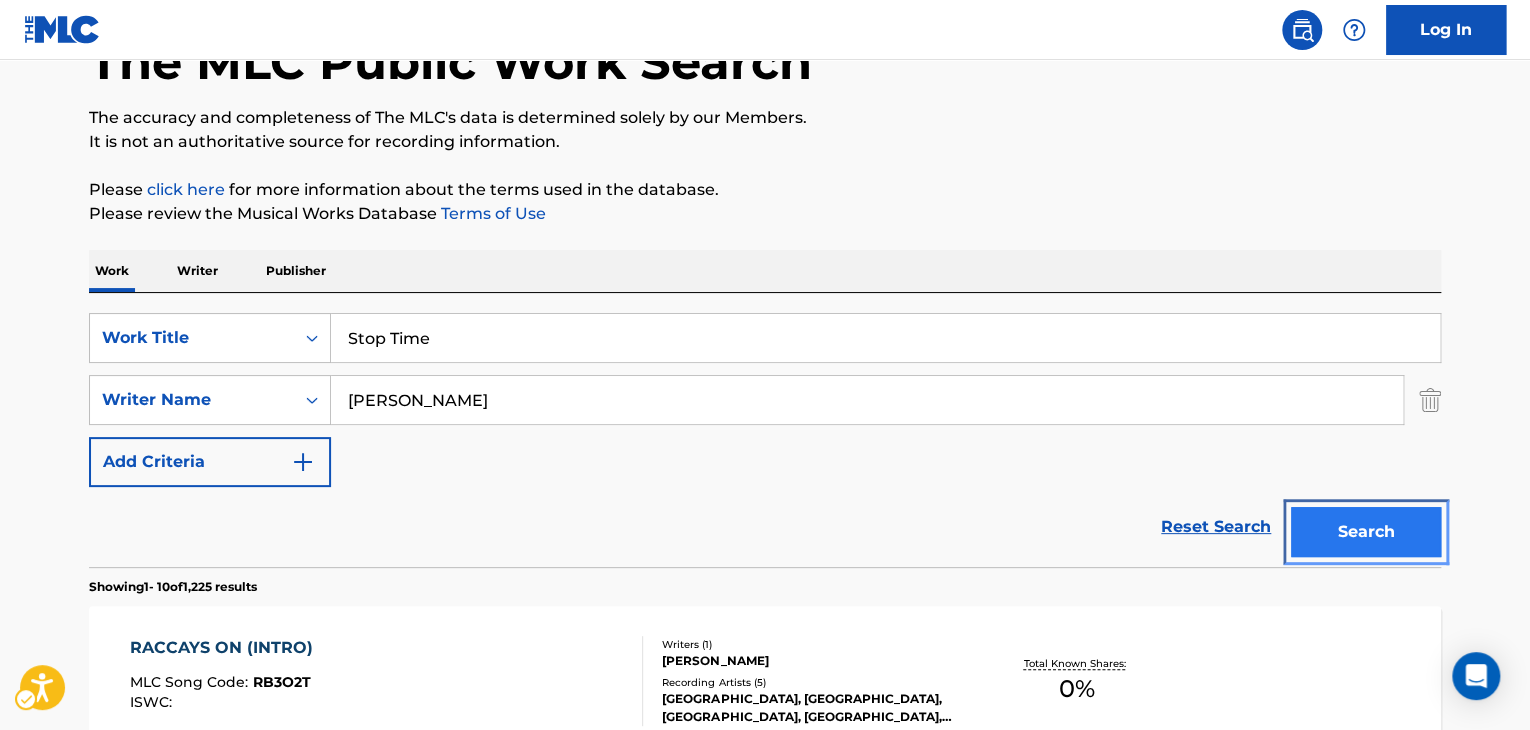 click on "Search" at bounding box center (1366, 532) 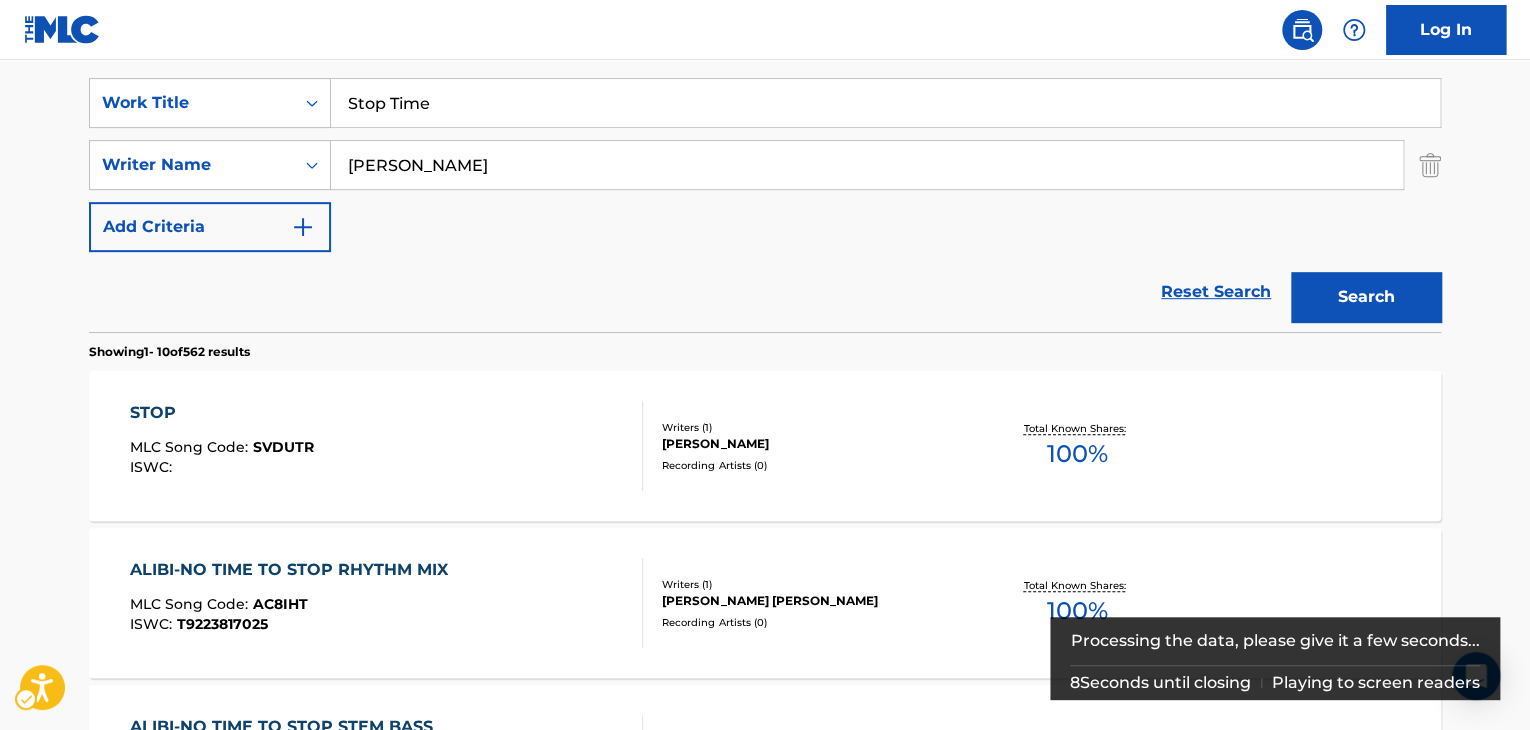 scroll, scrollTop: 332, scrollLeft: 0, axis: vertical 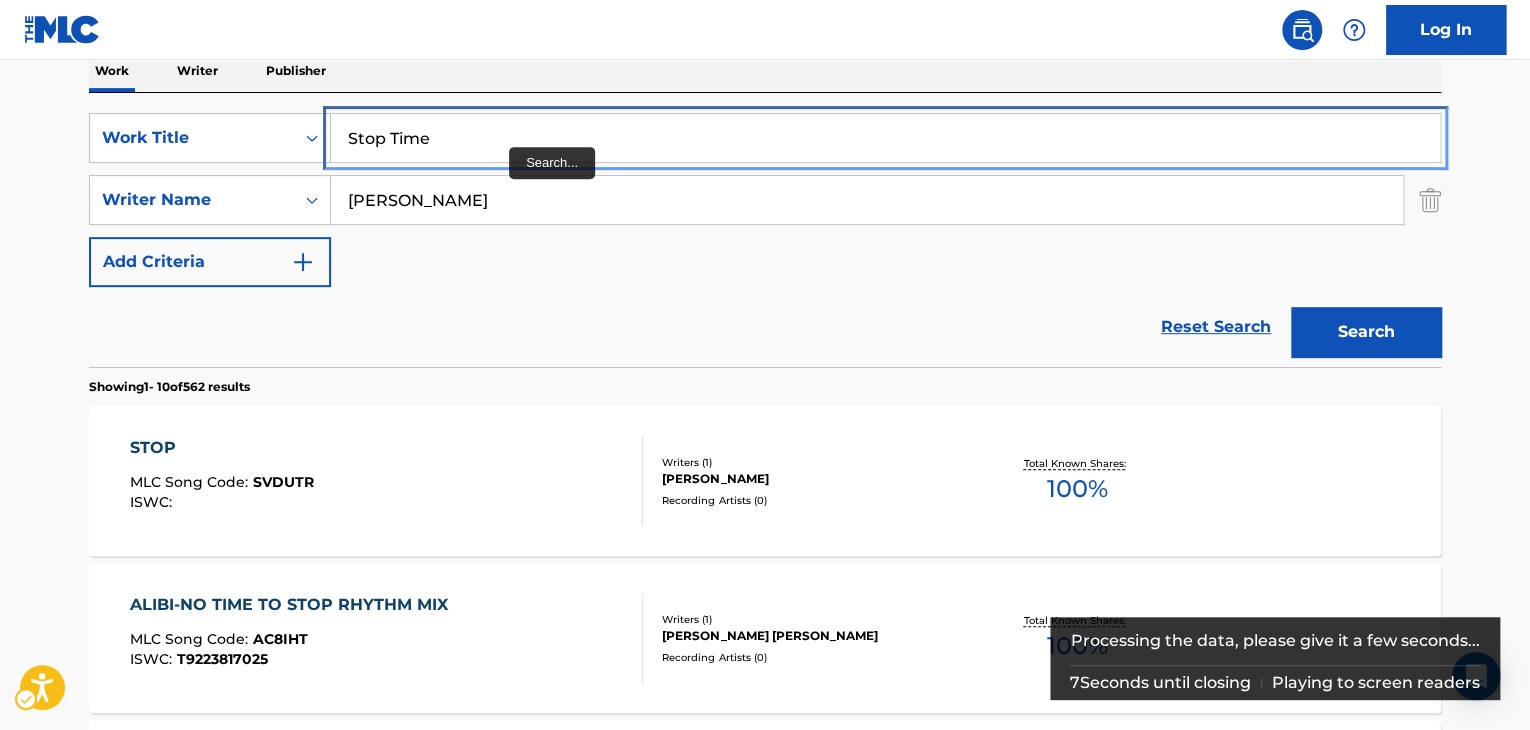 click on "Stop Time" at bounding box center (885, 138) 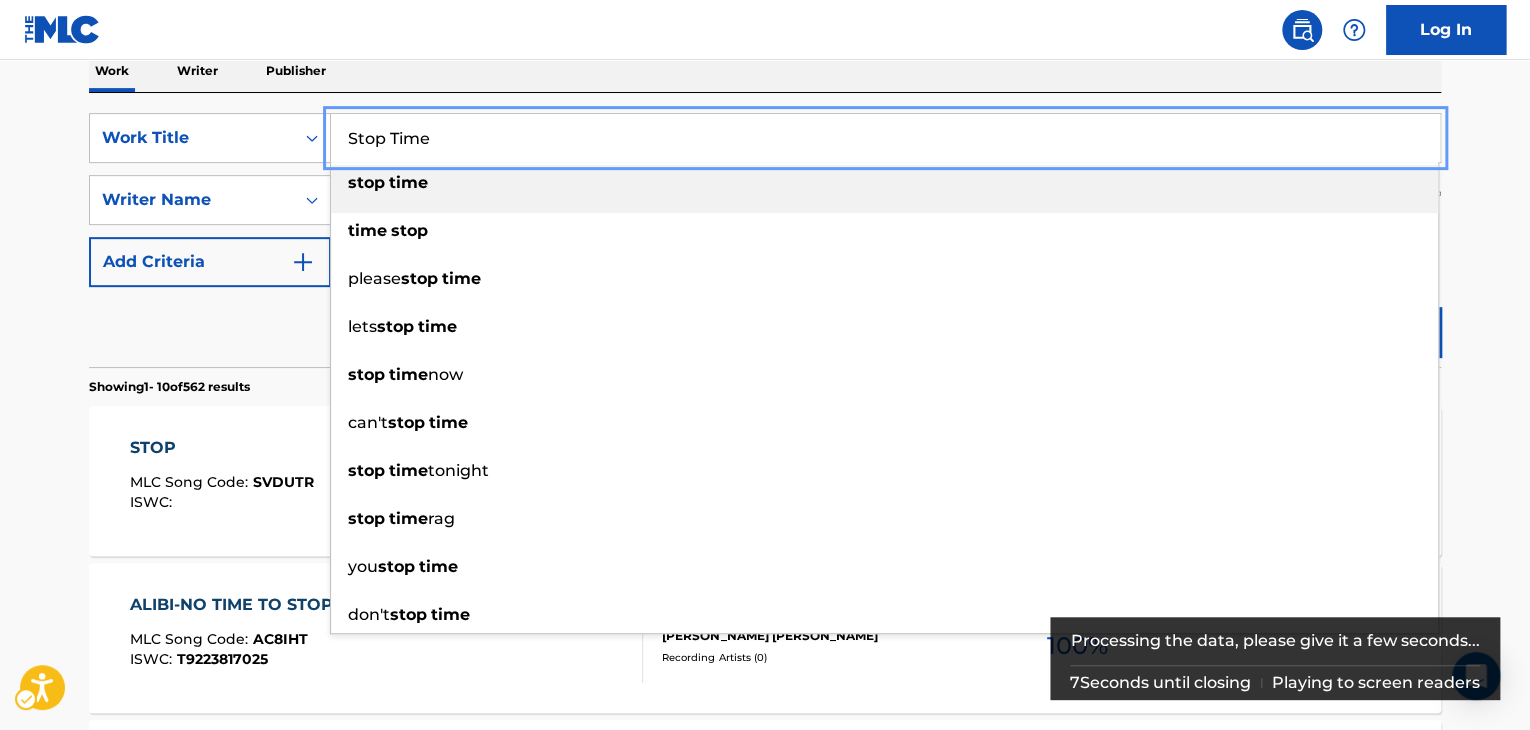paste on "Tech Deck" 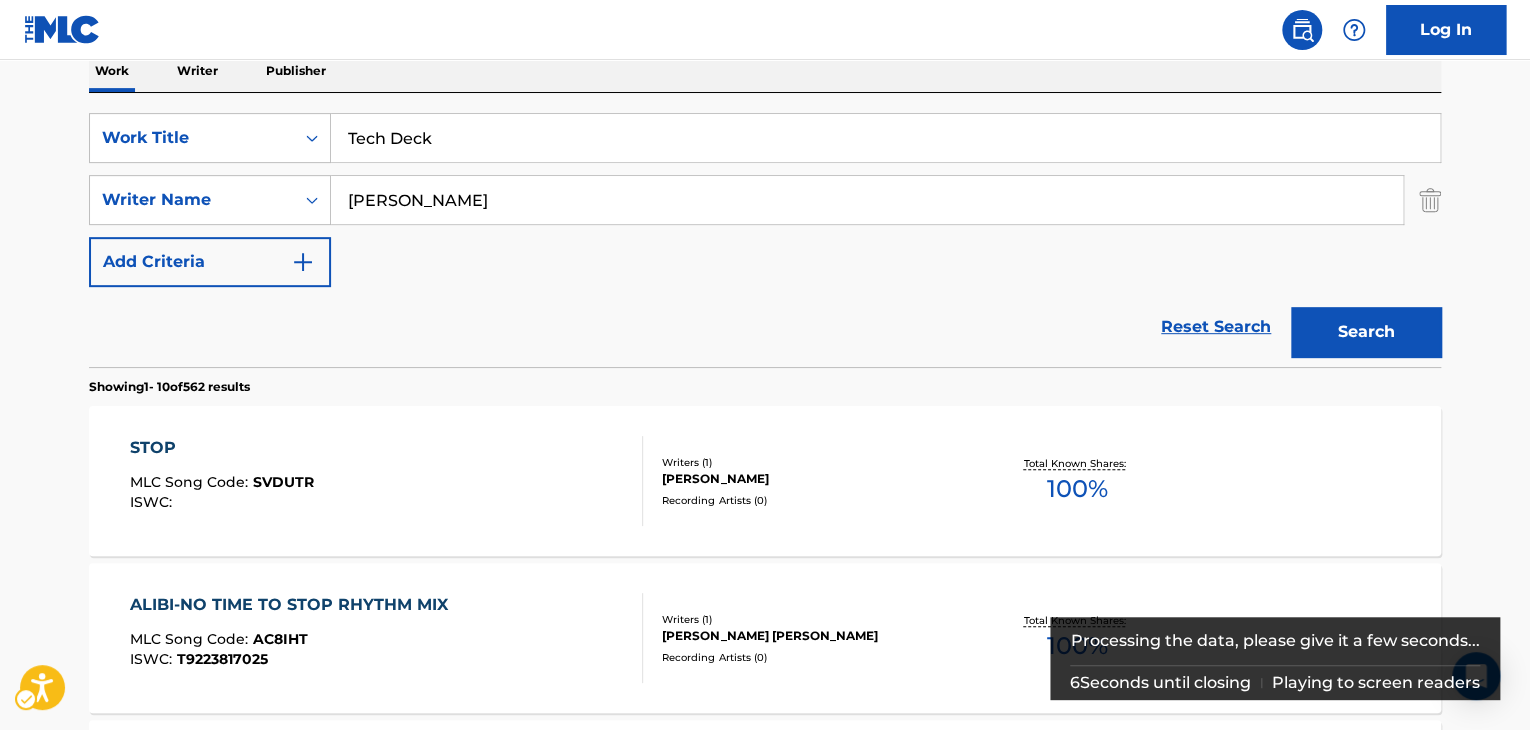 click on "The MLC Public Work Search The accuracy and completeness of The MLC's data is determined solely by our Members. It is not an authoritative source for recording information. Please   click here  | New Window   for more information about the terms used in the database. Please review the Musical Works Database   Terms of Use  | New Window Work Writer Publisher SearchWithCriteria273f5c38-4b5f-43f0-a303-74d40b0cd58c Work Title Tech Deck SearchWithCriteriafaf58cd7-2337-4fad-b1a1-21b4634b537a Writer Name Darius Add Criteria Reset Search Search Showing  1  -   10  of  562   results   STOP MLC Song Code : SVDUTR ISWC : Writers ( 1 ) DARIUS SAMPSON Recording Artists ( 0 ) Total Known Shares: 100 % ALIBI-NO TIME TO STOP RHYTHM MIX MLC Song Code : AC8IHT ISWC : T9223817025 Writers ( 1 ) DARIUS ANTHONY HOLBERT Recording Artists ( 0 ) Total Known Shares: 100 % ALIBI-NO TIME TO STOP STEM BASS MLC Song Code : AC8PHE ISWC : Writers ( 1 ) DARIUS ANTHONY HOLBERT Recording Artists ( 0 ) Total Known Shares: 100 % MLC Song Code :" at bounding box center [765, 905] 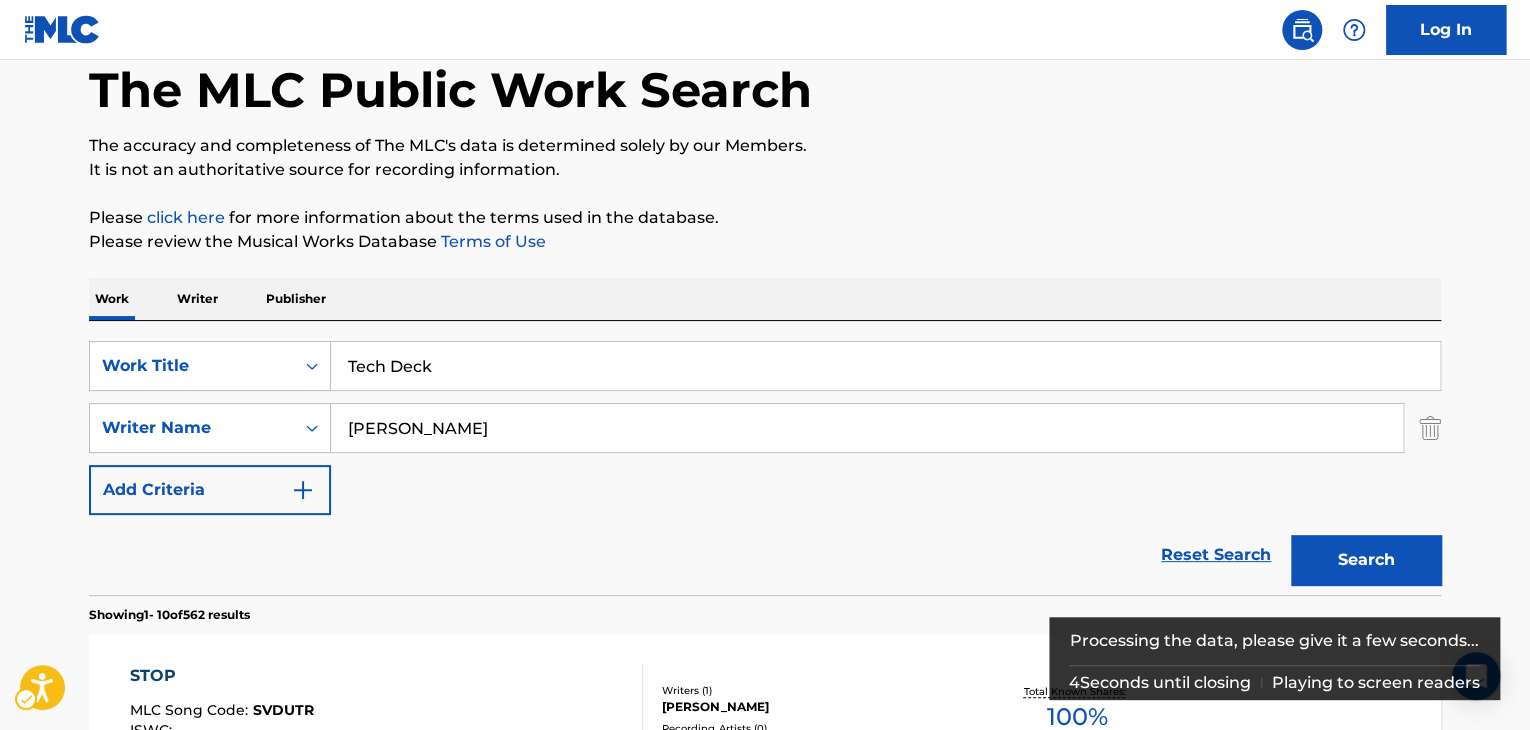scroll, scrollTop: 200, scrollLeft: 0, axis: vertical 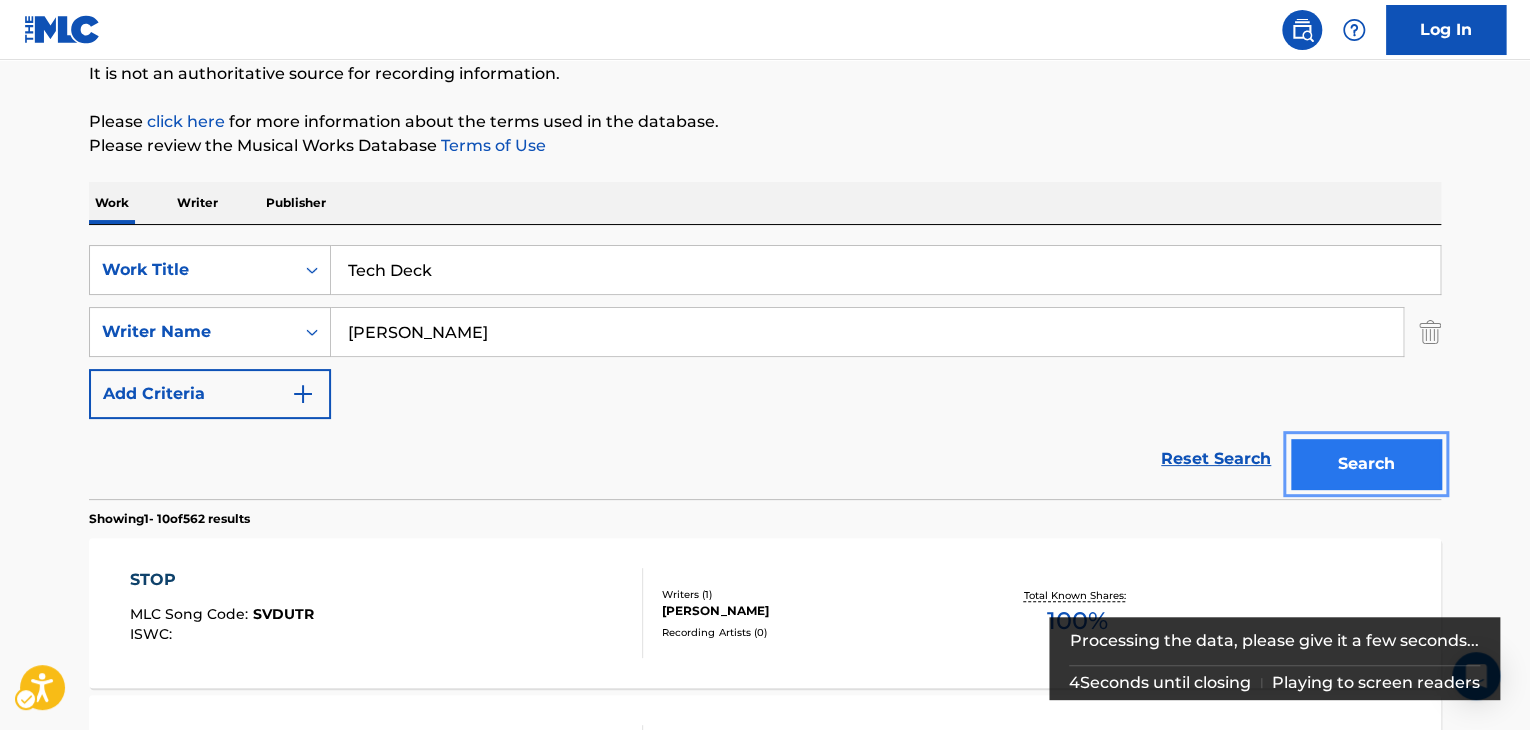 click on "Search" at bounding box center (1366, 464) 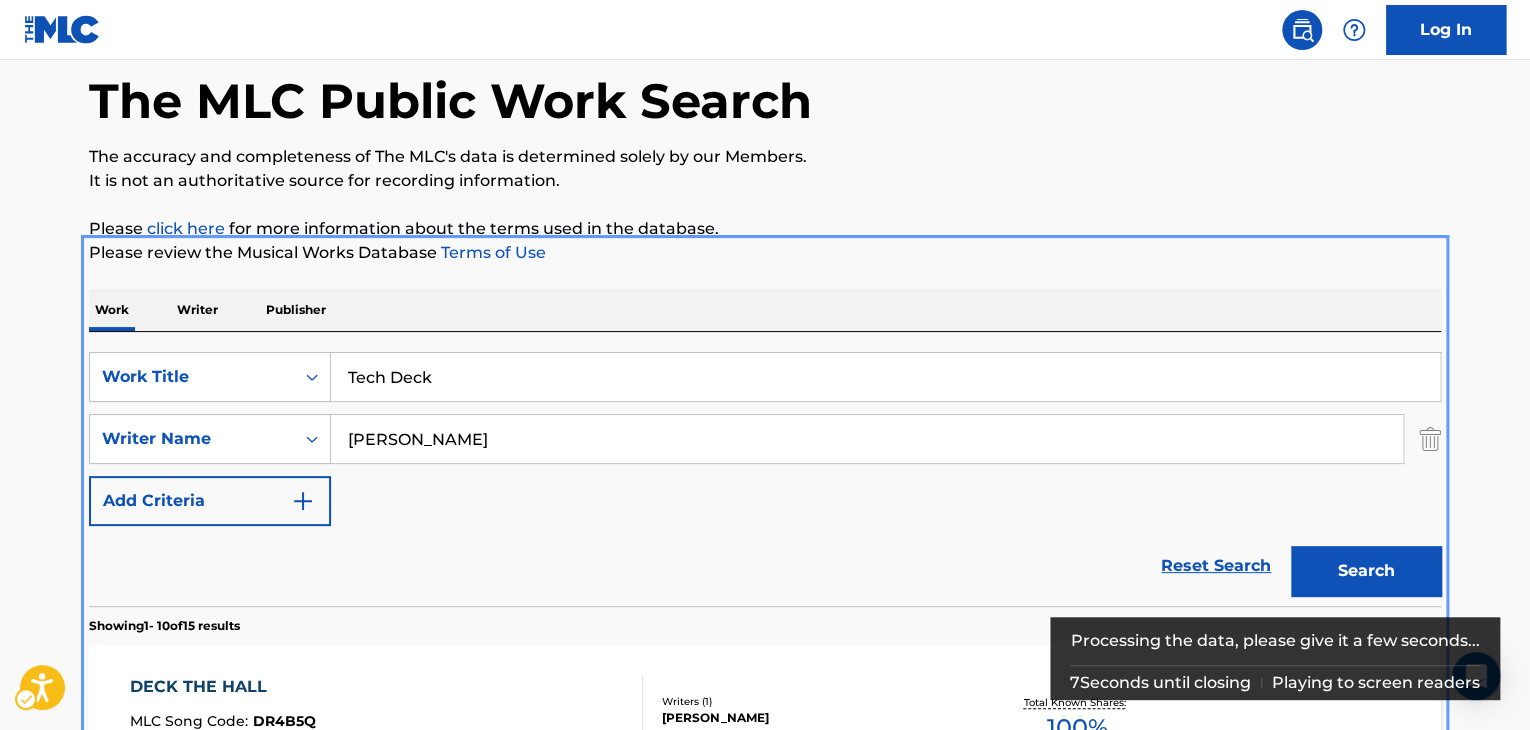 scroll, scrollTop: 0, scrollLeft: 0, axis: both 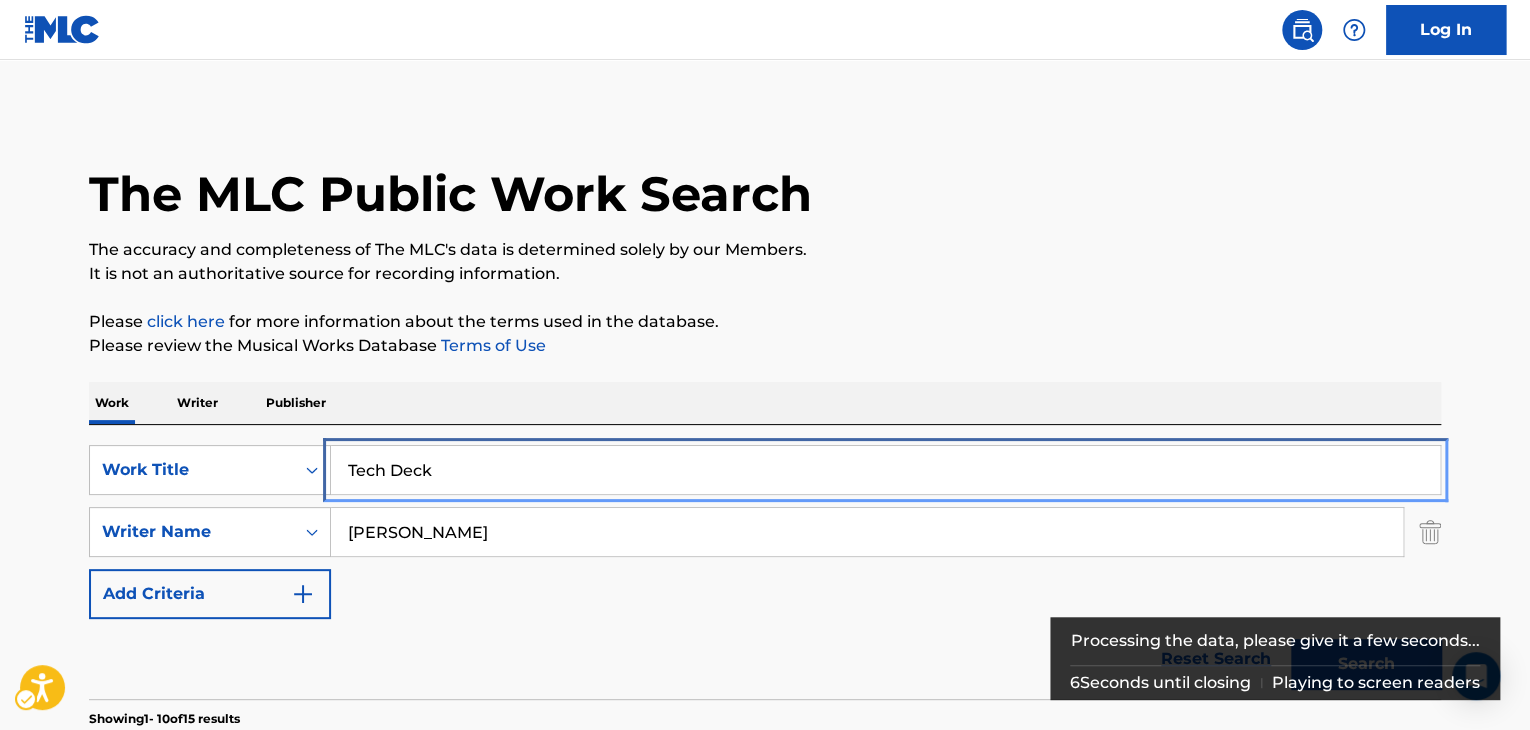 click on "Tech Deck" at bounding box center (885, 470) 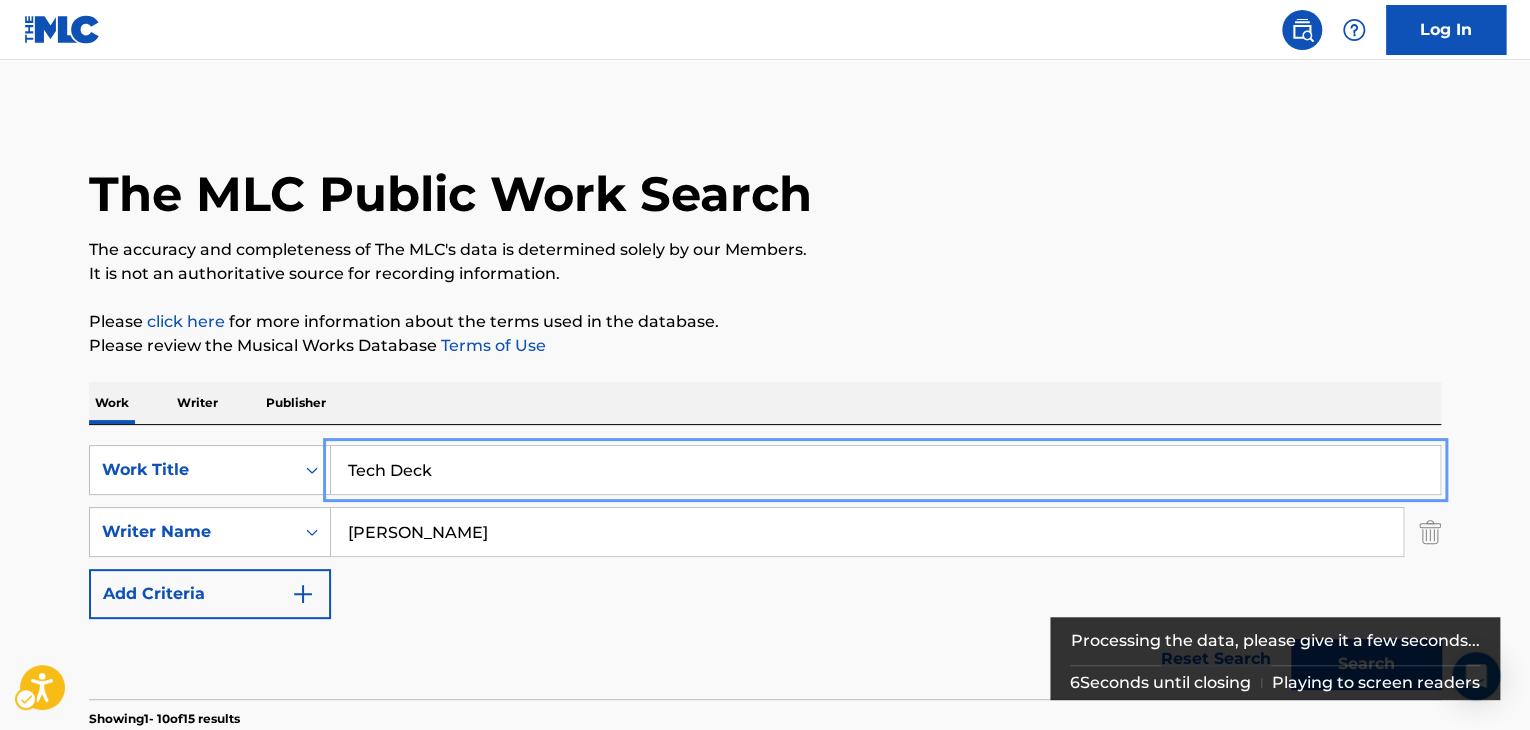 paste on "Euphoria in My Mind" 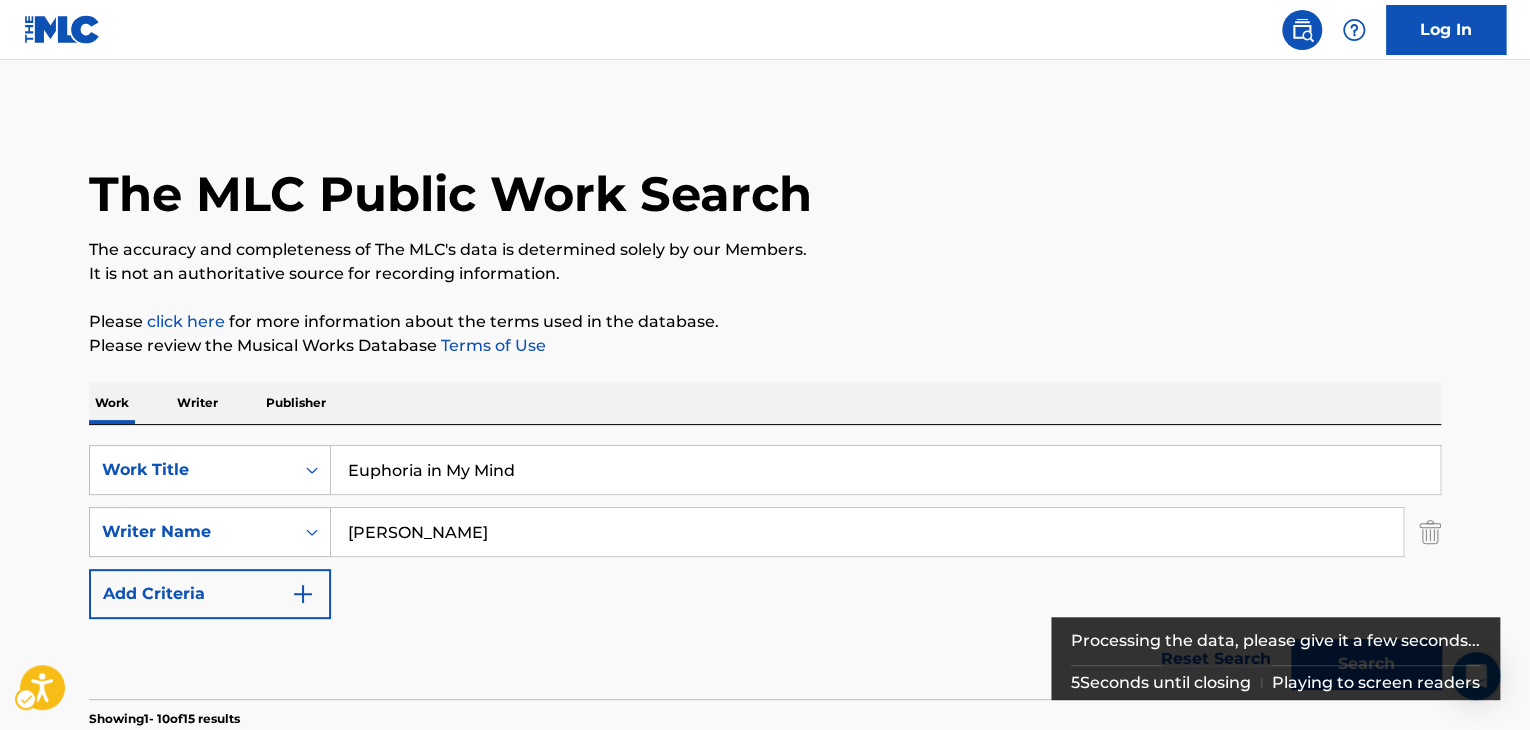 click on "The MLC Public Work Search The accuracy and completeness of The MLC's data is determined solely by our Members. It is not an authoritative source for recording information. Please   click here  | New Window   for more information about the terms used in the database. Please review the Musical Works Database   Terms of Use  | New Window Work Writer Publisher SearchWithCriteria273f5c38-4b5f-43f0-a303-74d40b0cd58c Work Title Euphoria in My Mind SearchWithCriteriafaf58cd7-2337-4fad-b1a1-21b4634b537a Writer Name Darius Add Criteria Reset Search Search Showing  1  -   10  of  15   results   DECK THE HALL MLC Song Code : DR4B5Q ISWC : T3086412326 Writers ( 1 ) DARIUS BATTIWALLA Recording Artists ( 0 ) Total Known Shares: 100 % CHOPPER ON DECK MLC Song Code : X9345T ISWC : Writers ( 1 ) DARIUS CLARK Recording Artists ( 1 ) DARIUS CLARK Total Known Shares: 100 % ADVENTURER OF TECH MLC Song Code : AC6OXU ISWC : T3208278728 Writers ( 2 ) SPENCER BLAIR, DARIUS PETER RUSTAM Recording Artists ( 0 ) Total Known Shares: 0 %" at bounding box center [765, 1237] 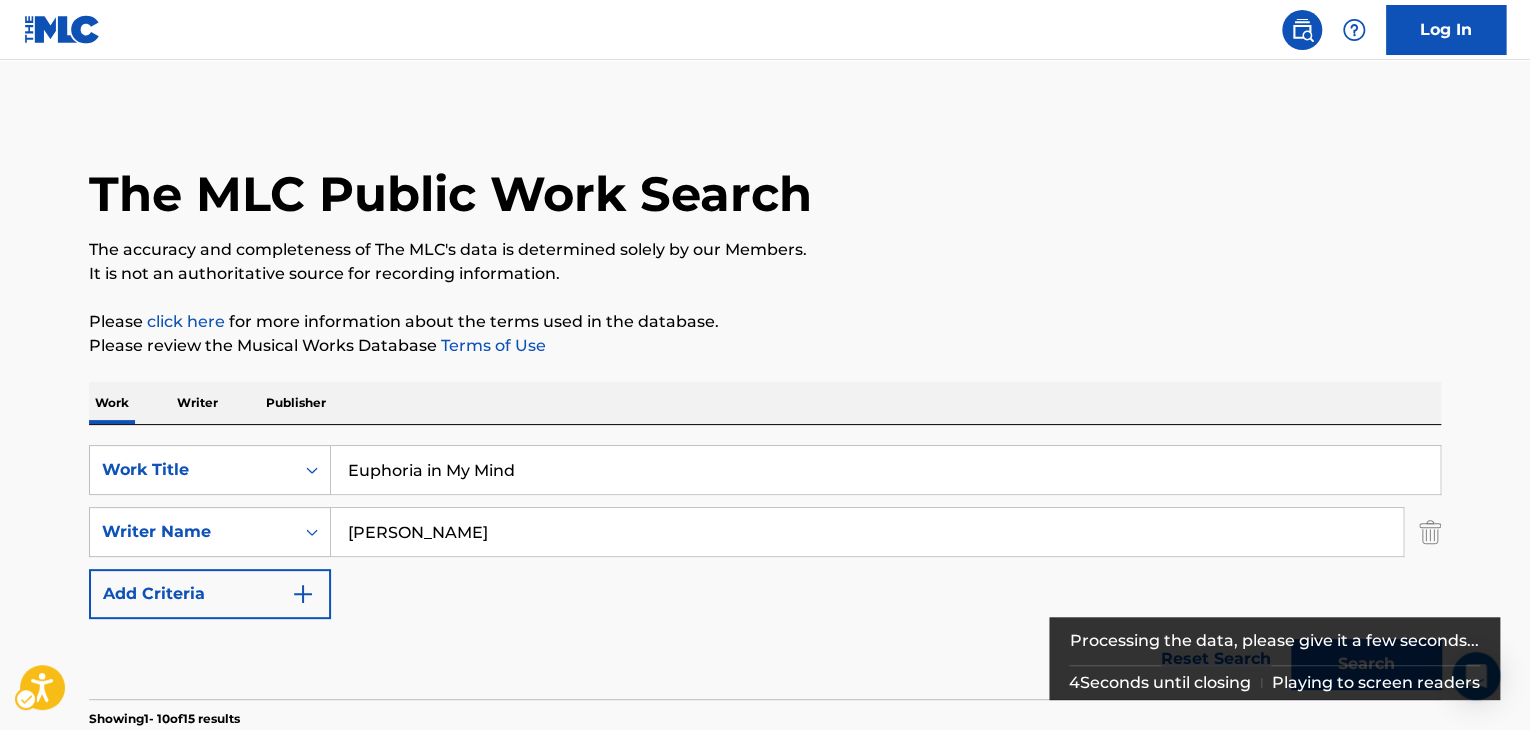 scroll, scrollTop: 200, scrollLeft: 0, axis: vertical 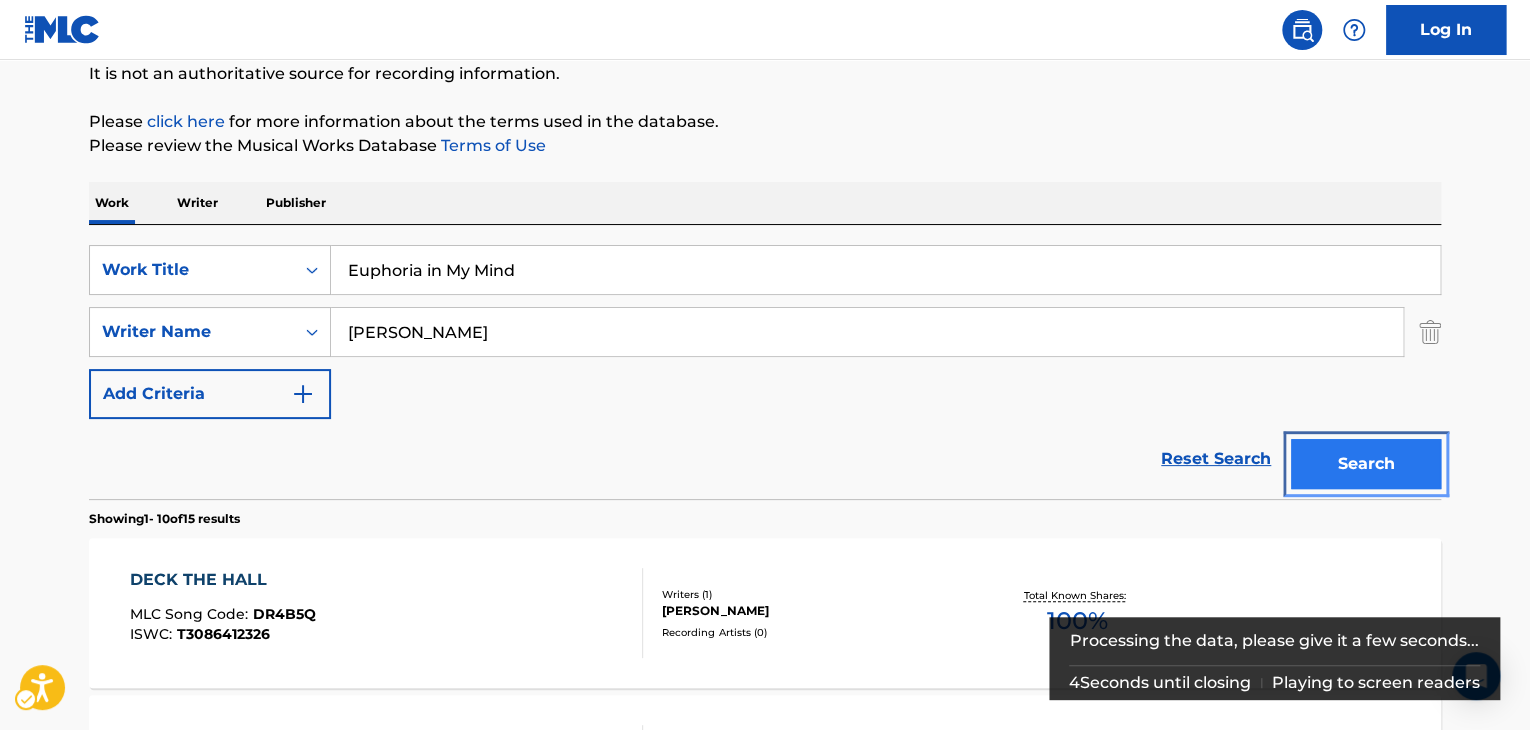 click on "Search" at bounding box center (1366, 464) 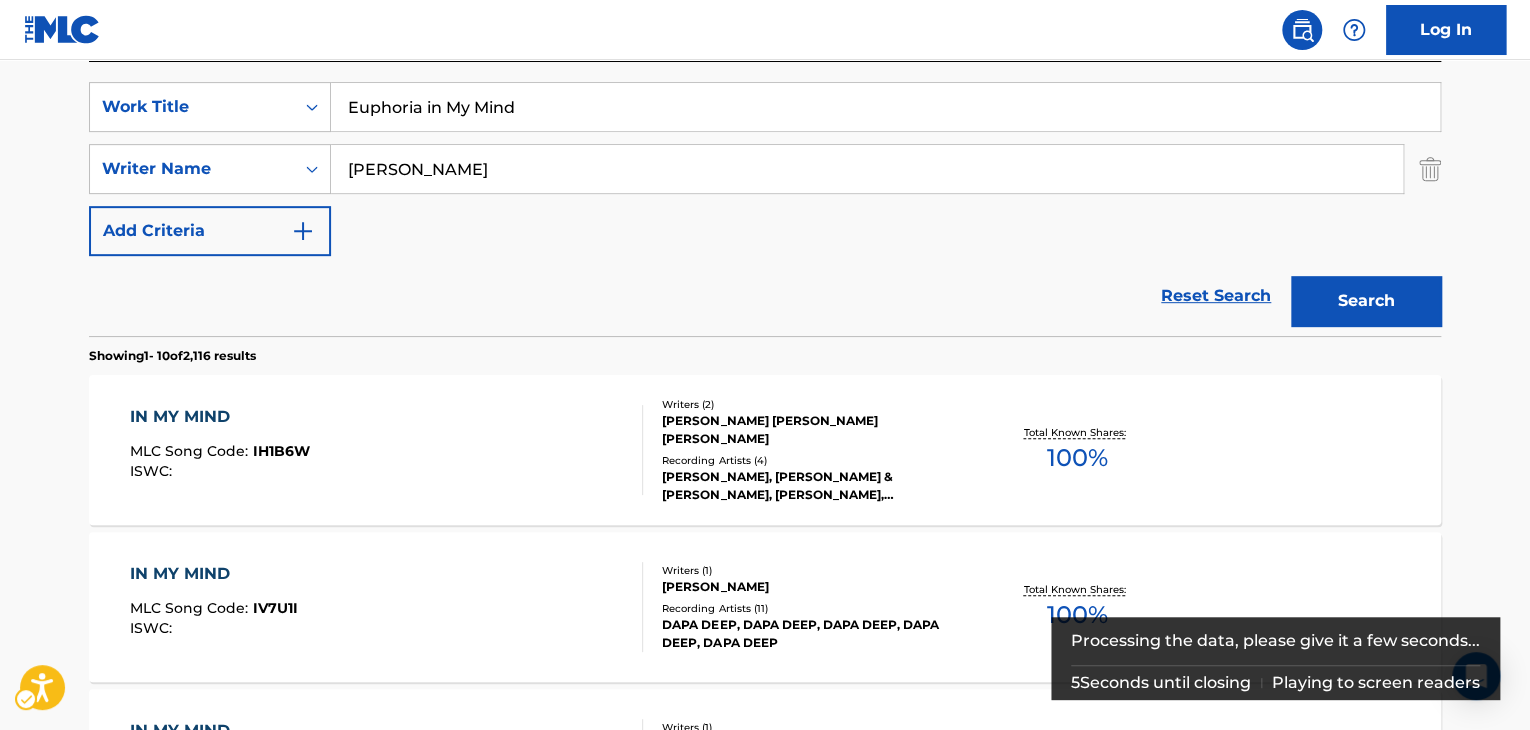 scroll, scrollTop: 224, scrollLeft: 0, axis: vertical 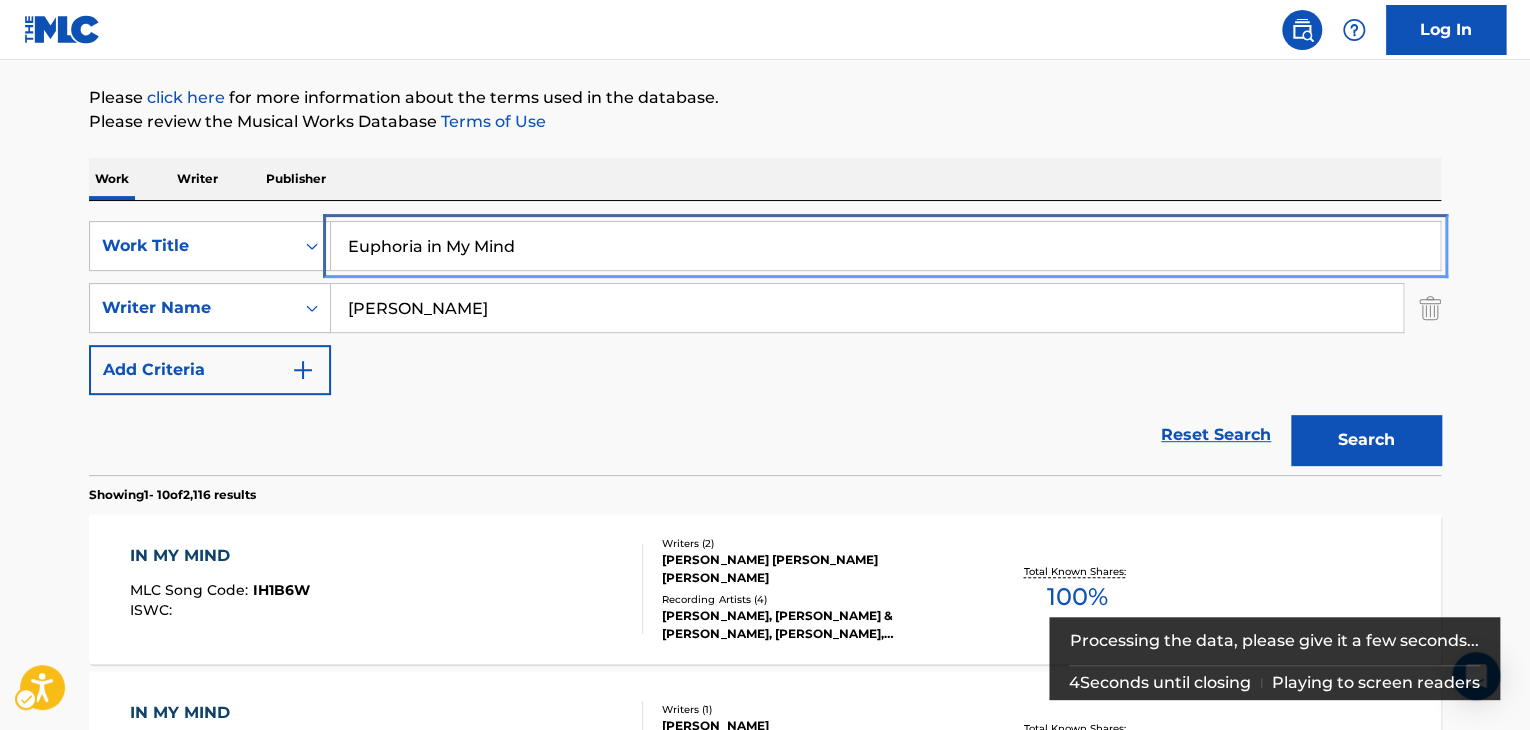 click on "Euphoria in My Mind" at bounding box center (885, 246) 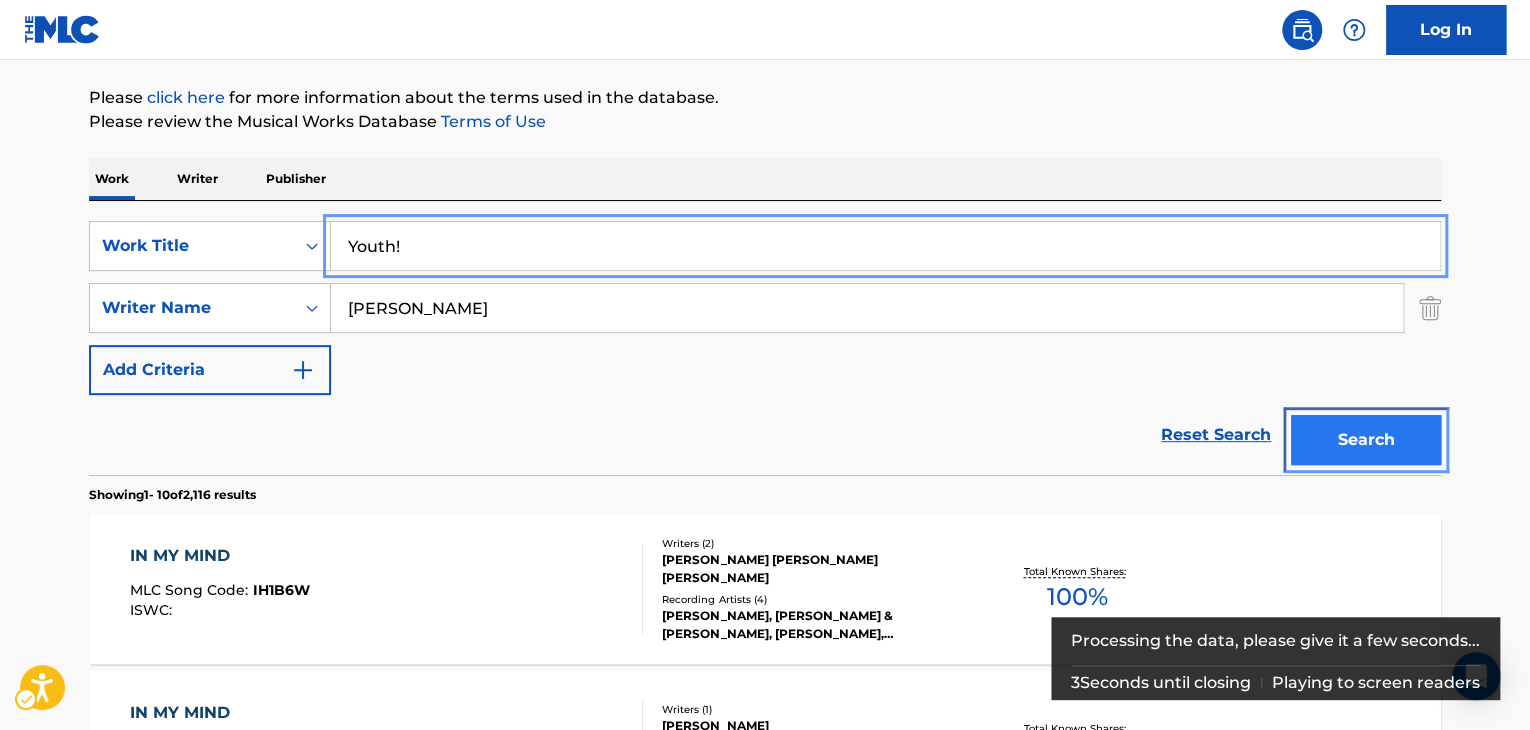 click on "Search" at bounding box center (1366, 440) 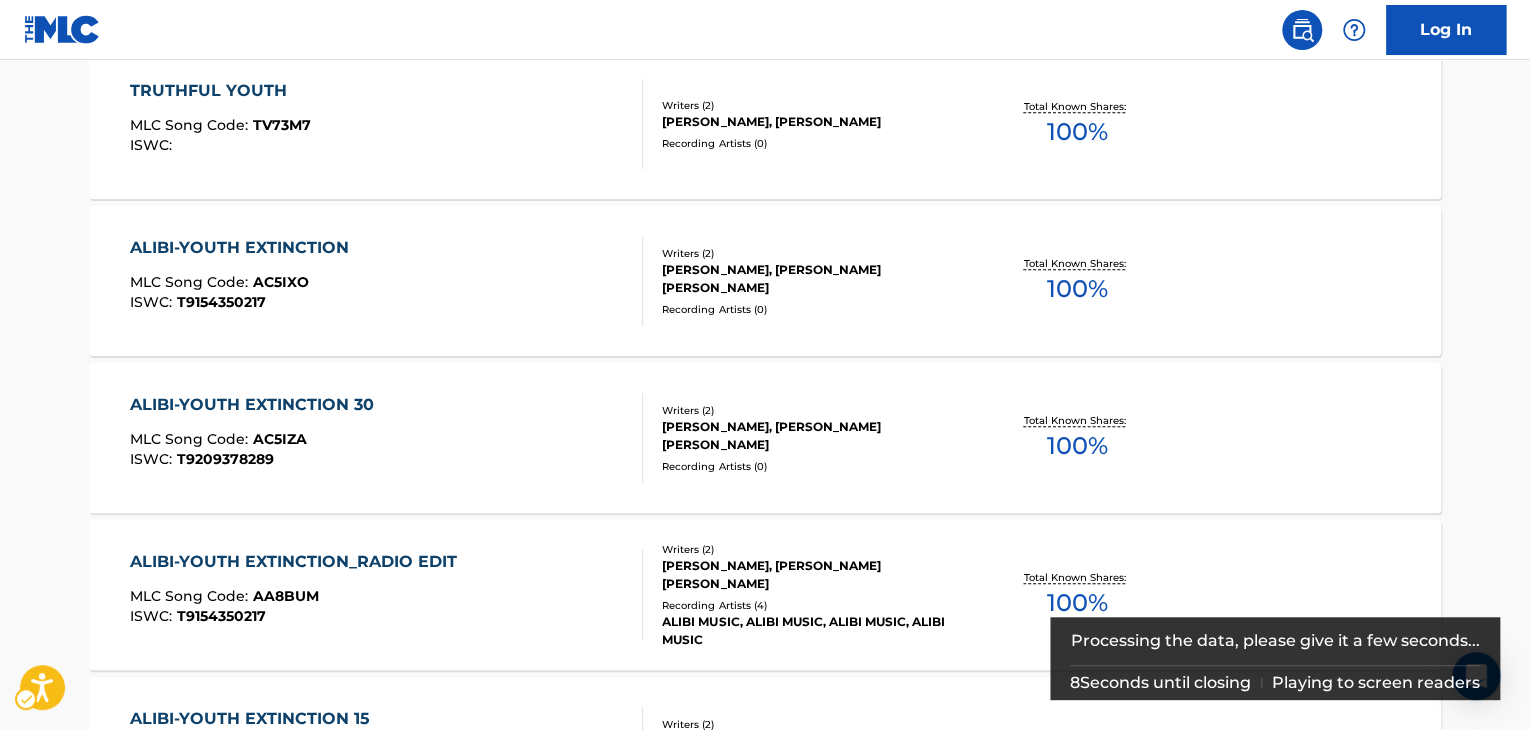 scroll, scrollTop: 724, scrollLeft: 0, axis: vertical 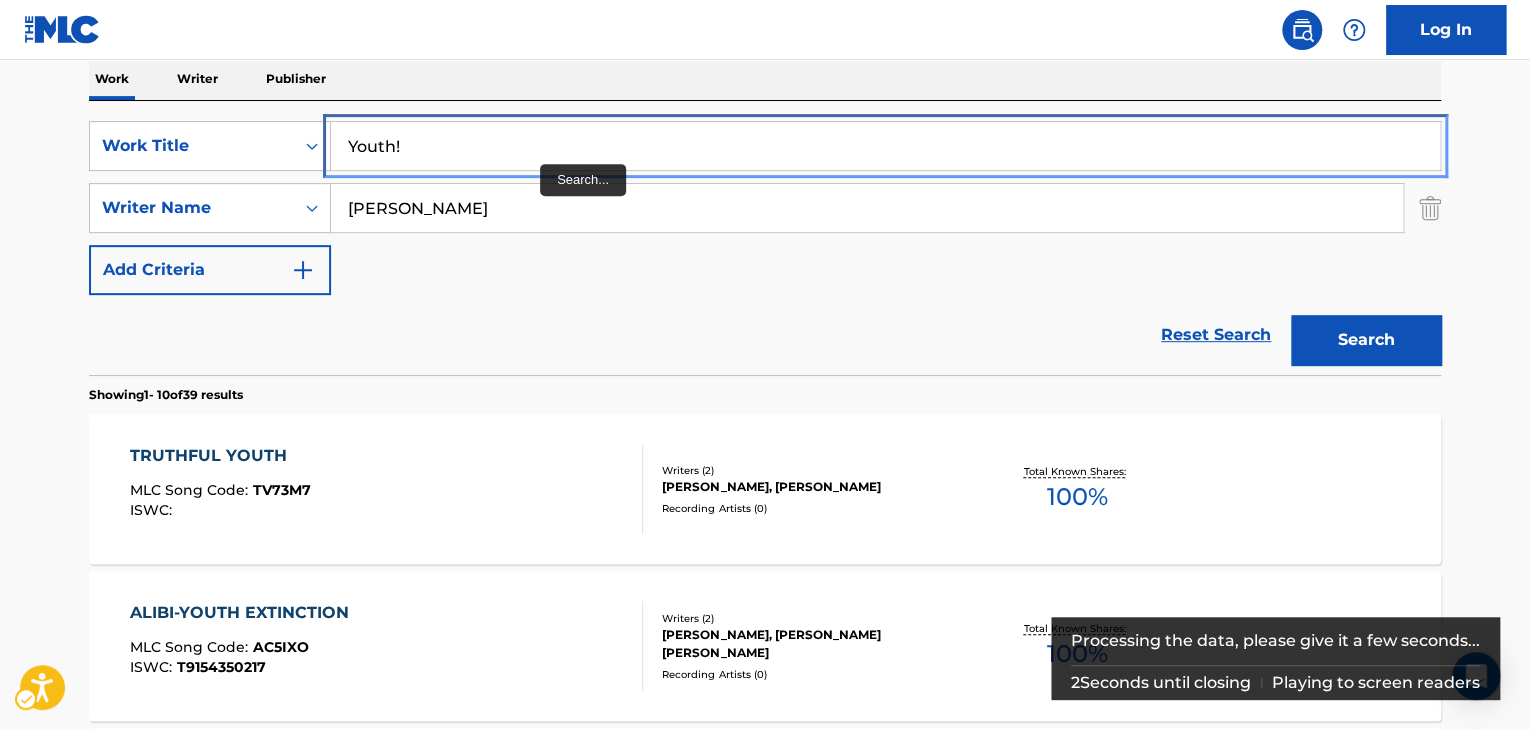 click on "Youth!" at bounding box center [885, 146] 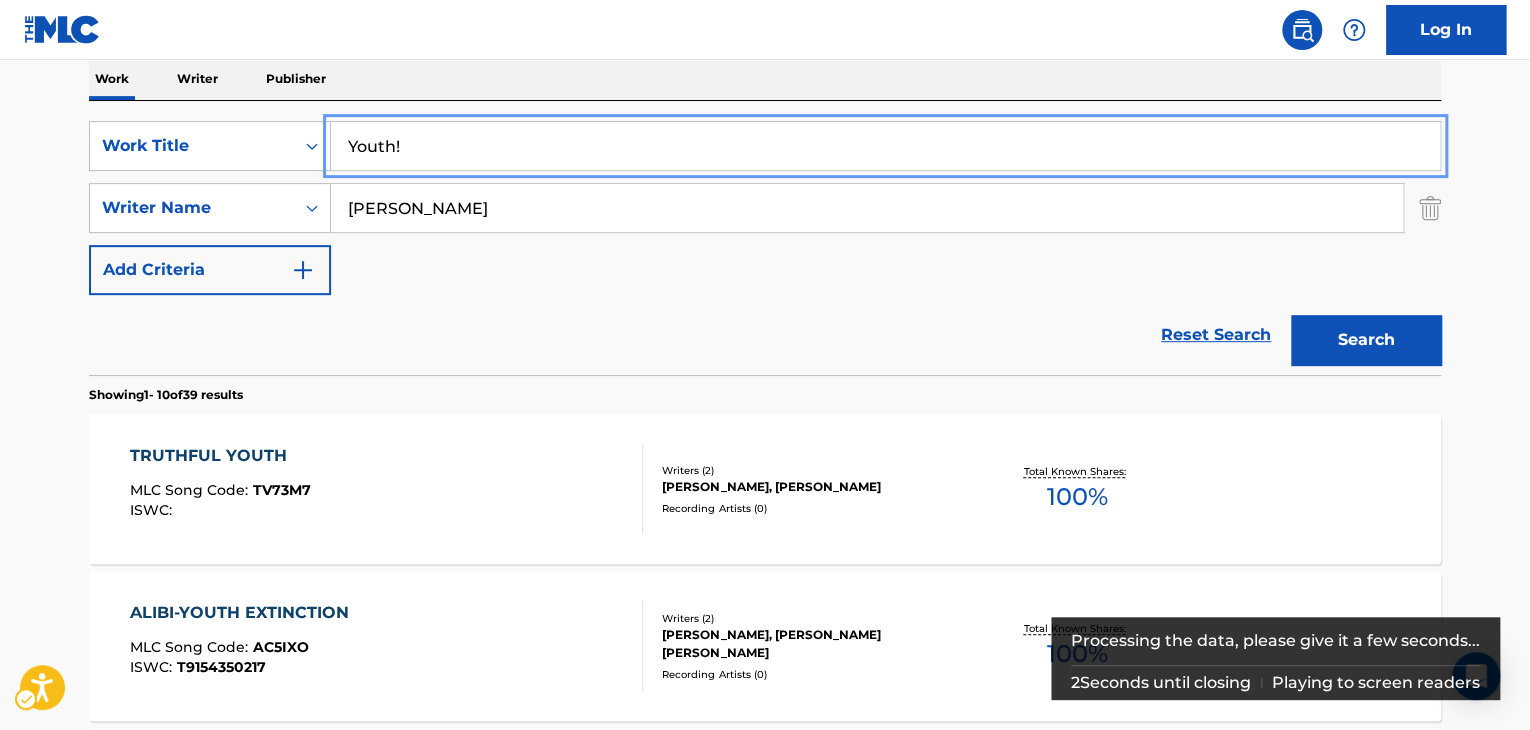paste on "G0 S33 (outro)" 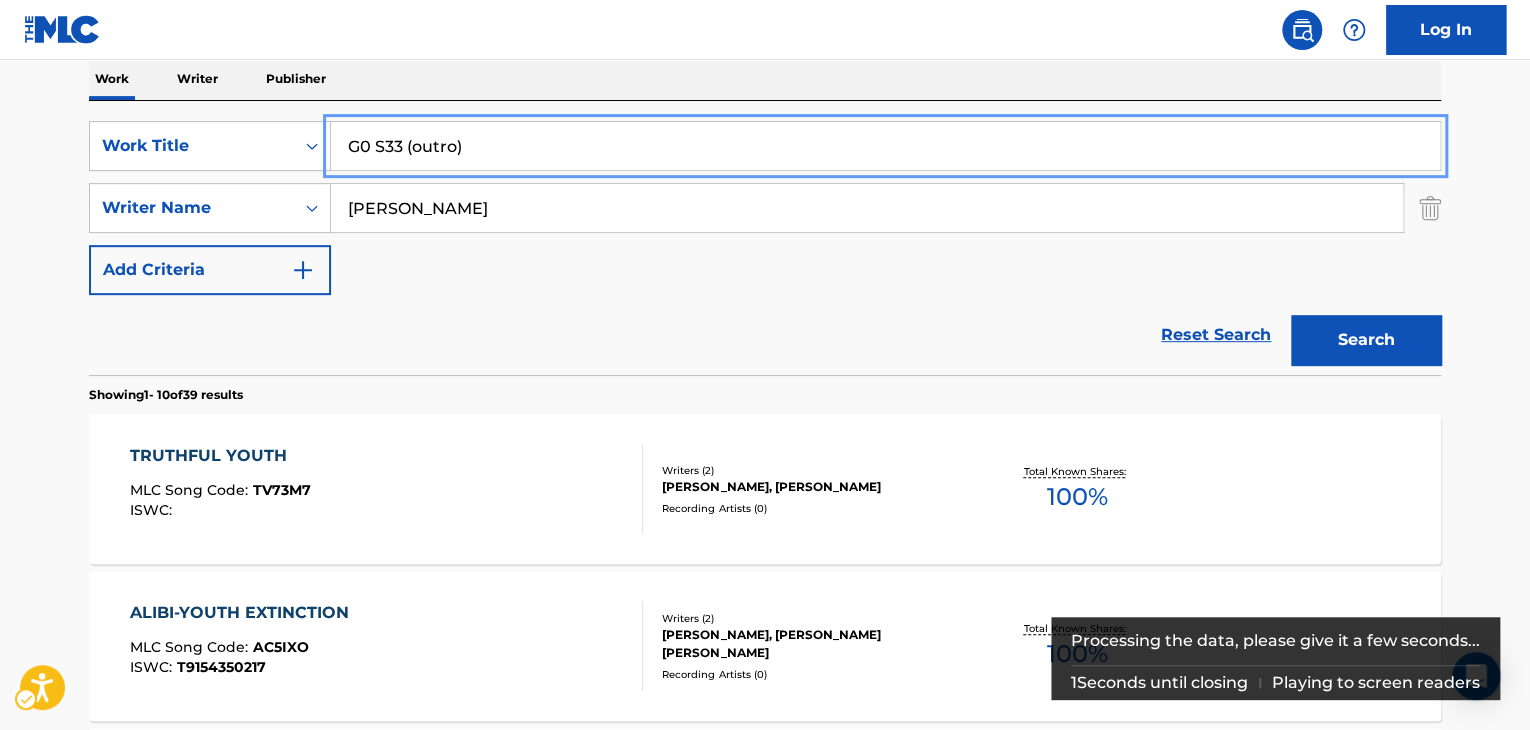click on "The MLC Public Work Search The accuracy and completeness of The MLC's data is determined solely by our Members. It is not an authoritative source for recording information. Please   click here  | New Window   for more information about the terms used in the database. Please review the Musical Works Database   Terms of Use  | New Window Work Writer Publisher SearchWithCriteria273f5c38-4b5f-43f0-a303-74d40b0cd58c Work Title G0 S33 (outro) SearchWithCriteriafaf58cd7-2337-4fad-b1a1-21b4634b537a Writer Name Darius Add Criteria Reset Search Search Showing  1  -   10  of  39   results   TRUTHFUL YOUTH MLC Song Code : TV73M7 ISWC : Writers ( 2 ) DARIUS MORRELL, NEIL STEWART Recording Artists ( 0 ) Total Known Shares: 100 % ALIBI-YOUTH EXTINCTION MLC Song Code : AC5IXO ISWC : T9154350217 Writers ( 2 ) CHRISTOPHER GABRIEL, DARIUS ANTHONY HOLBERT Recording Artists ( 0 ) Total Known Shares: 100 % ALIBI-YOUTH EXTINCTION 30 MLC Song Code : AC5IZA ISWC : T9209378289 Writers ( 2 ) CHRISTOPHER GABRIEL, DARIUS ANTHONY HOLBERT" at bounding box center [765, 913] 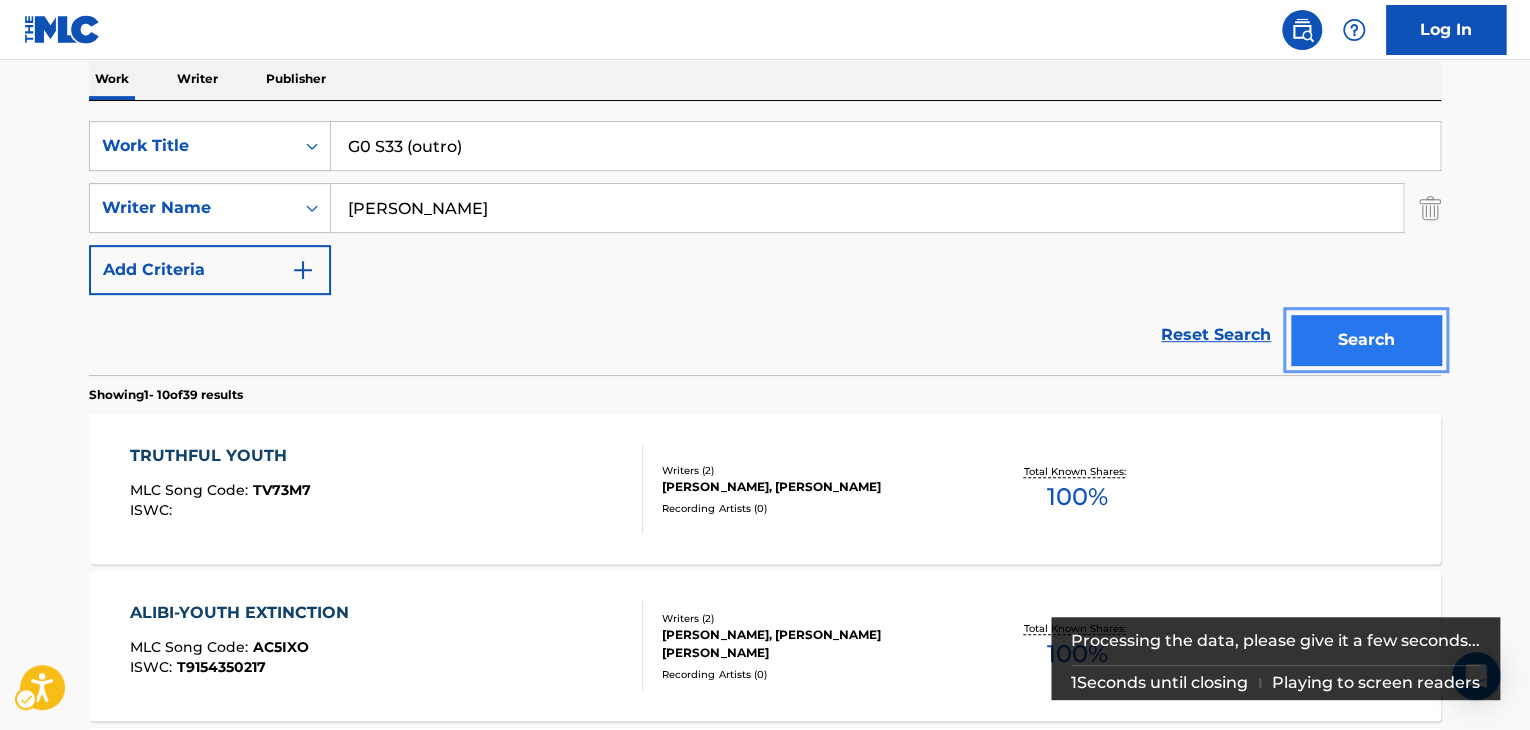 click on "Search" at bounding box center [1366, 340] 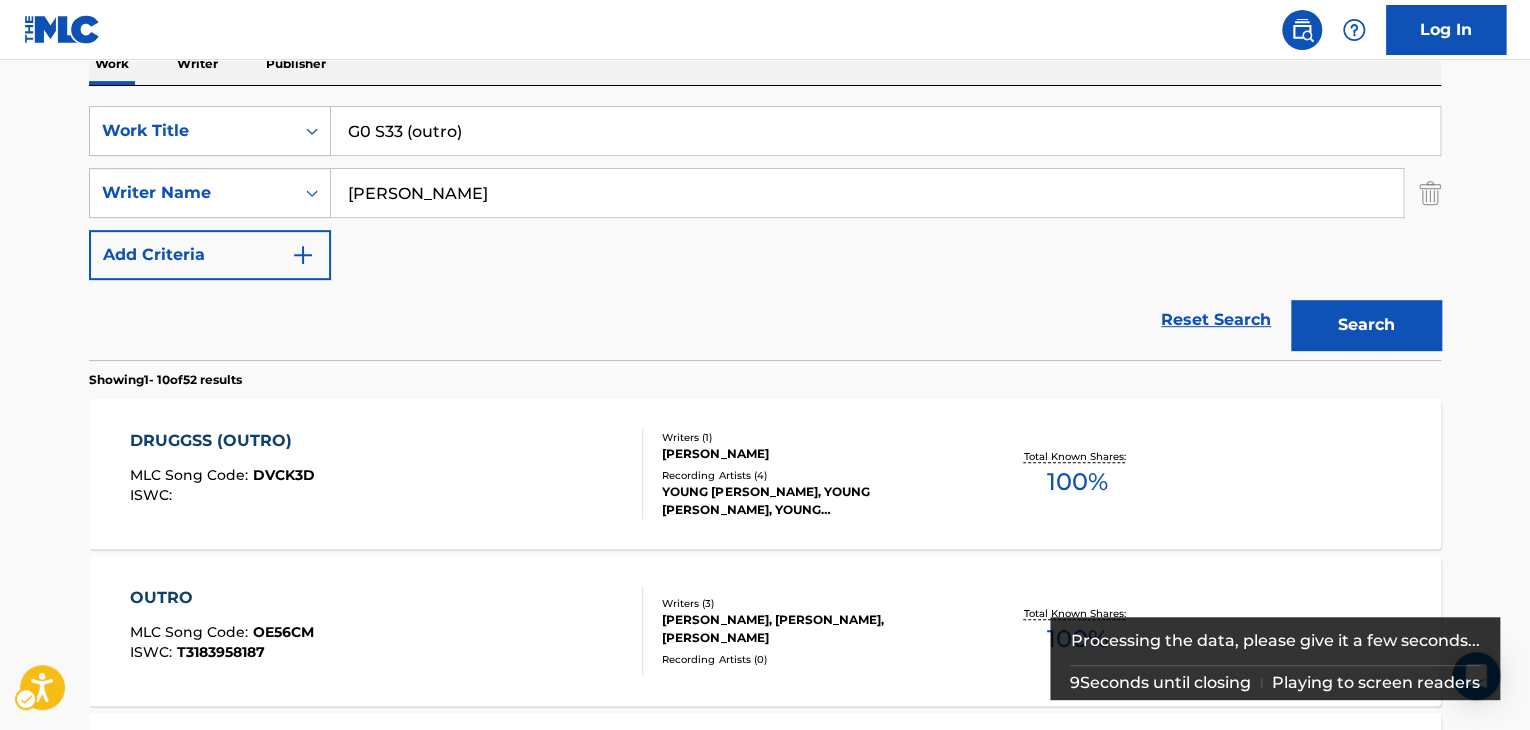 scroll, scrollTop: 524, scrollLeft: 0, axis: vertical 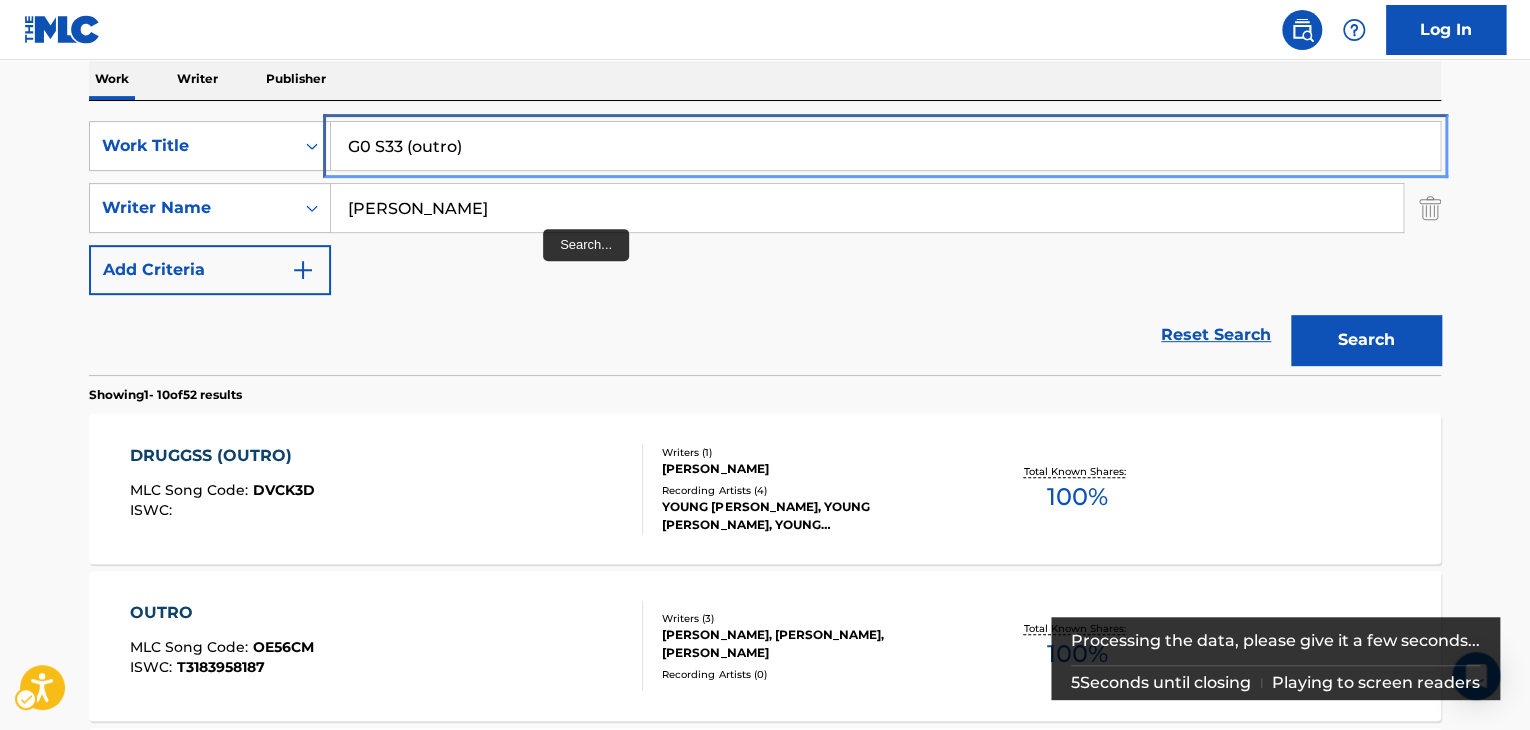 click on "G0 S33 (outro)" at bounding box center (885, 146) 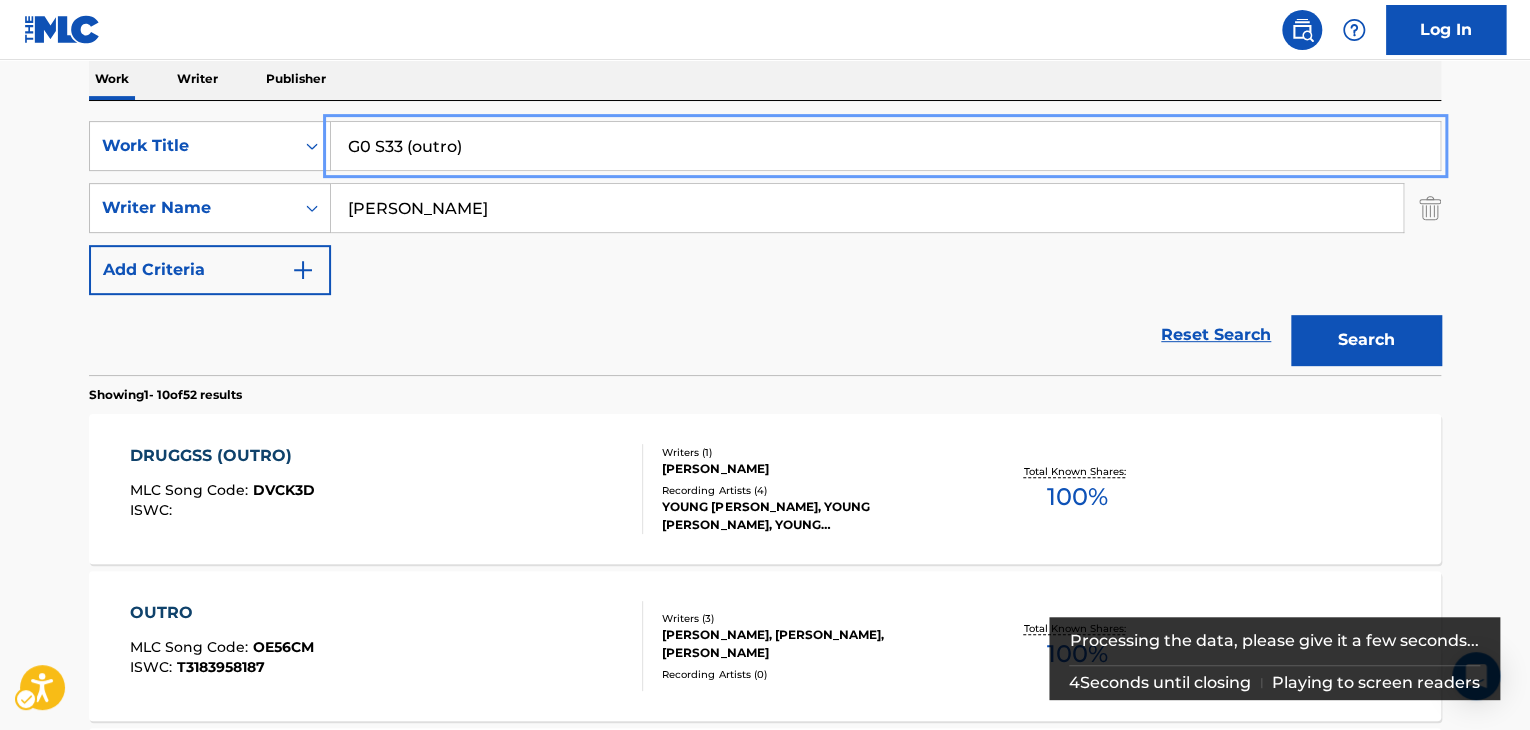 paste on "Nico" 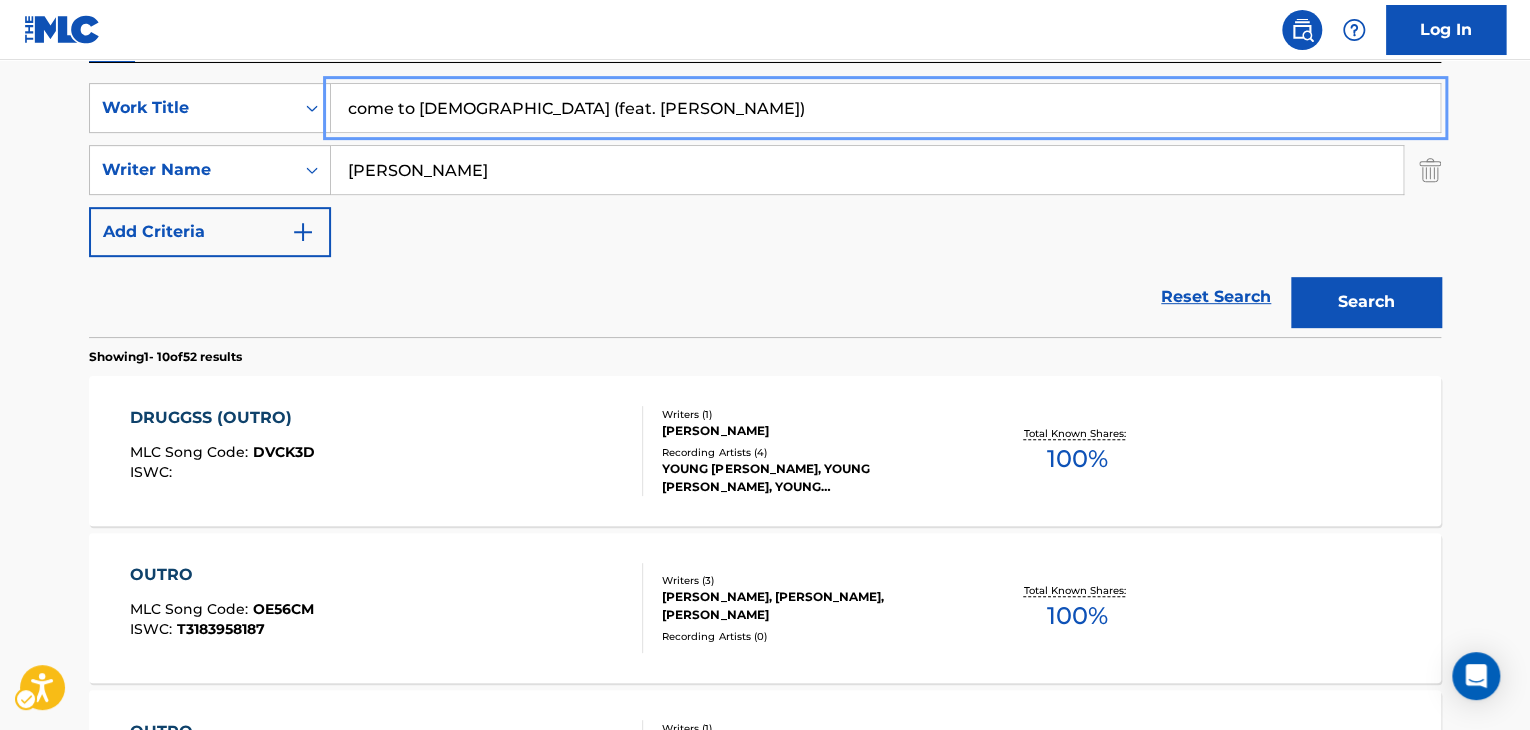 scroll, scrollTop: 324, scrollLeft: 0, axis: vertical 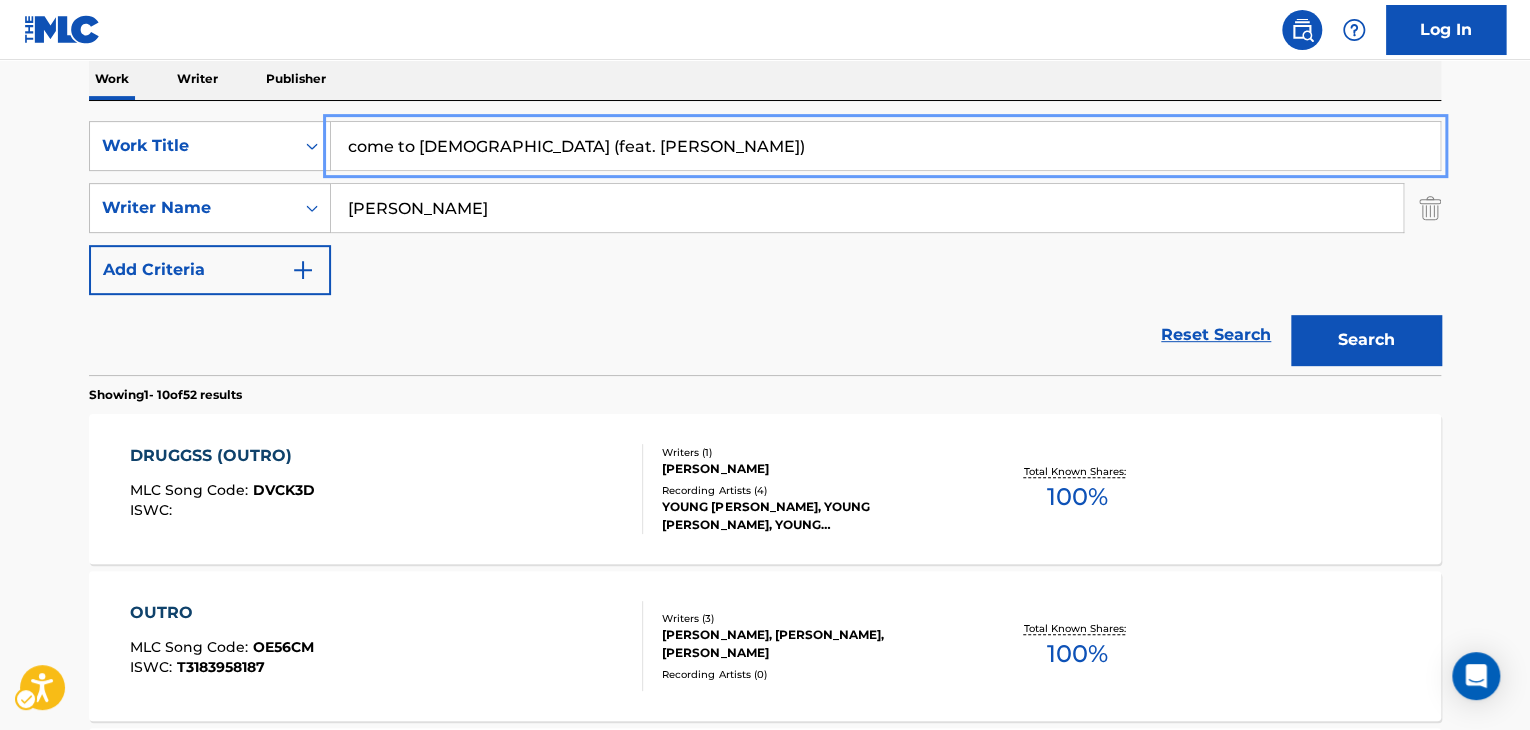 click on "come to jesus (feat. nicole binion)" at bounding box center (885, 146) 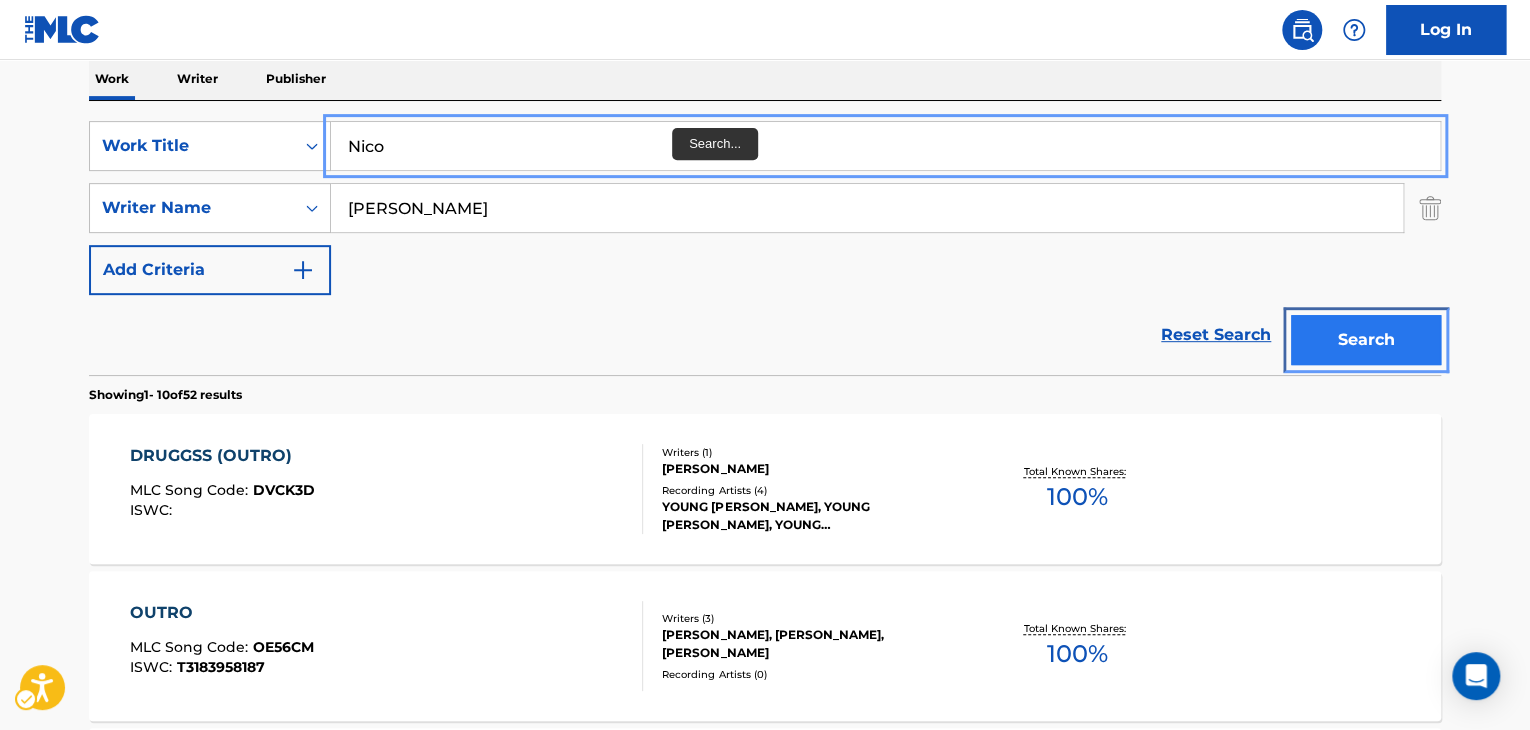click on "Search" at bounding box center [1366, 340] 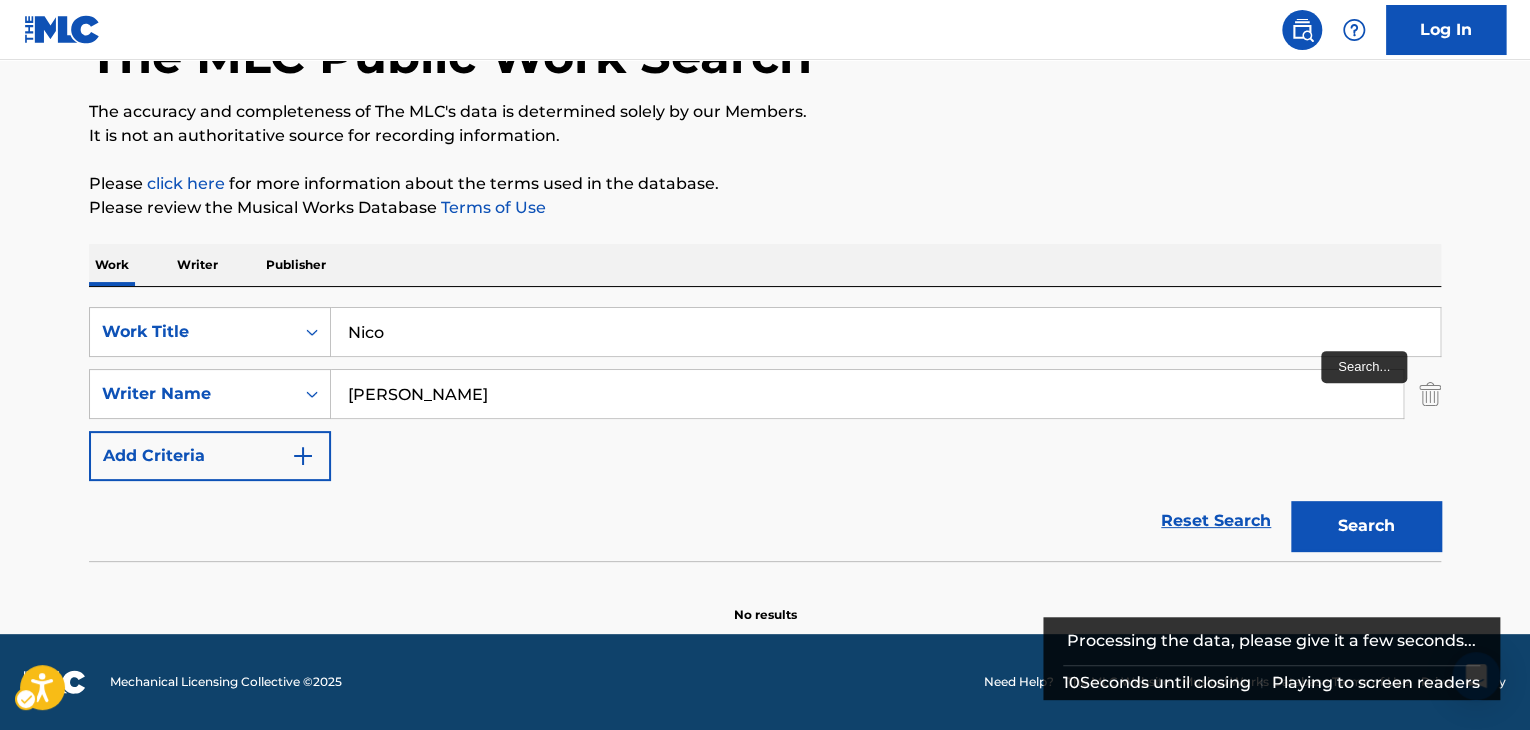 scroll, scrollTop: 138, scrollLeft: 0, axis: vertical 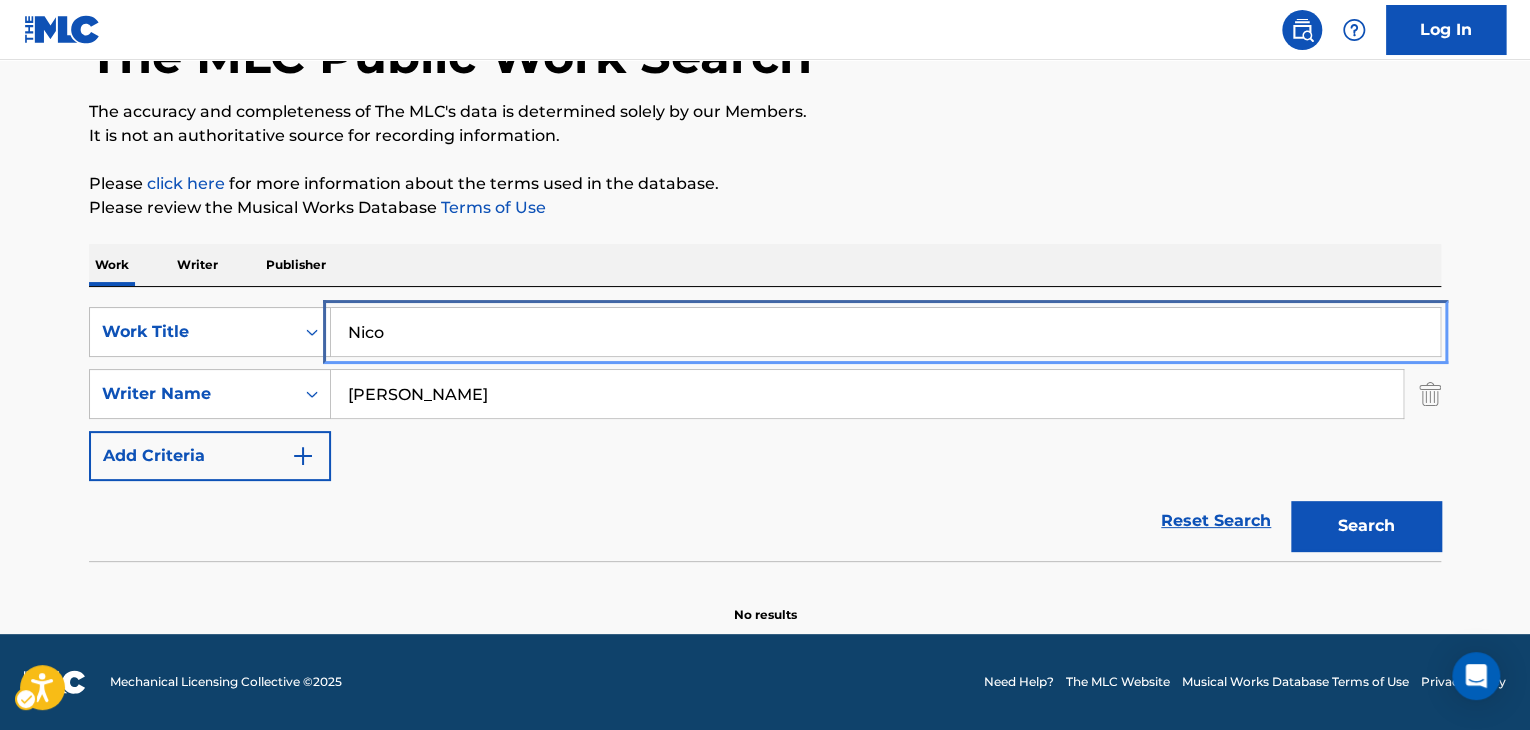 click on "Nico" at bounding box center (885, 332) 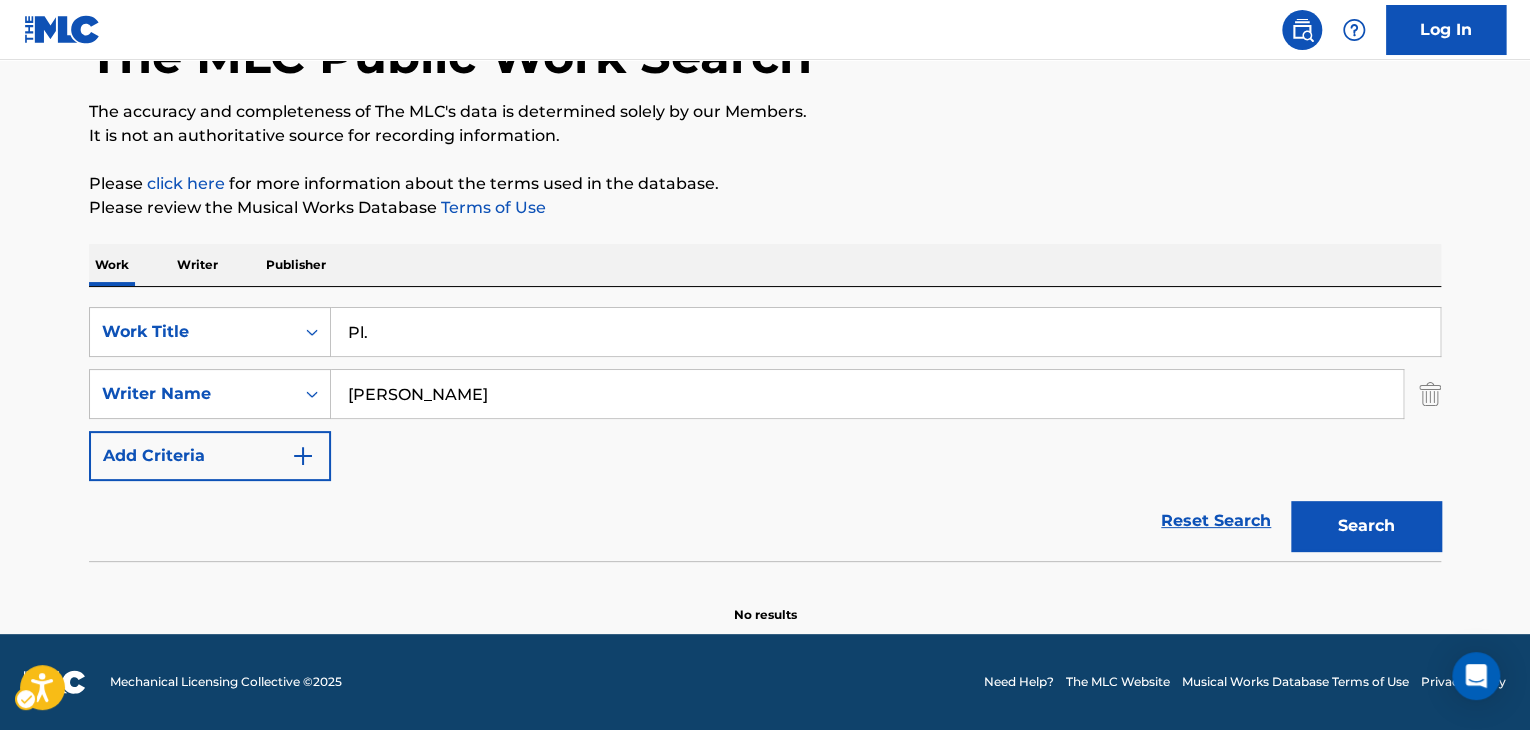 click on "Work Writer Publisher" at bounding box center (765, 265) 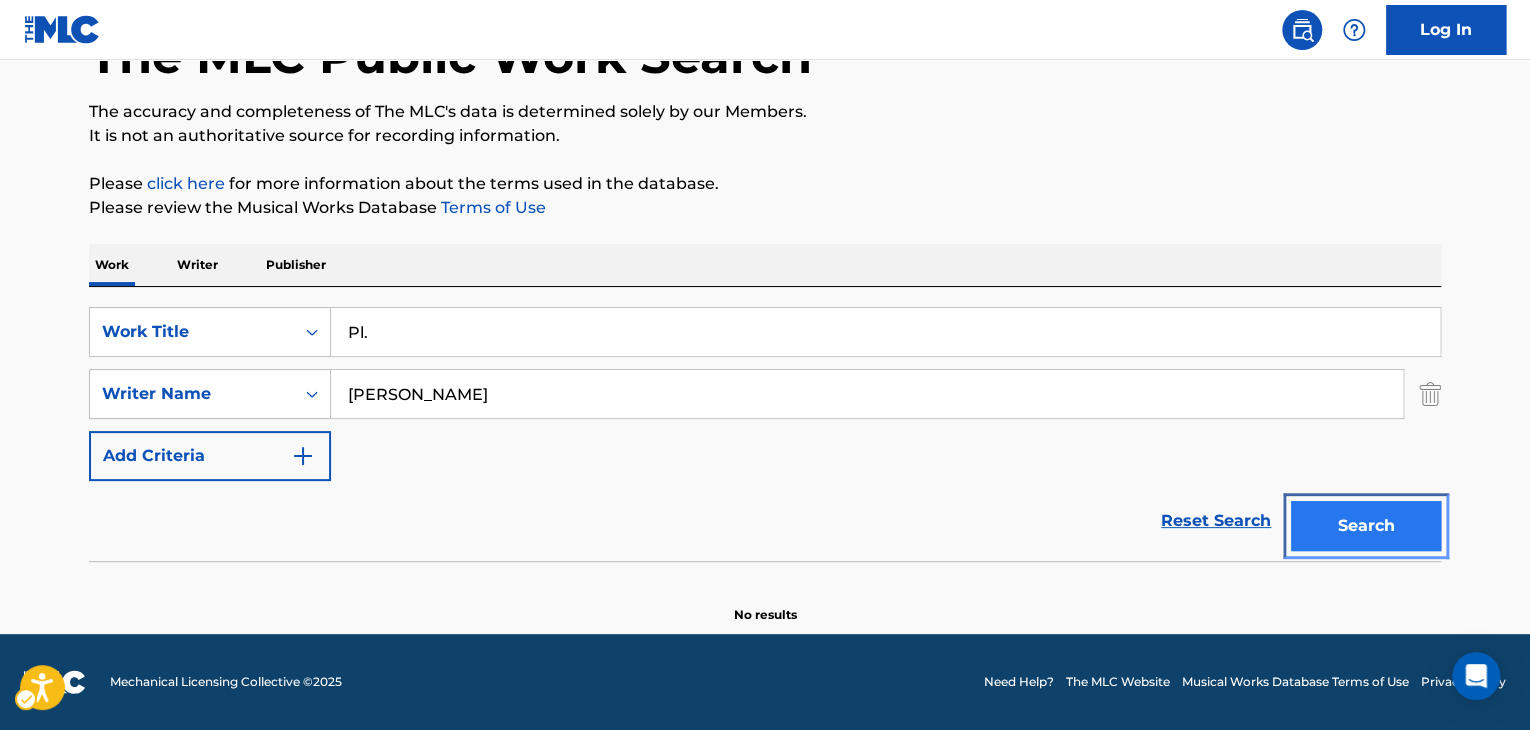 click on "Search" at bounding box center [1366, 526] 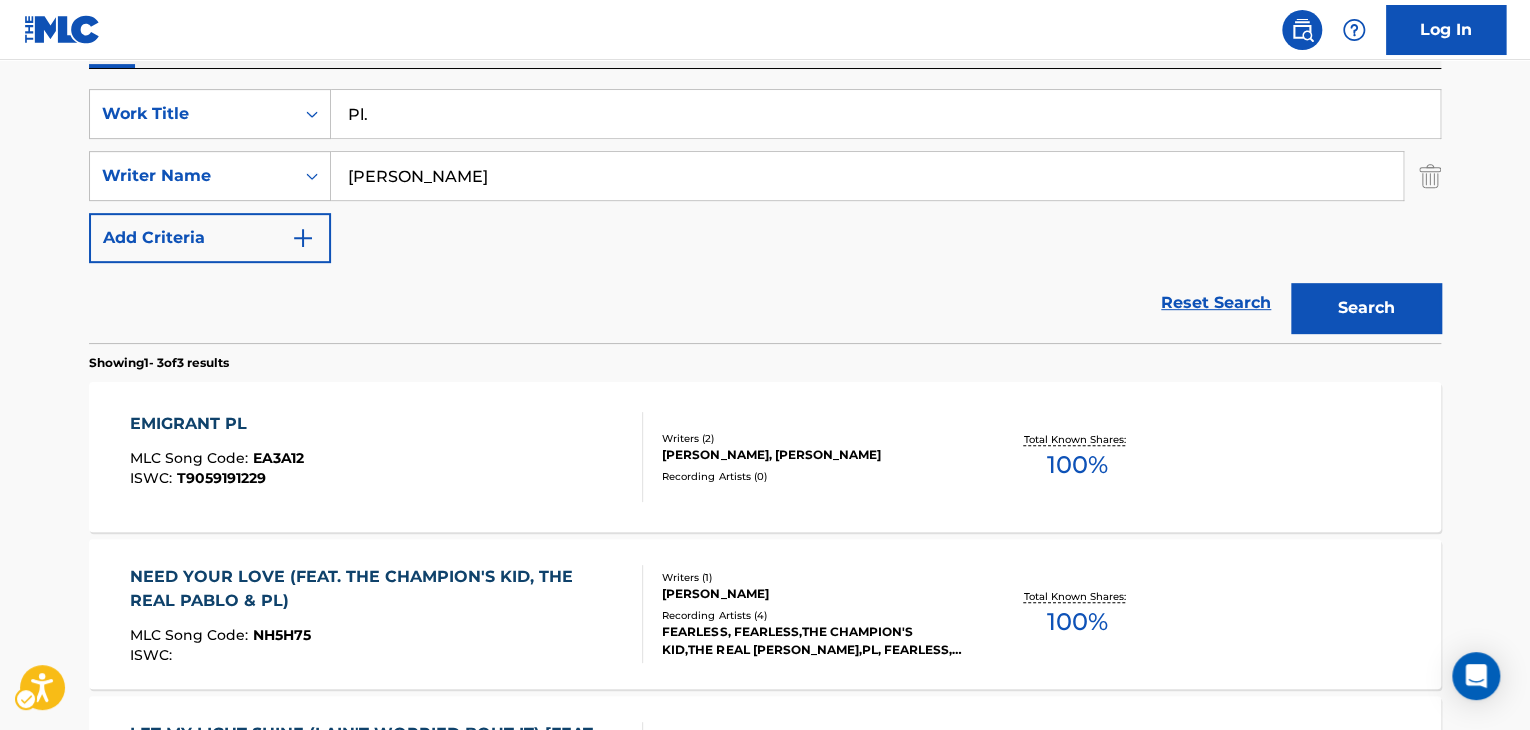 scroll, scrollTop: 372, scrollLeft: 0, axis: vertical 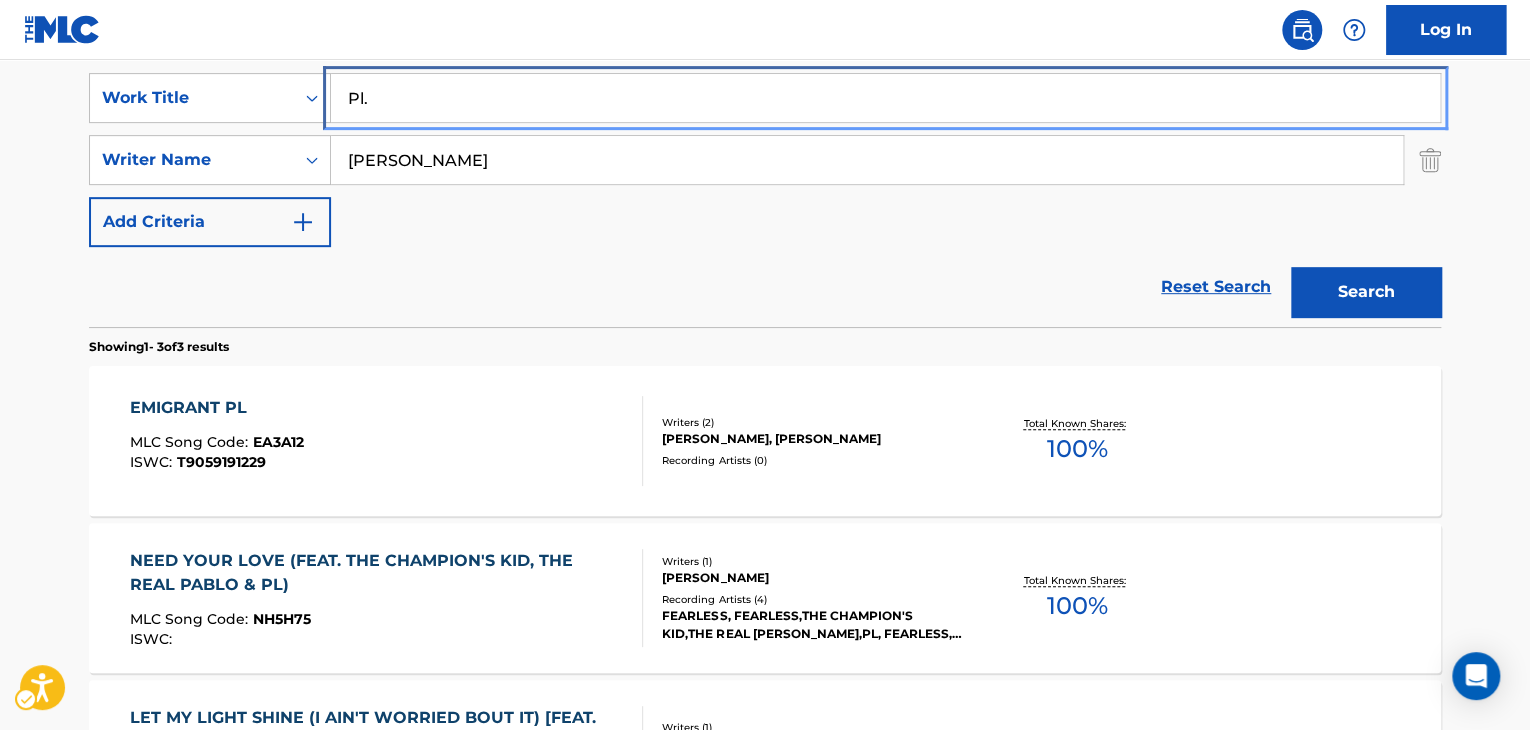 click on "Pl." at bounding box center (885, 98) 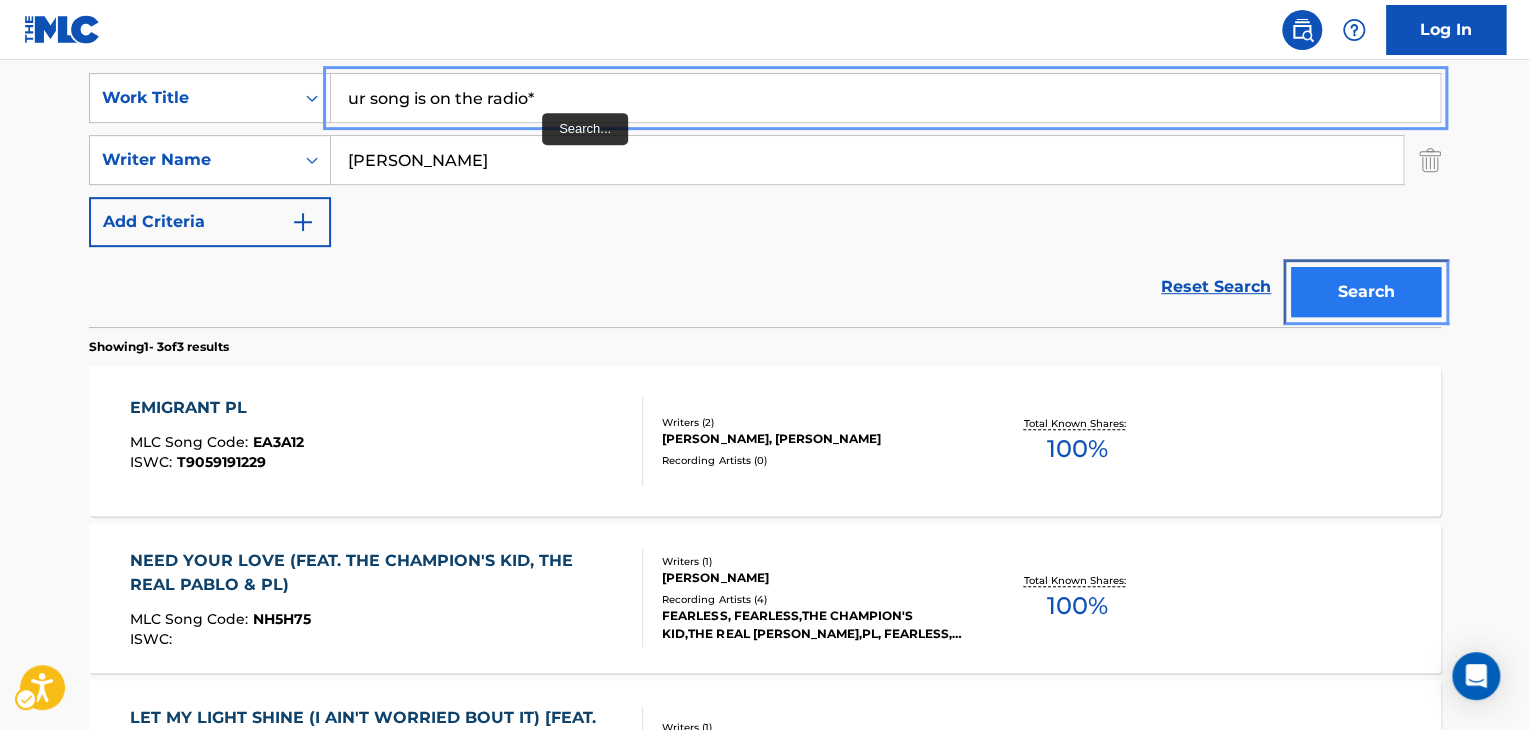 click on "Search" at bounding box center (1366, 292) 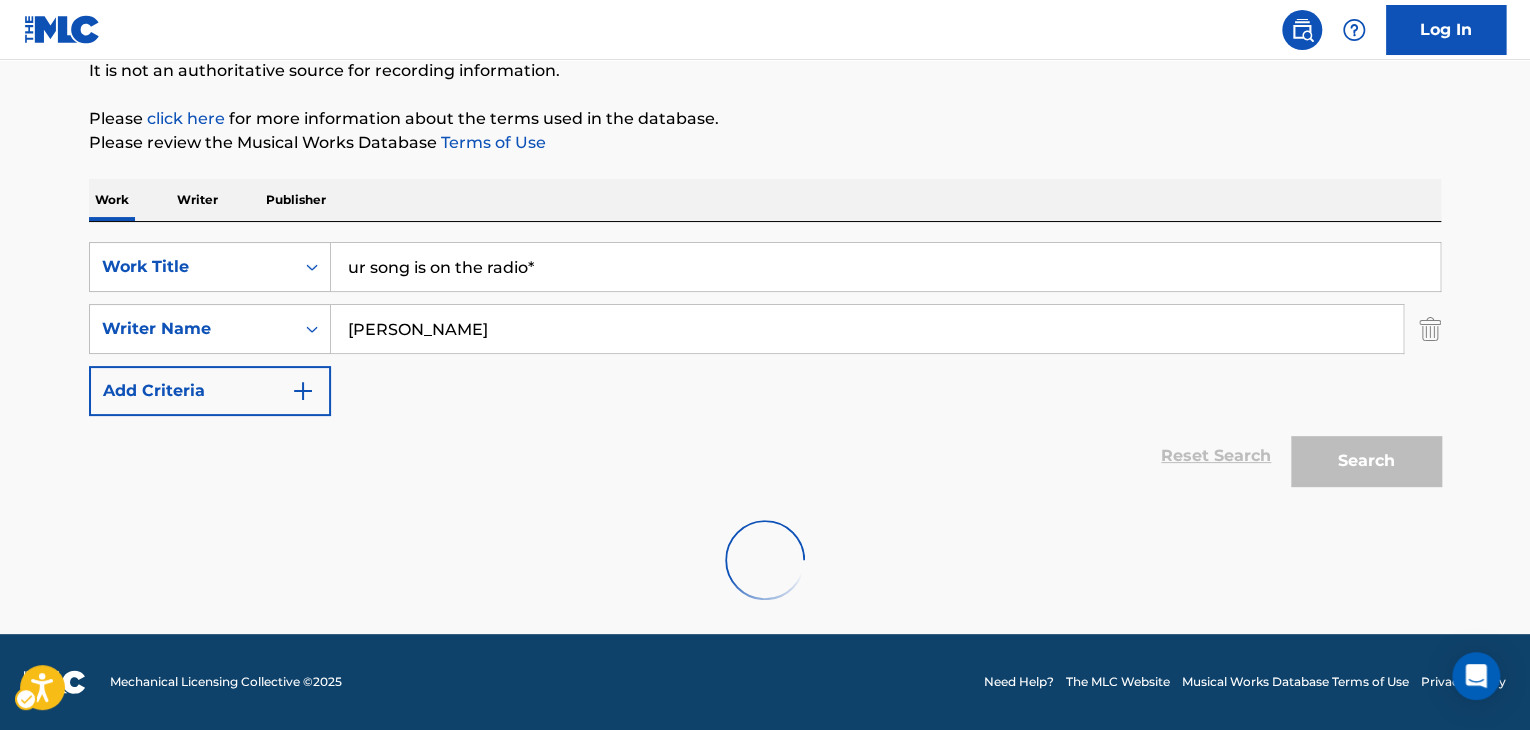 scroll, scrollTop: 203, scrollLeft: 0, axis: vertical 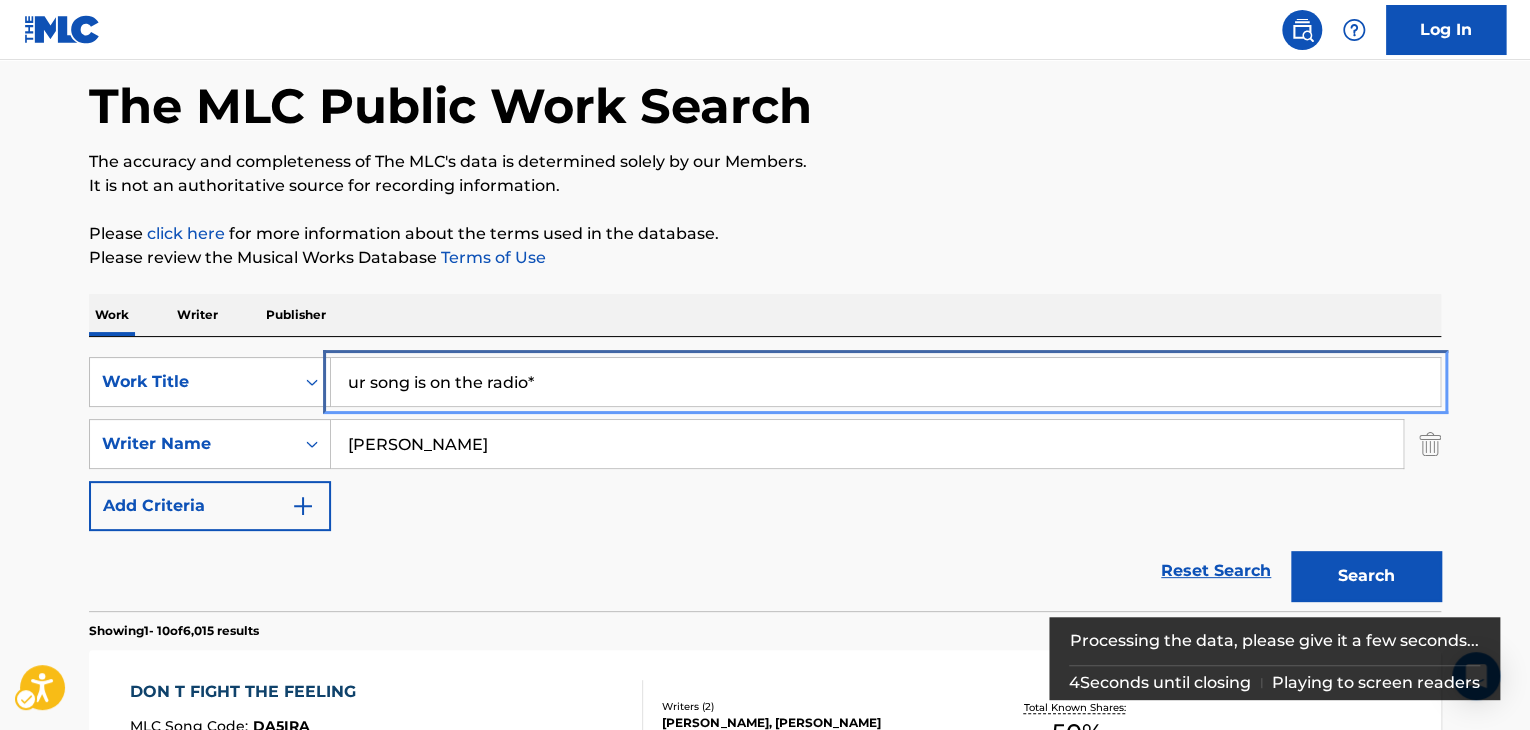 click on "ur song is on the radio*" at bounding box center (885, 382) 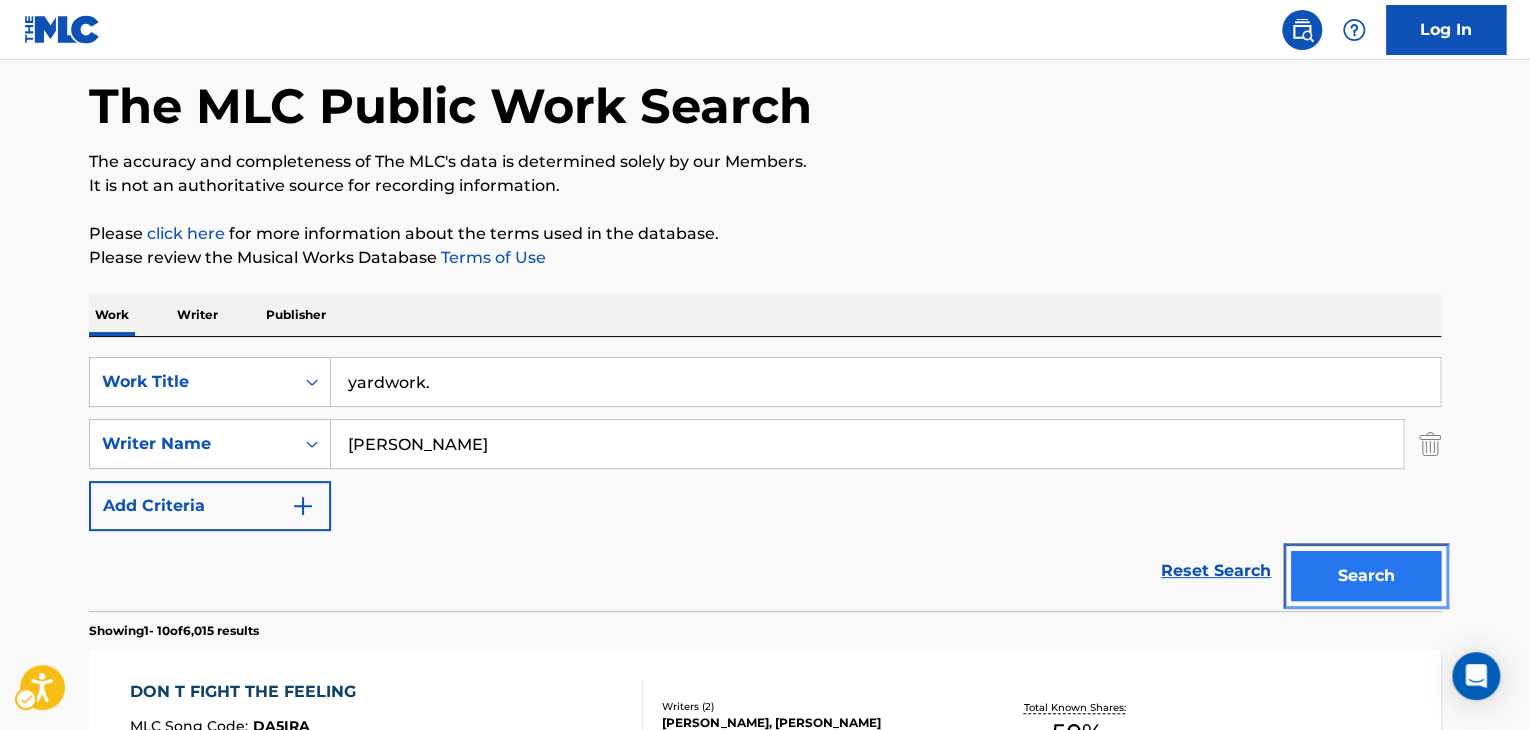 click on "Search" at bounding box center (1366, 576) 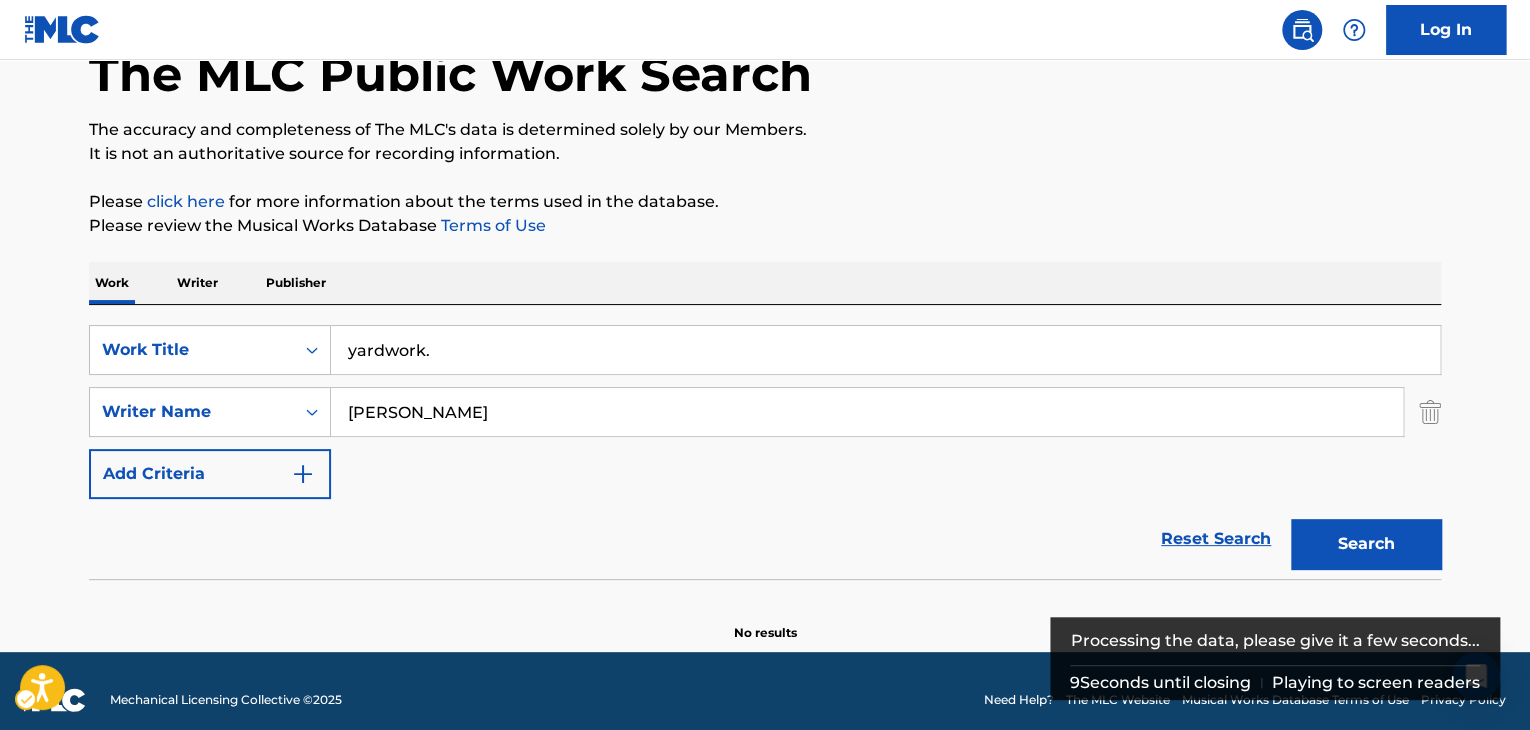 scroll, scrollTop: 138, scrollLeft: 0, axis: vertical 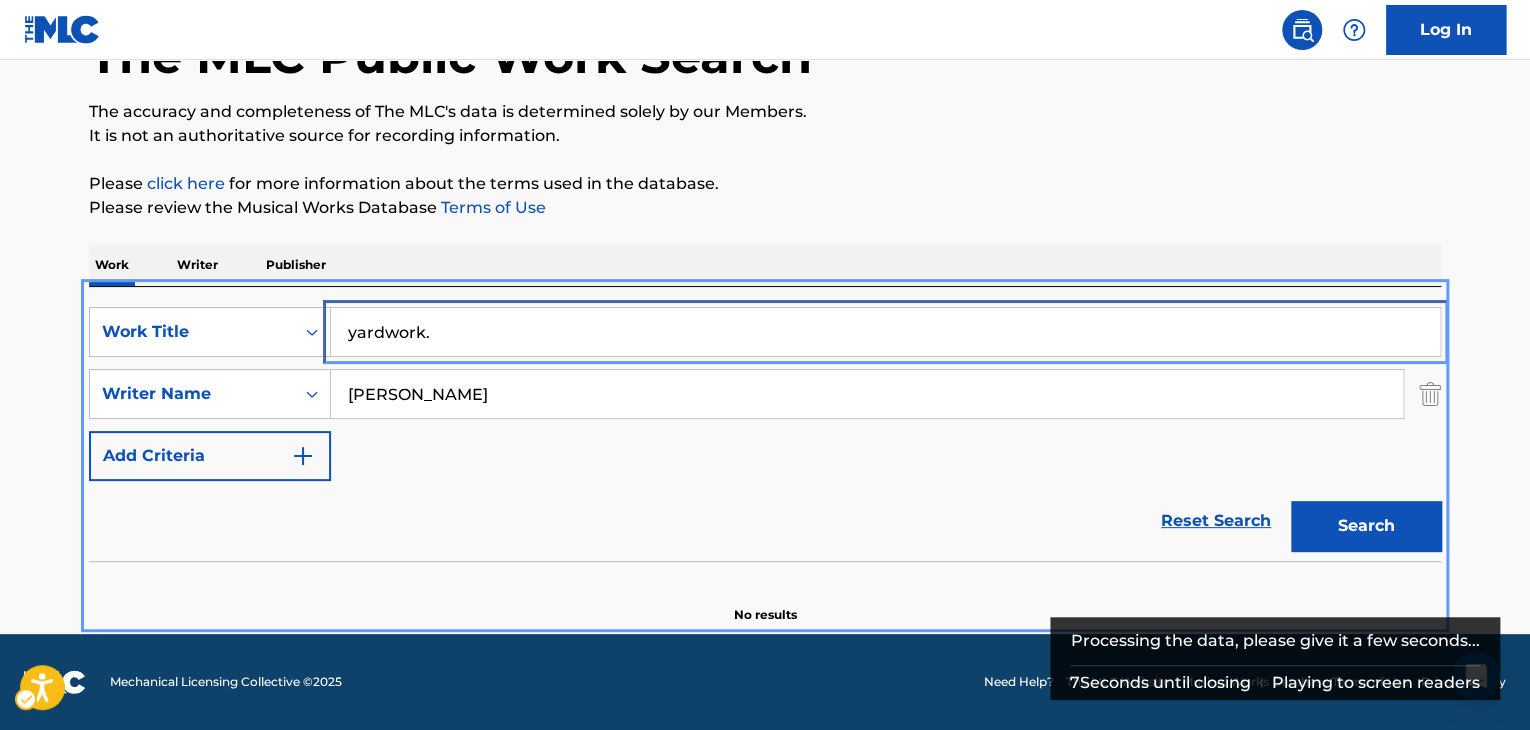 click on "yardwork." at bounding box center (885, 332) 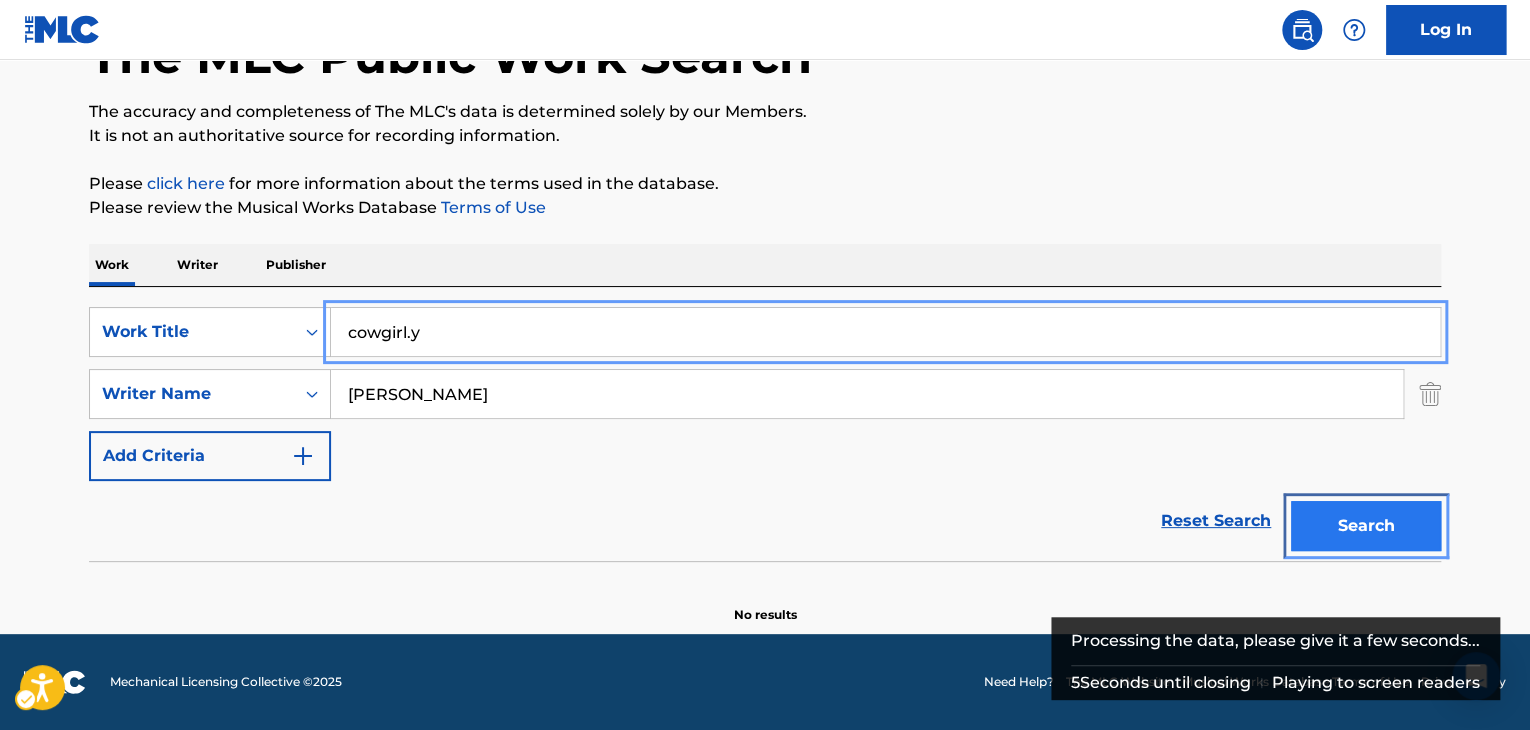 click on "Search" at bounding box center (1366, 526) 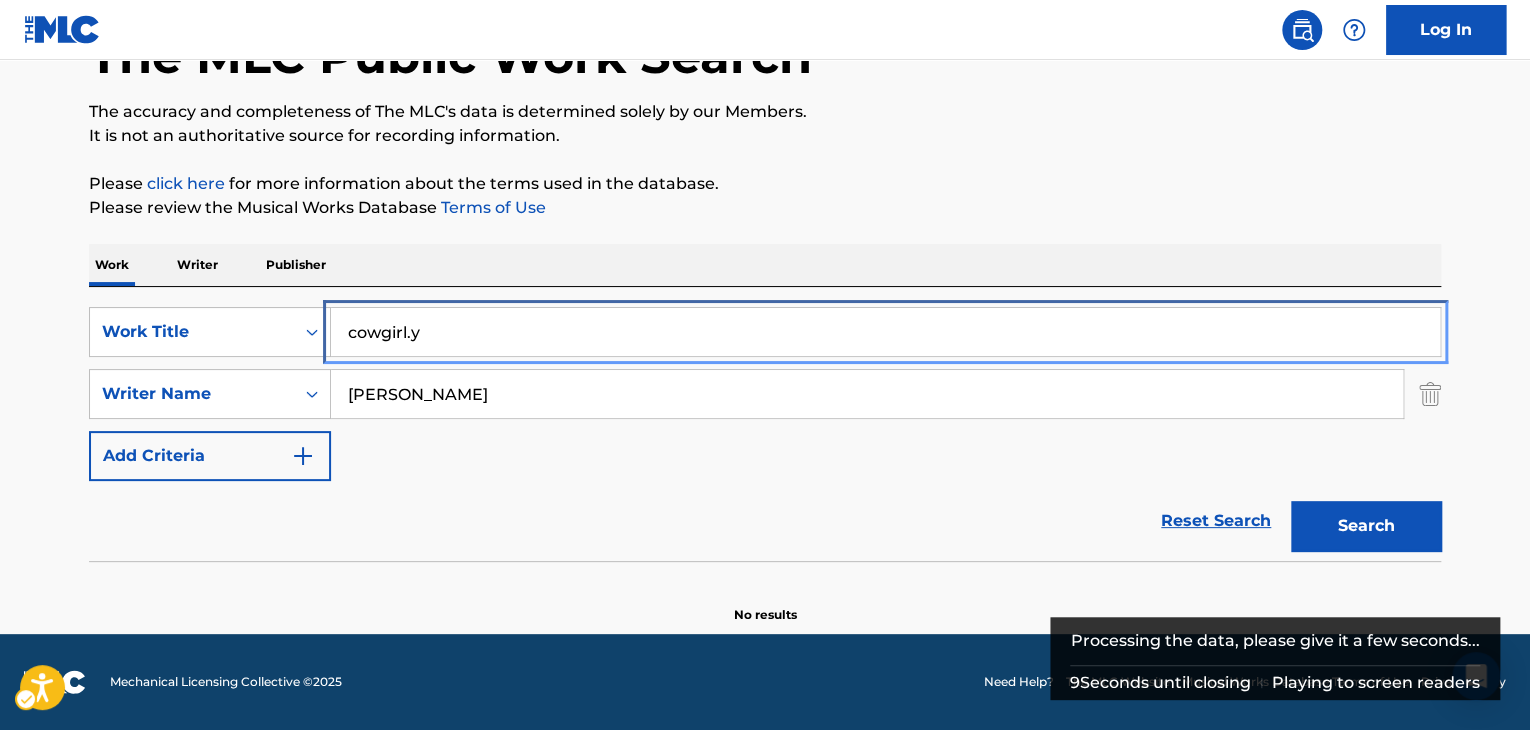 click on "cowgirl.y" at bounding box center (885, 332) 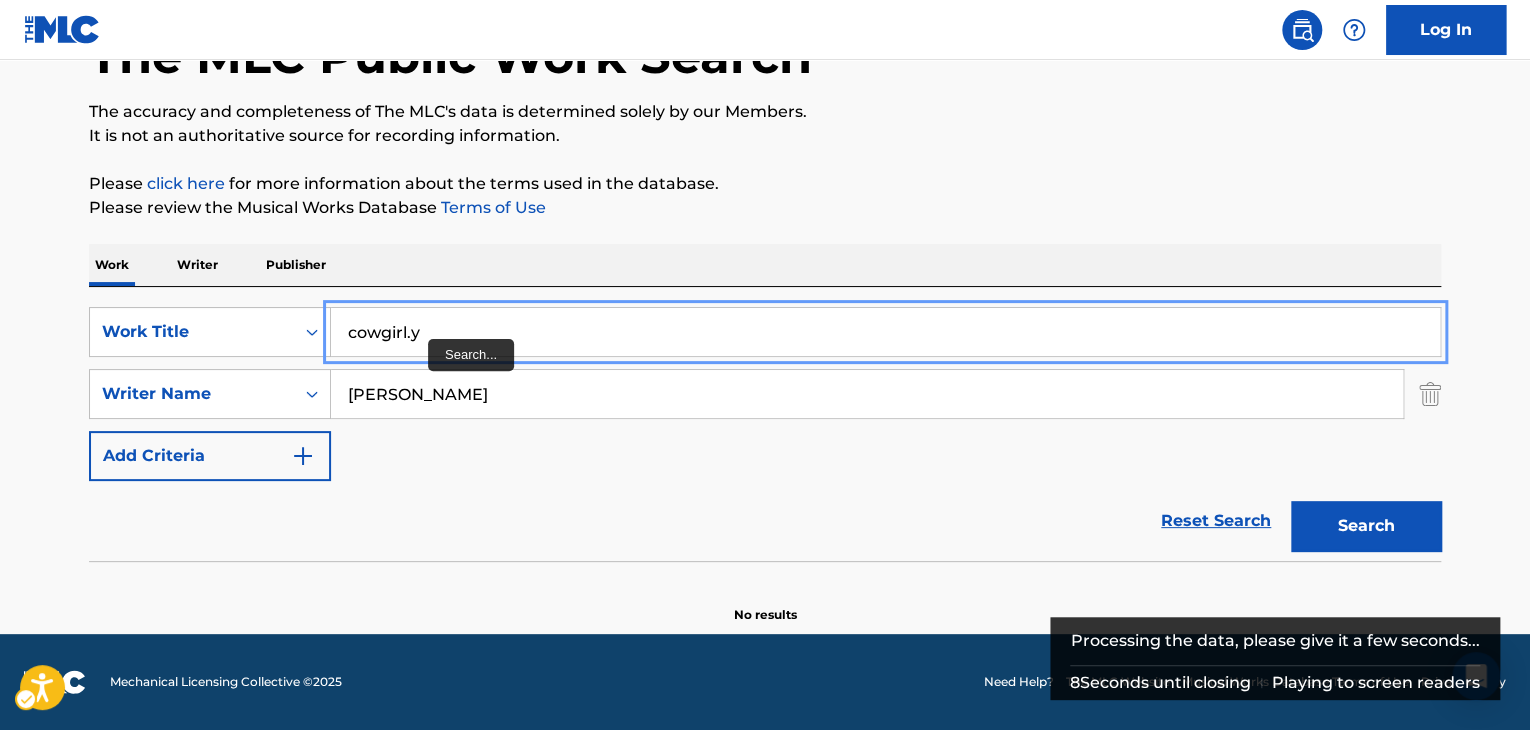 paste on "rnpuffs <3" 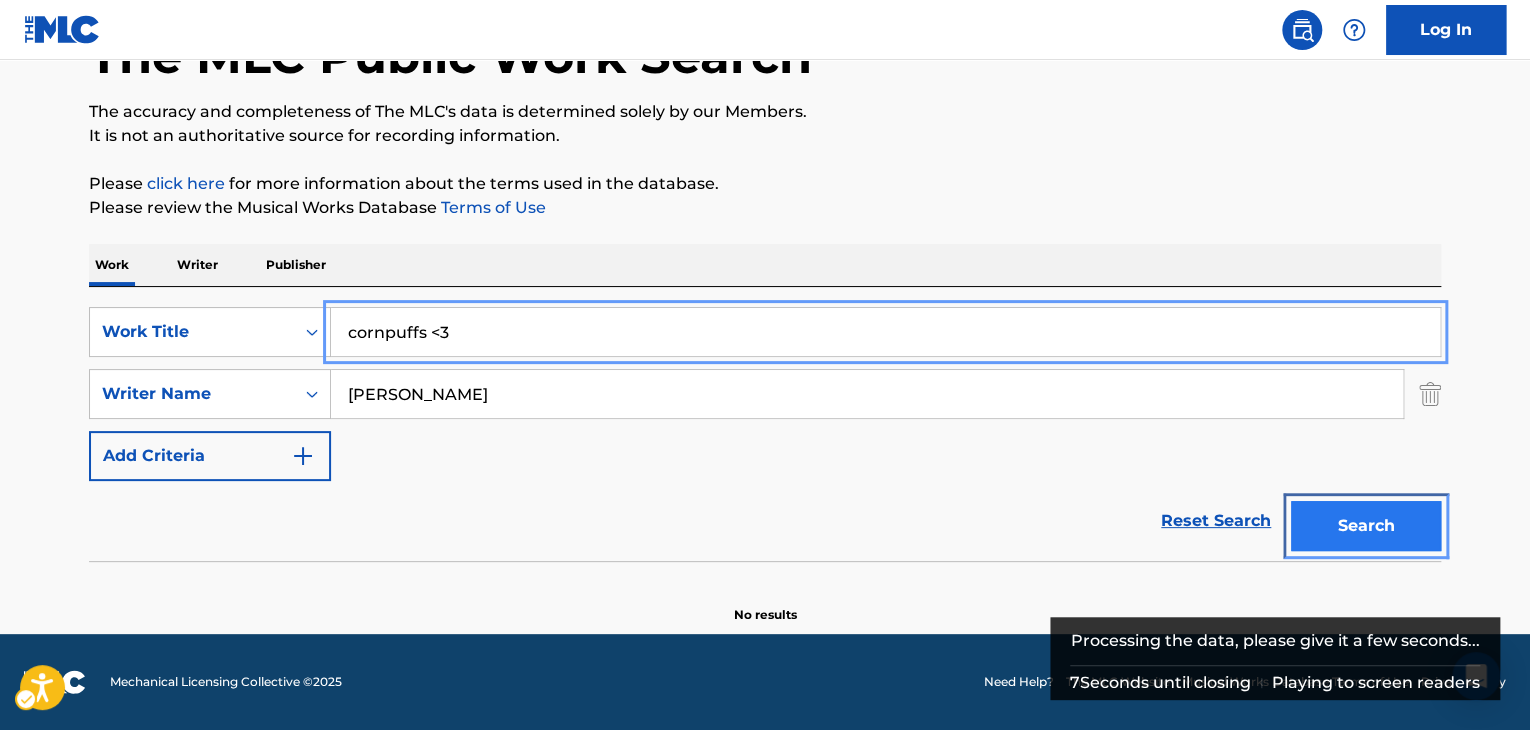 click on "Search" at bounding box center [1366, 526] 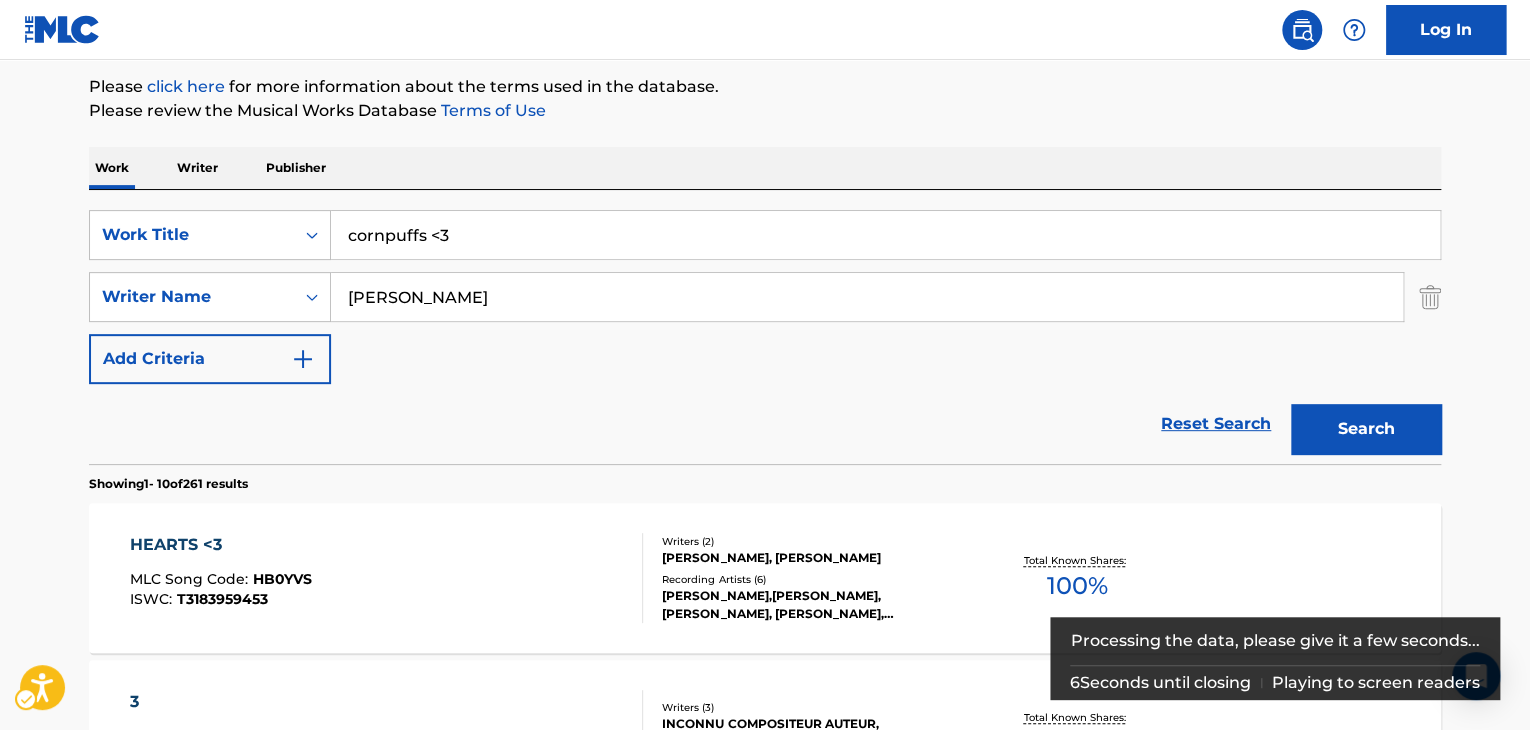 scroll, scrollTop: 138, scrollLeft: 0, axis: vertical 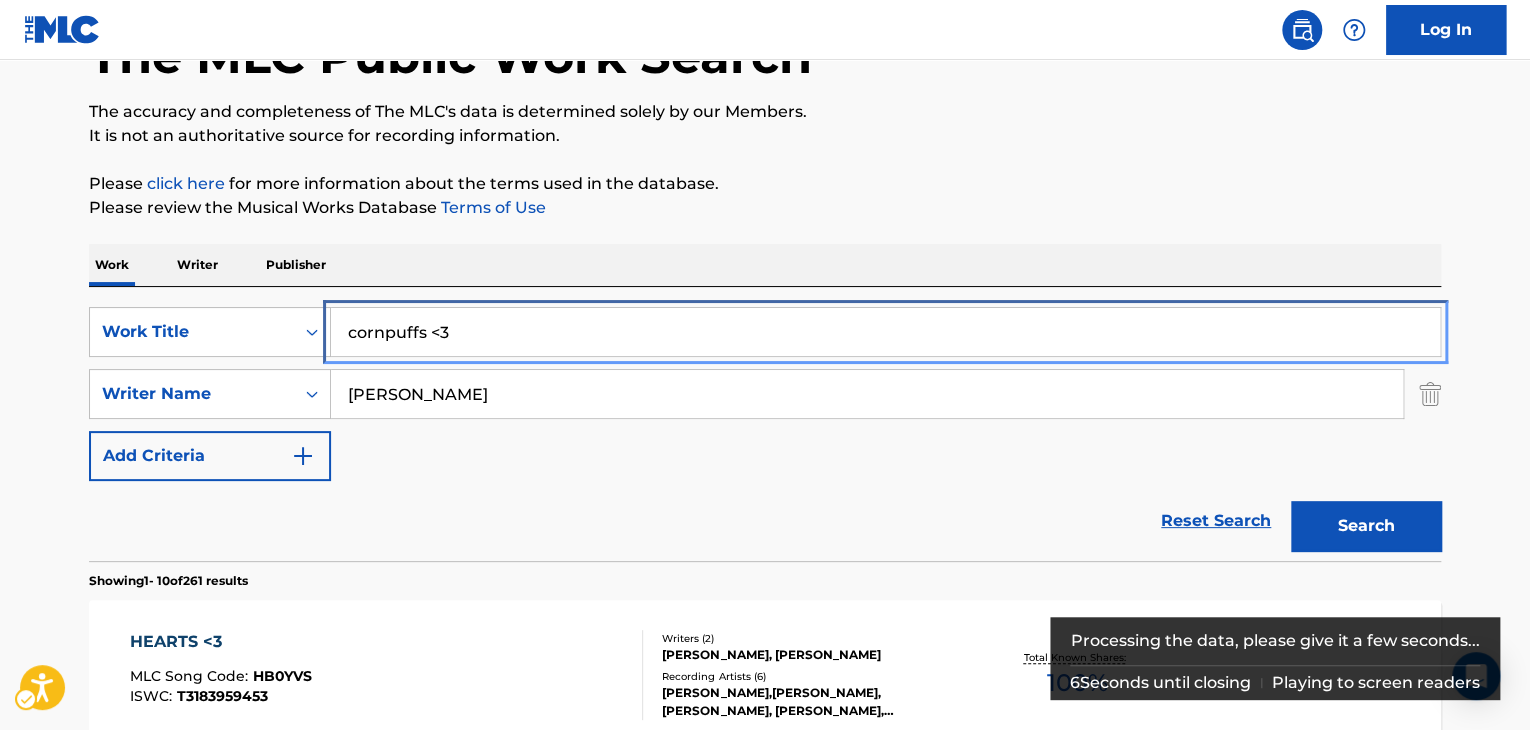 click on "cornpuffs <3" at bounding box center (885, 332) 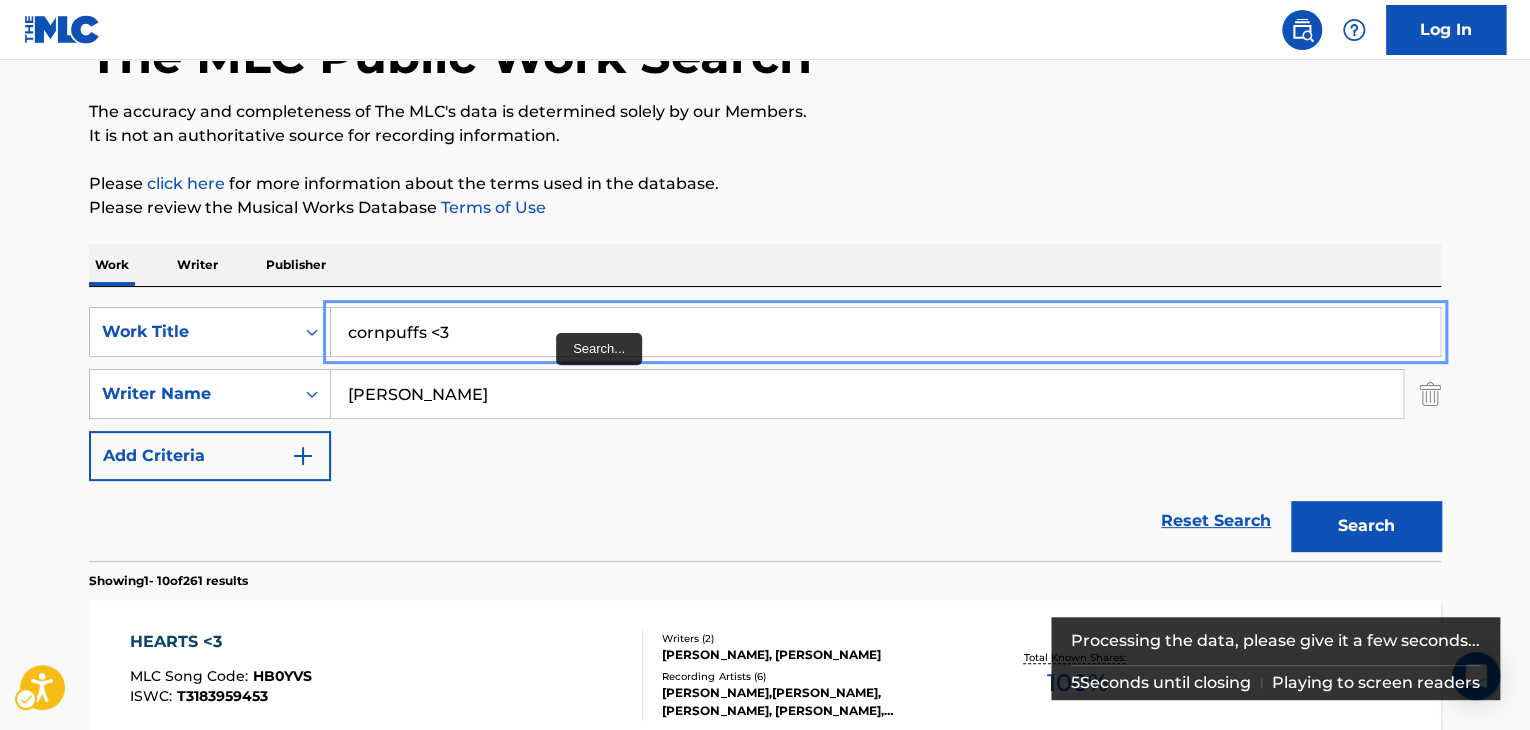 paste on "missin"" 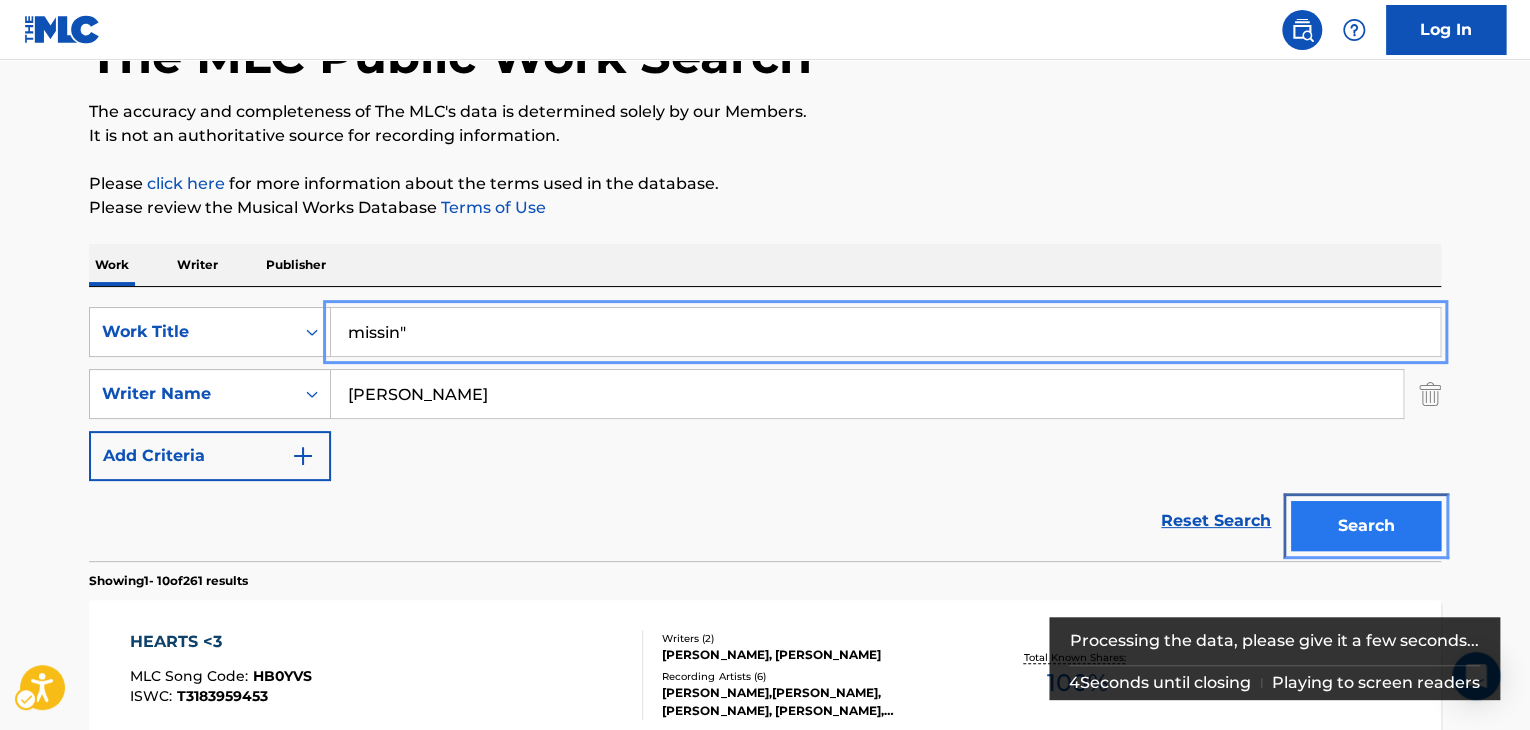 click on "Search" at bounding box center [1366, 526] 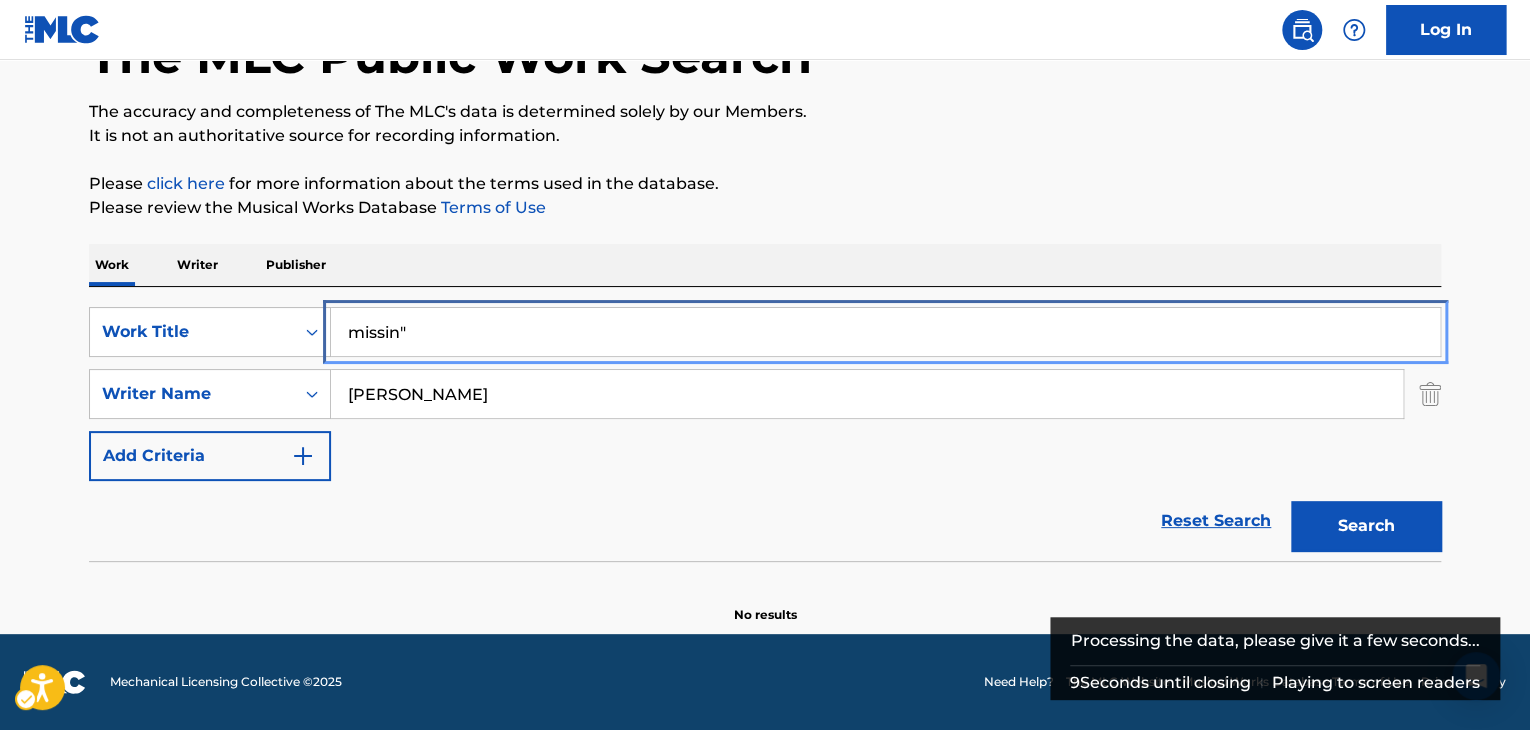 click on "missin"" at bounding box center [885, 332] 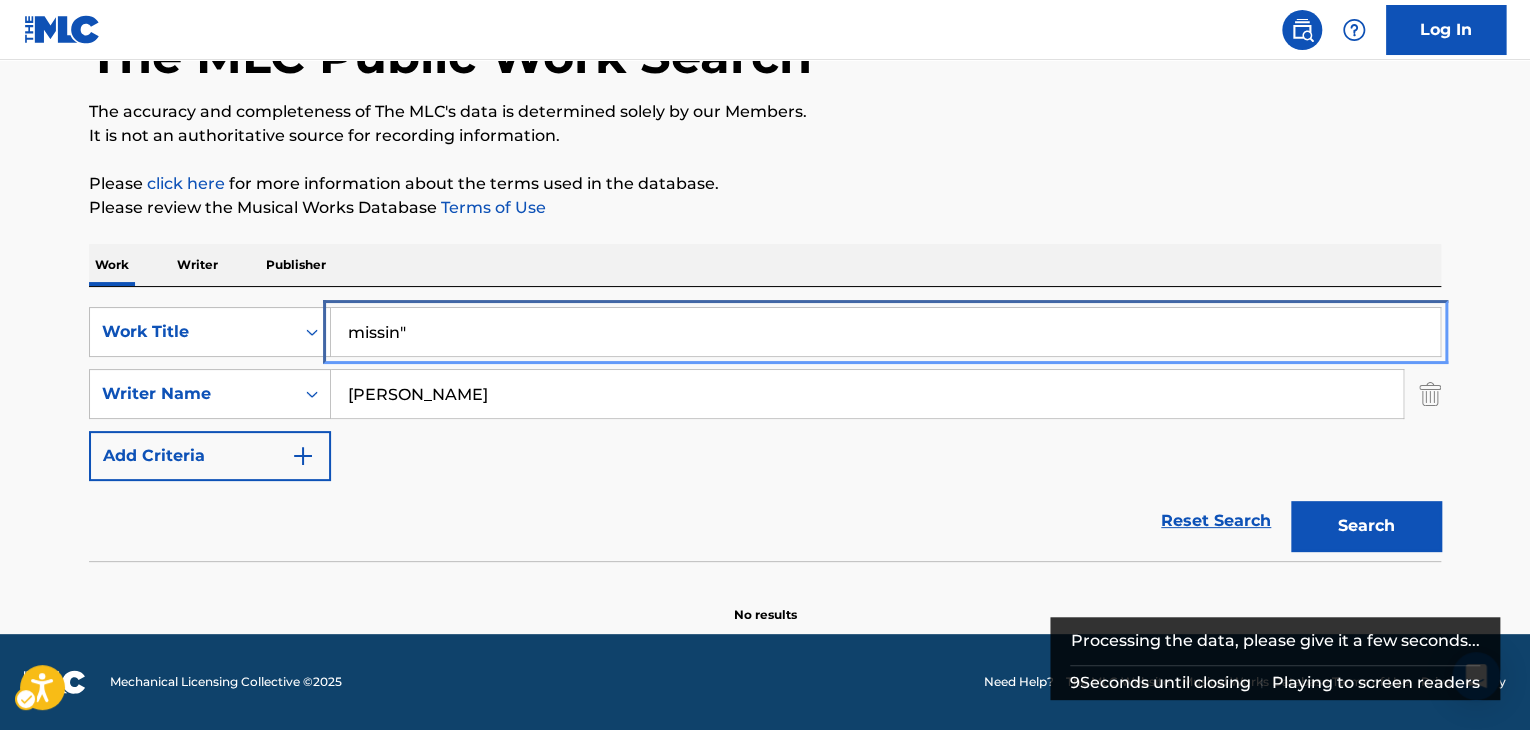 paste on "girly." 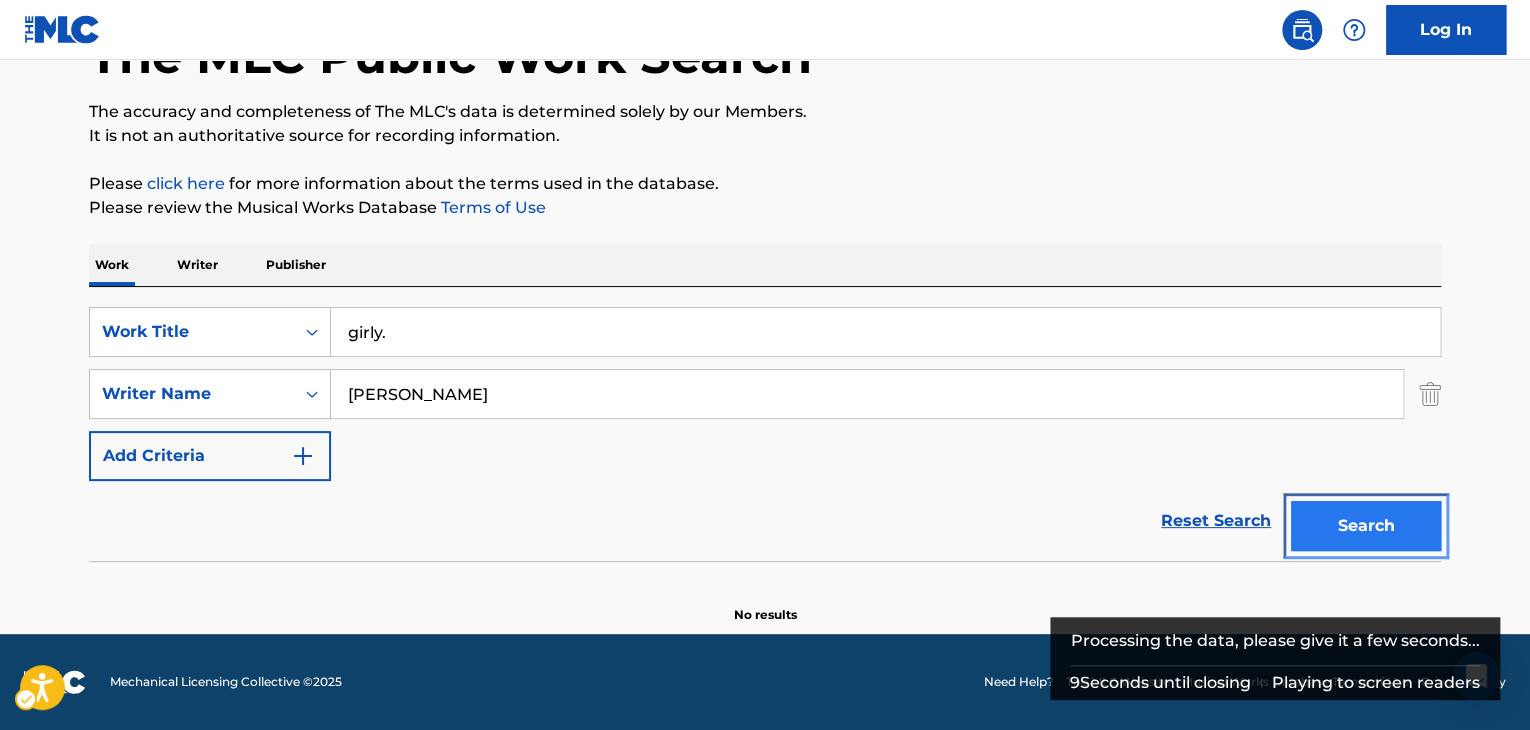 click on "Search" at bounding box center [1366, 526] 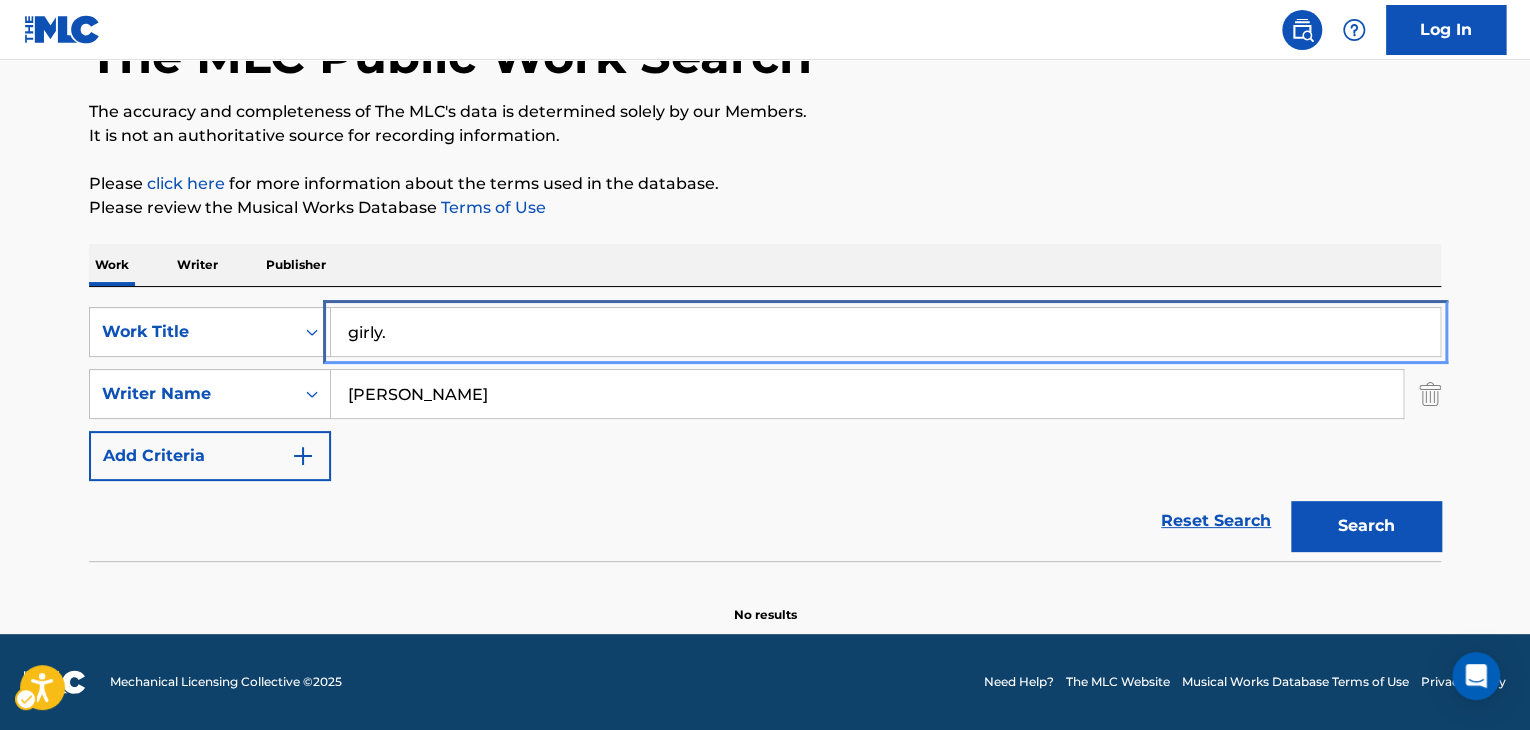 click on "girly." at bounding box center [885, 332] 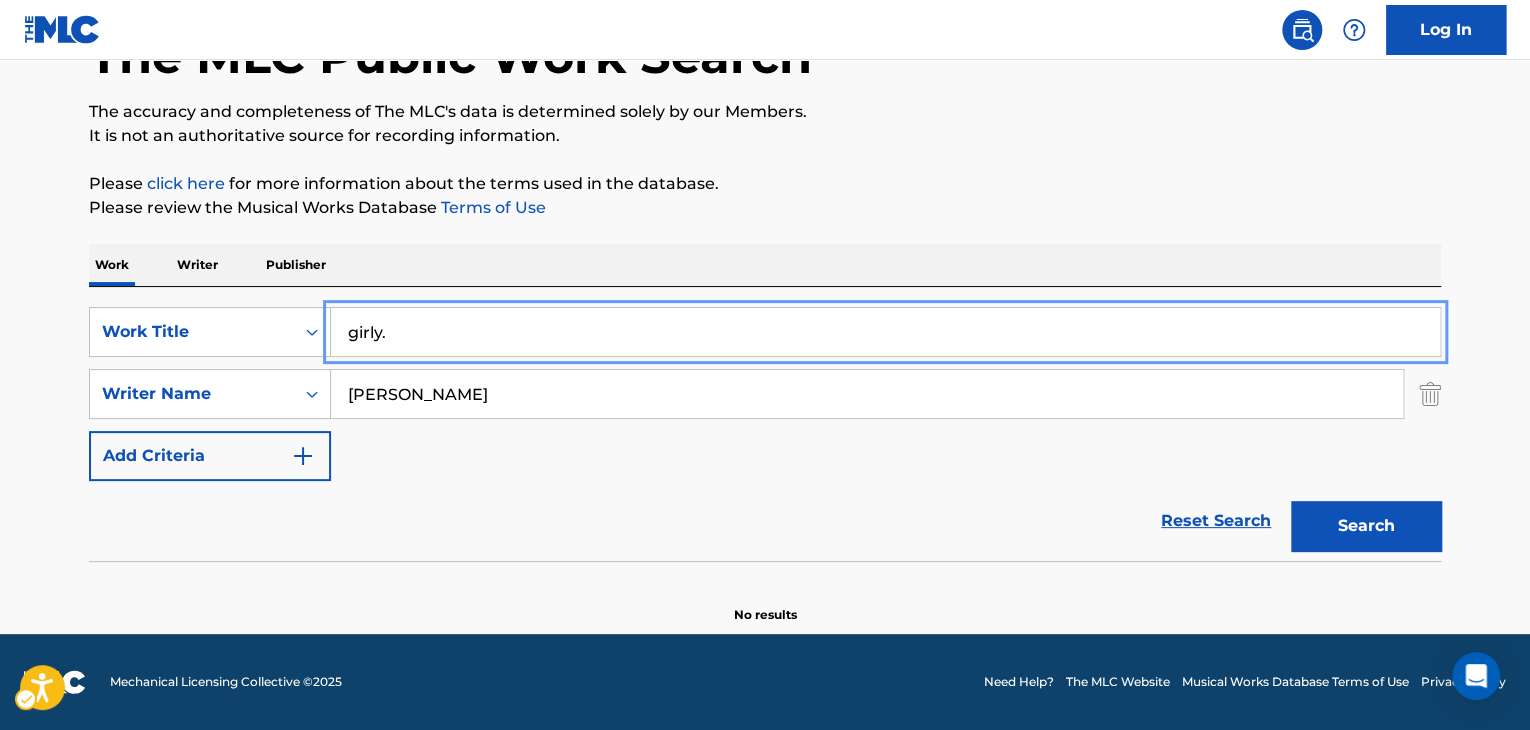 paste on "LipstickStained Straw" 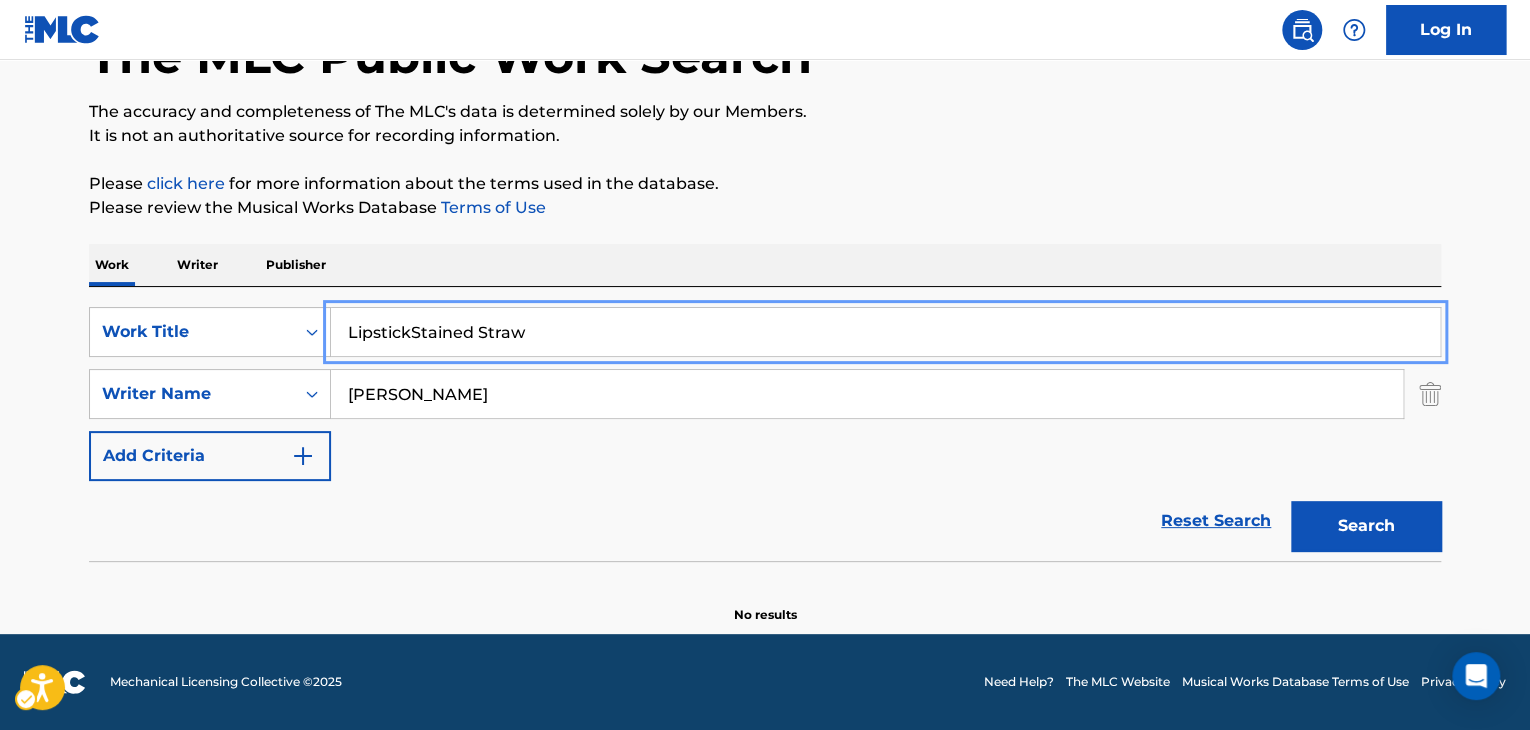 type on "LipstickStained Straw" 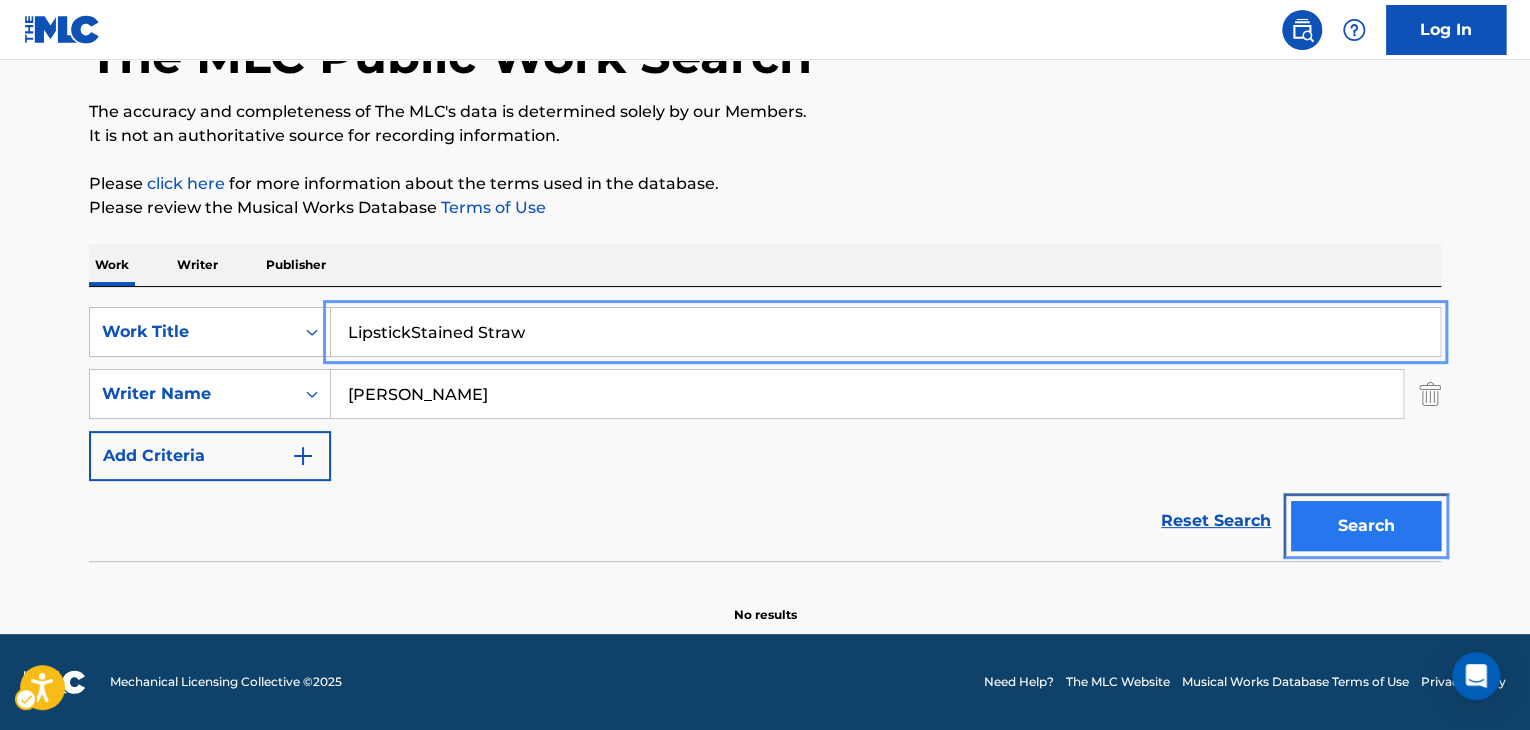click on "Search" at bounding box center [1366, 526] 